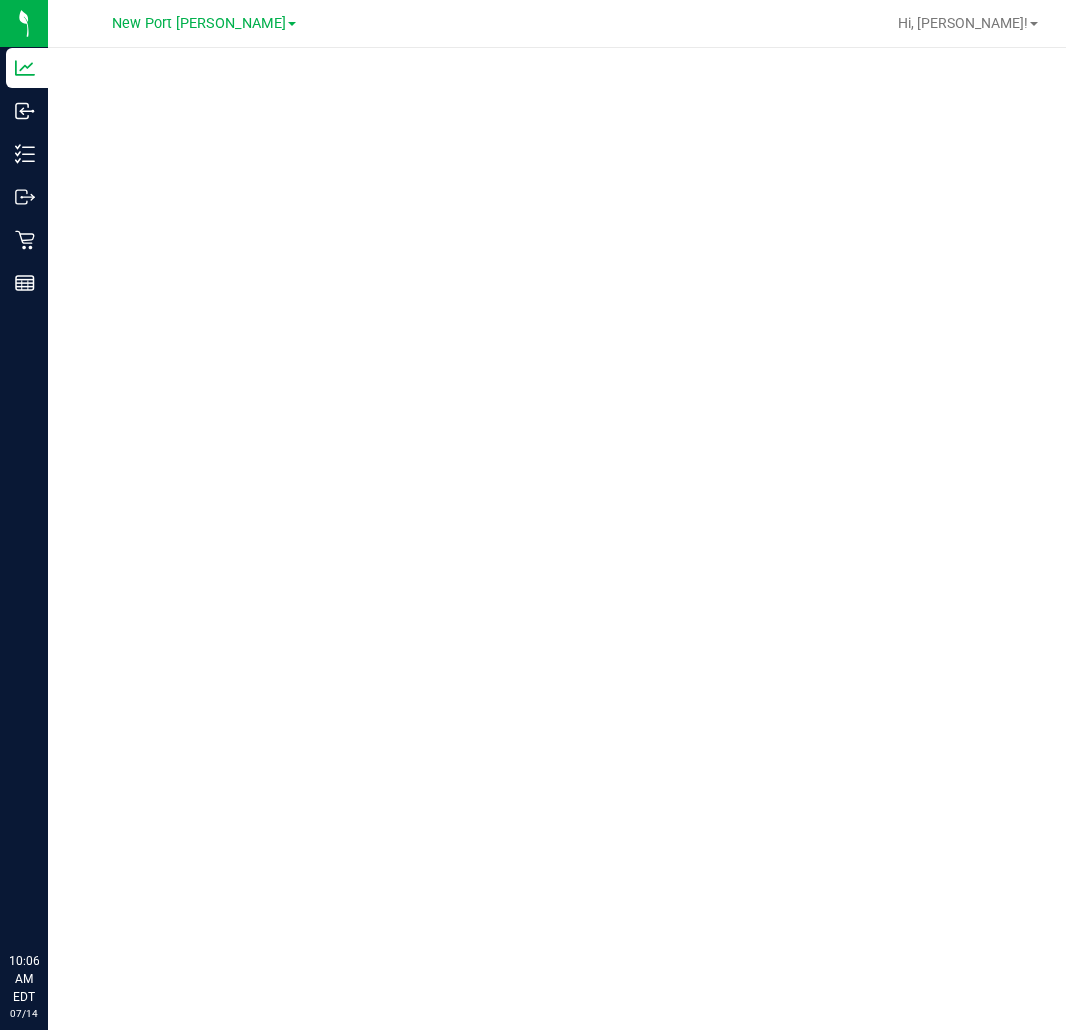 scroll, scrollTop: 0, scrollLeft: 0, axis: both 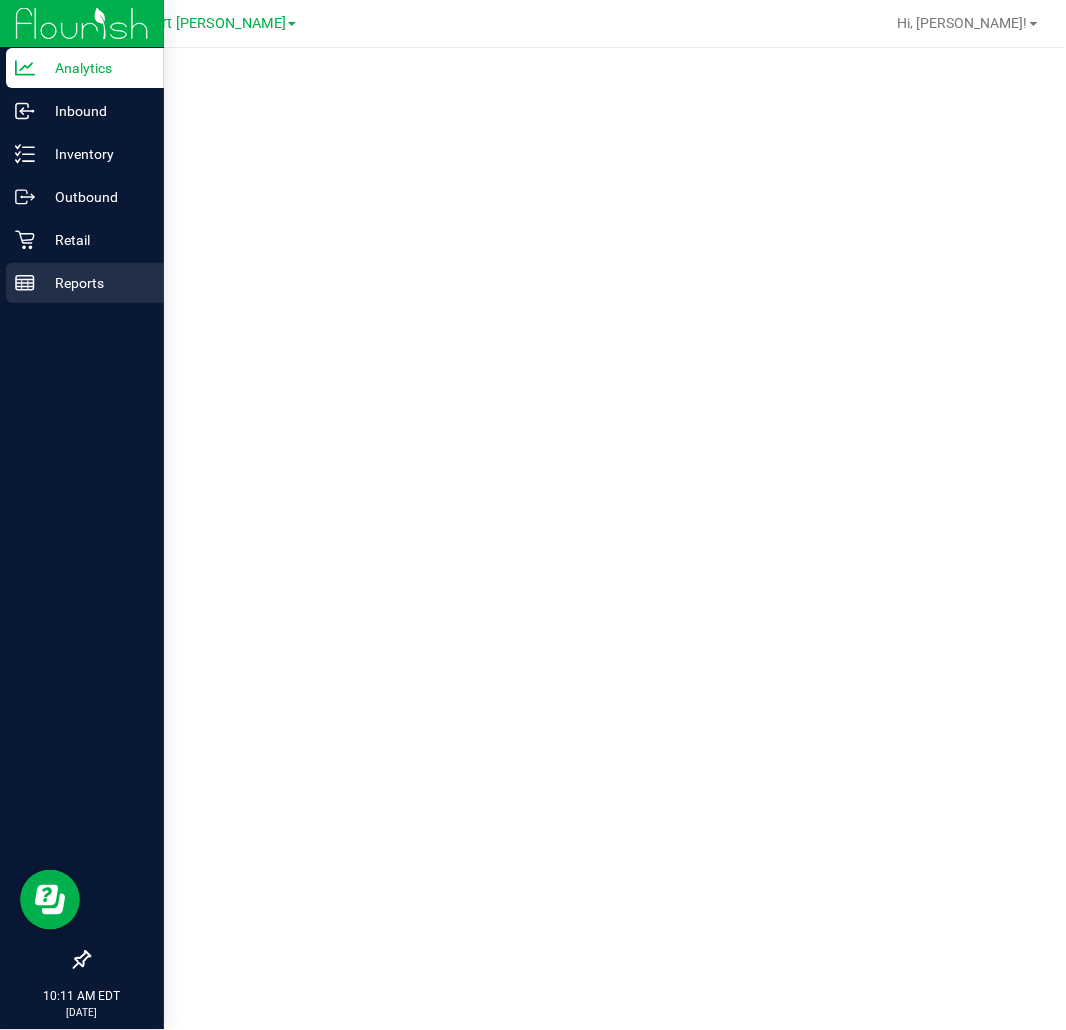 click on "Reports" at bounding box center [95, 283] 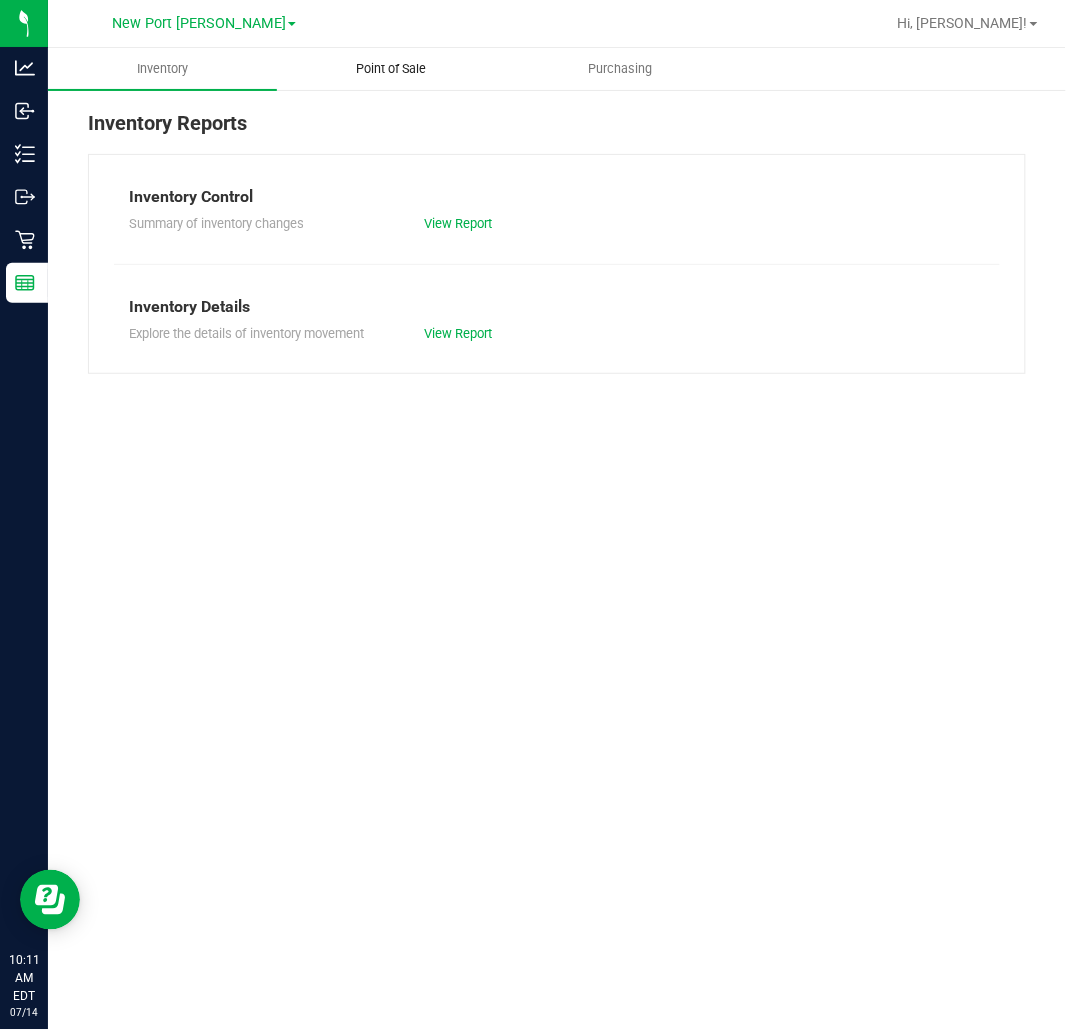 click on "Point of Sale" at bounding box center [392, 69] 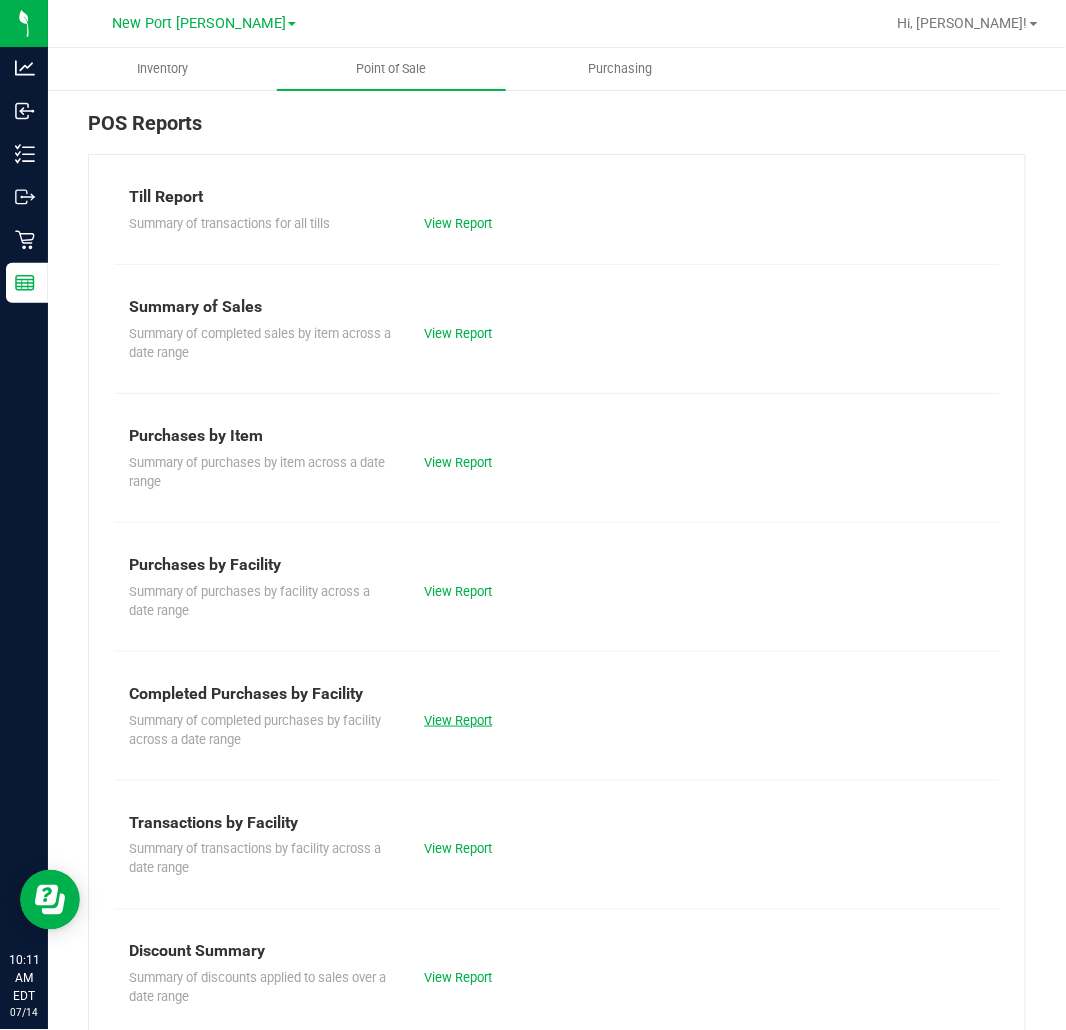 click on "View Report" at bounding box center [458, 720] 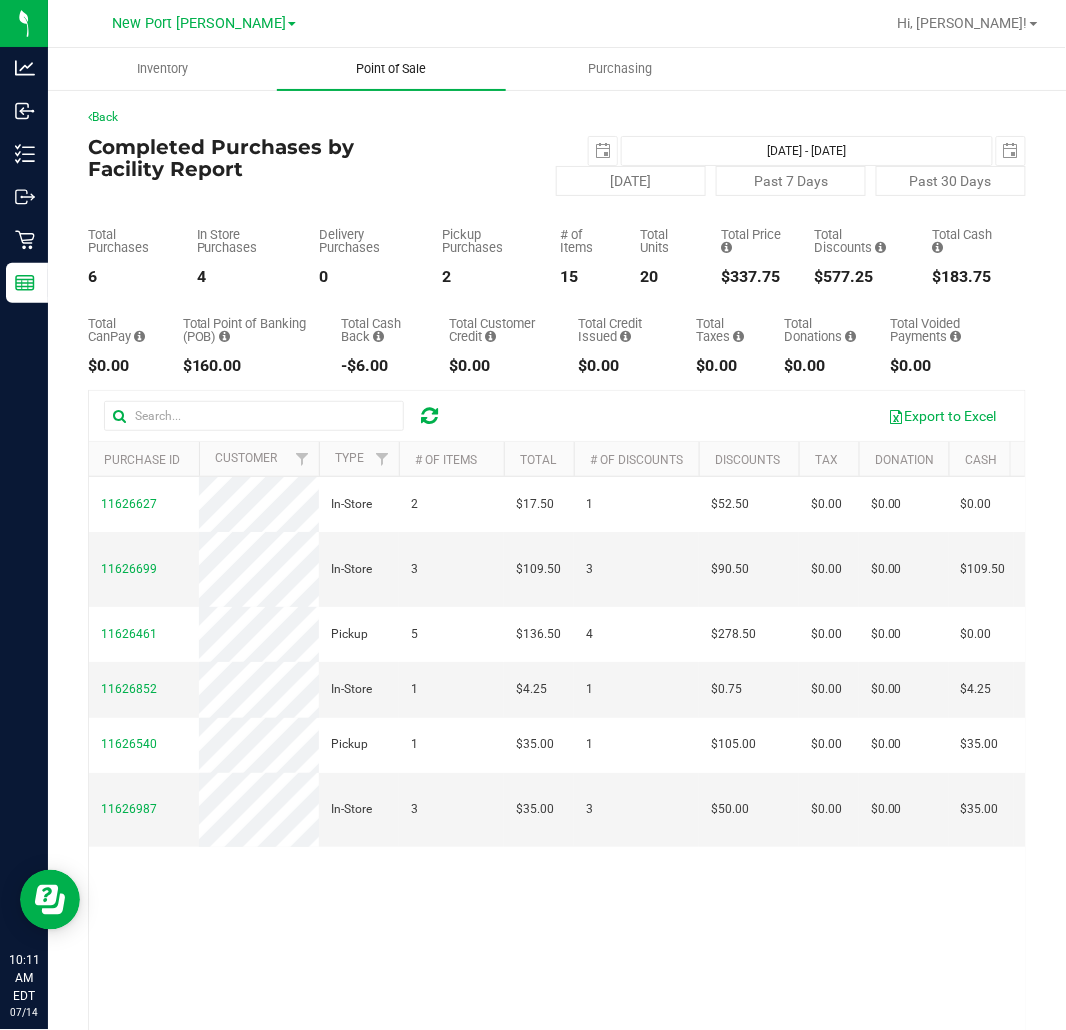 click on "Point of Sale" at bounding box center (392, 69) 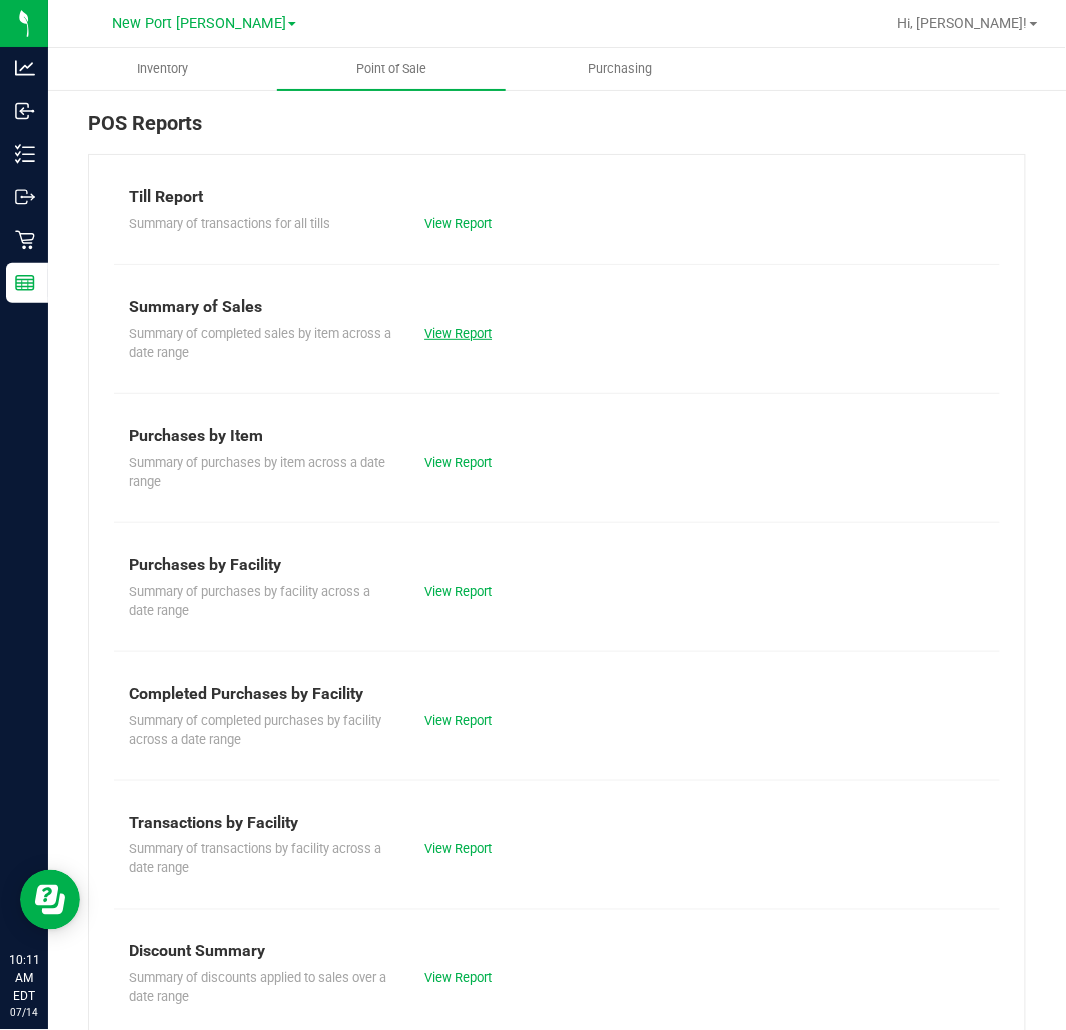 click on "View Report" at bounding box center (458, 333) 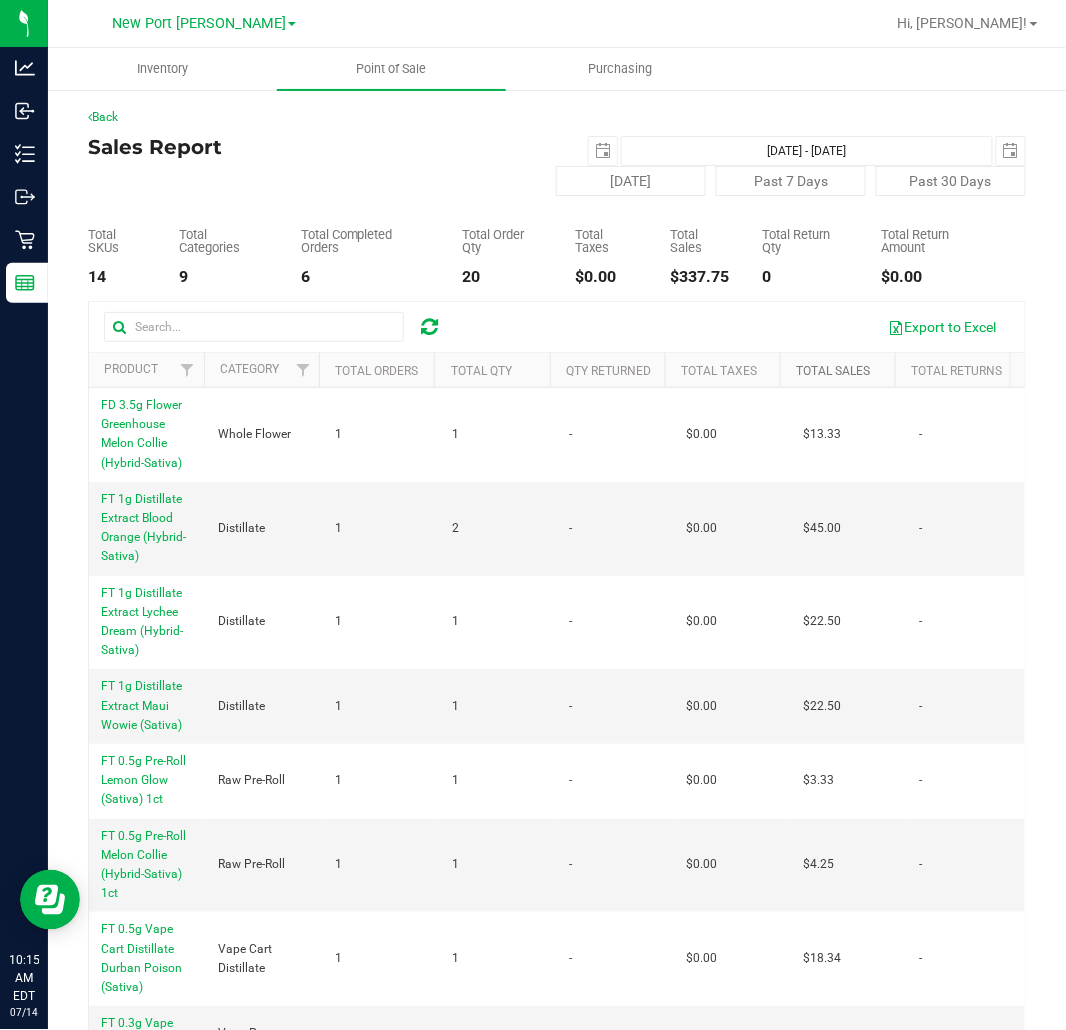 click on "Total Sales" at bounding box center [833, 371] 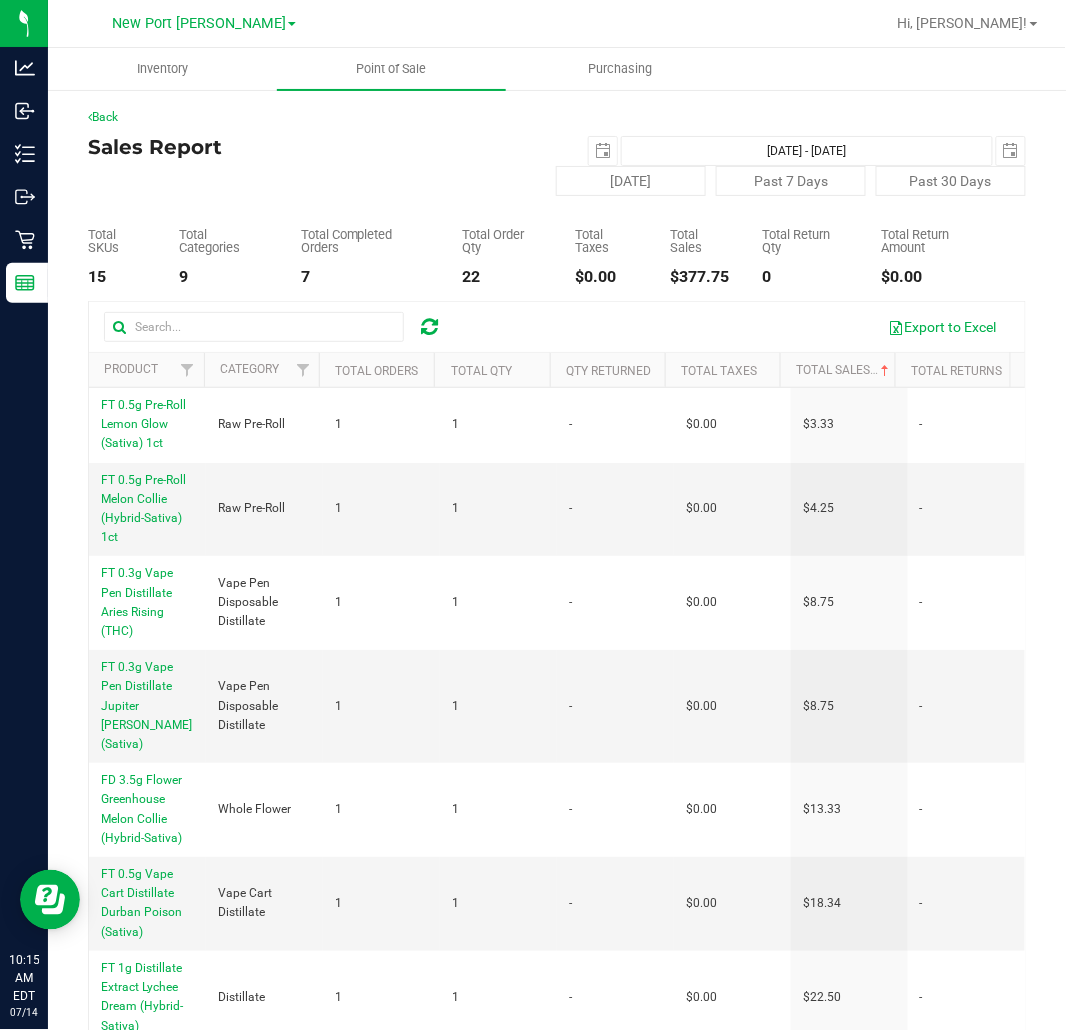 click on "Total Sales" at bounding box center [837, 370] 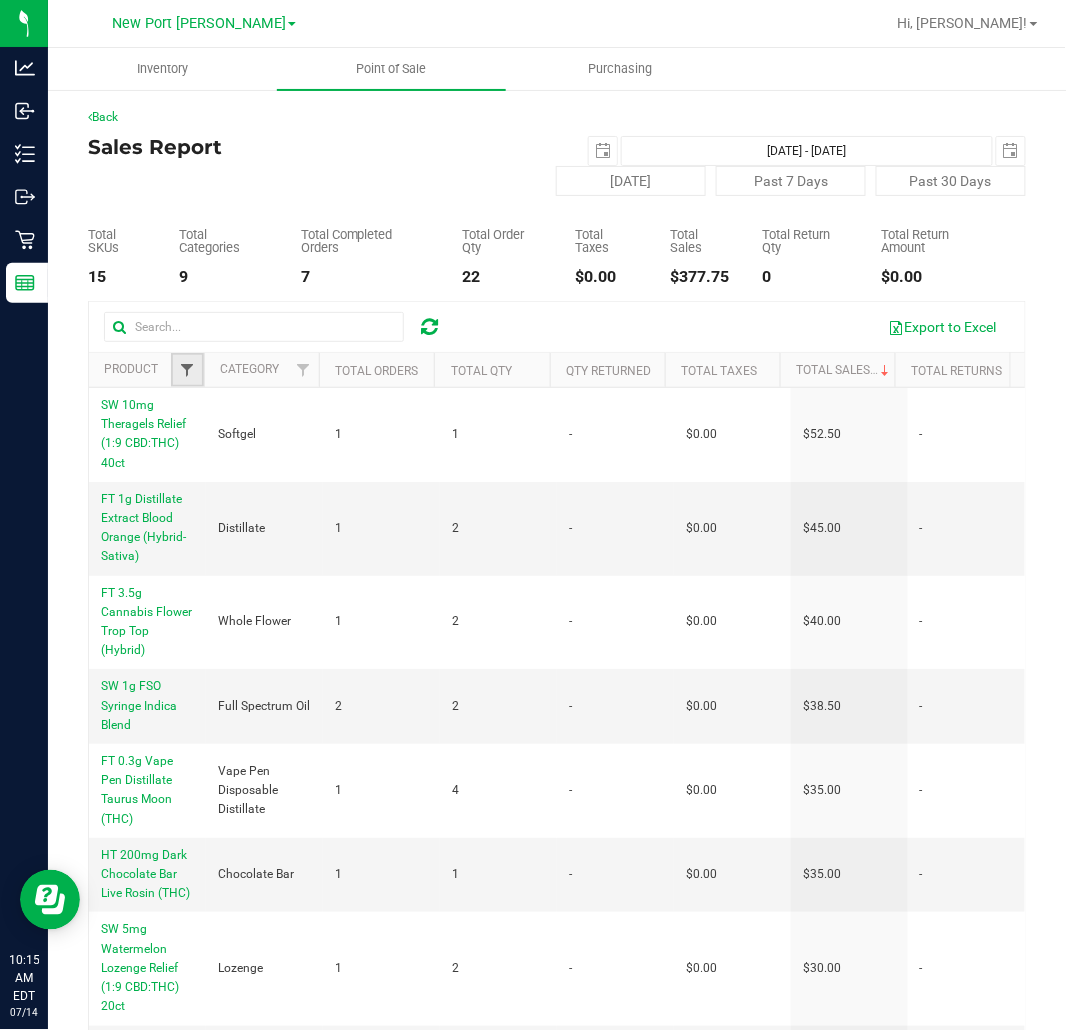 click at bounding box center [188, 370] 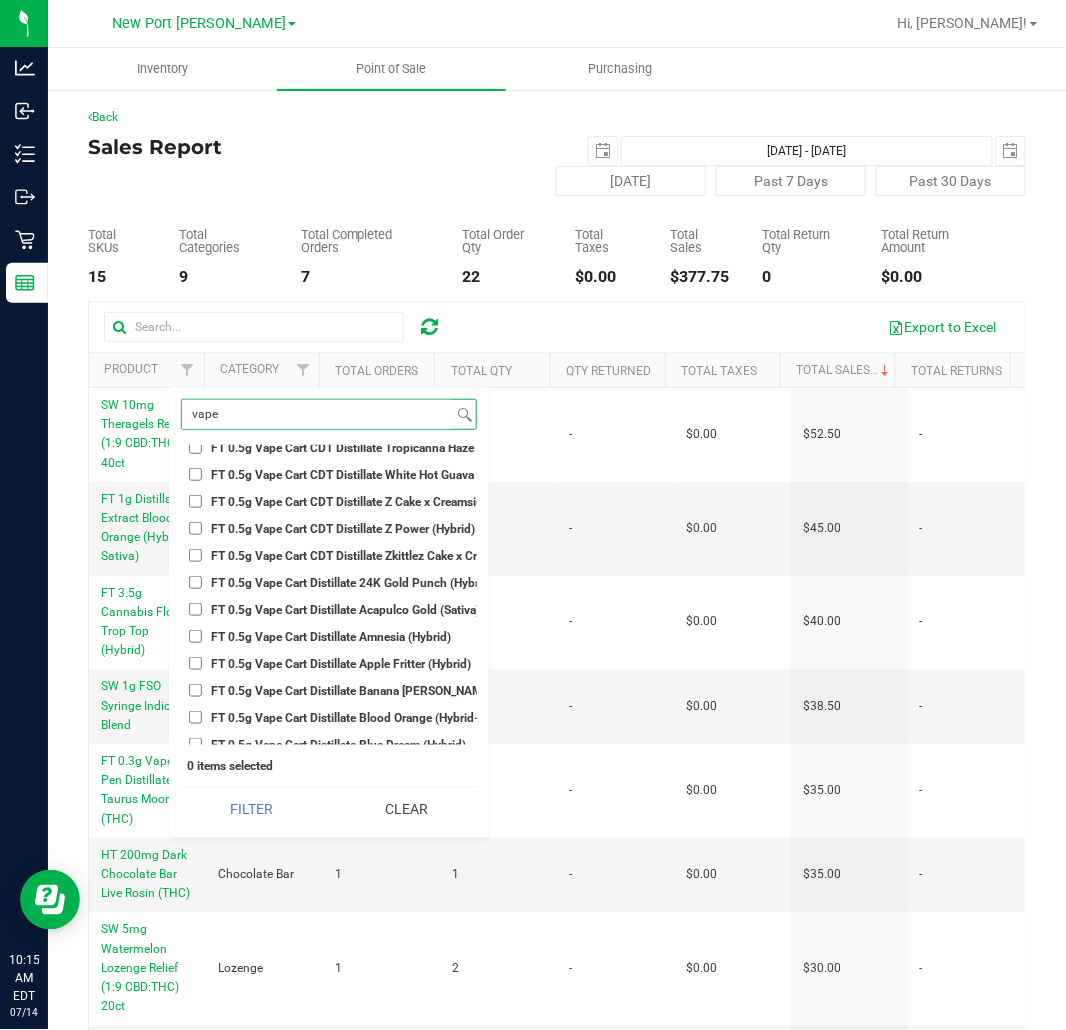 scroll, scrollTop: 3333, scrollLeft: 0, axis: vertical 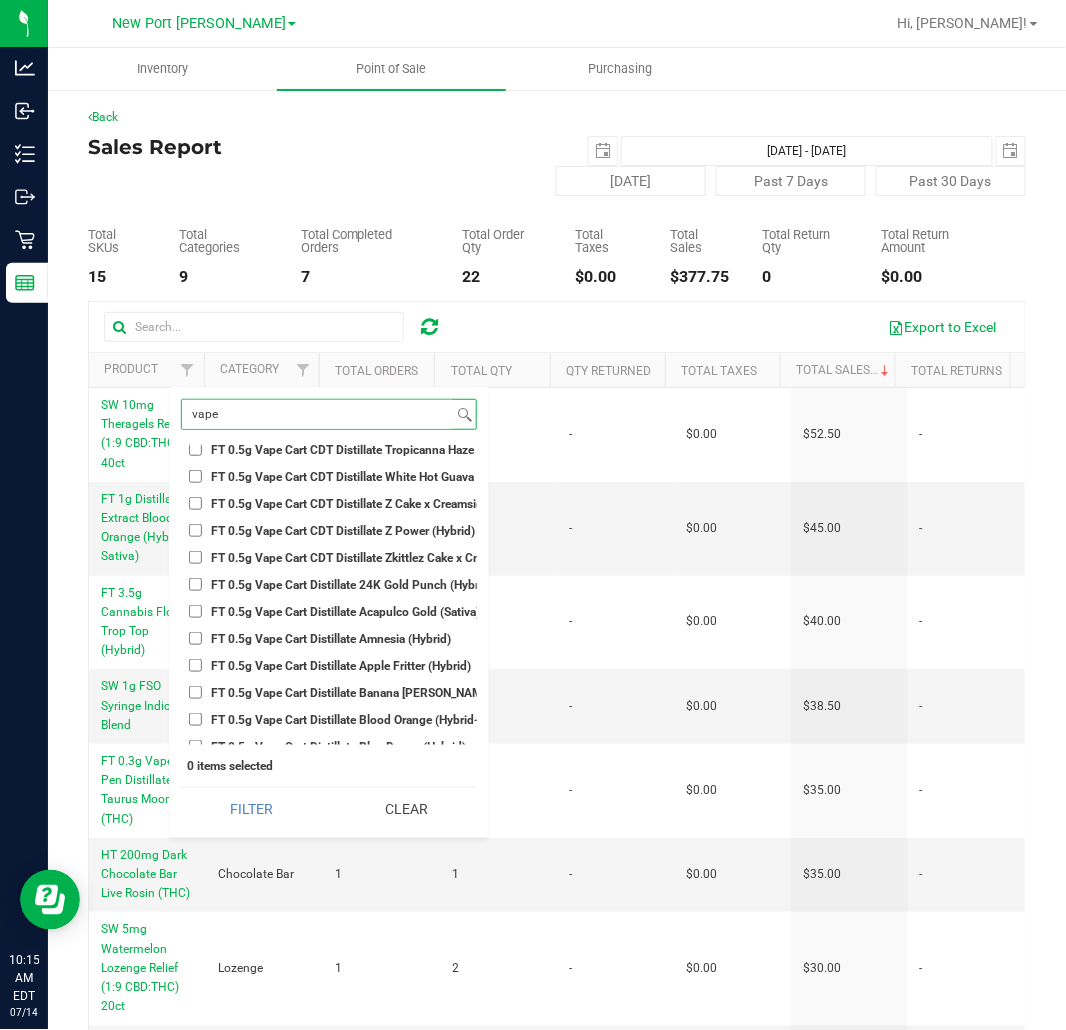 type on "vape" 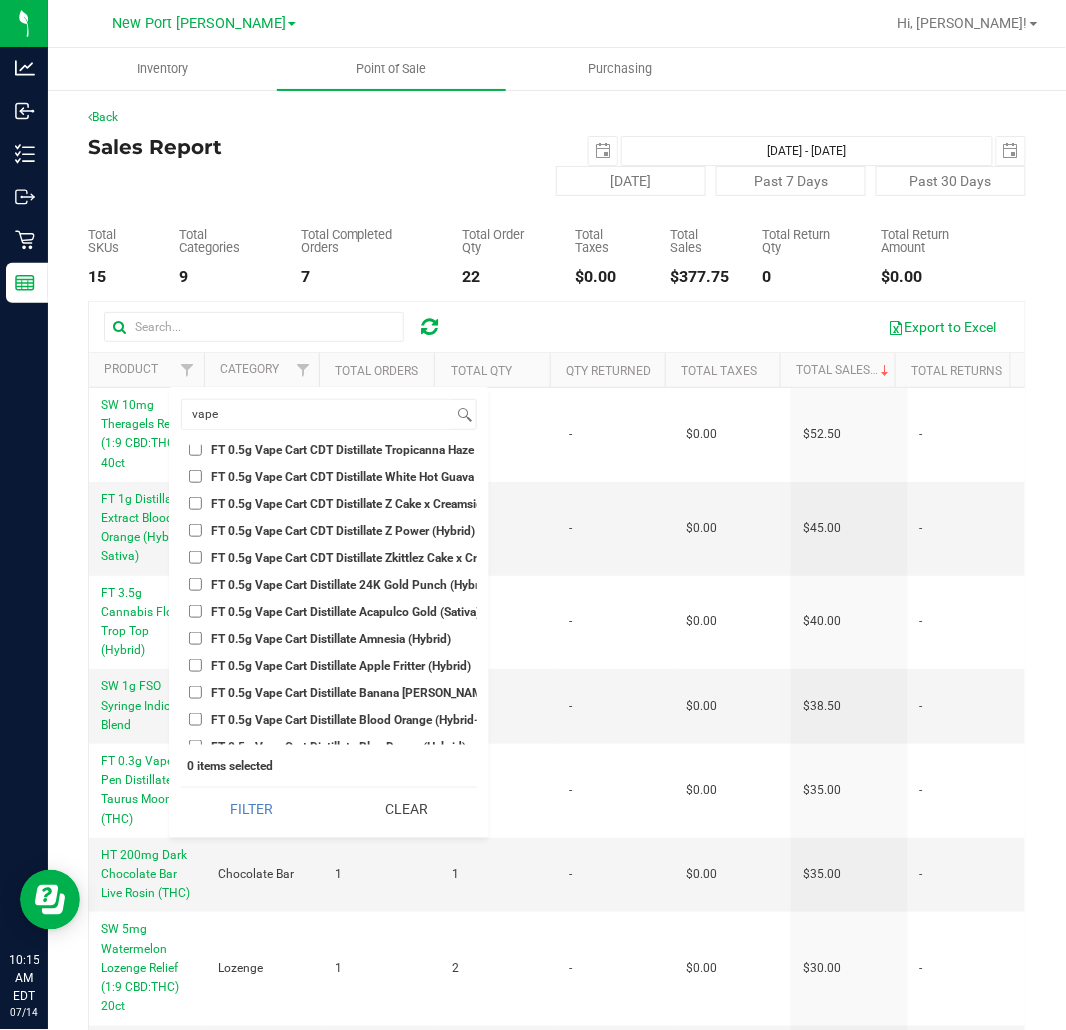 click on "Select All BDS Black Terp Pen CCELL SILO BATTERY BLACK CR 0.35g Pre-Roll Island Castaway Blend (Hybrid) 10ct CR 0.35g Pre-Roll Midnight Mariner Blend (Indica) 10ct CR 0.35g Pre-Roll Sunrise Surfer Blend (Sativa) 10ct CR 0.3g Vape Pen Distillate Cabana Daydreamin' (1:1 CBD:THC) CR 0.3g Vape Pen Distillate Caribbean Sunshine (Indica) CR 0.3g Vape Pen Distillate Far Side of the World (Sativa) CR 0.3g Vape Pen Distillate Island Time (THC) CR 0.3g Vape Pen Distillate Only Time Will Tell (Hybrid) CR 0.3g Vape Pen Distillate Seas the Day (4:1 CBD:THC) CR 0.3g Vape Pen Distillate Stories We Could Tell (1:4 CBD:THC) CR 0.3g Vape Pen Distillate Sunset Sailin' (THC) CR 0.3g Vape Pen Distillate Surfin' in a Hurricane (THC) CR 0.5g Vape Pod PAX Distillate Cabana Daydreamin' (1:1 CBD:THC) CR 0.5g Vape Pod PAX Distillate Caribbean Sunshine (Indica) CR 0.5g Vape Pod PAX Distillate Far Side of the World (Sativa) CR 0.5g Vape Pod PAX Distillate Island Time (THC) CR 0.5g Vape Pod PAX Distillate Only Time Will Tell (Hybrid)" at bounding box center (329, 595) 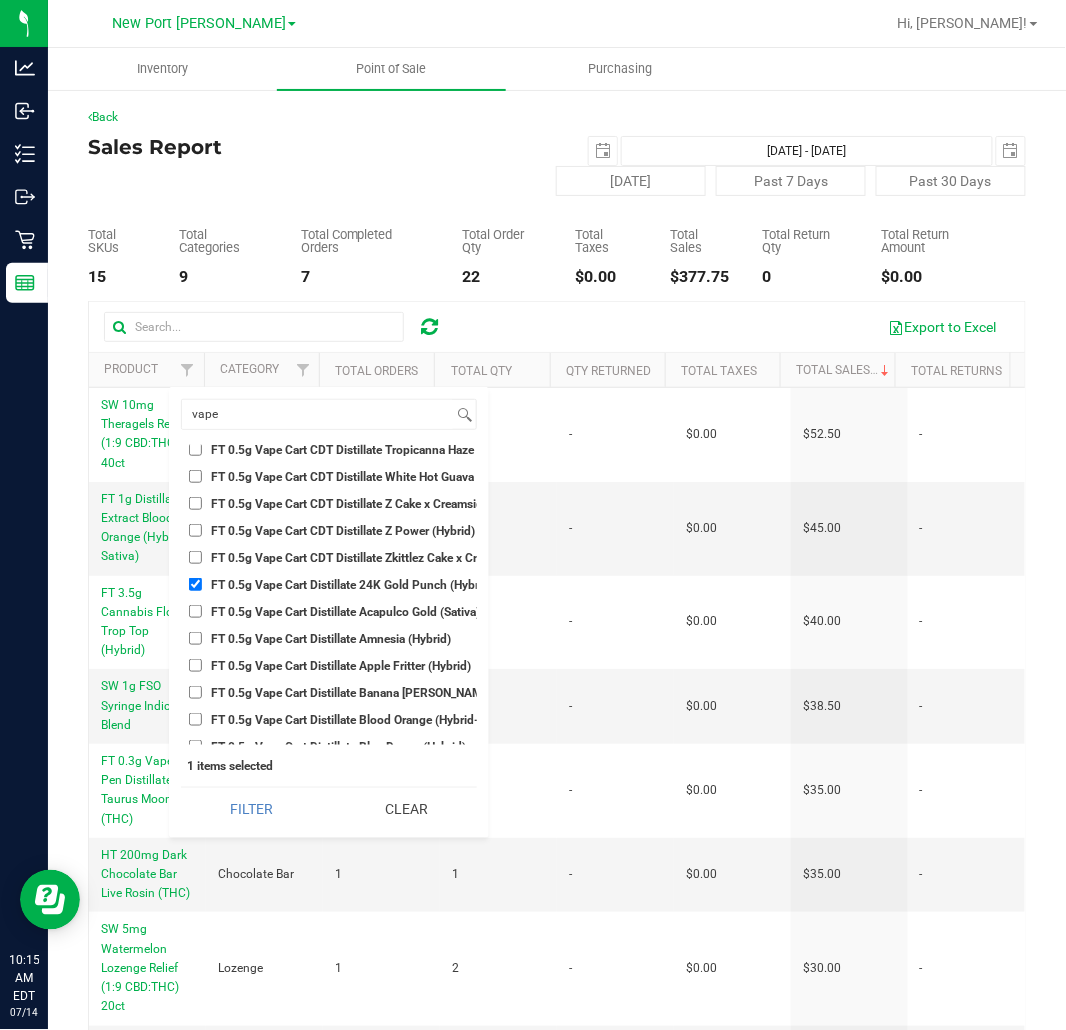 click on "FT 0.5g Vape Cart Distillate Acapulco Gold (Sativa)" at bounding box center (345, 612) 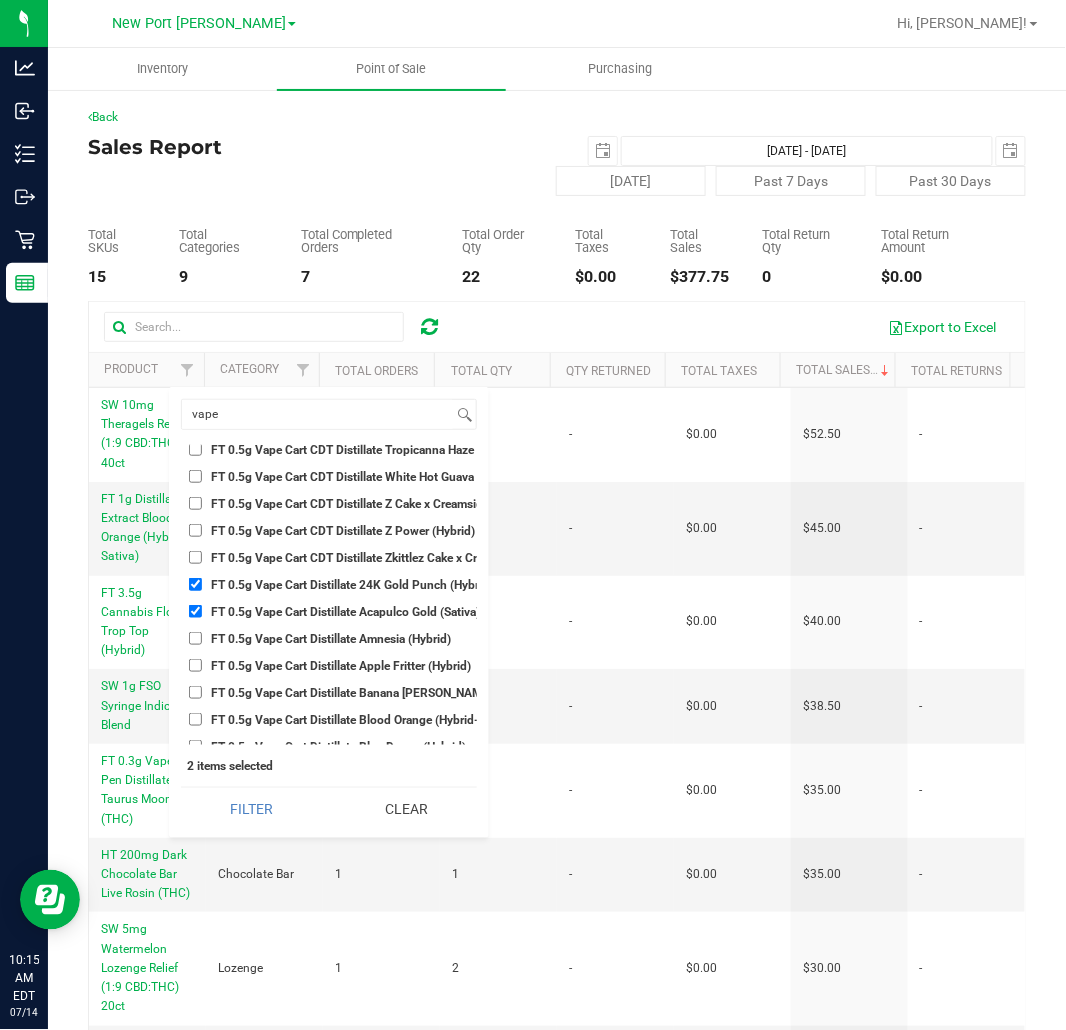 click on "FT 0.5g Vape Cart Distillate Amnesia (Hybrid)" at bounding box center [331, 639] 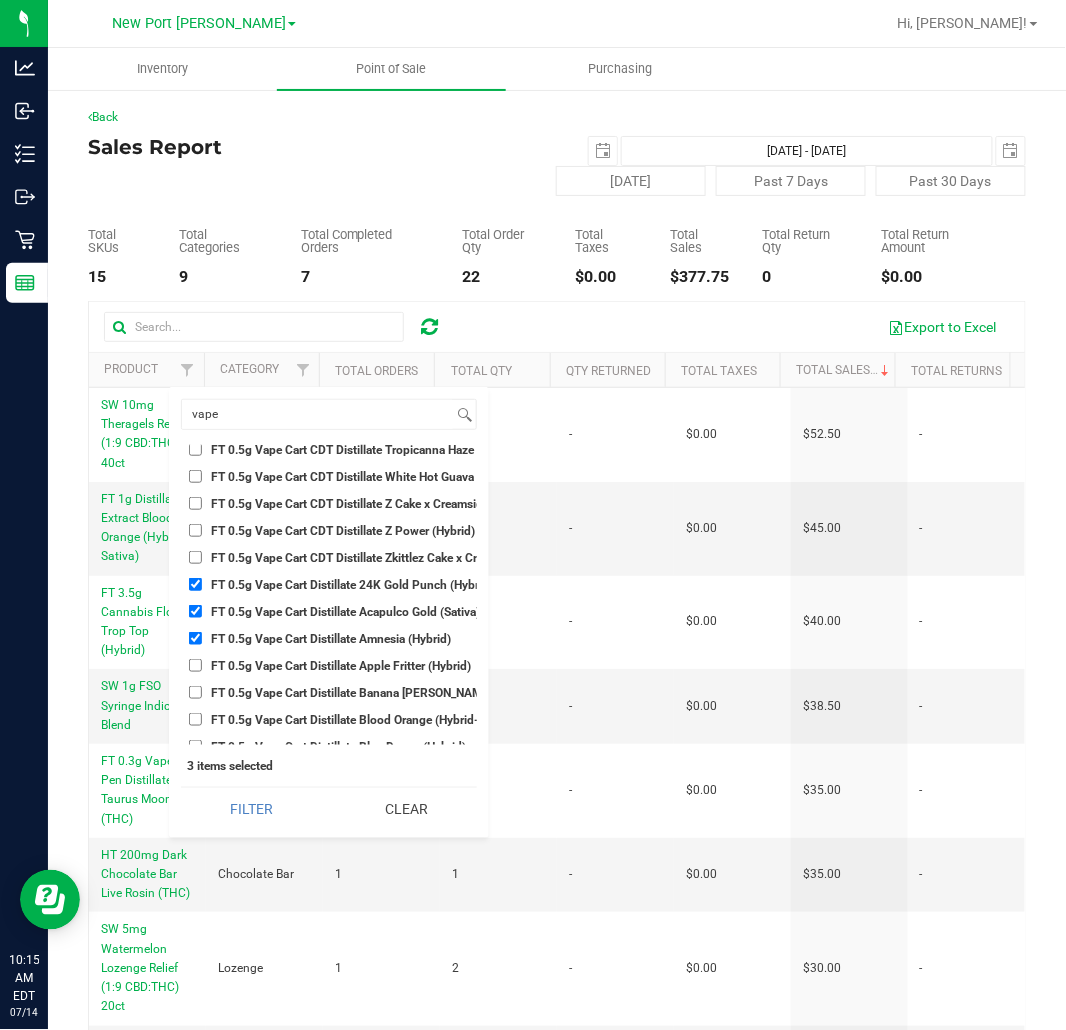 click on "FT 0.5g Vape Cart Distillate Apple Fritter (Hybrid)" at bounding box center (341, 666) 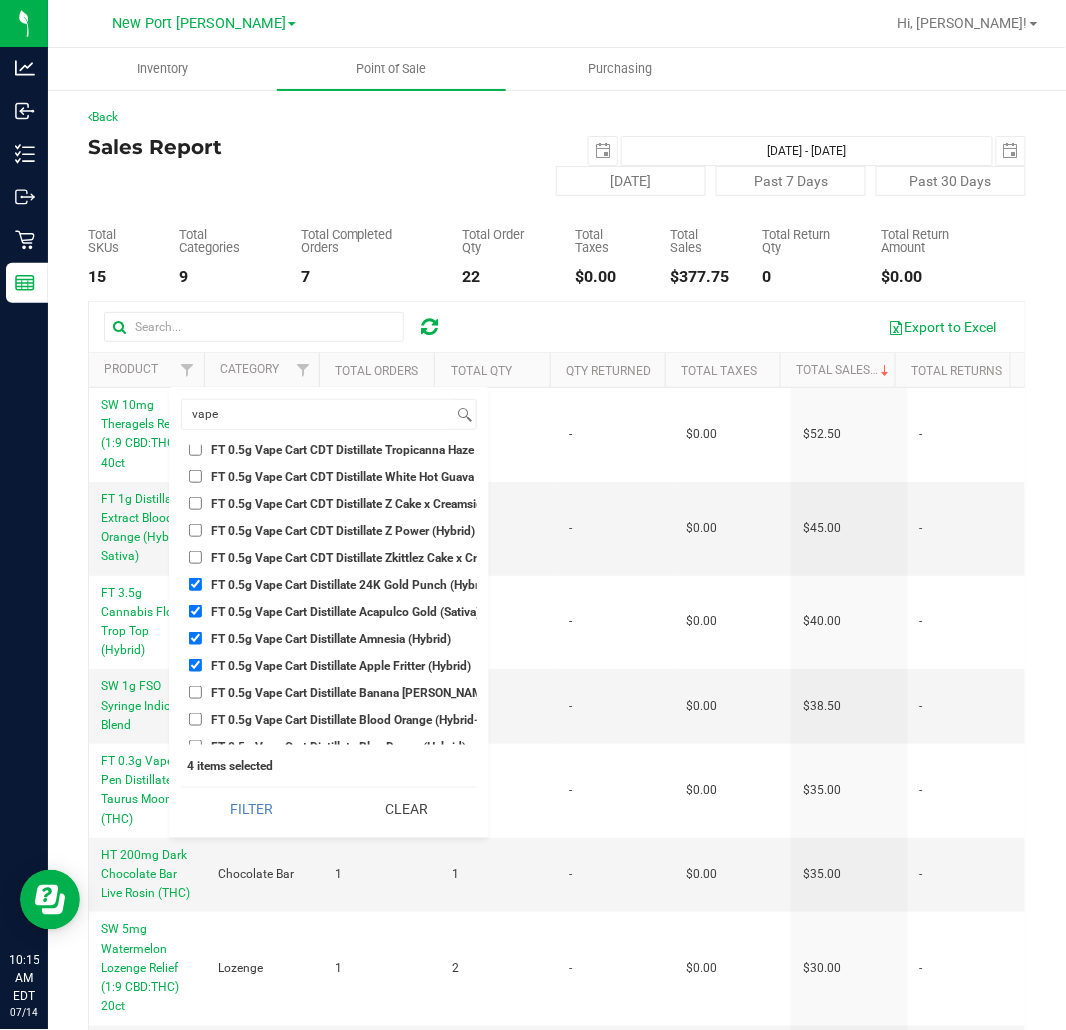 click on "FT 0.5g Vape Cart Distillate Apple Fritter (Hybrid)" at bounding box center [341, 666] 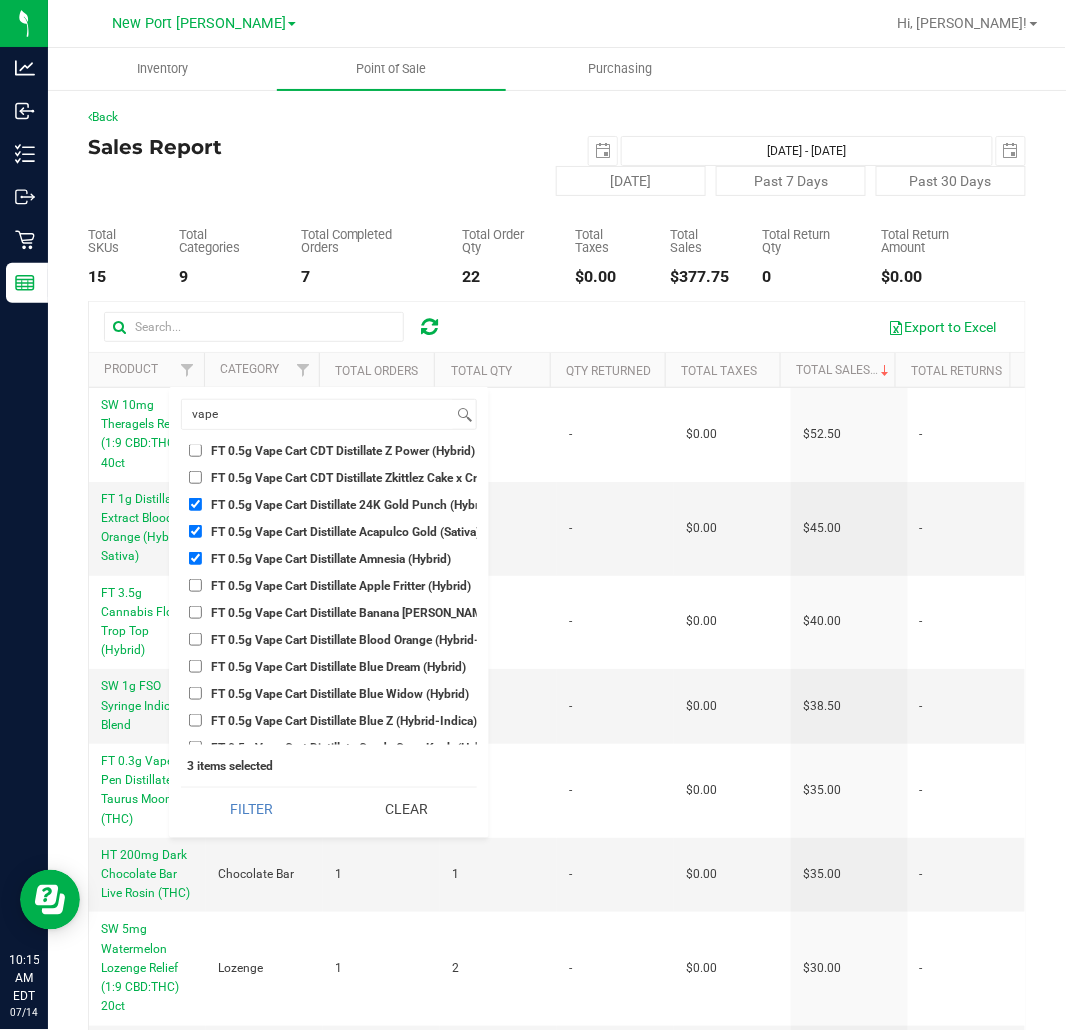 scroll, scrollTop: 3444, scrollLeft: 0, axis: vertical 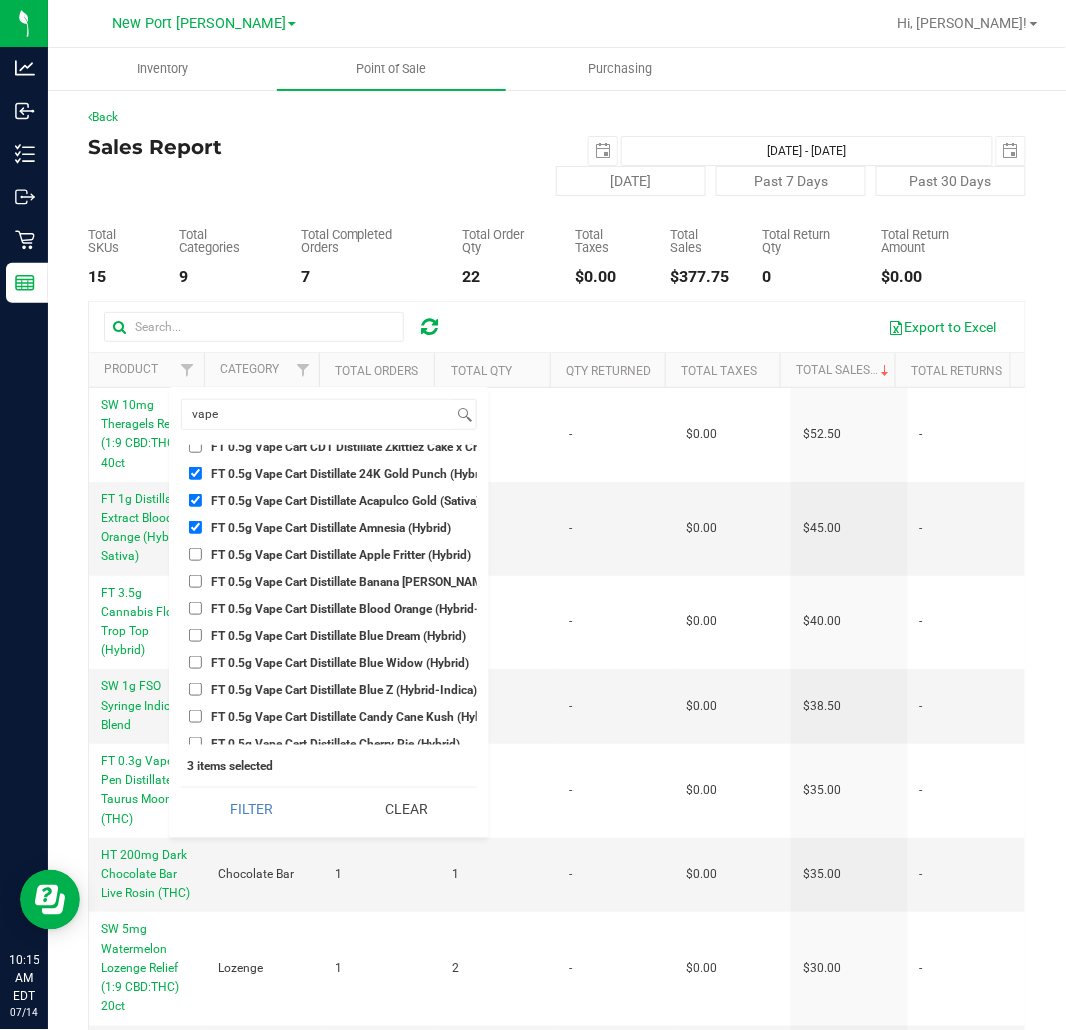 click on "FT 0.5g Vape Cart Distillate Blood Orange (Hybrid-Sativa)" at bounding box center (363, 609) 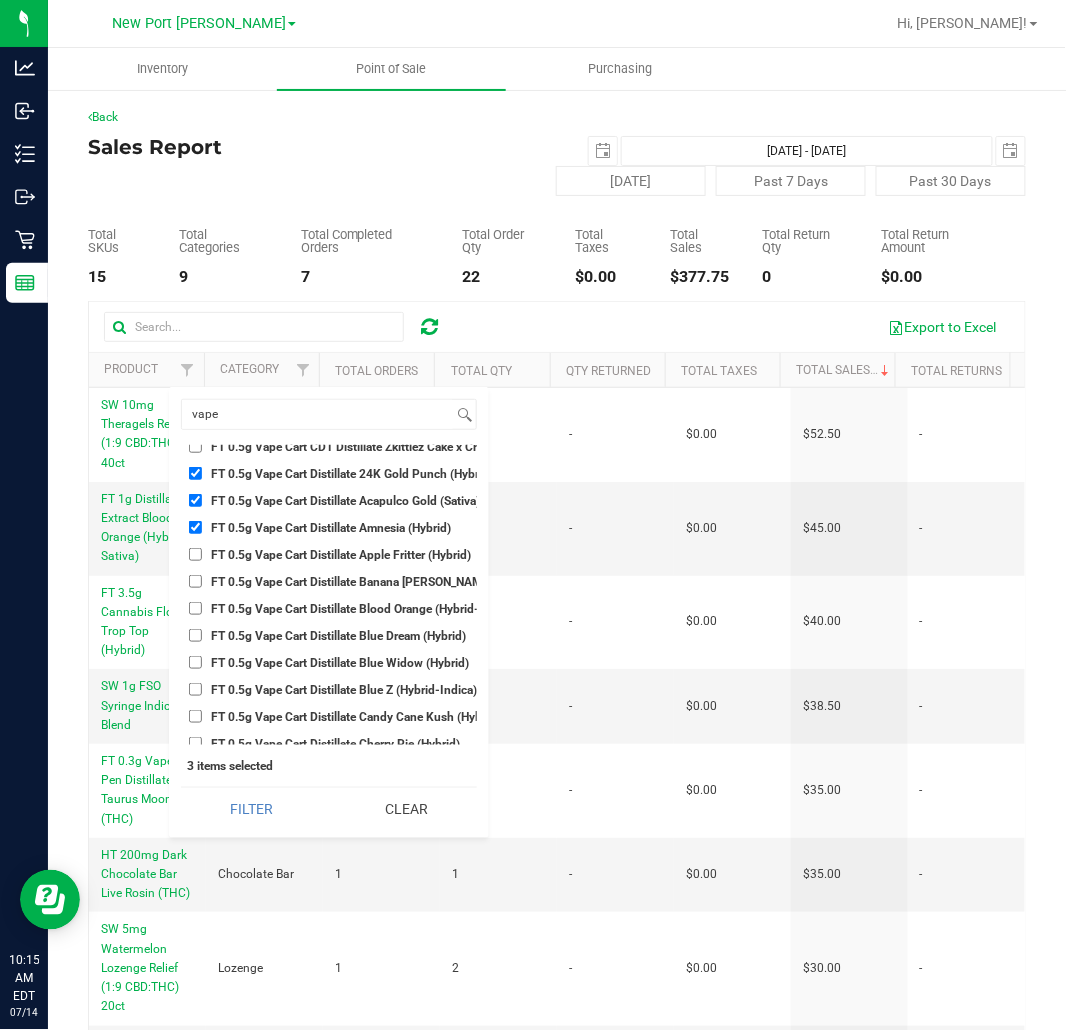 click on "FT 0.5g Vape Cart Distillate Blood Orange (Hybrid-Sativa)" at bounding box center [195, 608] 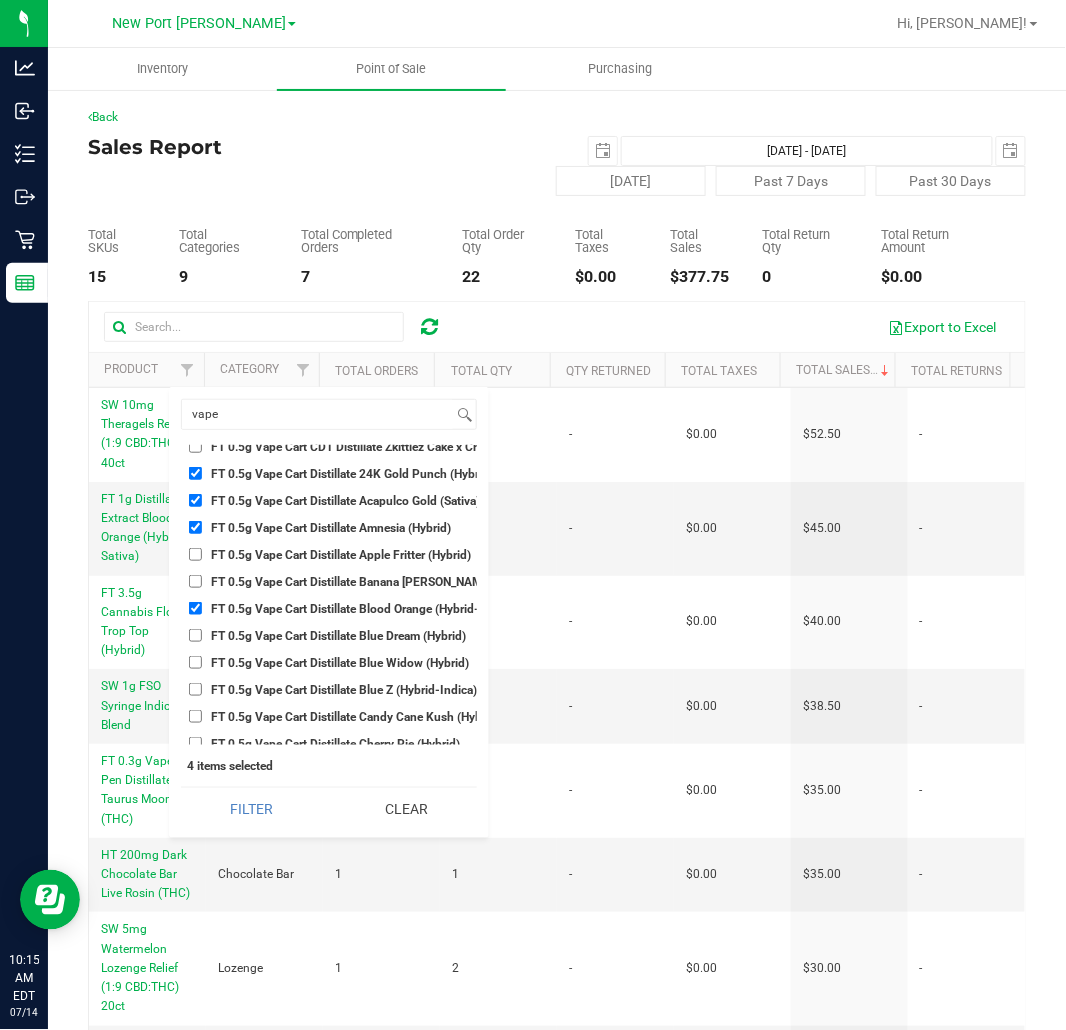 click on "Select All BDS Black Terp Pen CCELL SILO BATTERY BLACK CR 0.35g Pre-Roll Island Castaway Blend (Hybrid) 10ct CR 0.35g Pre-Roll Midnight Mariner Blend (Indica) 10ct CR 0.35g Pre-Roll Sunrise Surfer Blend (Sativa) 10ct CR 0.3g Vape Pen Distillate Cabana Daydreamin' (1:1 CBD:THC) CR 0.3g Vape Pen Distillate Caribbean Sunshine (Indica) CR 0.3g Vape Pen Distillate Far Side of the World (Sativa) CR 0.3g Vape Pen Distillate Island Time (THC) CR 0.3g Vape Pen Distillate Only Time Will Tell (Hybrid) CR 0.3g Vape Pen Distillate Seas the Day (4:1 CBD:THC) CR 0.3g Vape Pen Distillate Stories We Could Tell (1:4 CBD:THC) CR 0.3g Vape Pen Distillate Sunset Sailin' (THC) CR 0.3g Vape Pen Distillate Surfin' in a Hurricane (THC) CR 0.5g Vape Pod PAX Distillate Cabana Daydreamin' (1:1 CBD:THC) CR 0.5g Vape Pod PAX Distillate Caribbean Sunshine (Indica) CR 0.5g Vape Pod PAX Distillate Far Side of the World (Sativa) CR 0.5g Vape Pod PAX Distillate Island Time (THC) CR 0.5g Vape Pod PAX Distillate Only Time Will Tell (Hybrid)" at bounding box center [329, 595] 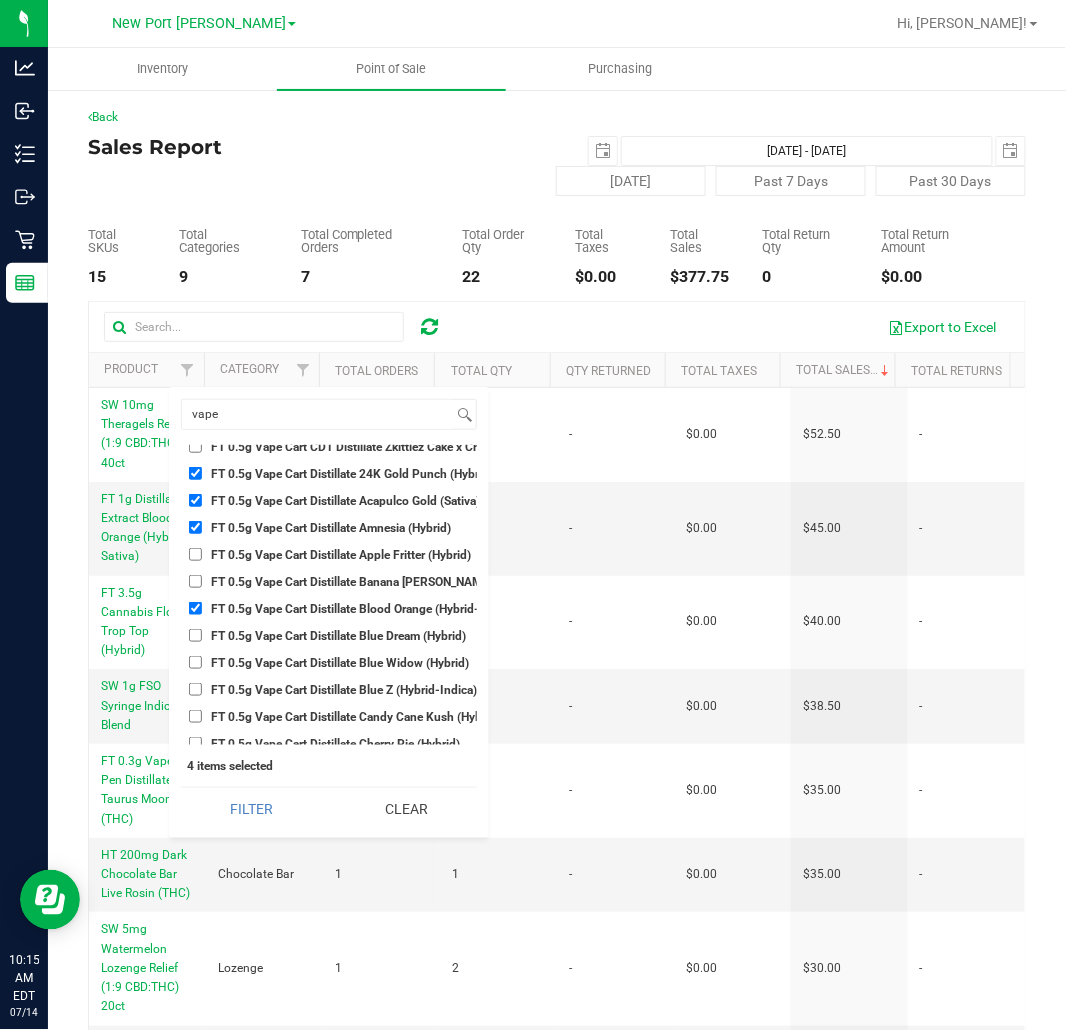 click on "FT 0.5g Vape Cart Distillate Banana [PERSON_NAME] (Hybrid)" at bounding box center [375, 582] 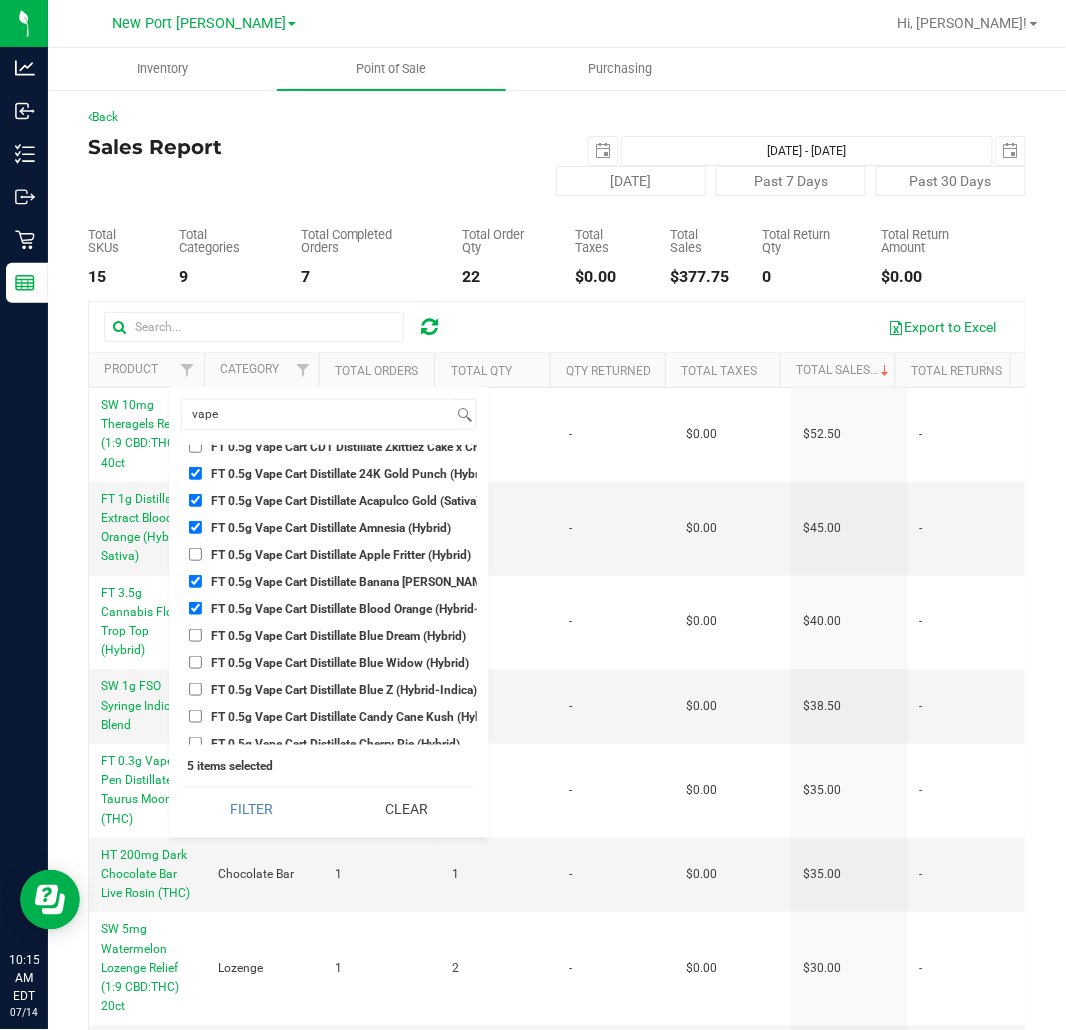 click on "FT 0.5g Vape Cart Distillate Blood Orange (Hybrid-Sativa)" at bounding box center (363, 609) 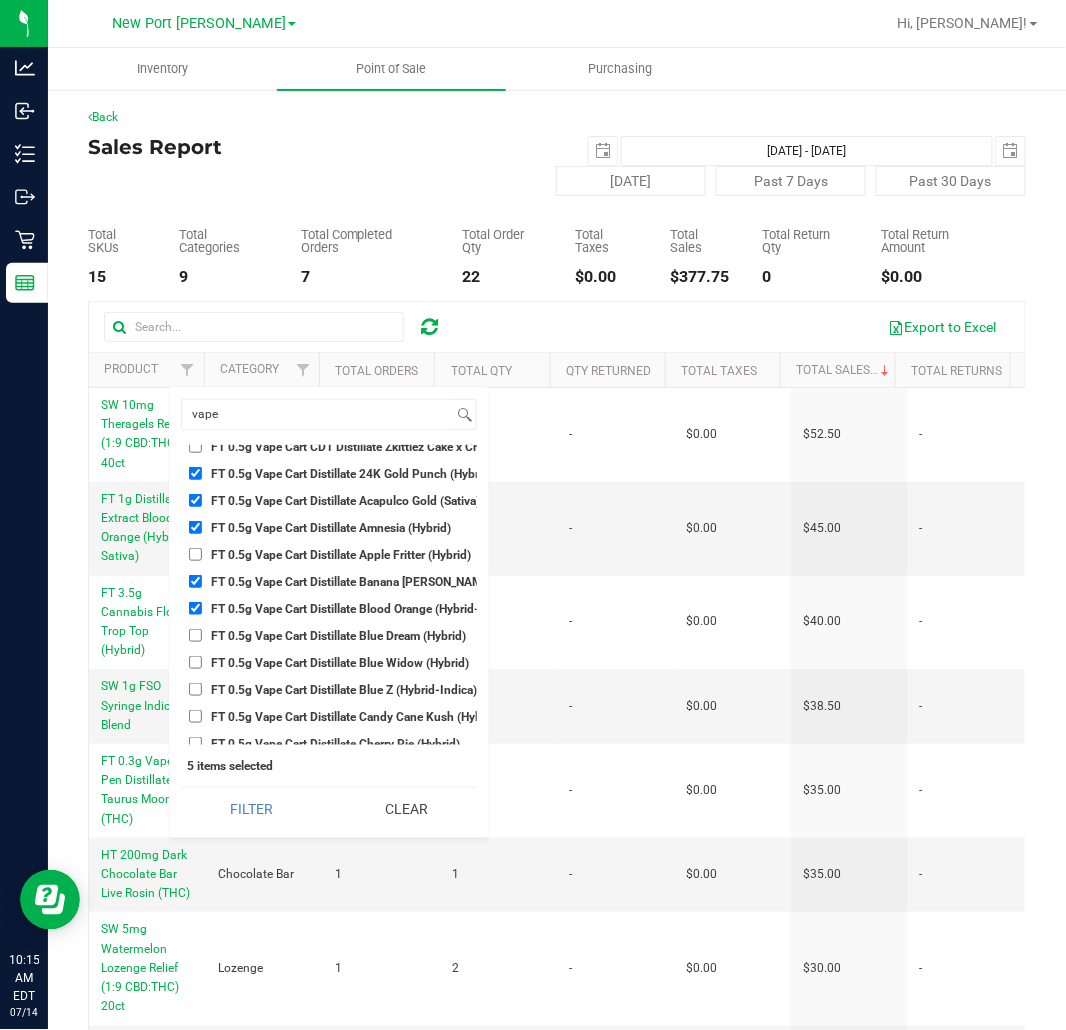 click on "FT 0.5g Vape Cart Distillate Blood Orange (Hybrid-Sativa)" at bounding box center [195, 608] 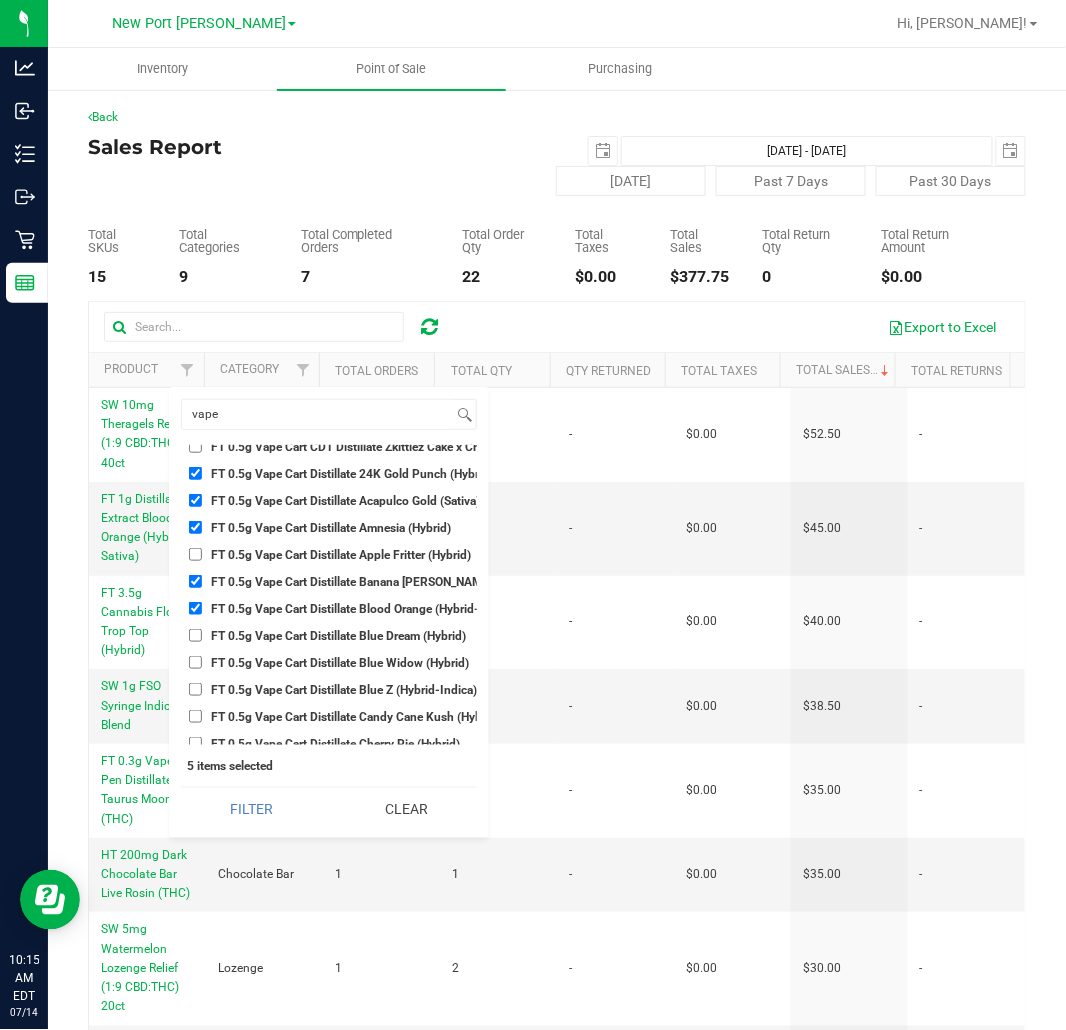 checkbox on "false" 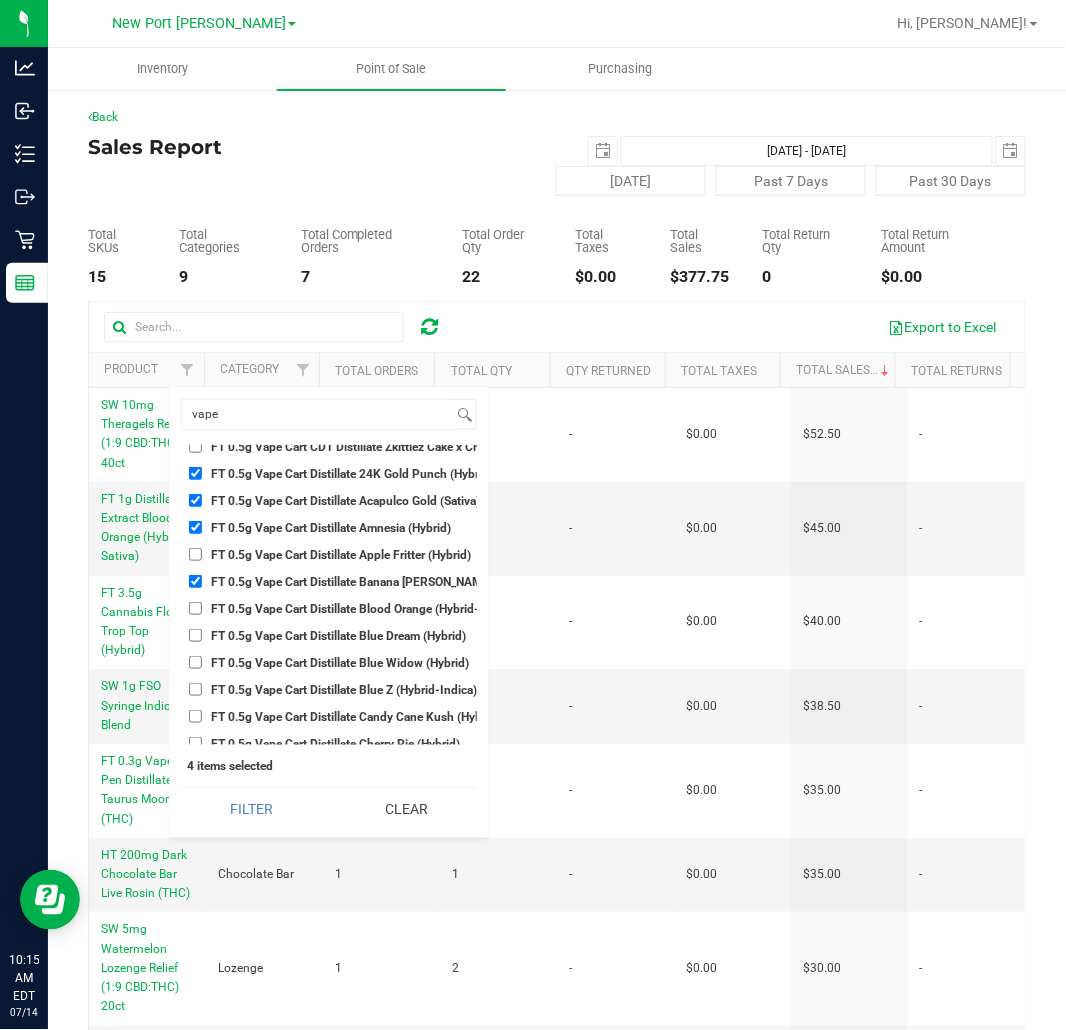 scroll, scrollTop: 3555, scrollLeft: 0, axis: vertical 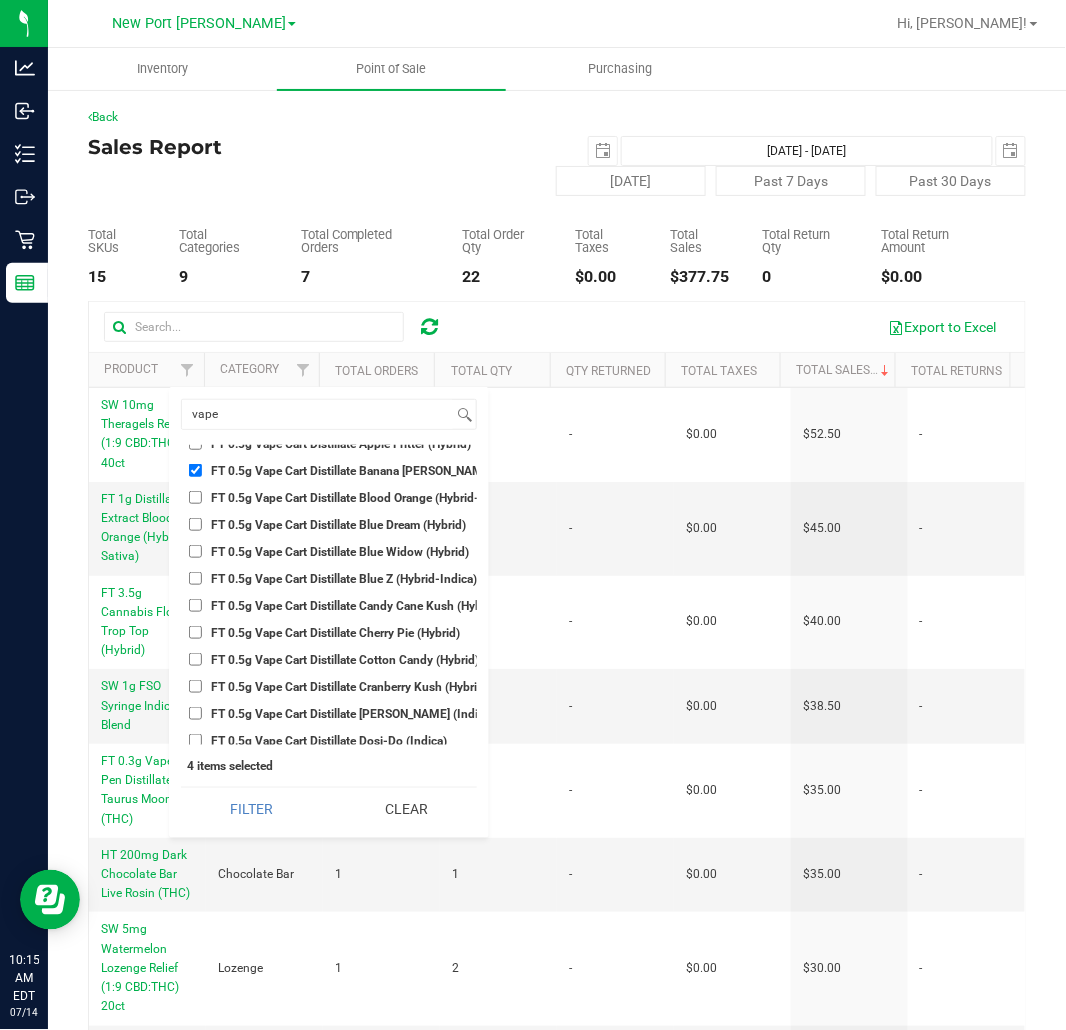 click on "FT 0.5g Vape Cart Distillate Blue Z (Hybrid-Indica)" at bounding box center (344, 579) 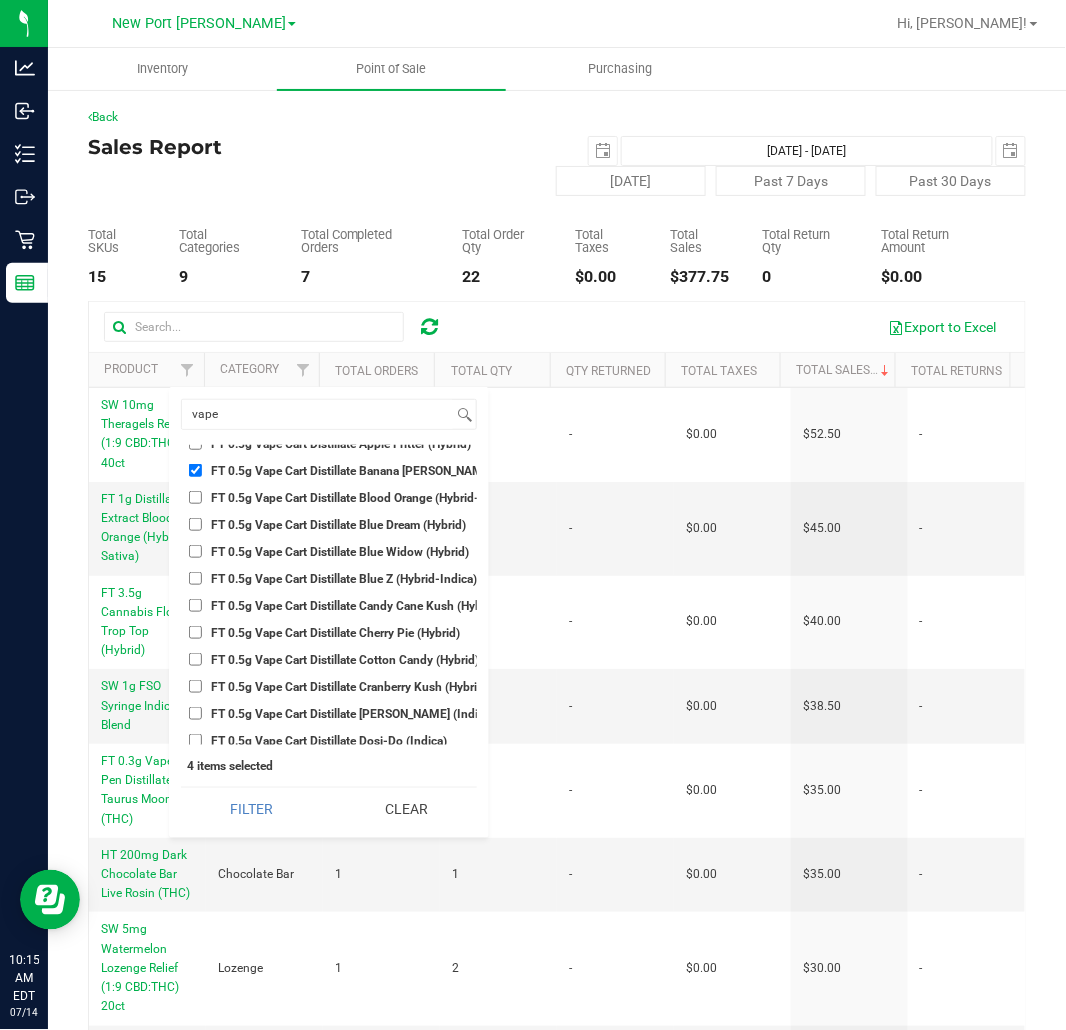 click on "FT 0.5g Vape Cart Distillate Blue Z (Hybrid-Indica)" at bounding box center [195, 578] 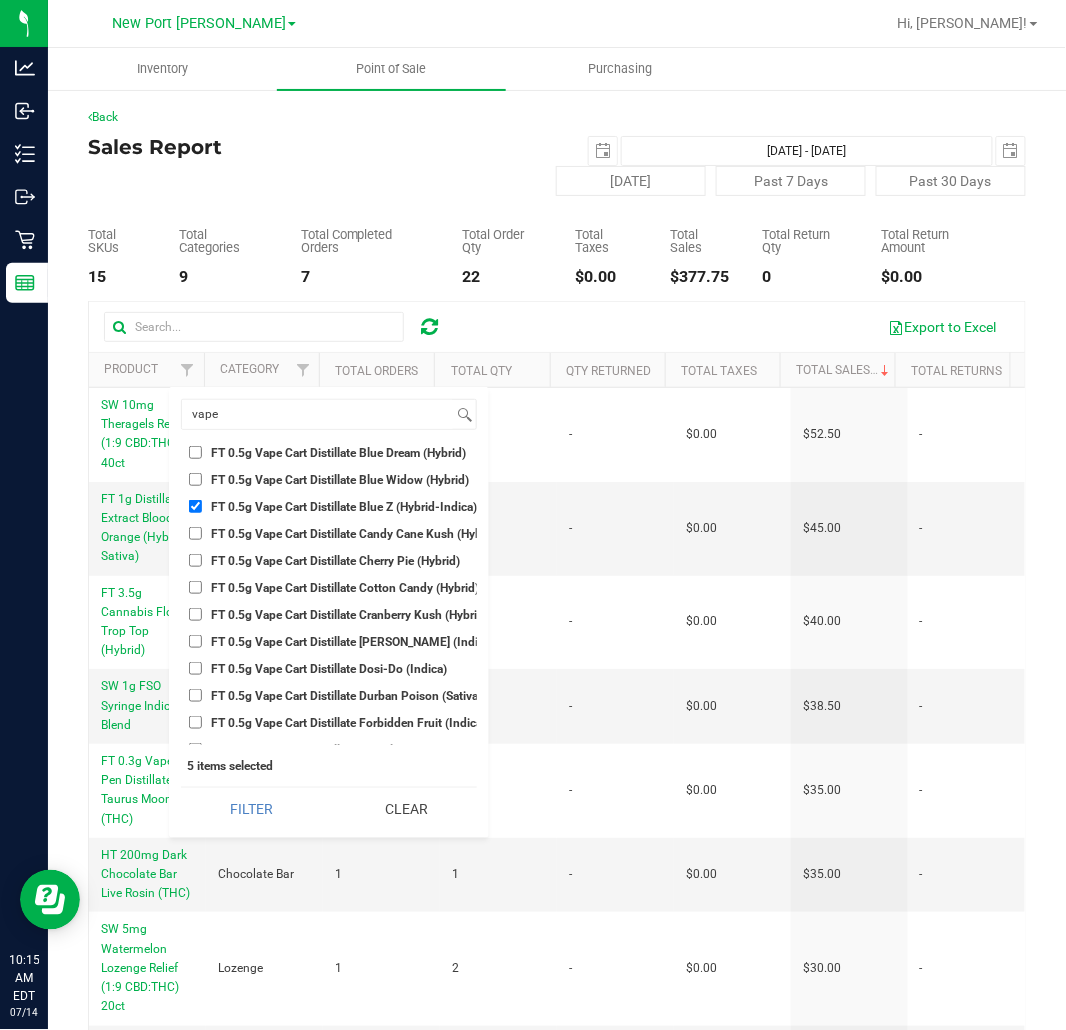 scroll, scrollTop: 3666, scrollLeft: 0, axis: vertical 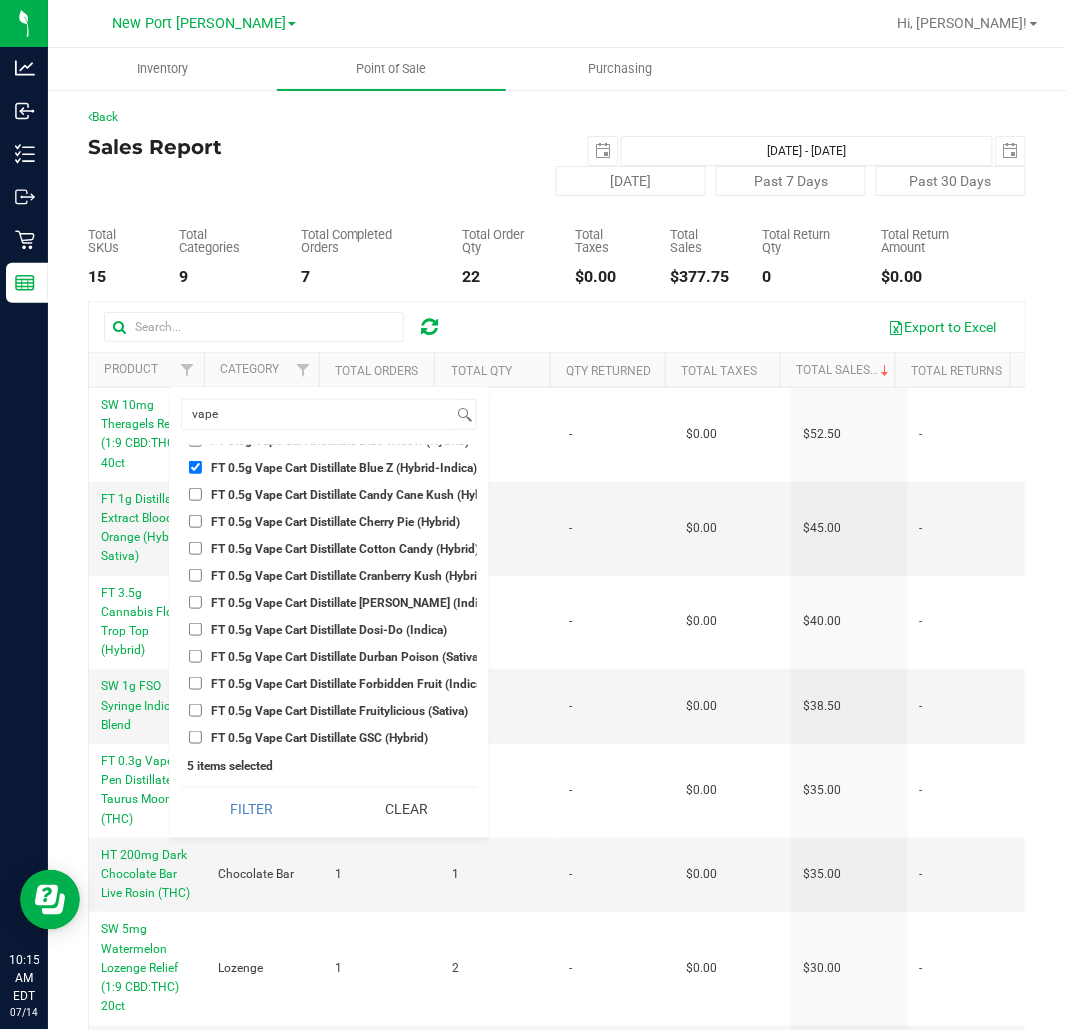 click on "FT 0.5g Vape Cart Distillate [PERSON_NAME] (Indica)" at bounding box center [352, 603] 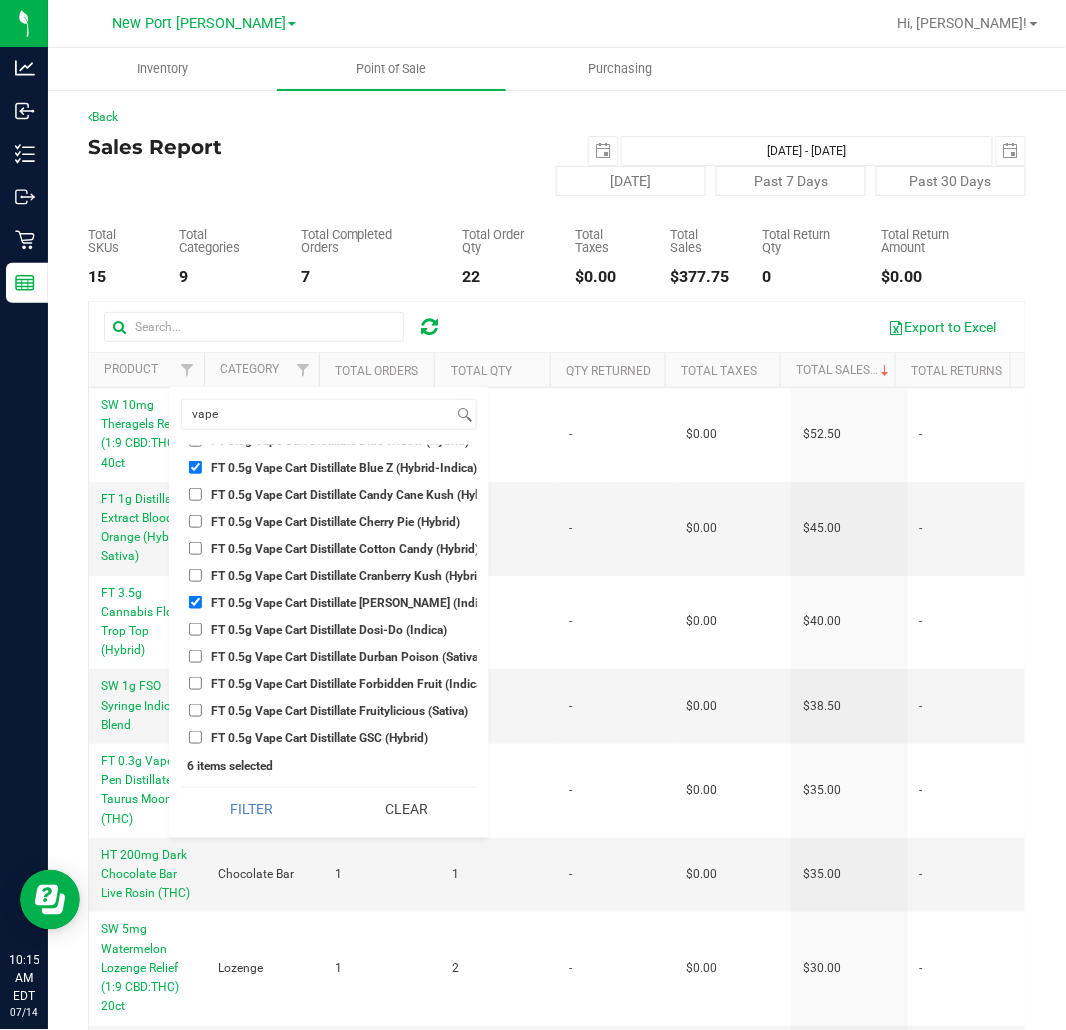 click on "FT 0.5g Vape Cart Distillate Dosi-Do (Indica)" at bounding box center [329, 630] 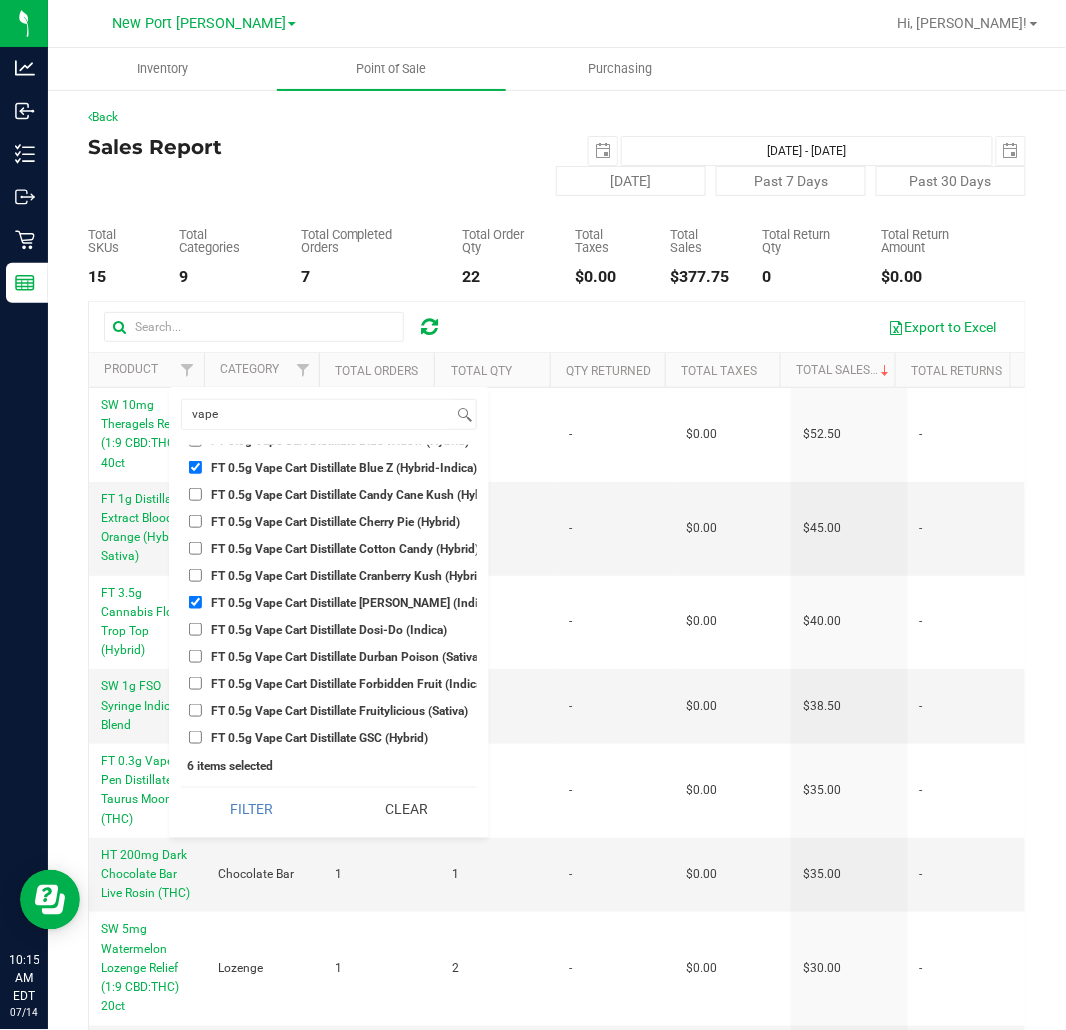 click on "FT 0.5g Vape Cart Distillate Dosi-Do (Indica)" at bounding box center [195, 629] 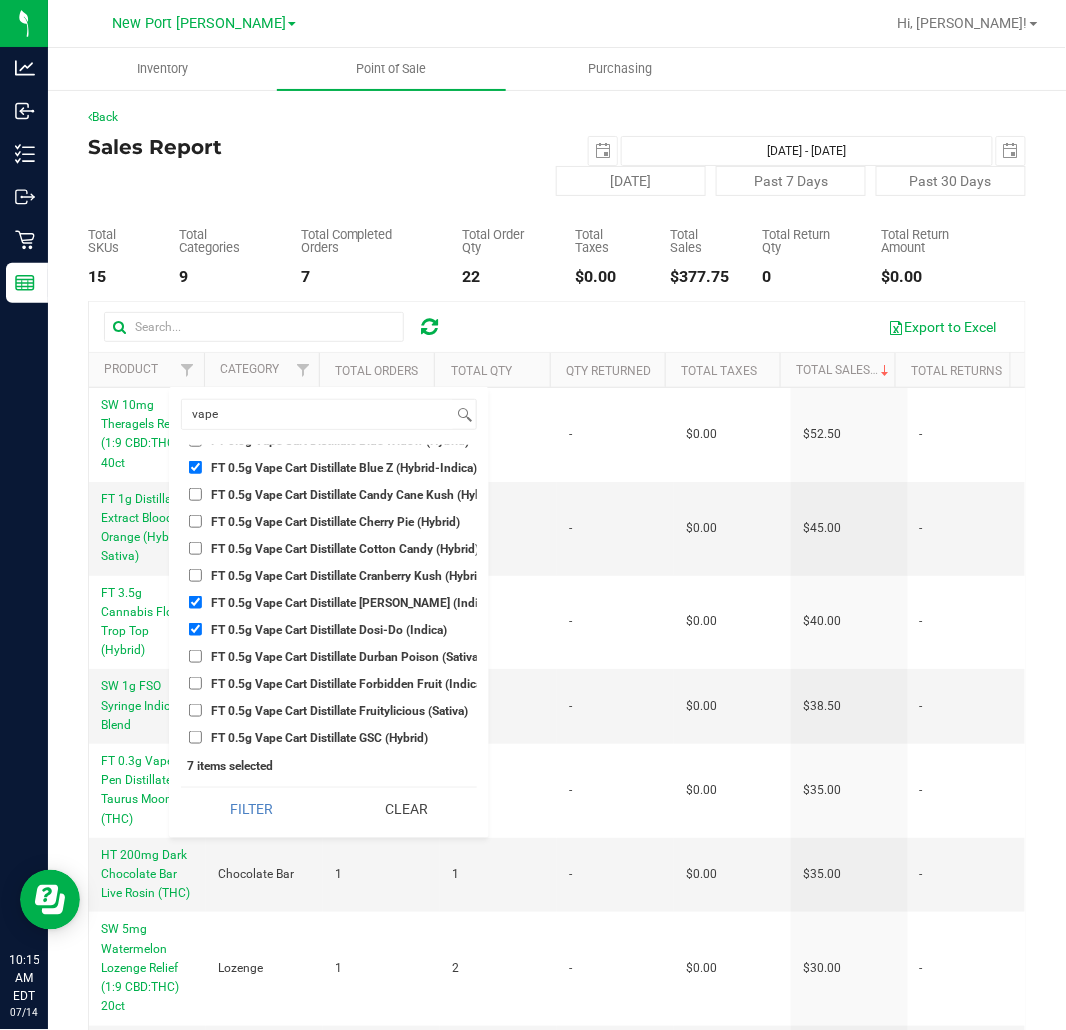 click on "FT 0.5g Vape Cart Distillate Durban Poison (Sativa)" at bounding box center (329, 656) 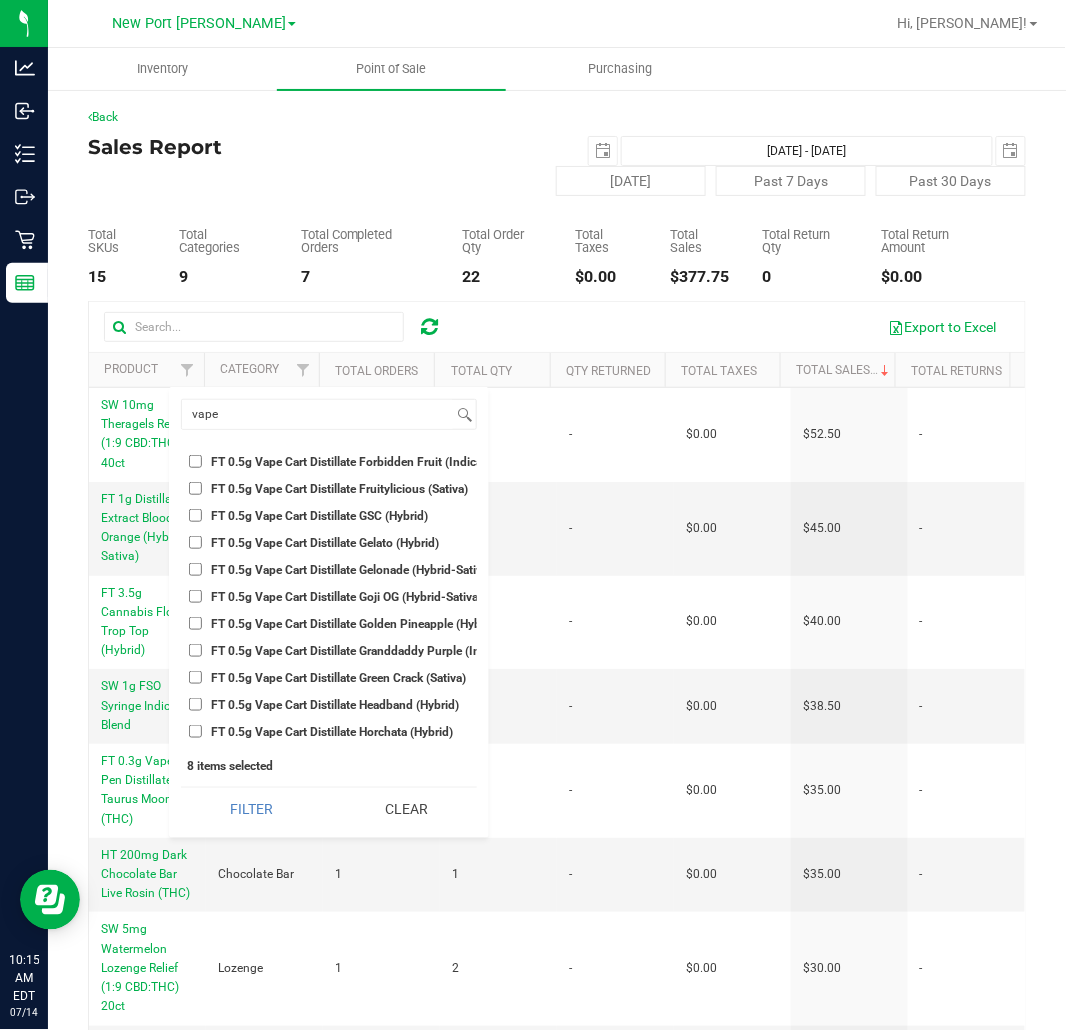 scroll, scrollTop: 4000, scrollLeft: 0, axis: vertical 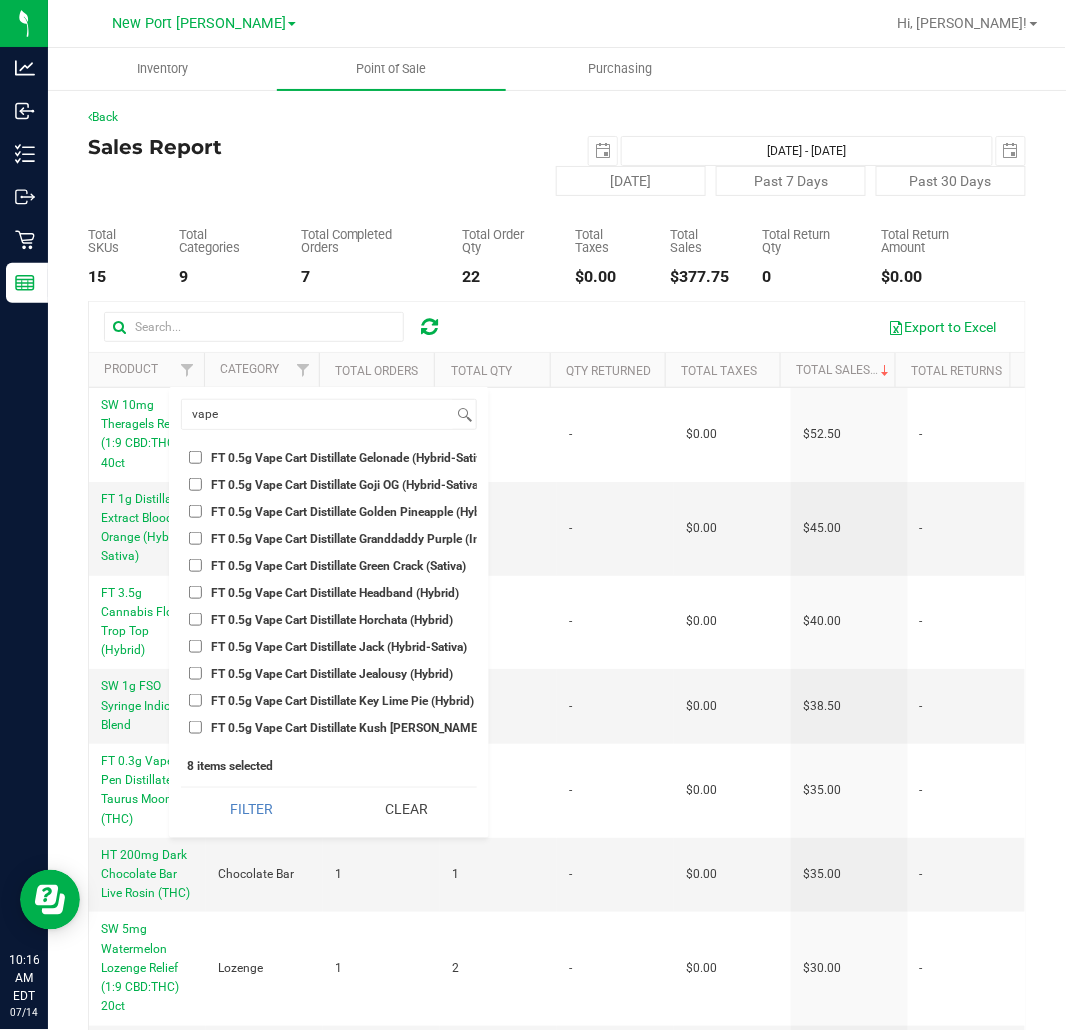 click on "FT 0.5g Vape Cart Distillate Green Crack (Sativa)" at bounding box center [338, 566] 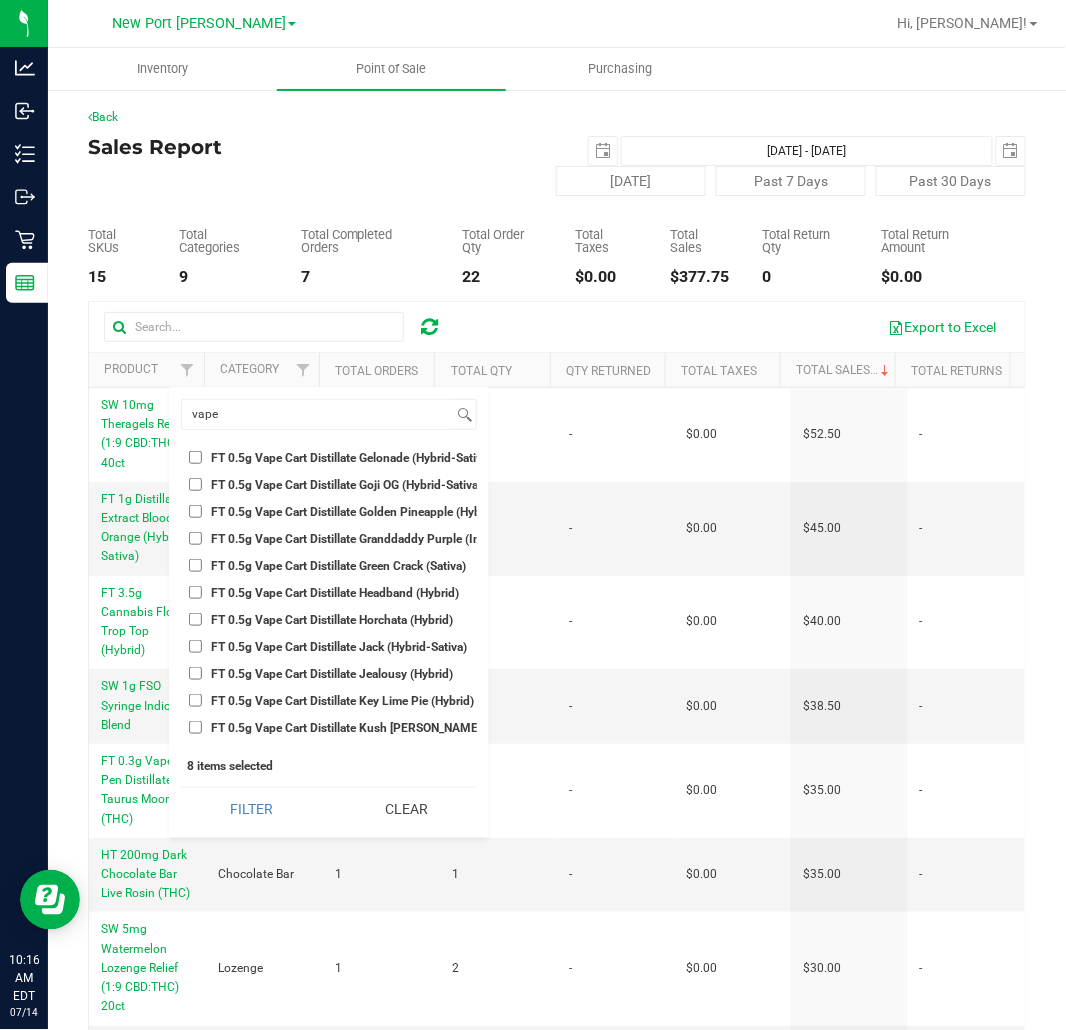 click on "FT 0.5g Vape Cart Distillate Green Crack (Sativa)" at bounding box center [195, 565] 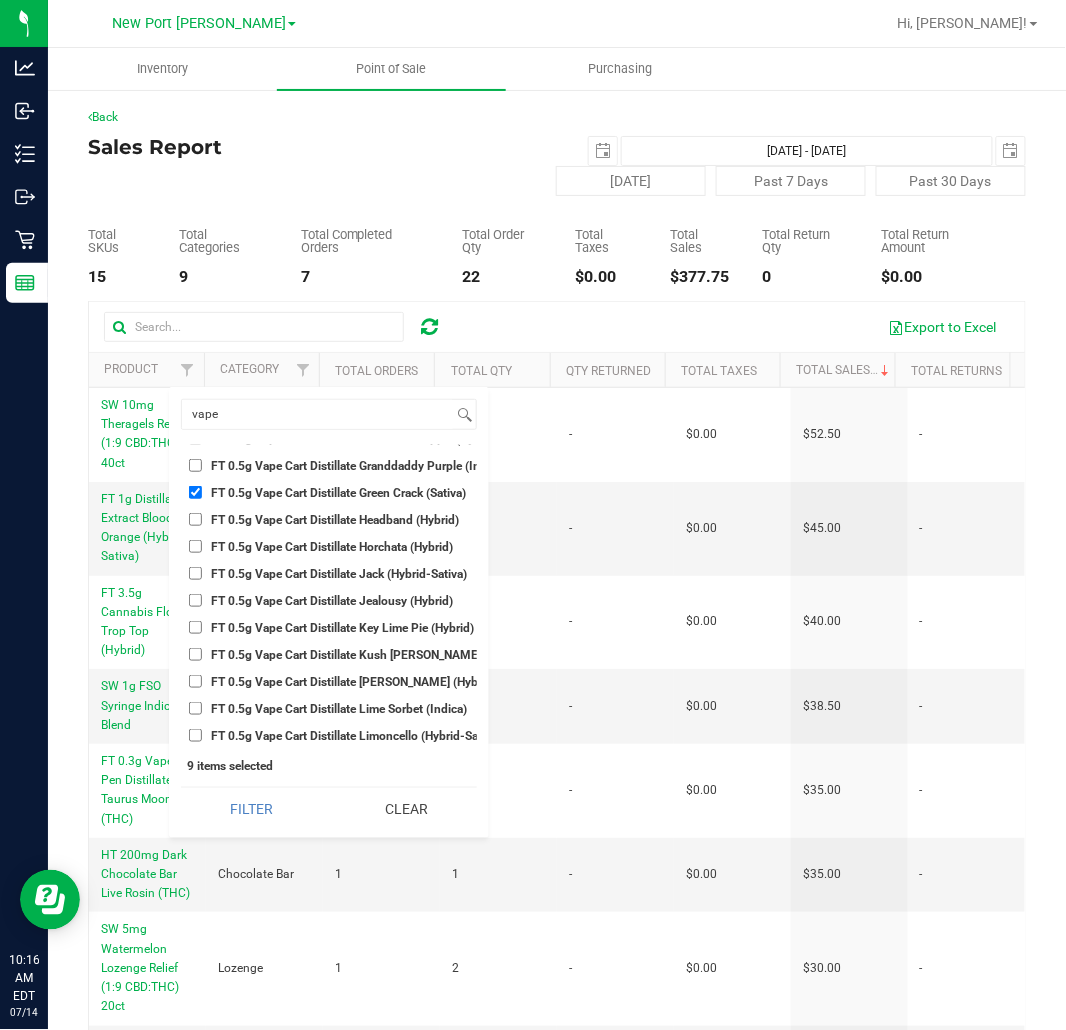 scroll, scrollTop: 4111, scrollLeft: 0, axis: vertical 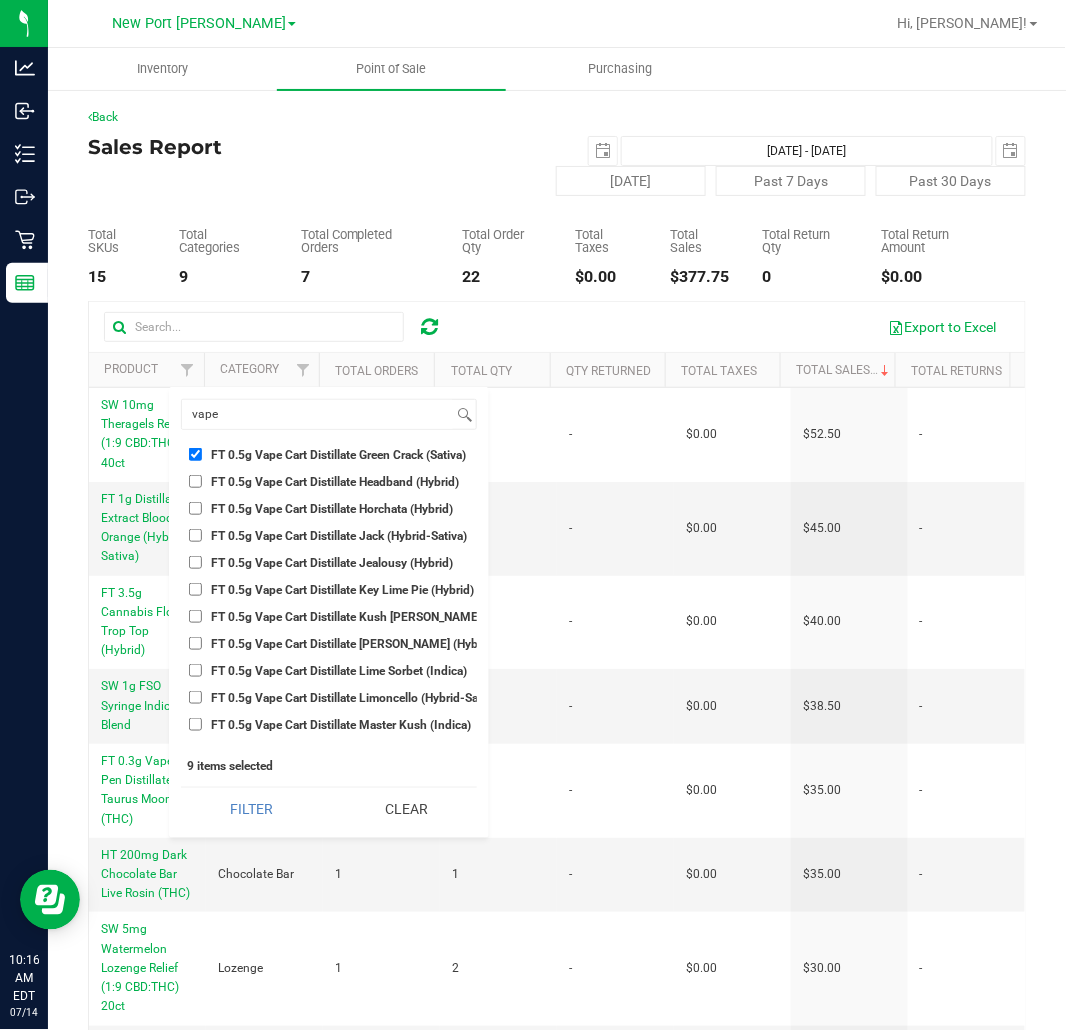 click on "FT 0.5g Vape Cart Distillate Jealousy (Hybrid)" at bounding box center [332, 563] 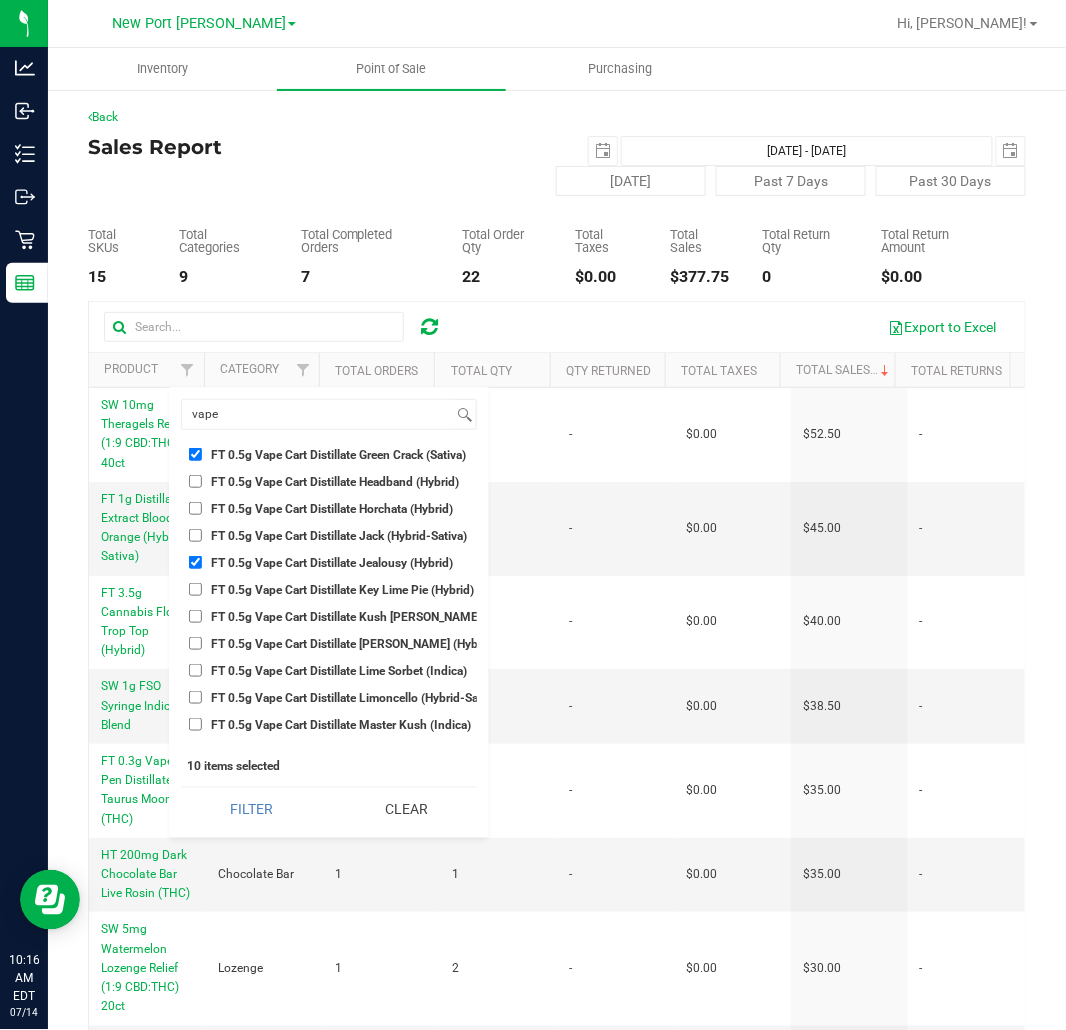 click on "Select All BDS Black Terp Pen CCELL SILO BATTERY BLACK CR 0.35g Pre-Roll Island Castaway Blend (Hybrid) 10ct CR 0.35g Pre-Roll Midnight Mariner Blend (Indica) 10ct CR 0.35g Pre-Roll Sunrise Surfer Blend (Sativa) 10ct CR 0.3g Vape Pen Distillate Cabana Daydreamin' (1:1 CBD:THC) CR 0.3g Vape Pen Distillate Caribbean Sunshine (Indica) CR 0.3g Vape Pen Distillate Far Side of the World (Sativa) CR 0.3g Vape Pen Distillate Island Time (THC) CR 0.3g Vape Pen Distillate Only Time Will Tell (Hybrid) CR 0.3g Vape Pen Distillate Seas the Day (4:1 CBD:THC) CR 0.3g Vape Pen Distillate Stories We Could Tell (1:4 CBD:THC) CR 0.3g Vape Pen Distillate Sunset Sailin' (THC) CR 0.3g Vape Pen Distillate Surfin' in a Hurricane (THC) CR 0.5g Vape Pod PAX Distillate Cabana Daydreamin' (1:1 CBD:THC) CR 0.5g Vape Pod PAX Distillate Caribbean Sunshine (Indica) CR 0.5g Vape Pod PAX Distillate Far Side of the World (Sativa) CR 0.5g Vape Pod PAX Distillate Island Time (THC) CR 0.5g Vape Pod PAX Distillate Only Time Will Tell (Hybrid)" at bounding box center (329, 595) 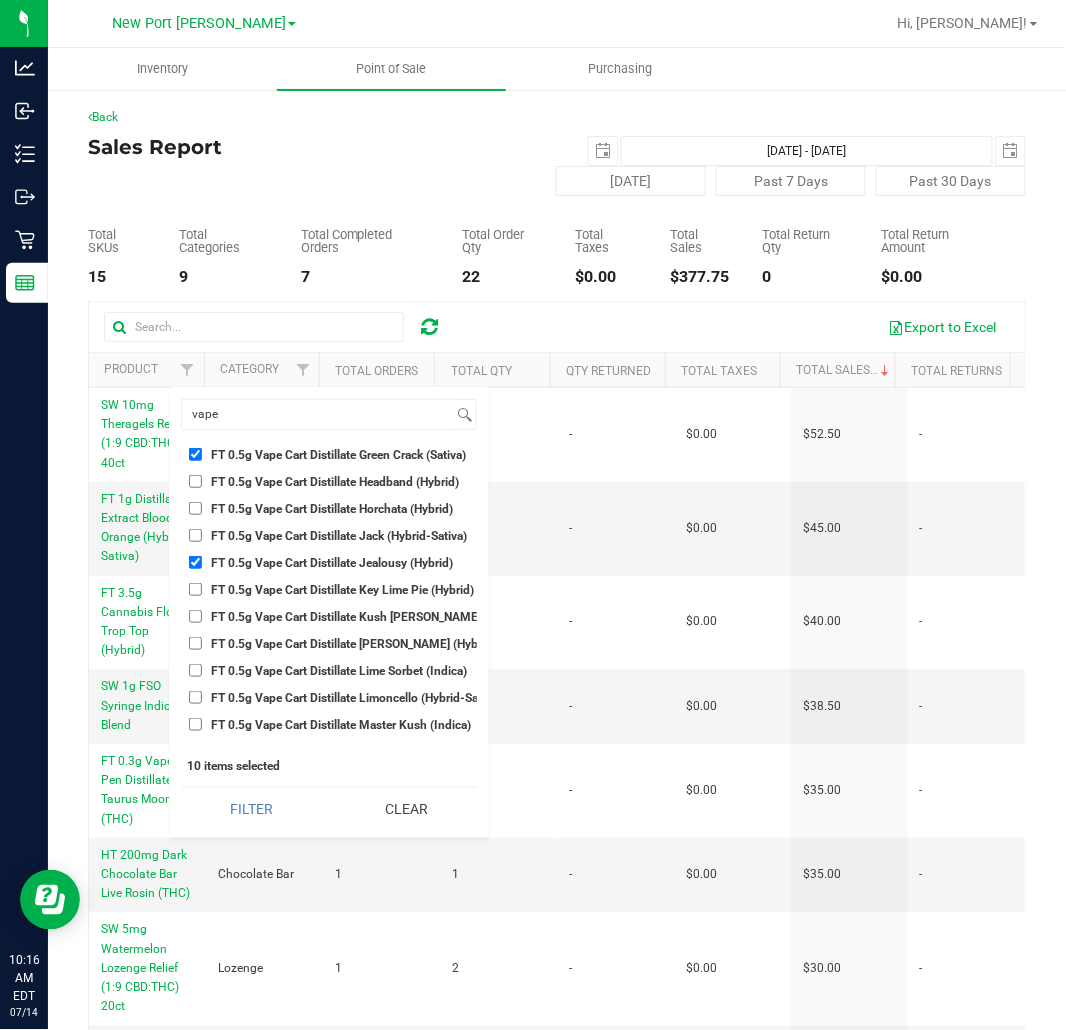 click on "FT 0.5g Vape Cart Distillate Key Lime Pie (Hybrid)" at bounding box center (329, 589) 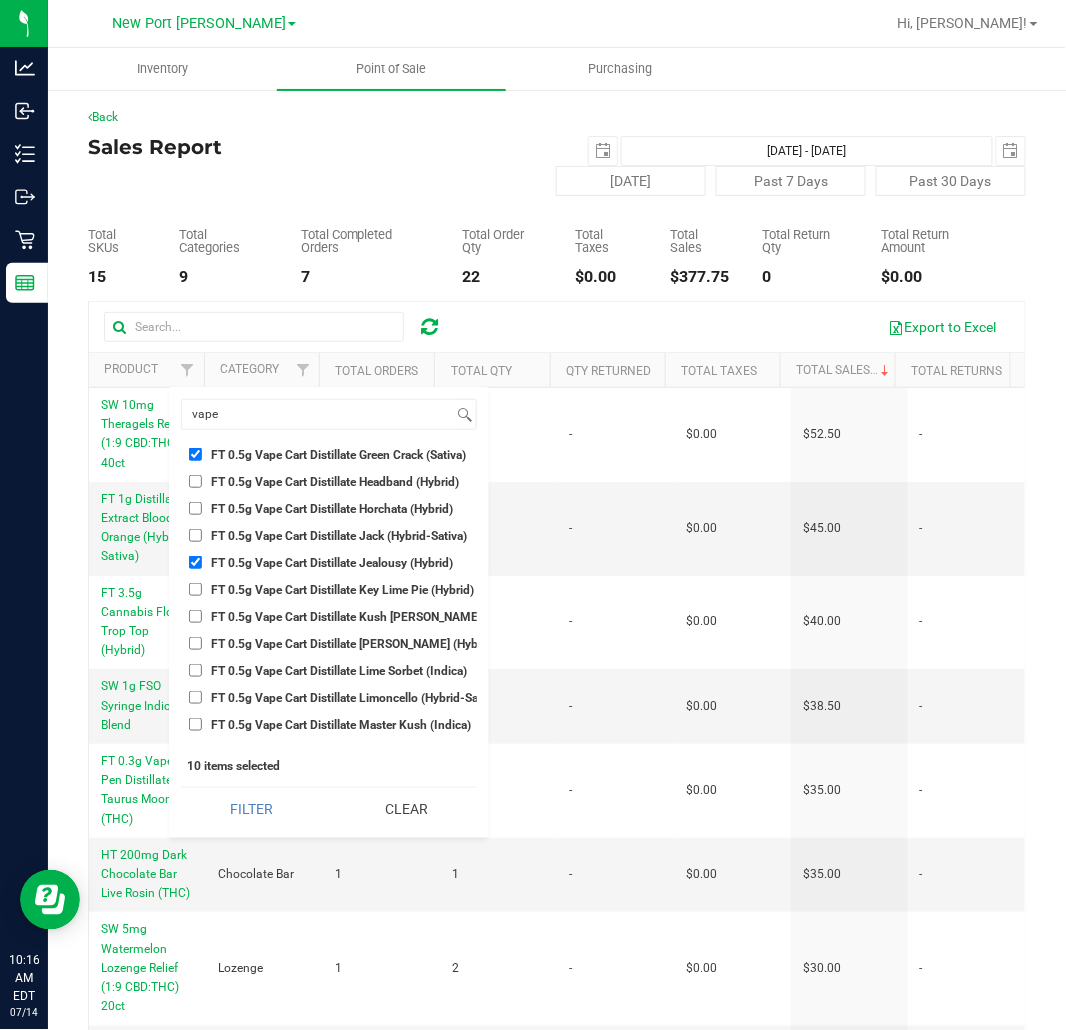 checkbox on "true" 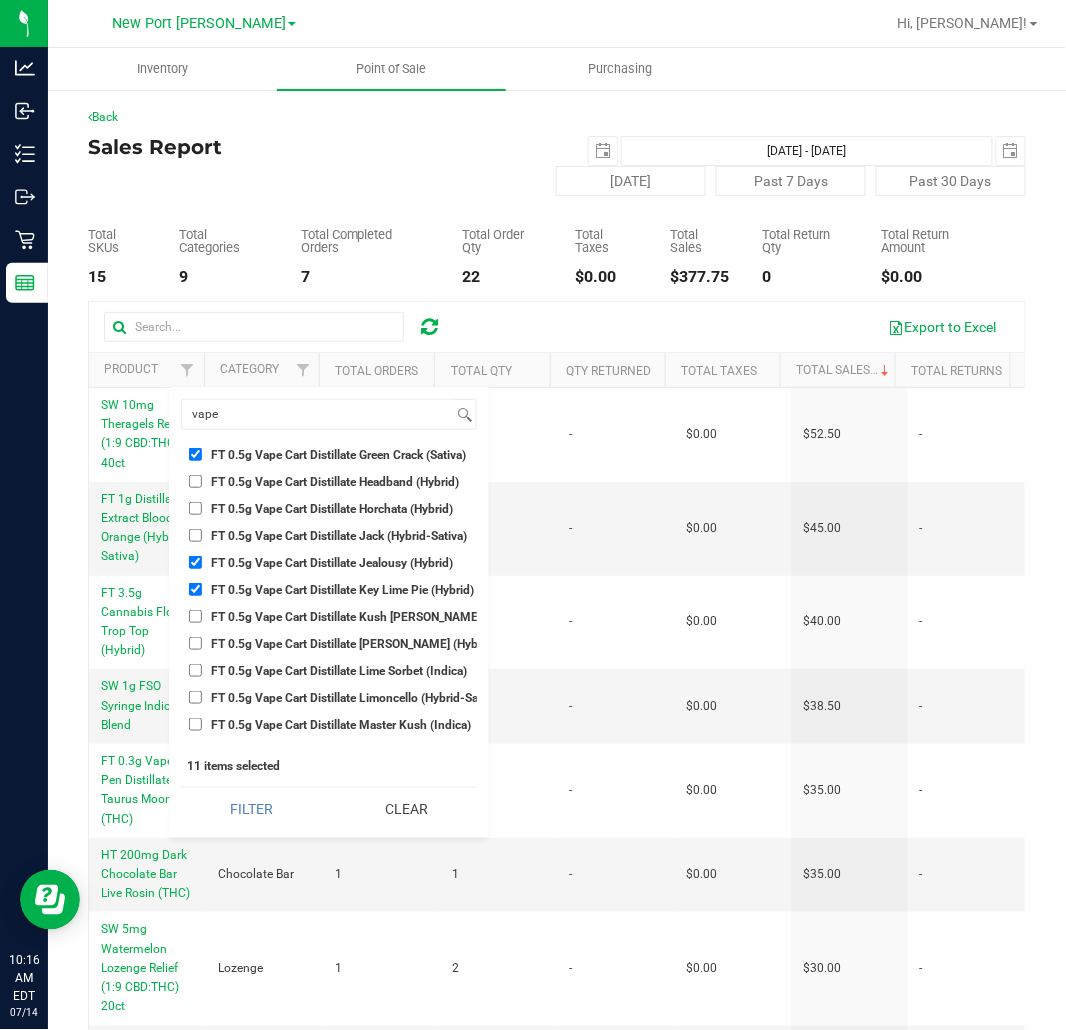 click on "FT 0.5g Vape Cart Distillate Lime Sorbet (Indica)" at bounding box center (339, 671) 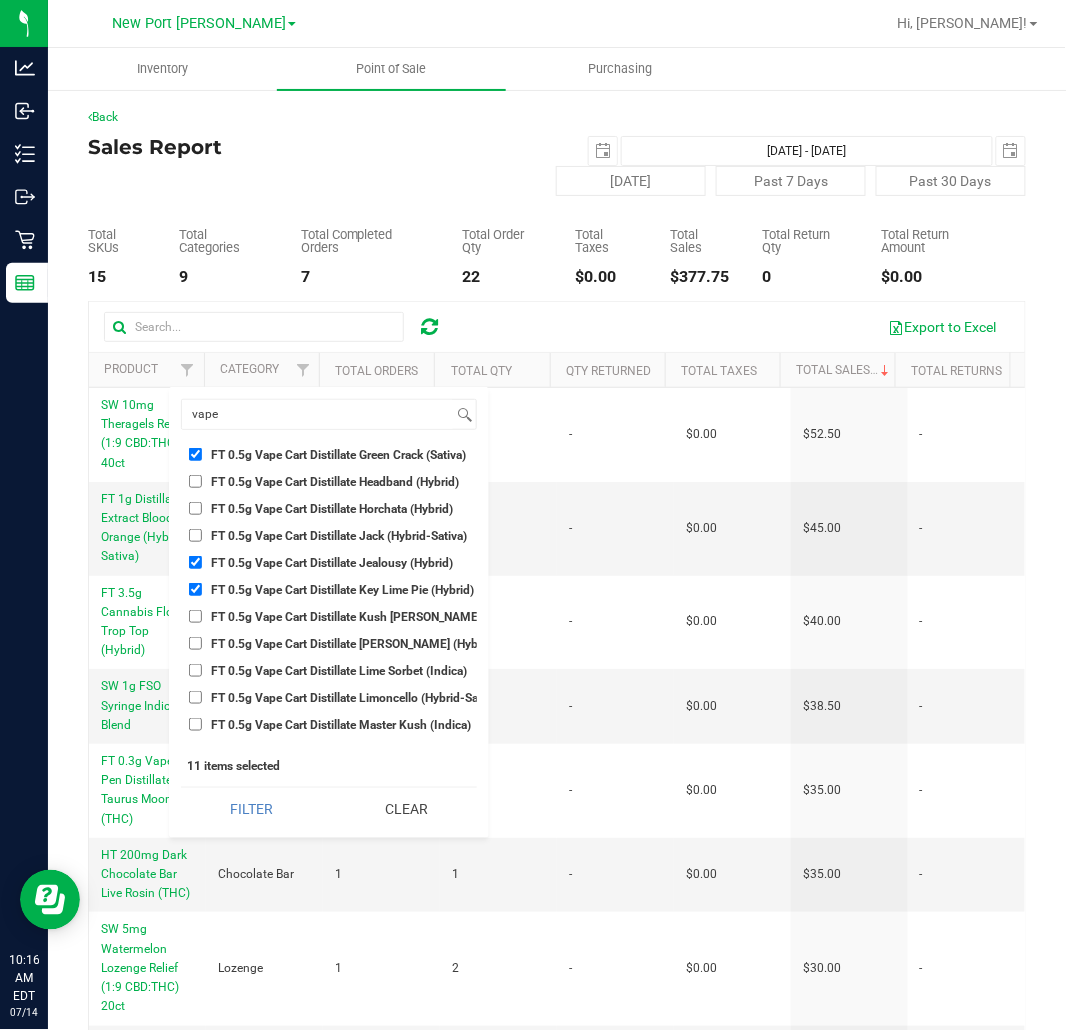 click on "FT 0.5g Vape Cart Distillate Lime Sorbet (Indica)" at bounding box center (195, 670) 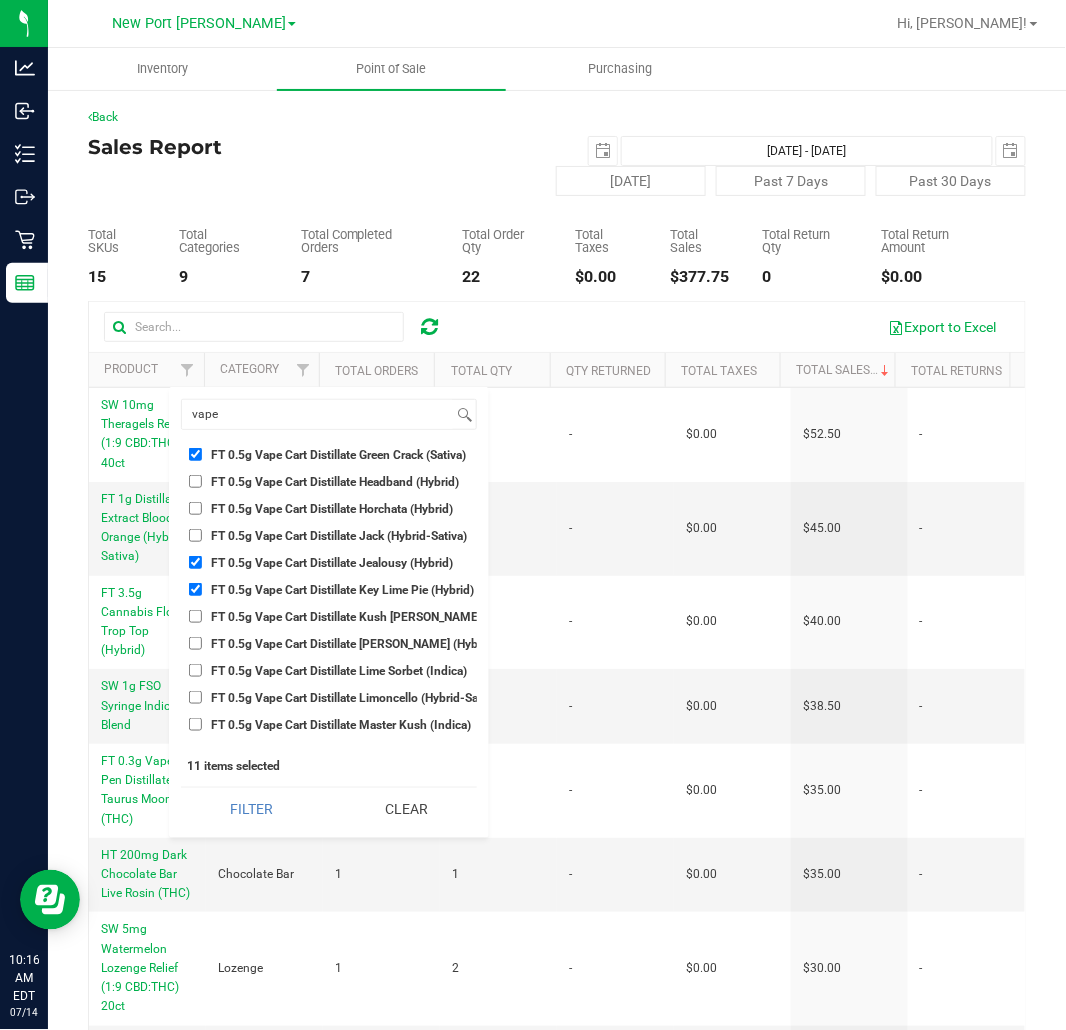 checkbox on "true" 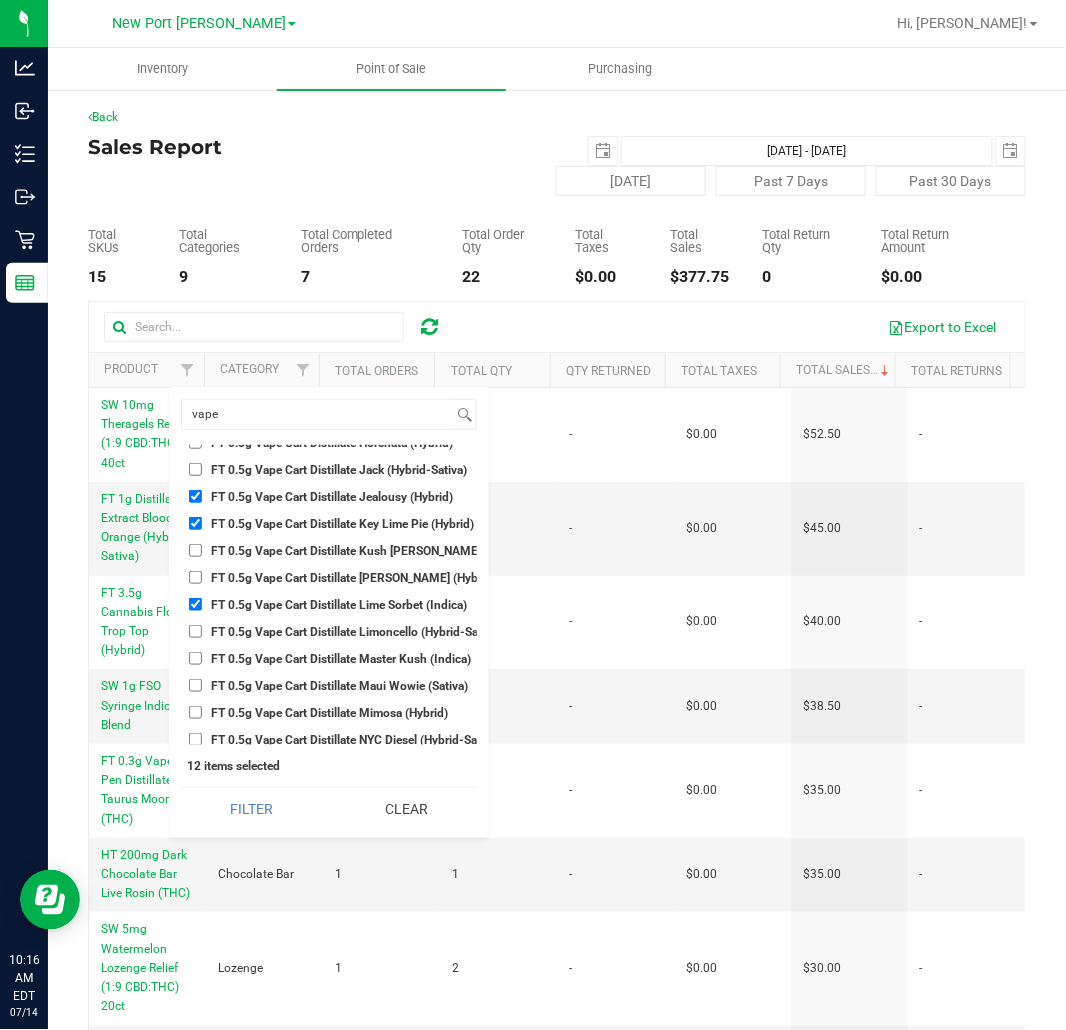 scroll, scrollTop: 4222, scrollLeft: 0, axis: vertical 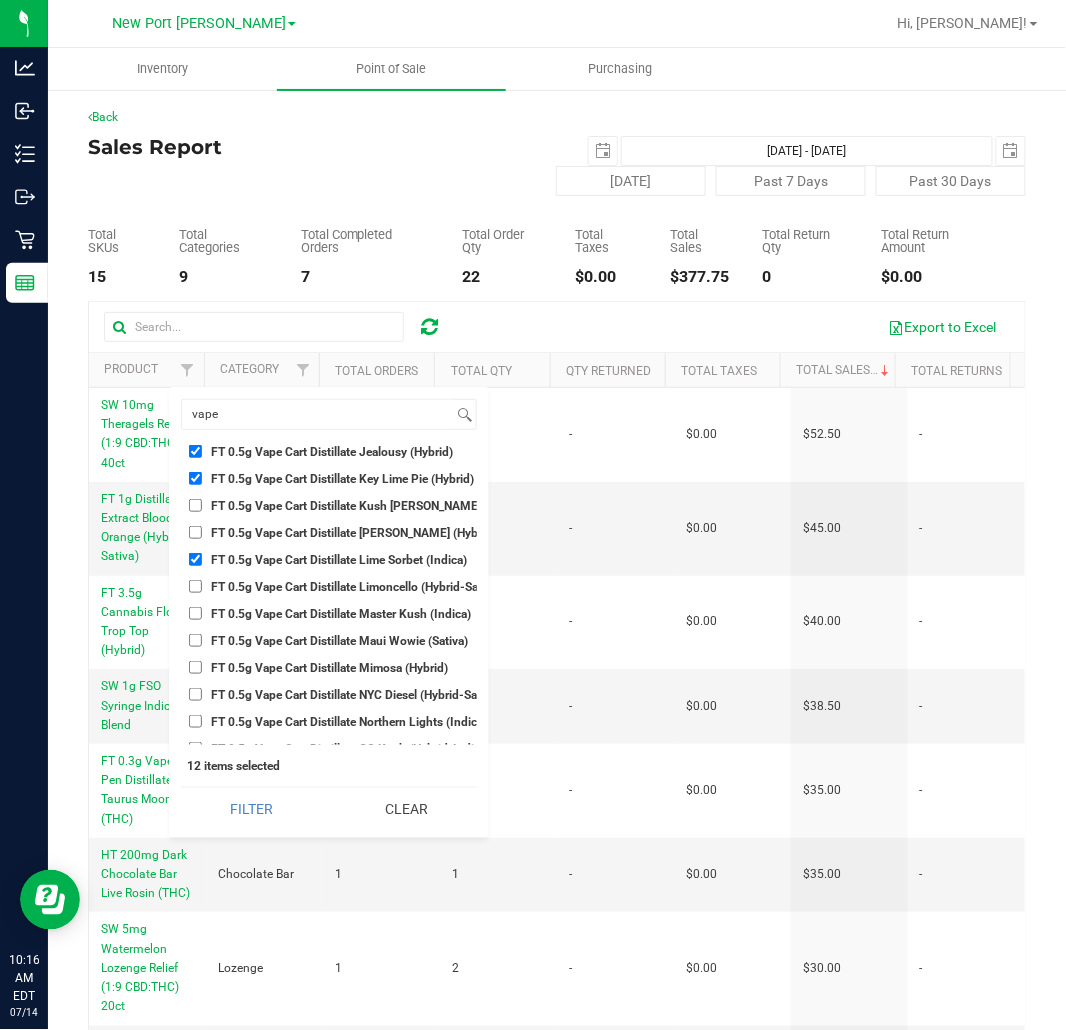 click on "FT 0.5g Vape Cart Distillate Master Kush (Indica)" at bounding box center [341, 614] 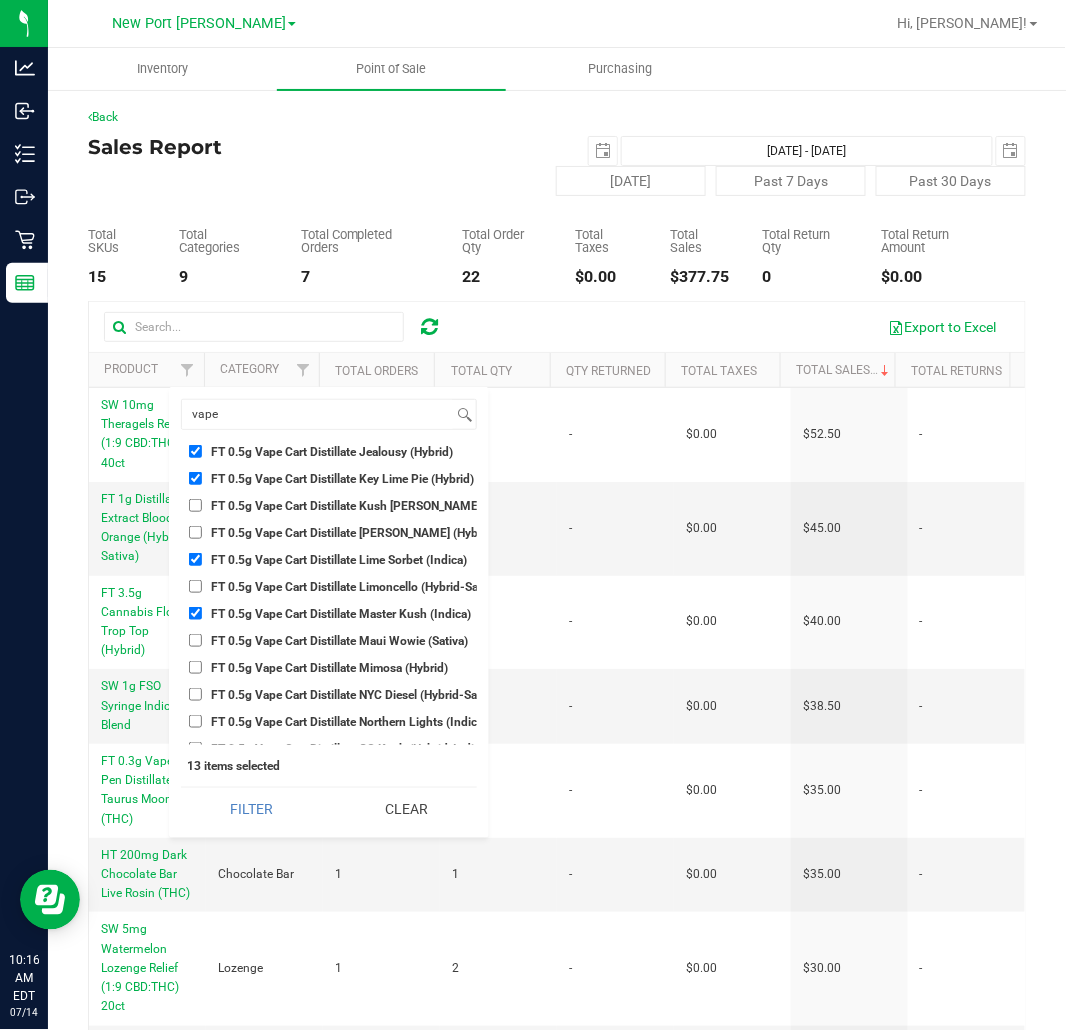 click on "FT 0.5g Vape Cart Distillate Mimosa (Hybrid)" at bounding box center [329, 668] 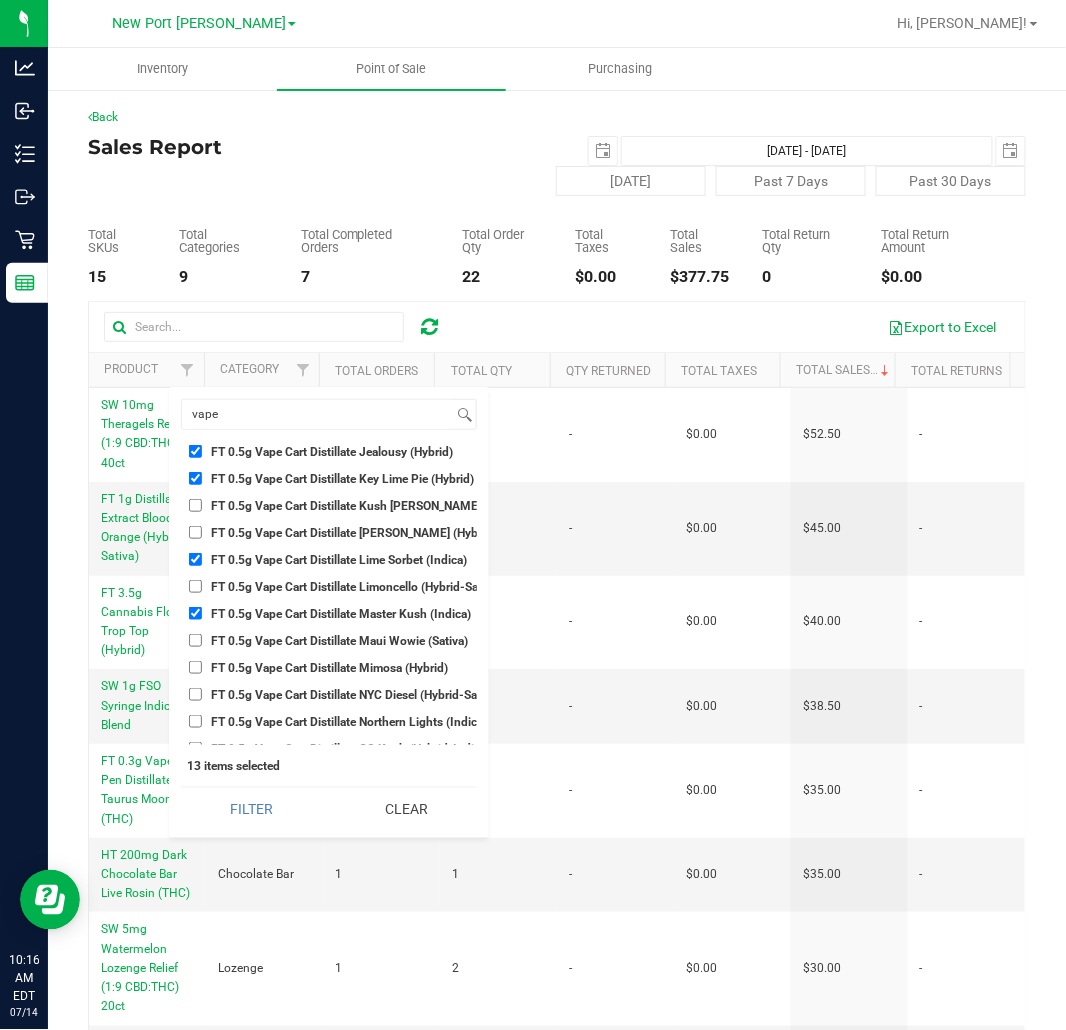 checkbox on "true" 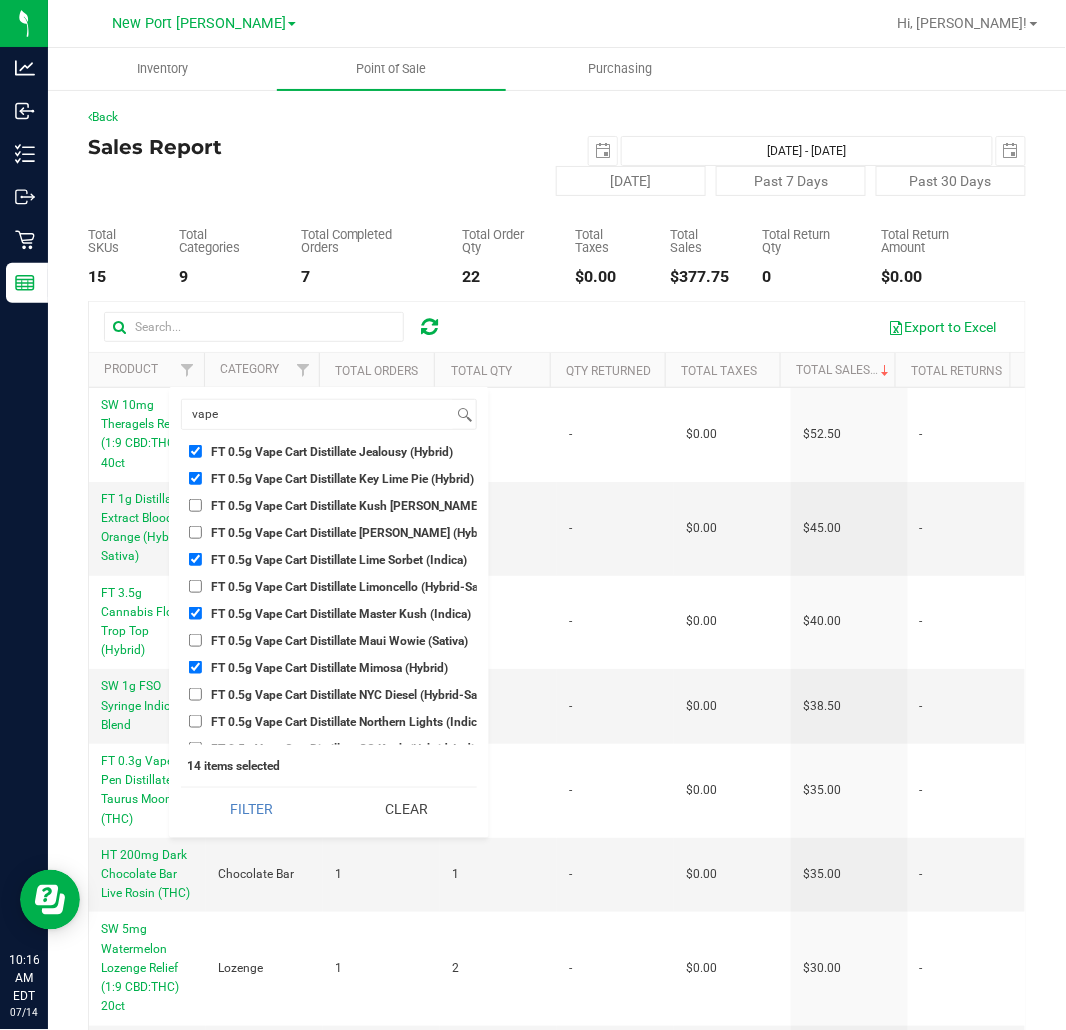 scroll, scrollTop: 4333, scrollLeft: 0, axis: vertical 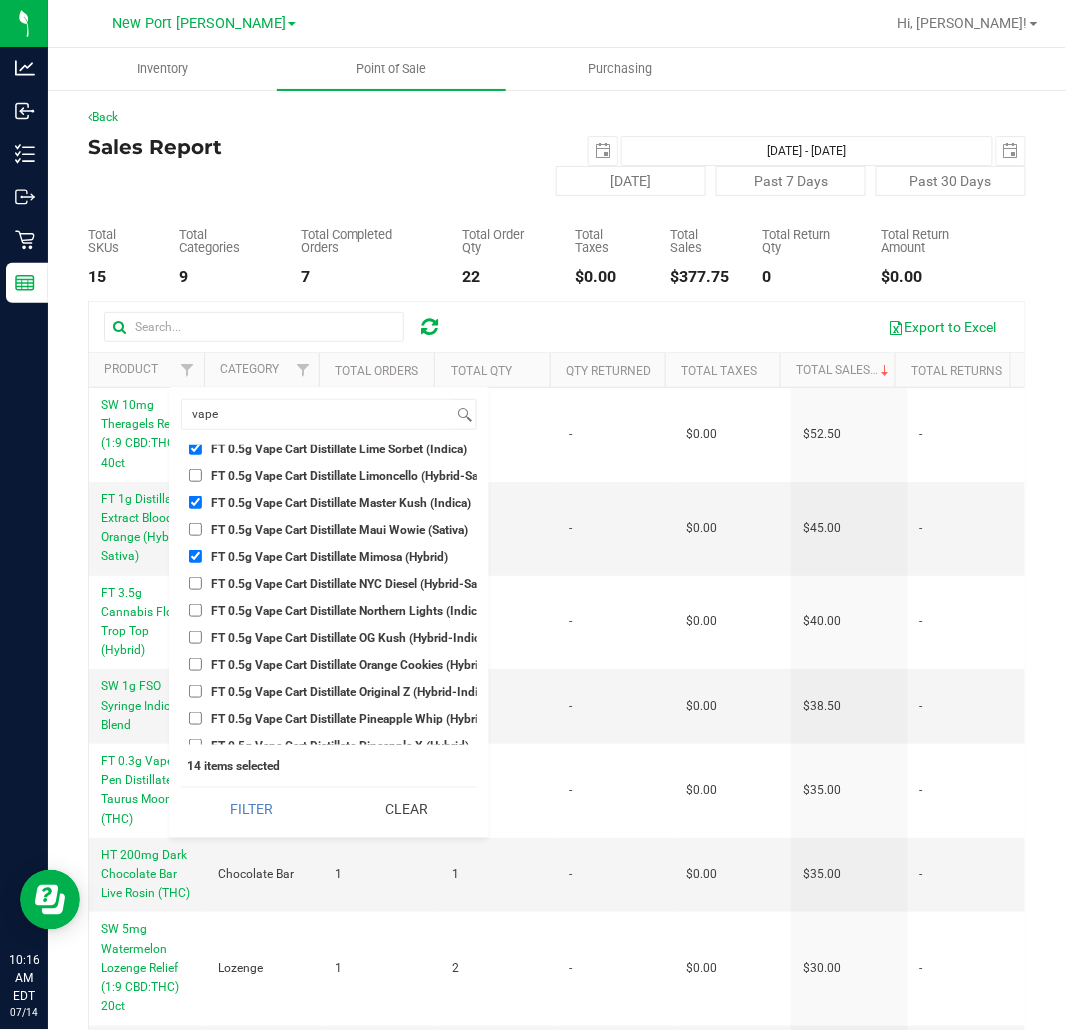 click on "FT 0.5g Vape Cart Distillate Northern Lights (Indica)" at bounding box center (349, 611) 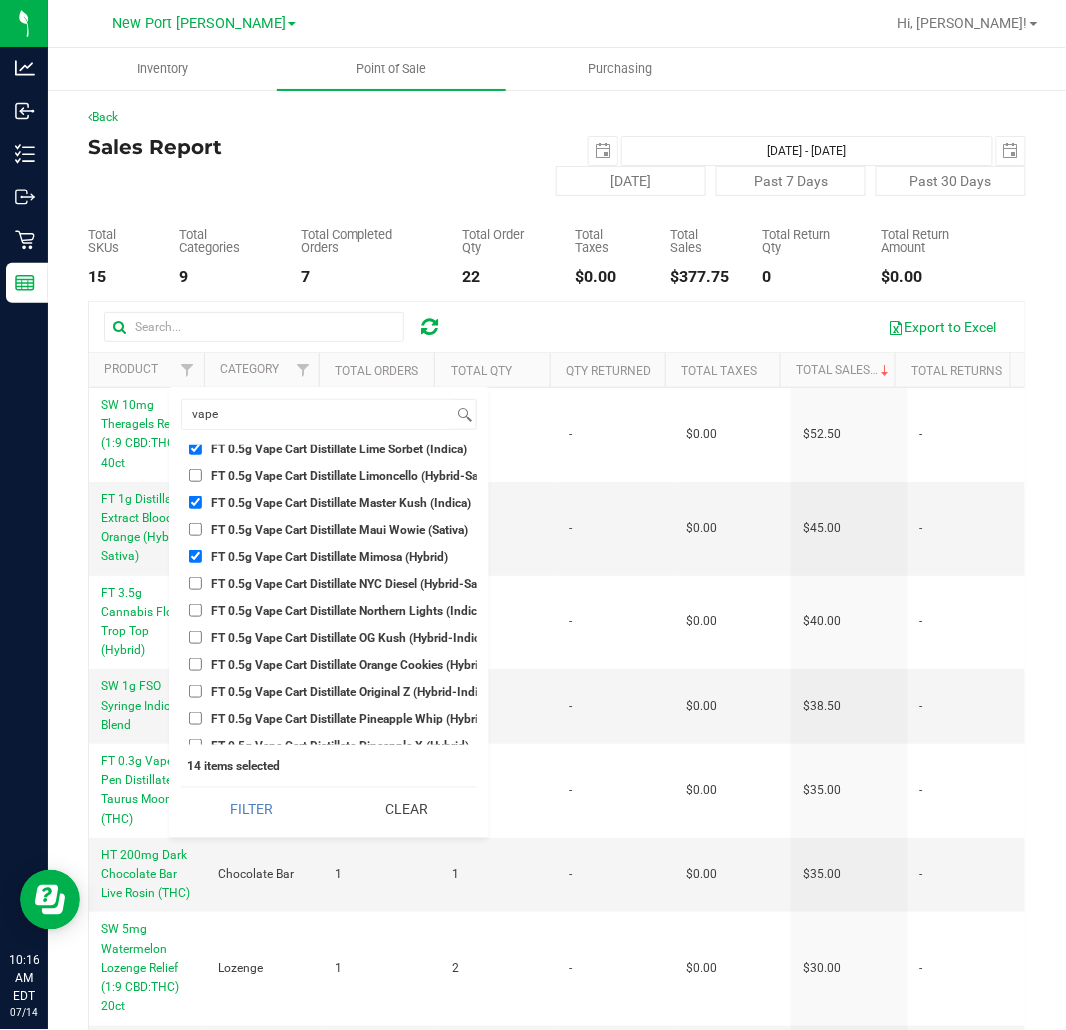 checkbox on "true" 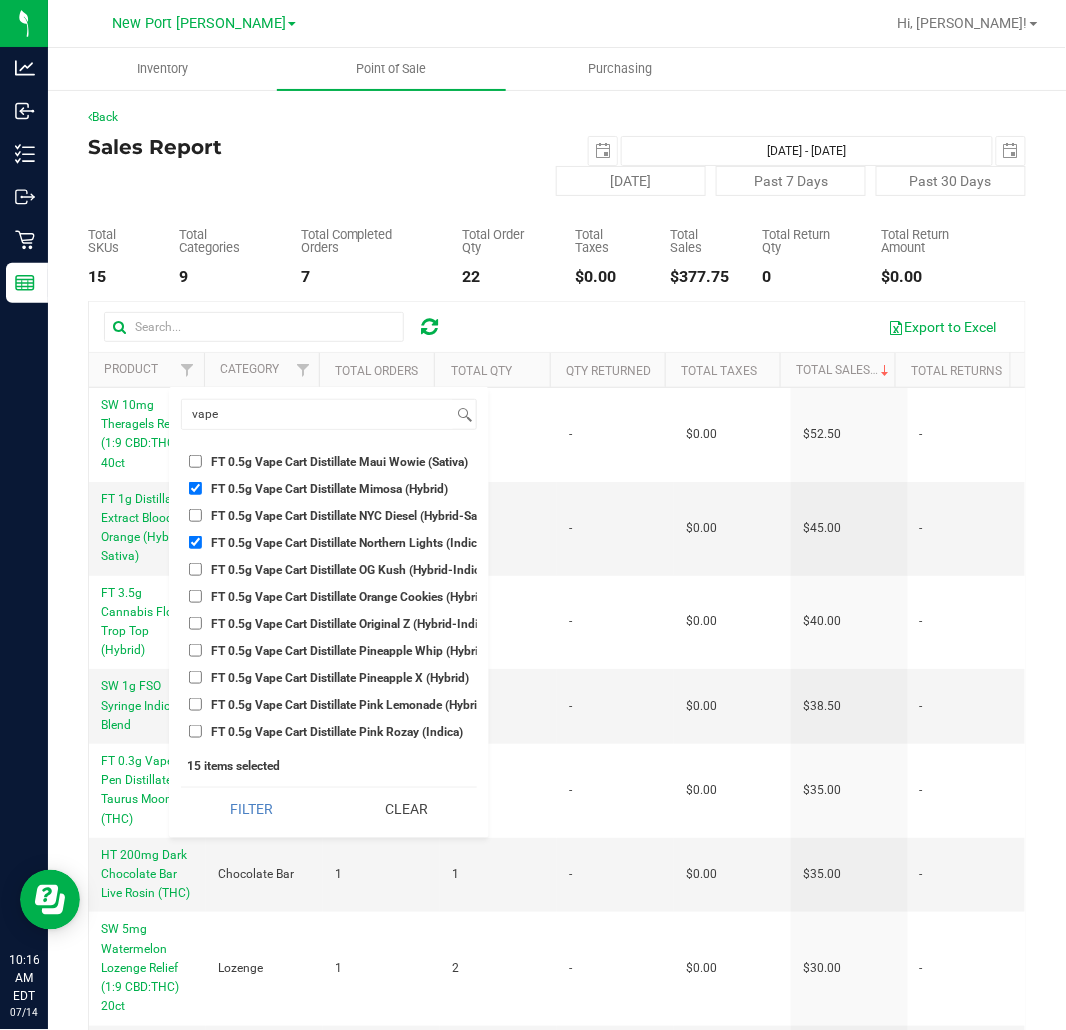 scroll, scrollTop: 4444, scrollLeft: 0, axis: vertical 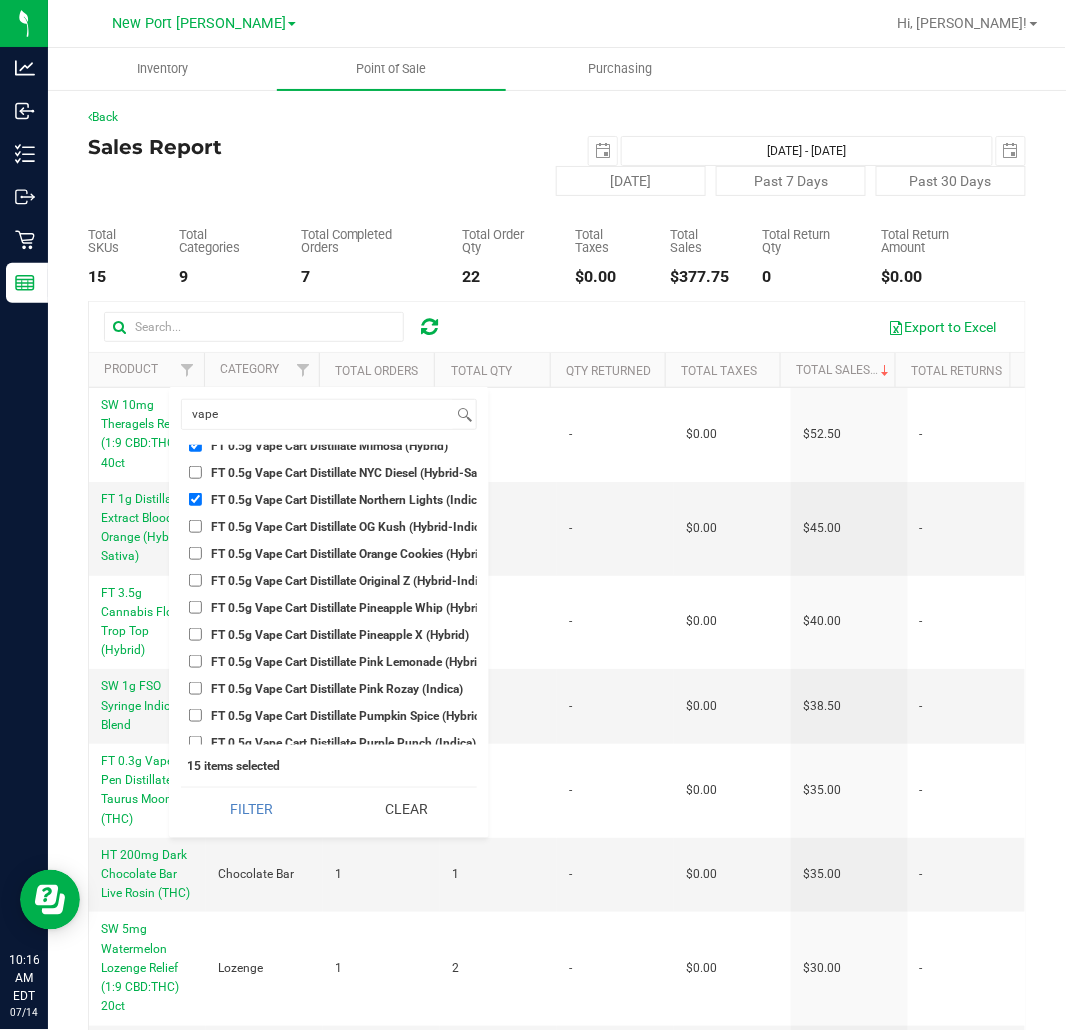 click on "FT 0.5g Vape Cart Distillate Pineapple Whip (Hybrid)" at bounding box center [329, 607] 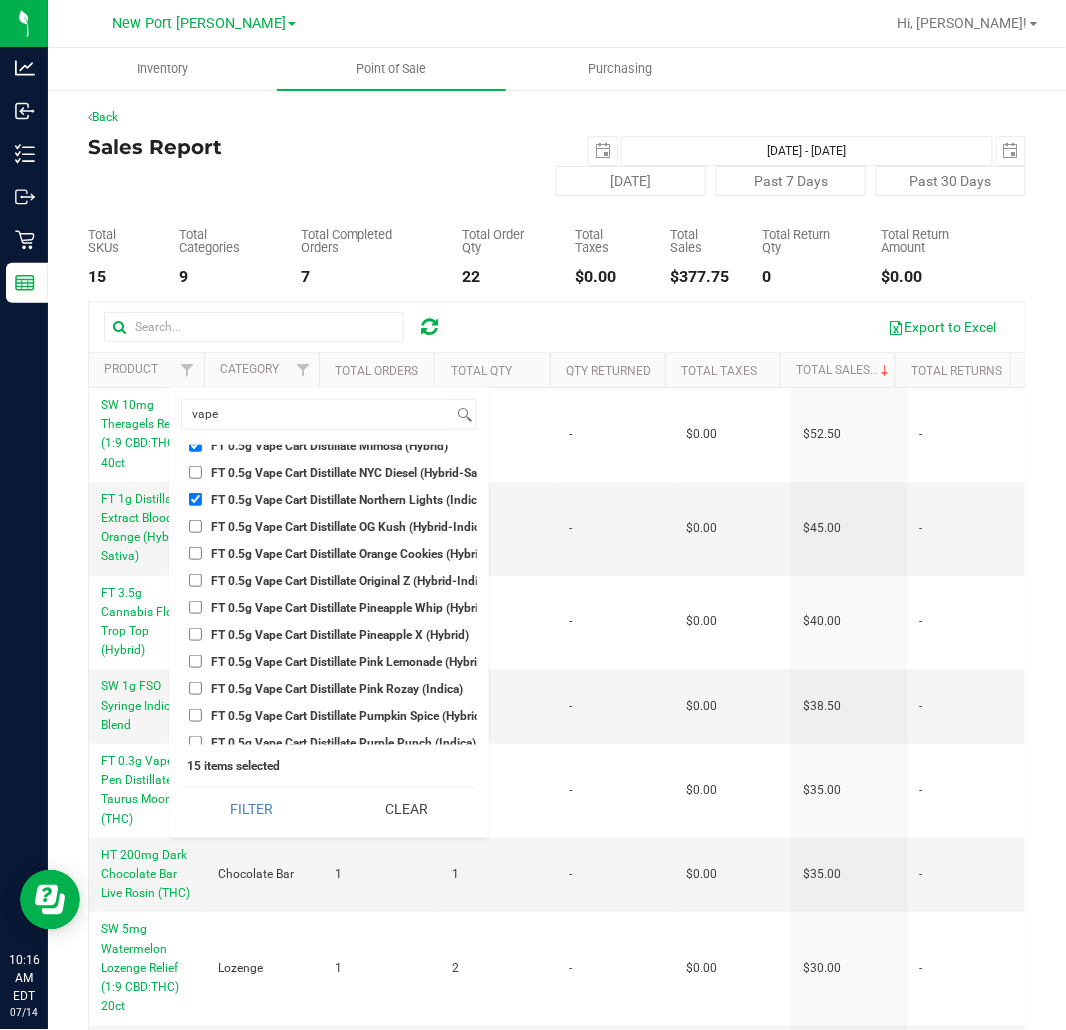 click on "FT 0.5g Vape Cart Distillate Pineapple Whip (Hybrid)" at bounding box center (350, 608) 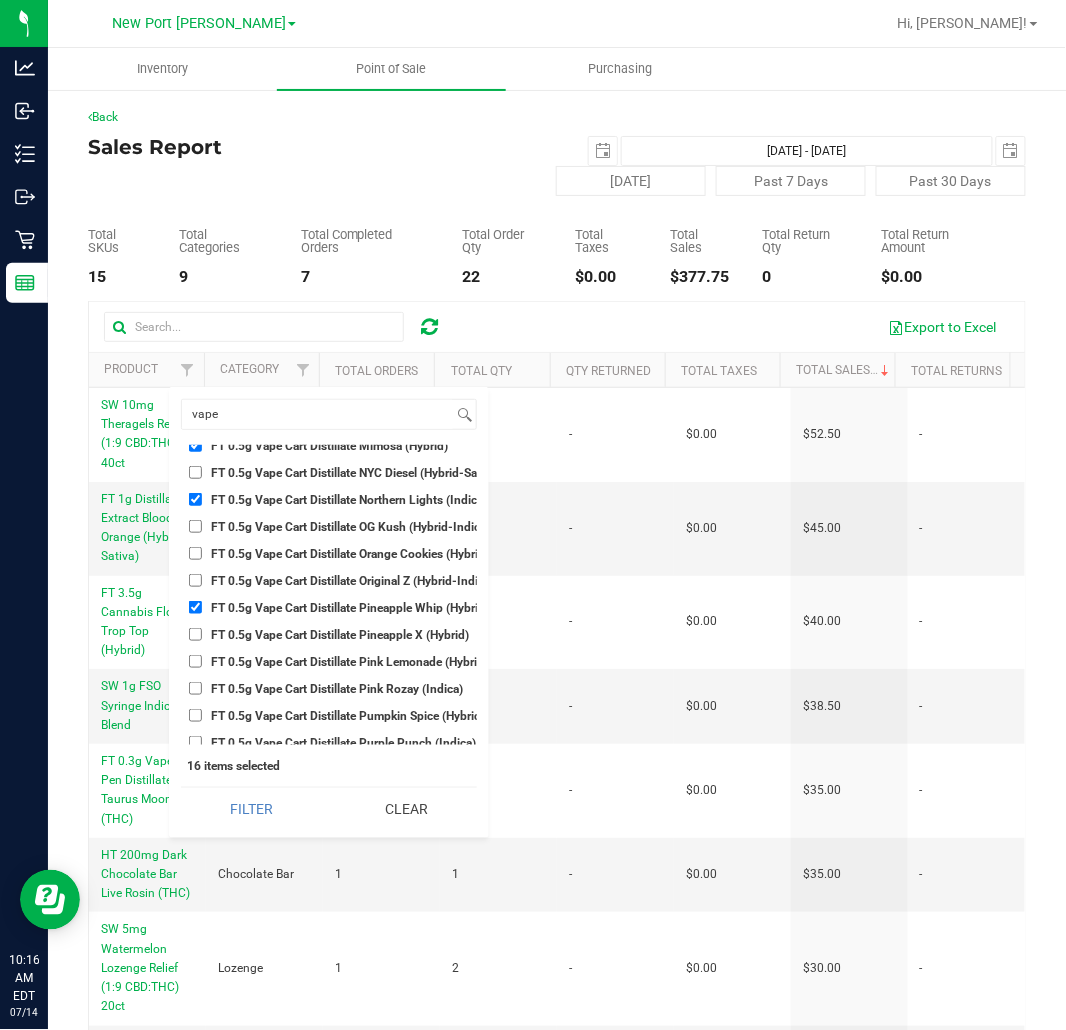 click on "FT 0.5g Vape Cart Distillate Pineapple X (Hybrid)" at bounding box center [340, 635] 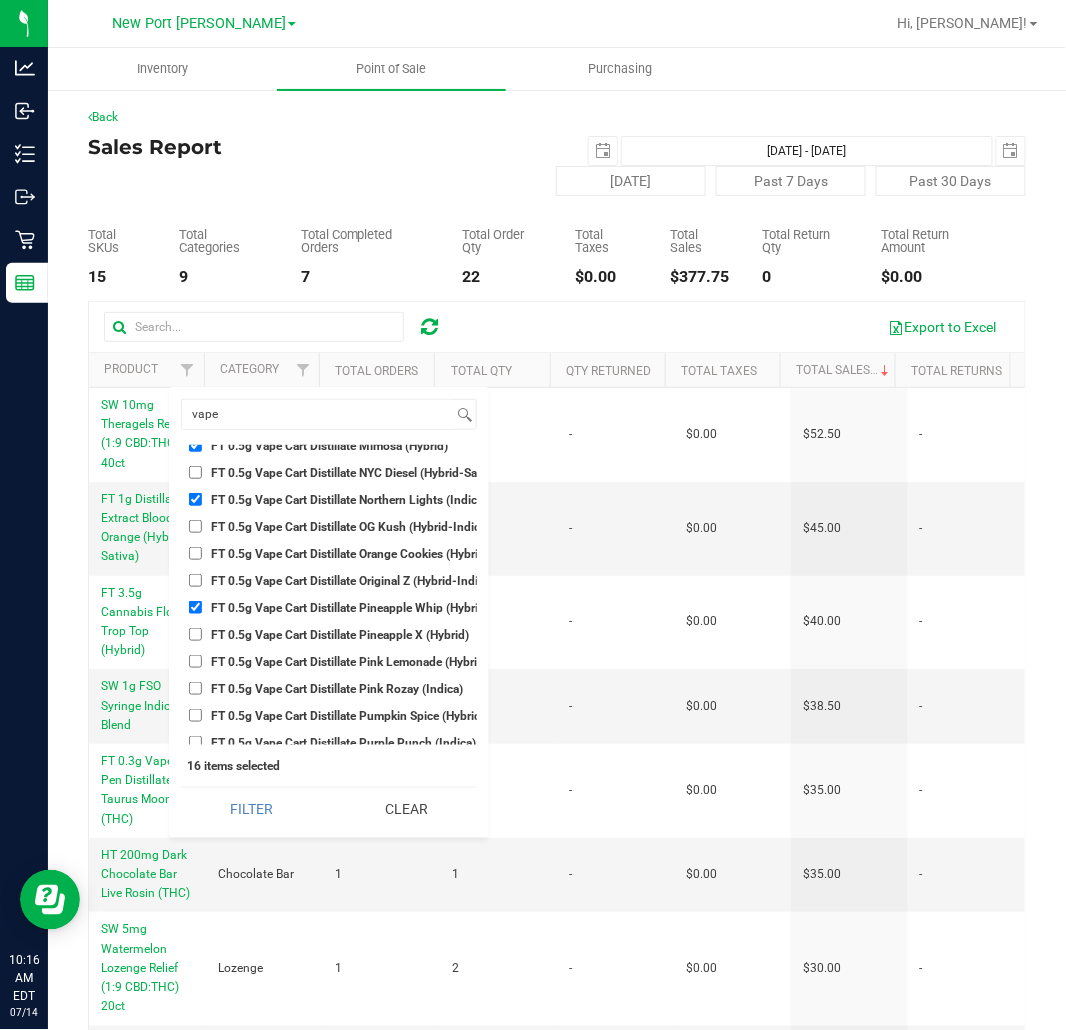 click on "FT 0.5g Vape Cart Distillate Pineapple X (Hybrid)" at bounding box center [195, 634] 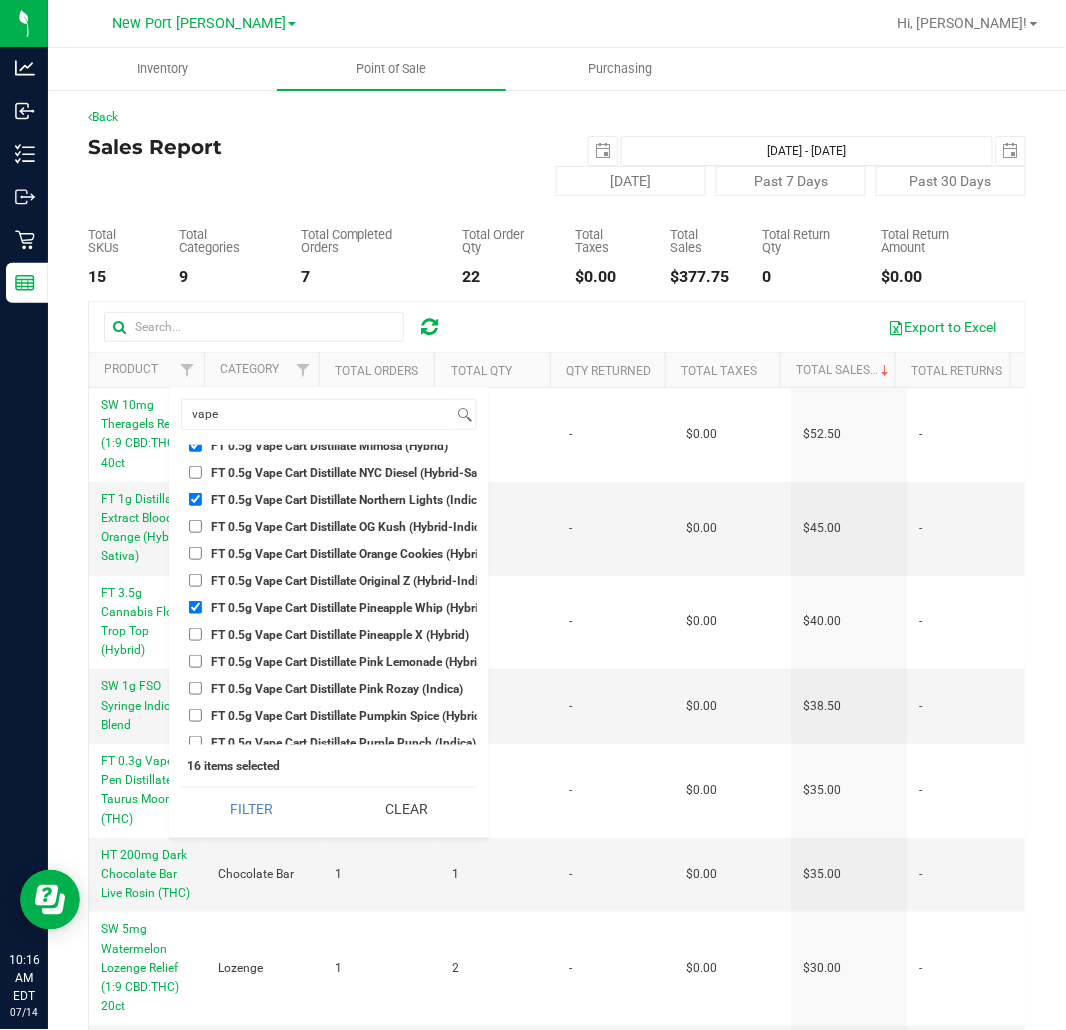 checkbox on "true" 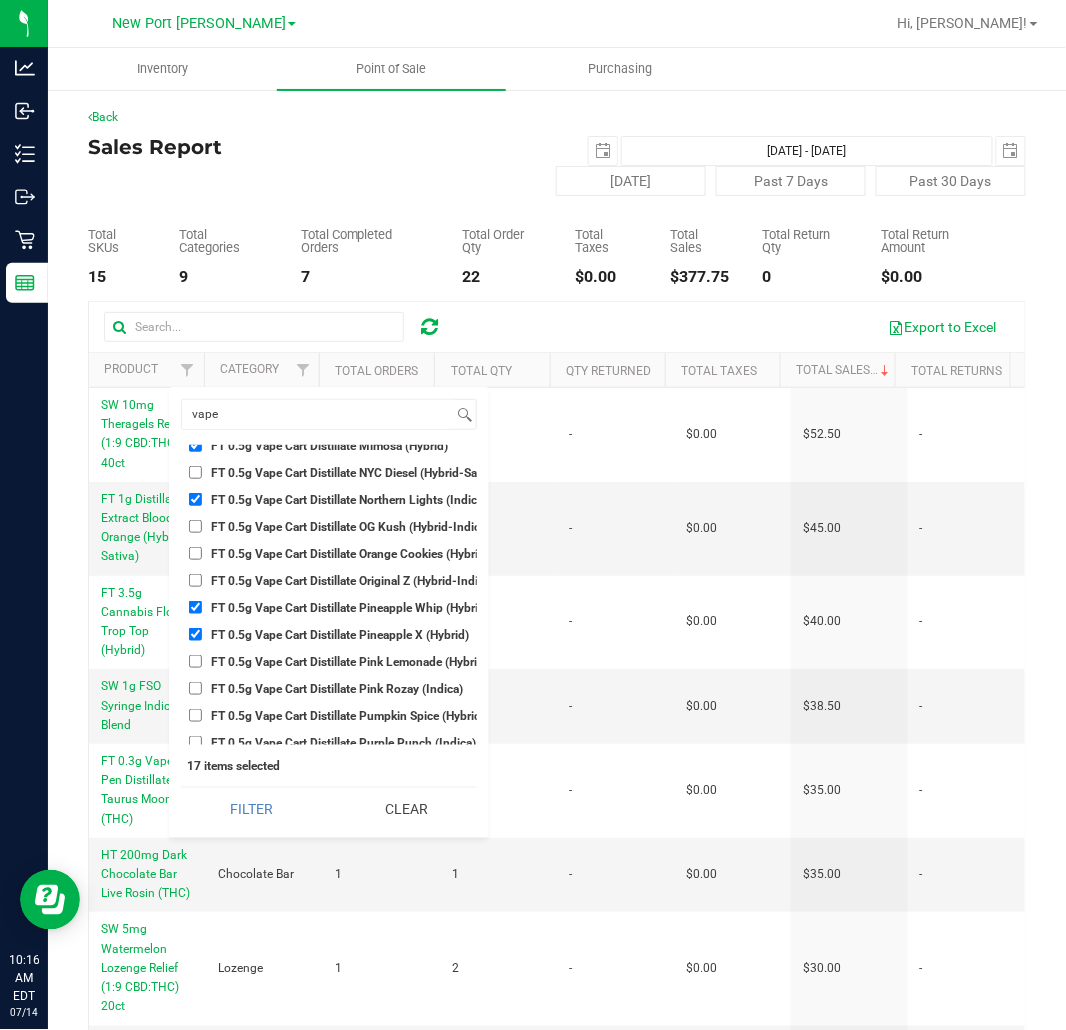 click on "FT 0.5g Vape Cart Distillate Pink Lemonade (Hybrid-Indica)" at bounding box center [368, 662] 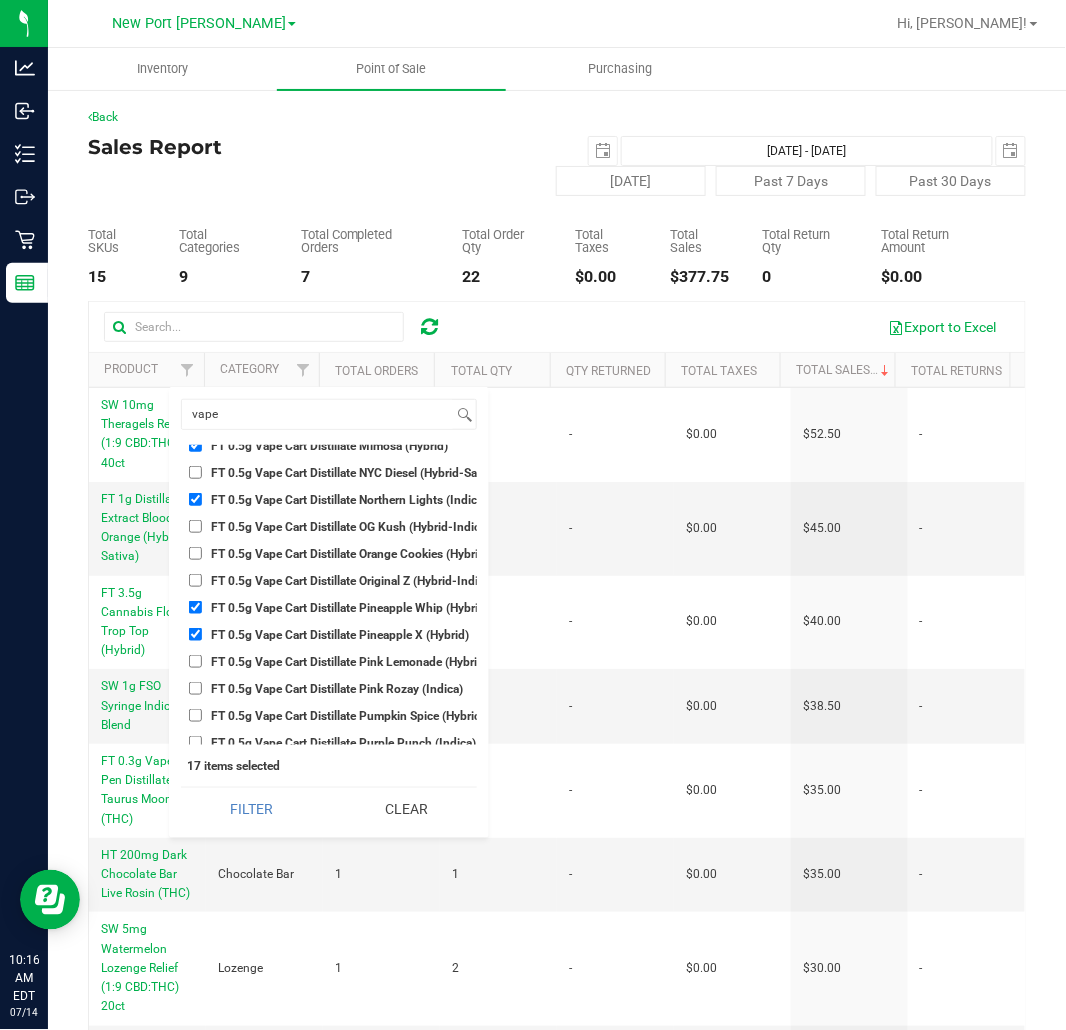 click on "FT 0.5g Vape Cart Distillate Pink Lemonade (Hybrid-Indica)" at bounding box center (195, 661) 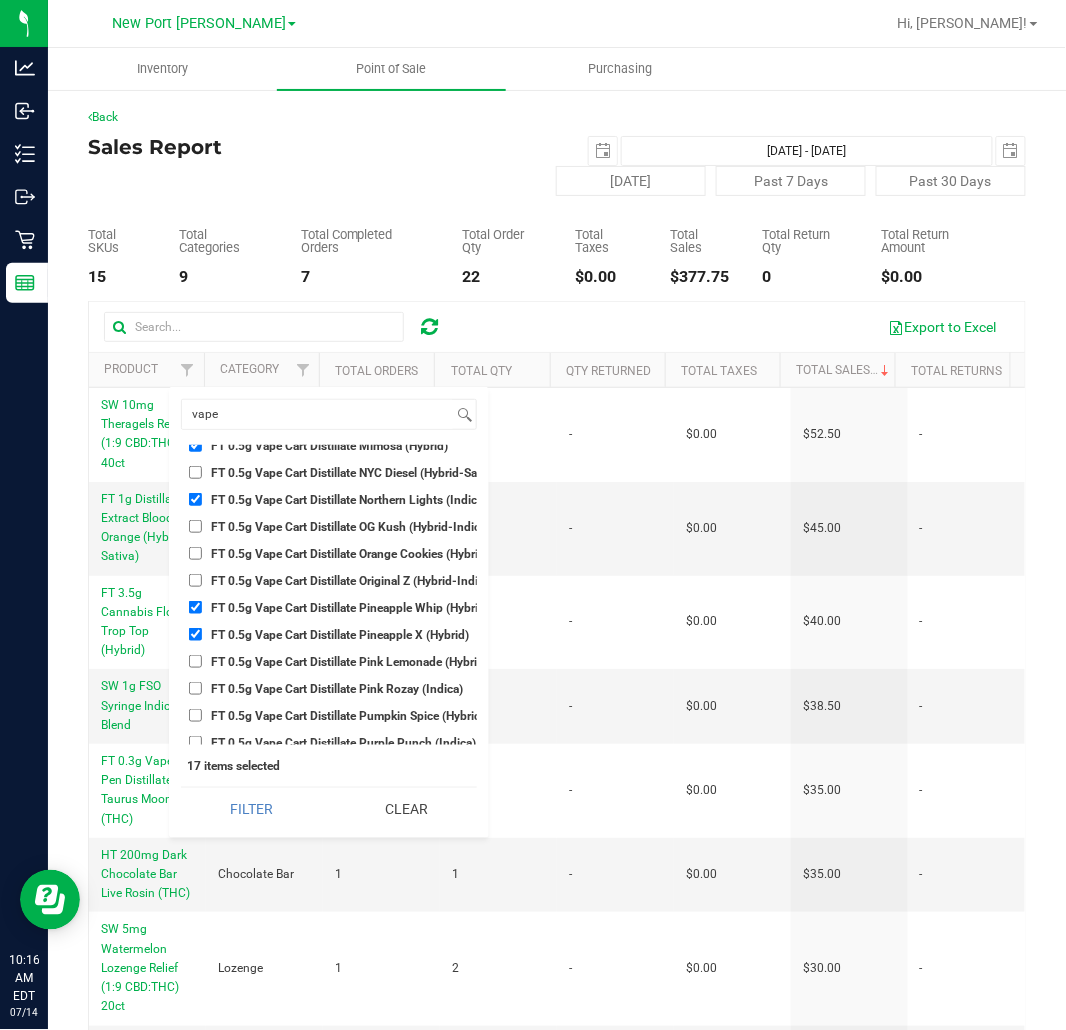 checkbox on "true" 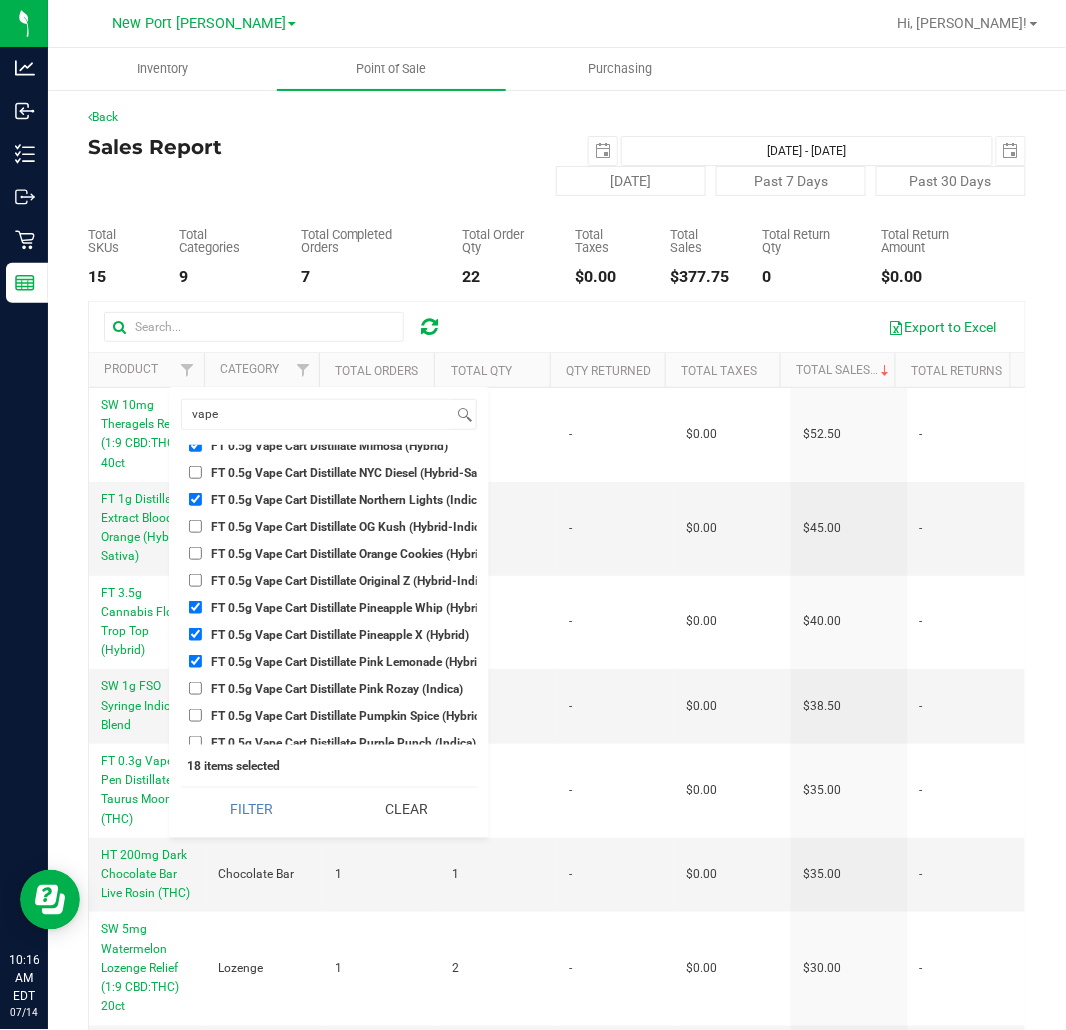 scroll, scrollTop: 4555, scrollLeft: 0, axis: vertical 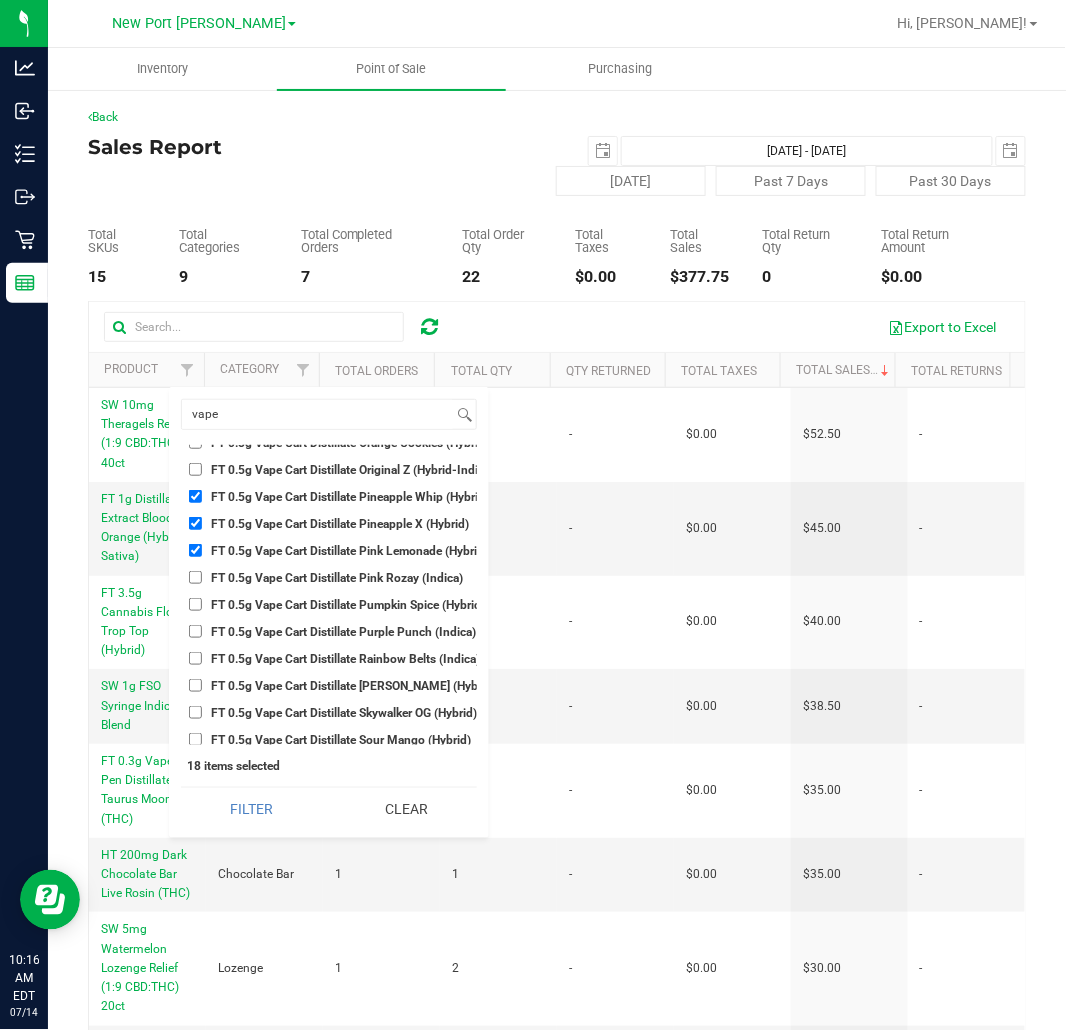 click on "FT 0.5g Vape Cart Distillate Purple Punch (Indica)" at bounding box center (343, 632) 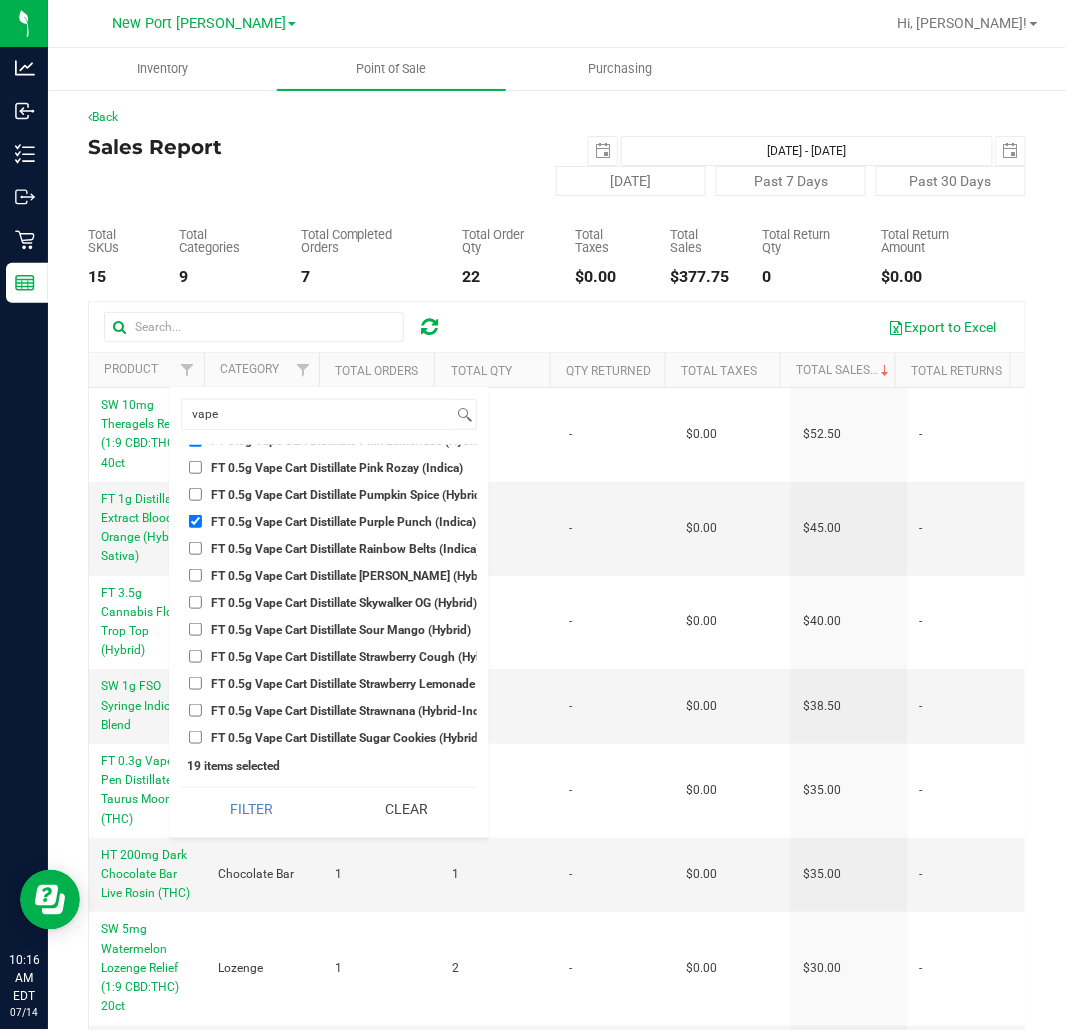scroll, scrollTop: 4666, scrollLeft: 0, axis: vertical 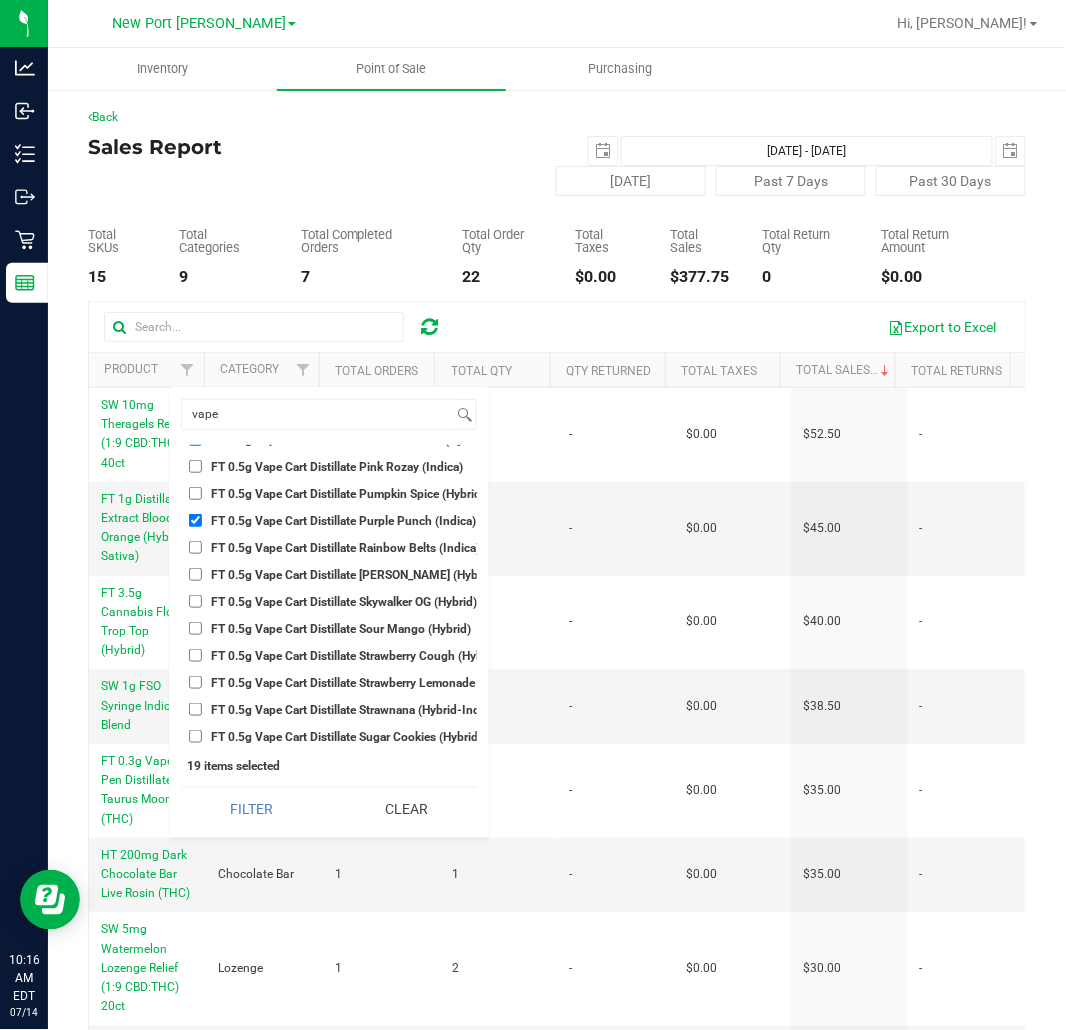 click on "FT 0.5g Vape Cart Distillate Rainbow Belts (Indica)" at bounding box center [345, 548] 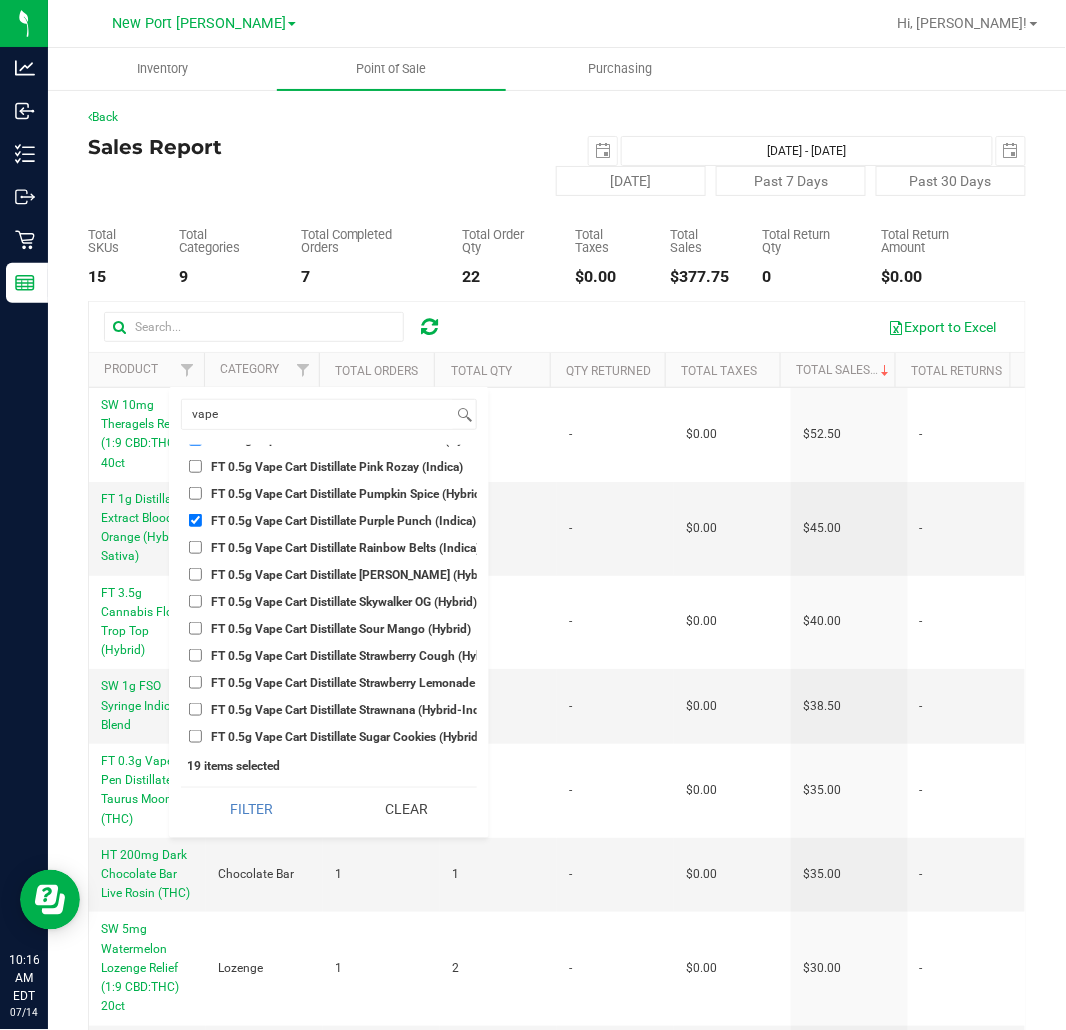 click on "FT 0.5g Vape Cart Distillate Rainbow Belts (Indica)" at bounding box center [195, 547] 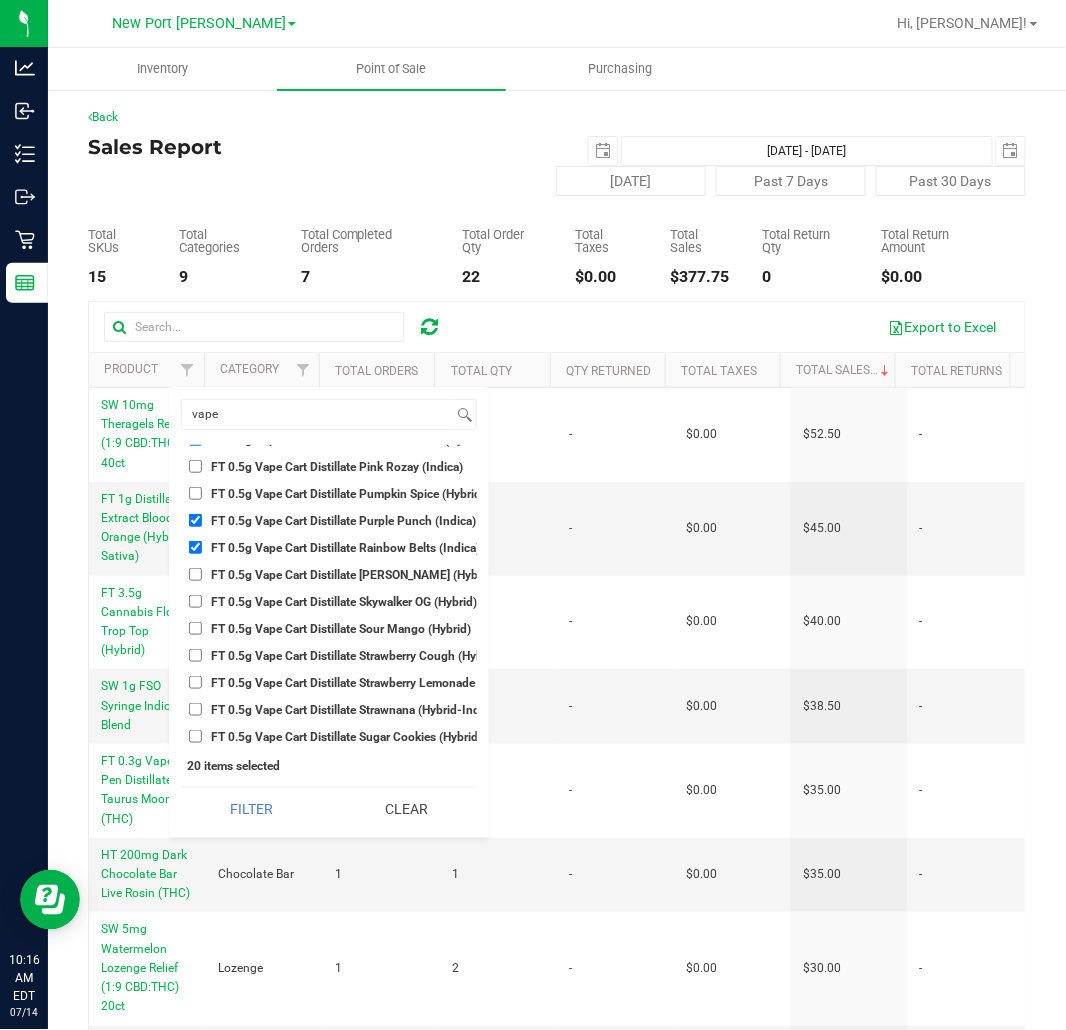 click on "FT 0.5g Vape Cart Distillate Sour Mango (Hybrid)" at bounding box center (341, 629) 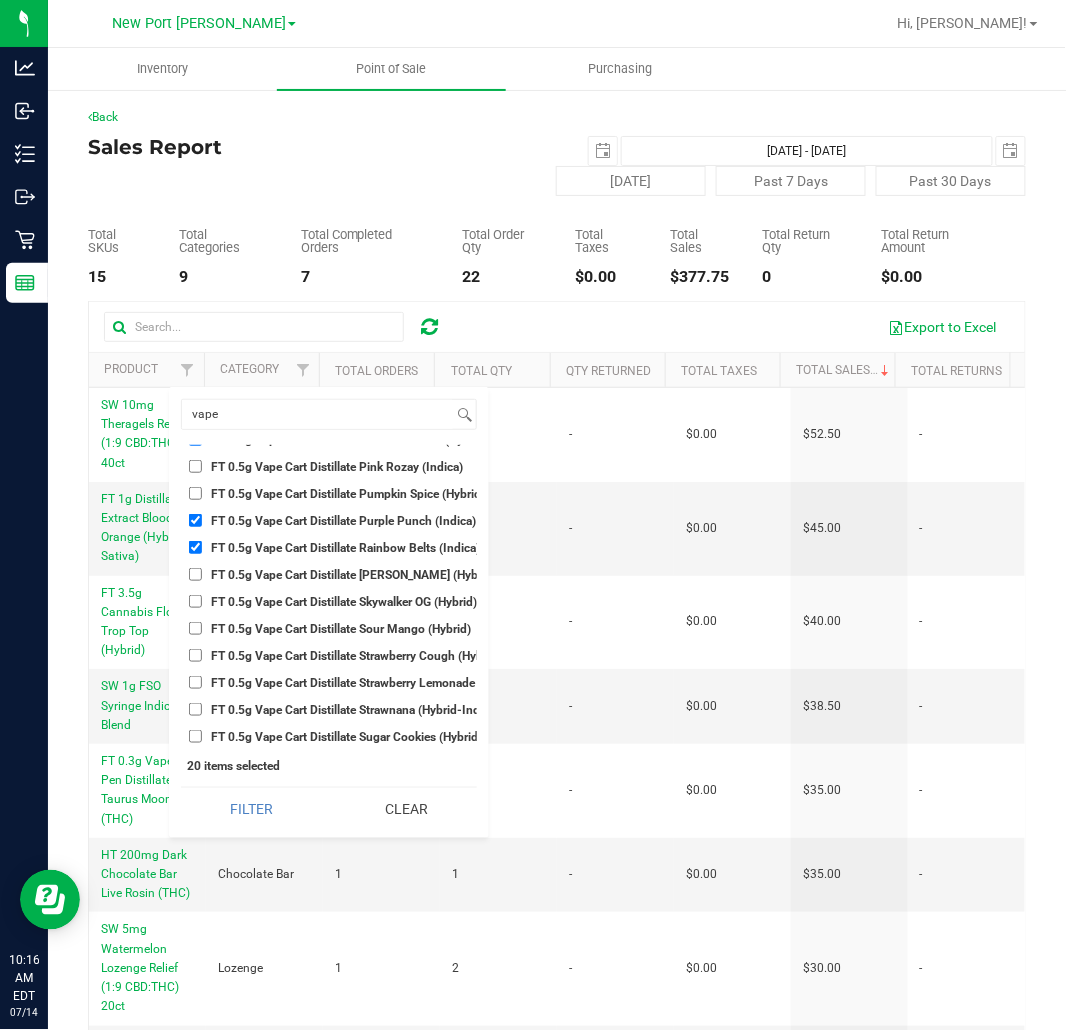 click on "FT 0.5g Vape Cart Distillate Sour Mango (Hybrid)" at bounding box center (195, 628) 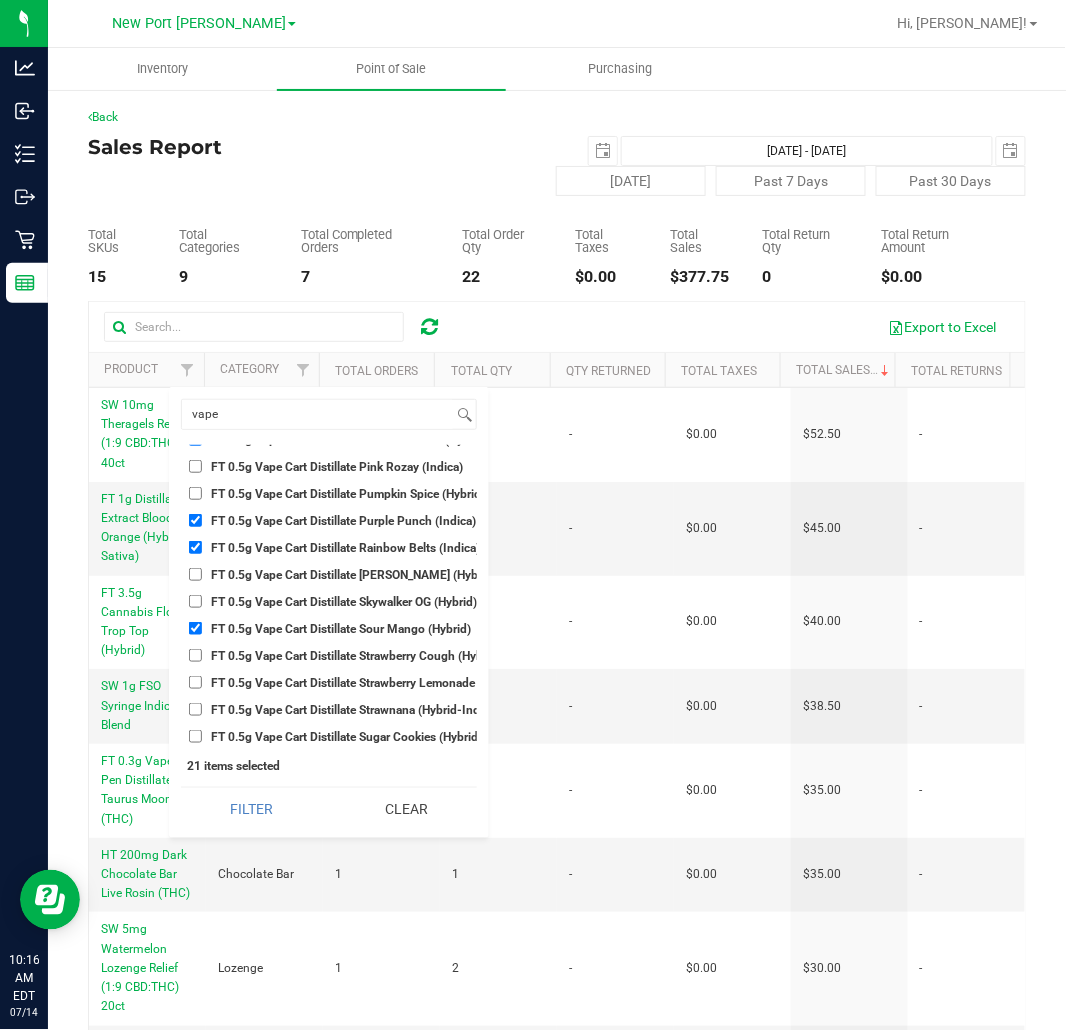 click on "FT 0.5g Vape Cart Distillate Strawberry Cough (Hybrid-Sativa)" at bounding box center (374, 656) 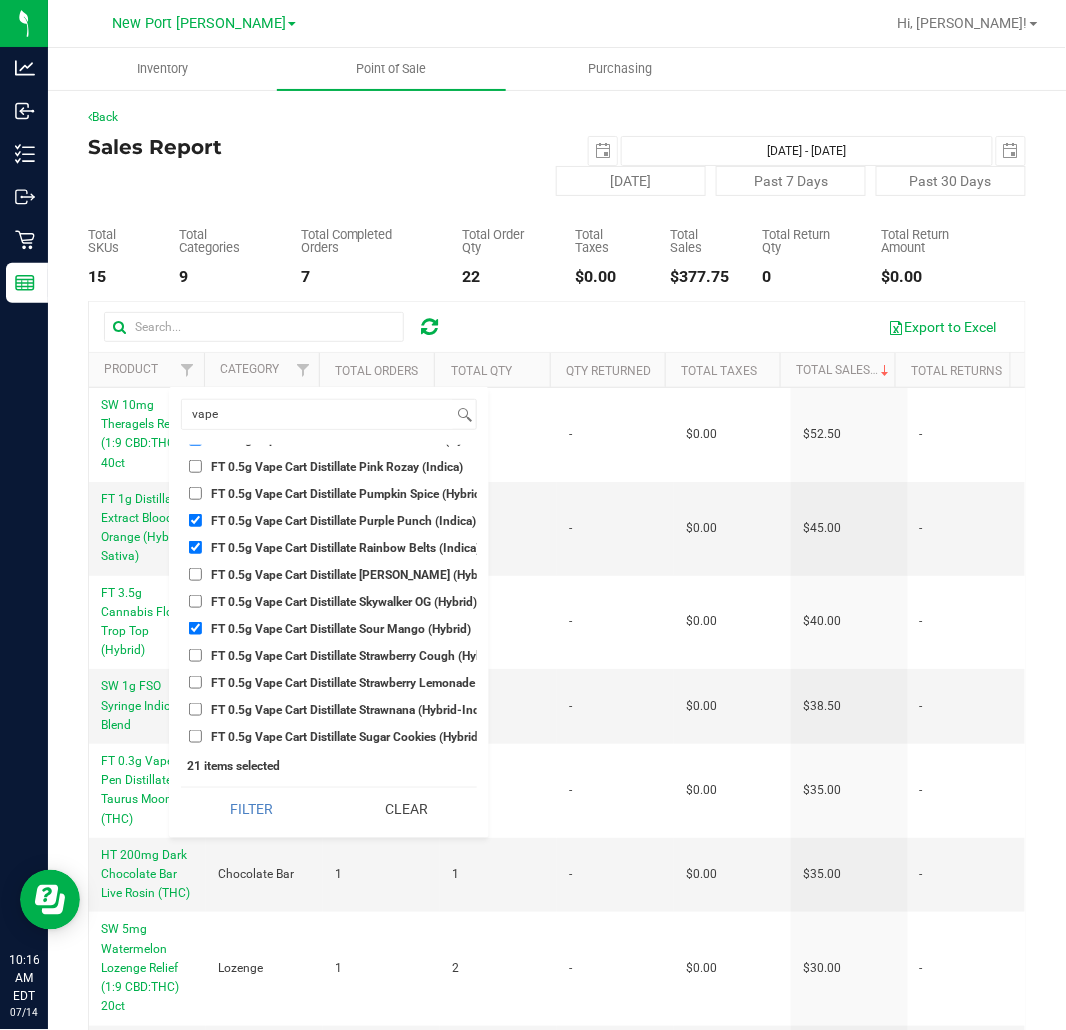 click on "FT 0.5g Vape Cart Distillate Strawberry Cough (Hybrid-Sativa)" at bounding box center (195, 655) 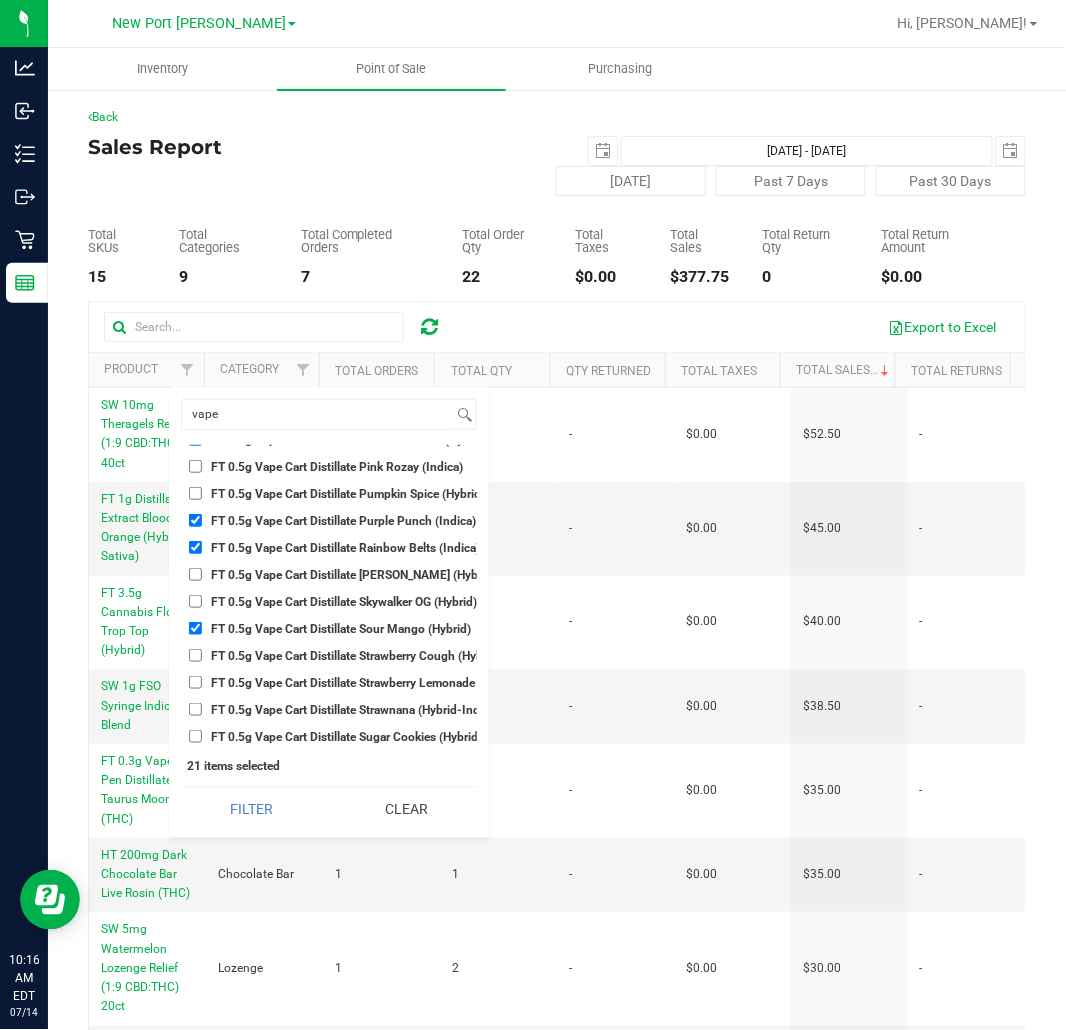 checkbox on "true" 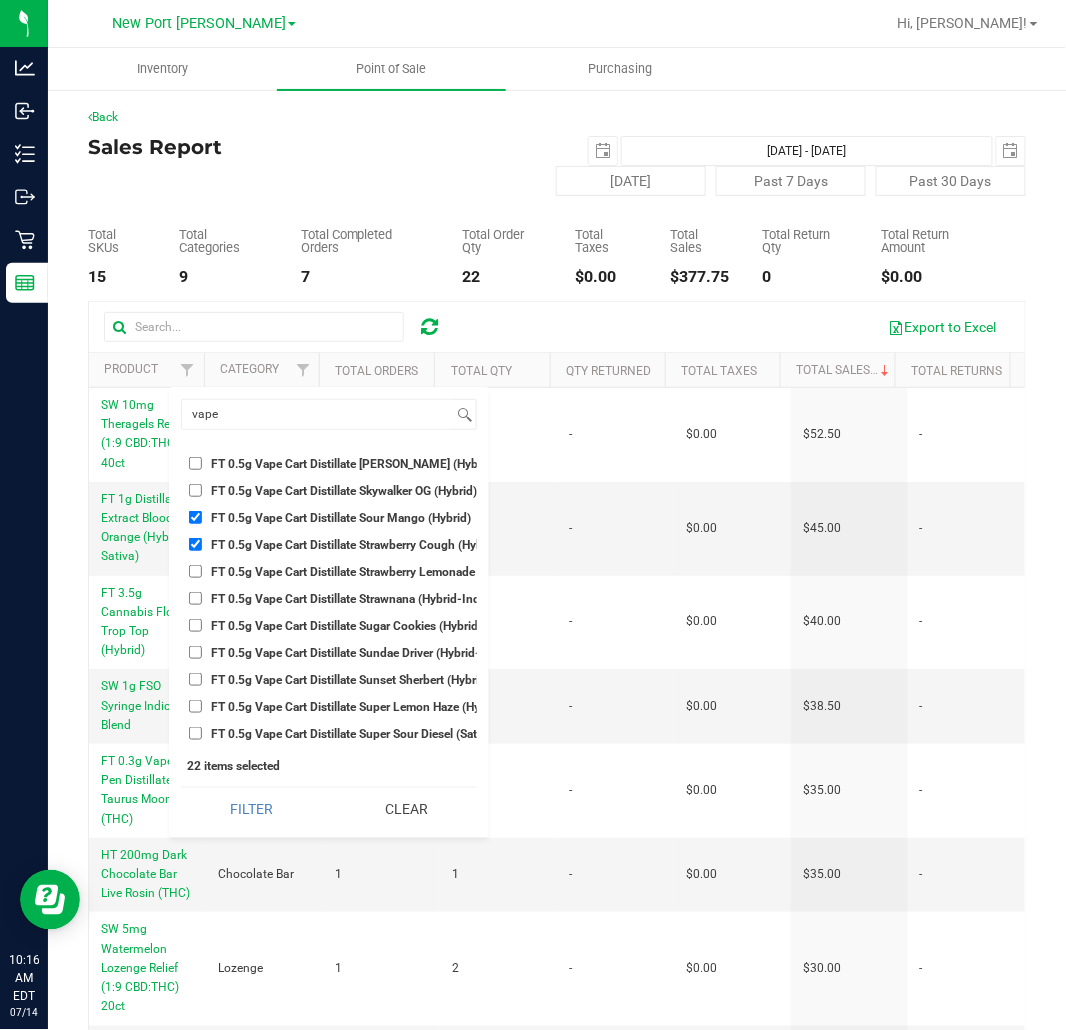 scroll, scrollTop: 4888, scrollLeft: 0, axis: vertical 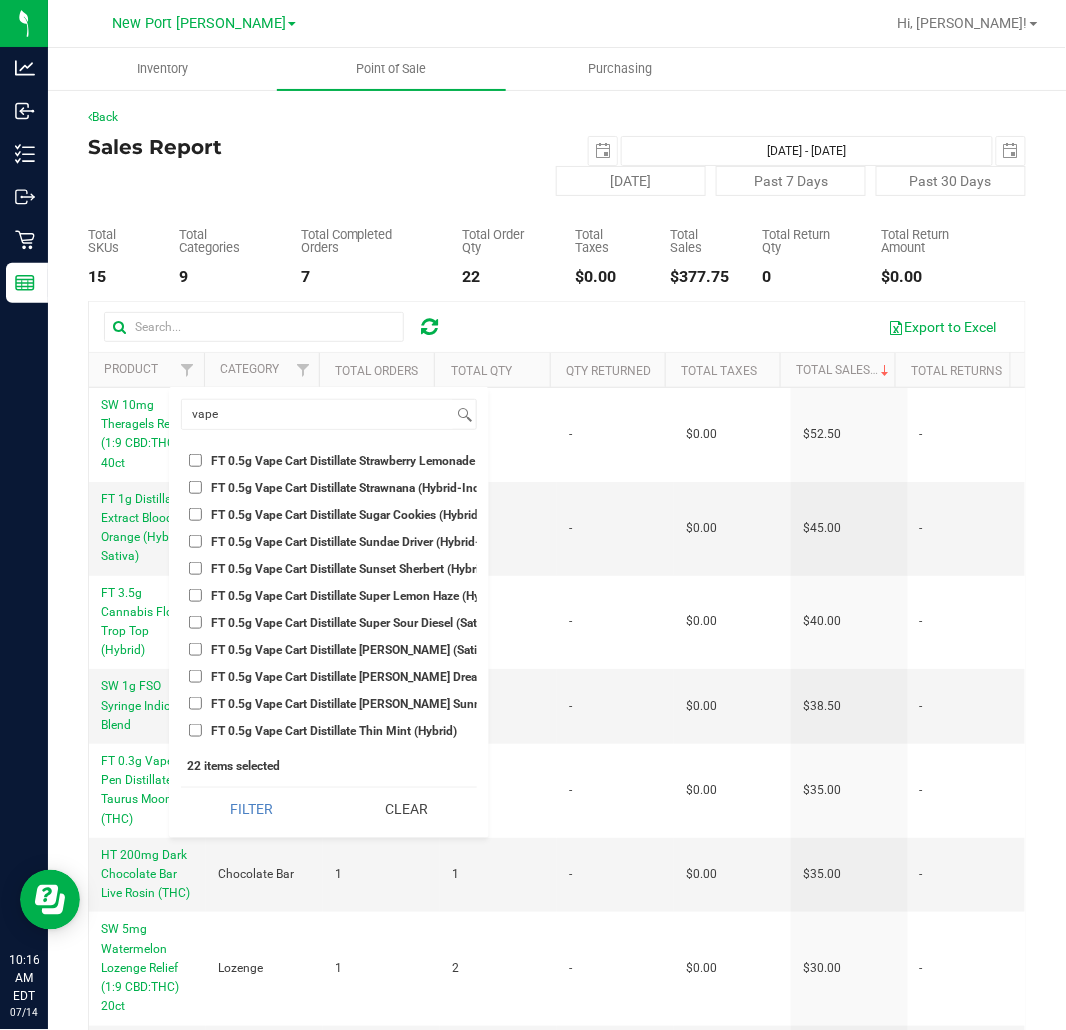click on "FT 0.5g Vape Cart Distillate [PERSON_NAME] (Sativa)" at bounding box center (352, 650) 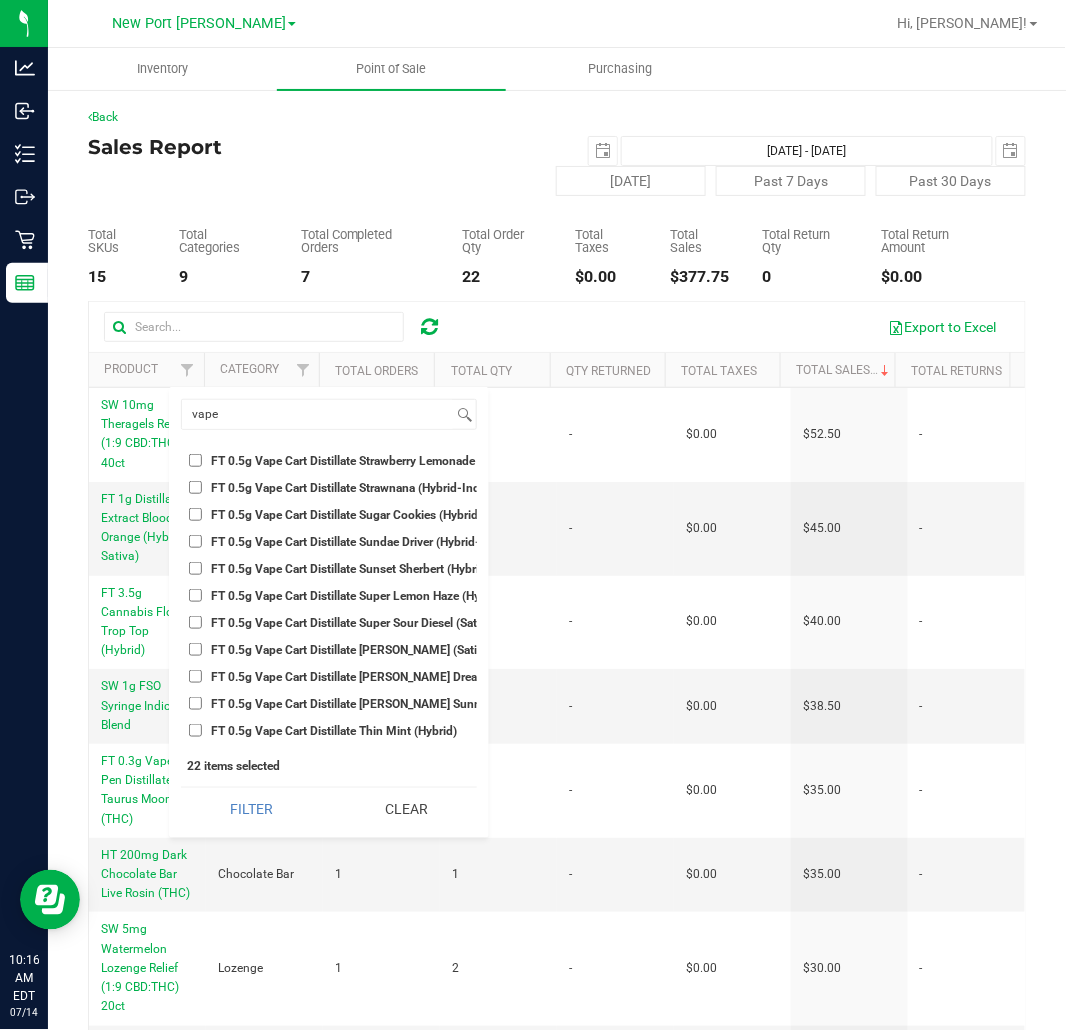 click on "FT 0.5g Vape Cart Distillate [PERSON_NAME] (Sativa)" at bounding box center (195, 649) 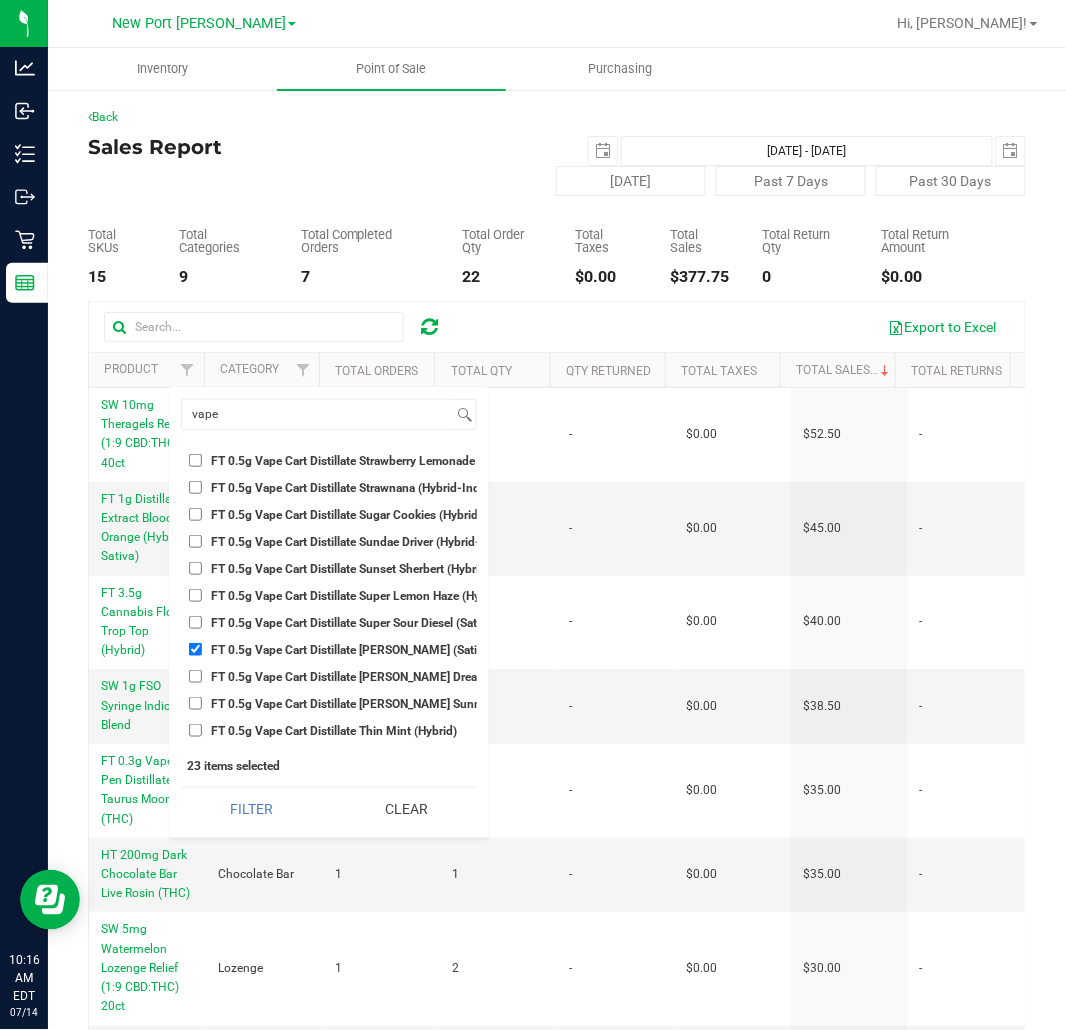 scroll, scrollTop: 5000, scrollLeft: 0, axis: vertical 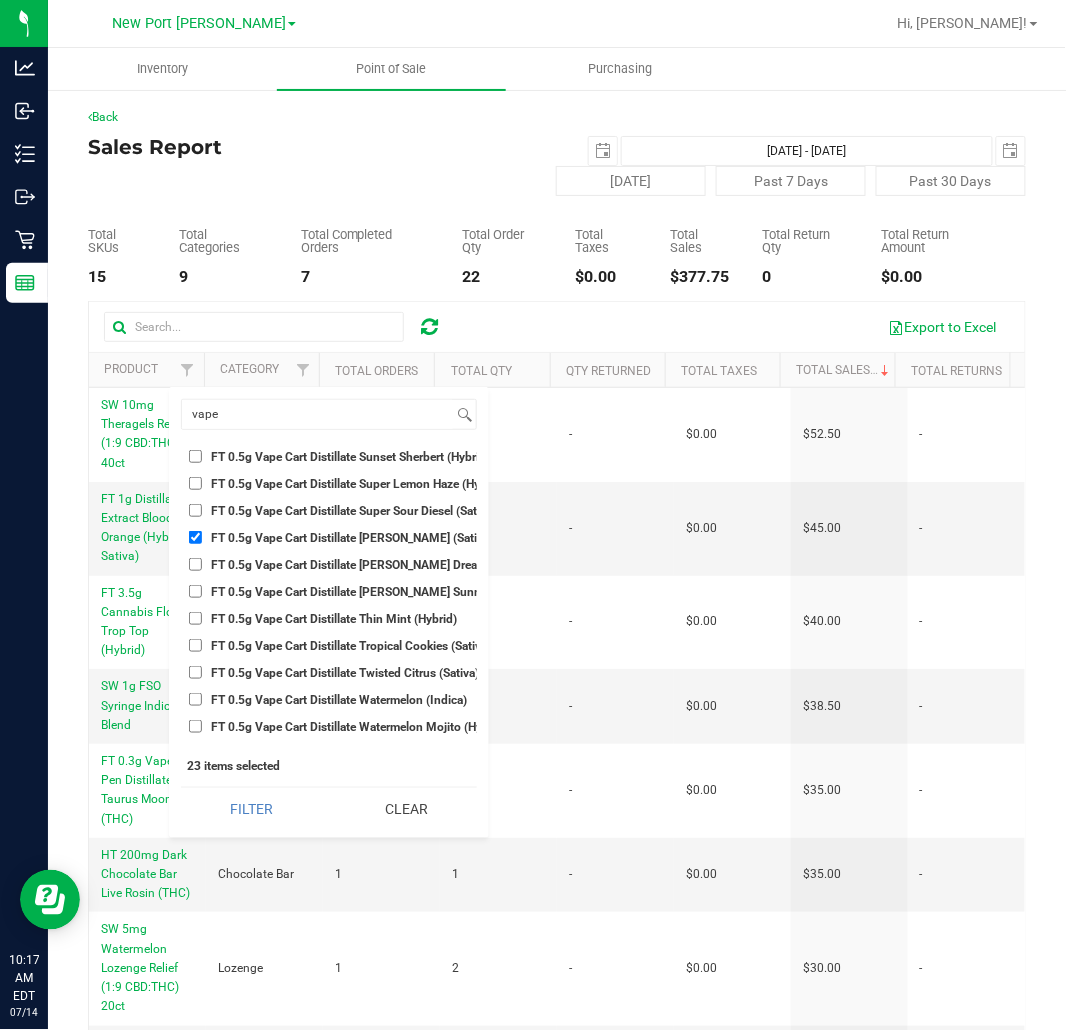 click on "FT 0.5g Vape Cart Distillate Tropical Cookies (Sativa)" at bounding box center (351, 646) 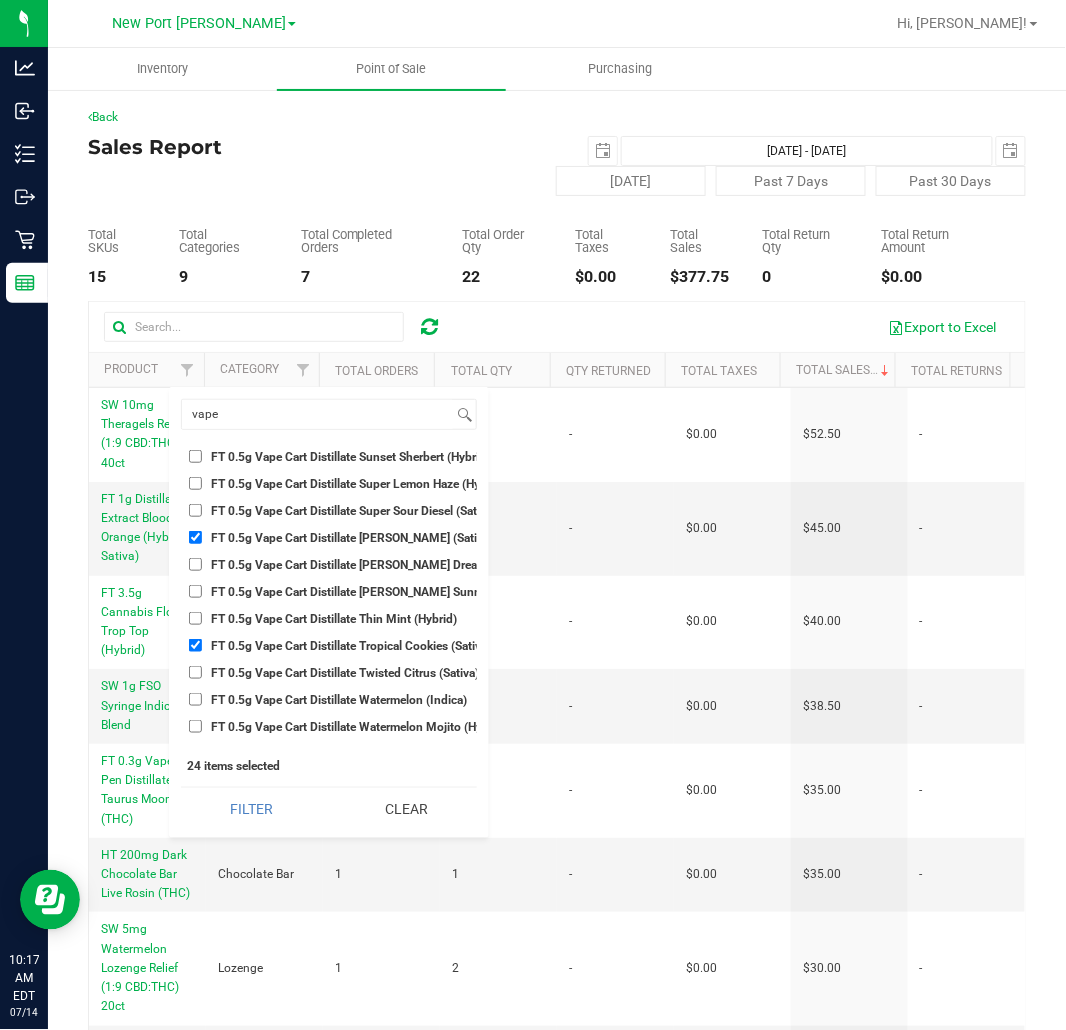 click on "Select All BDS Black Terp Pen CCELL SILO BATTERY BLACK CR 0.35g Pre-Roll Island Castaway Blend (Hybrid) 10ct CR 0.35g Pre-Roll Midnight Mariner Blend (Indica) 10ct CR 0.35g Pre-Roll Sunrise Surfer Blend (Sativa) 10ct CR 0.3g Vape Pen Distillate Cabana Daydreamin' (1:1 CBD:THC) CR 0.3g Vape Pen Distillate Caribbean Sunshine (Indica) CR 0.3g Vape Pen Distillate Far Side of the World (Sativa) CR 0.3g Vape Pen Distillate Island Time (THC) CR 0.3g Vape Pen Distillate Only Time Will Tell (Hybrid) CR 0.3g Vape Pen Distillate Seas the Day (4:1 CBD:THC) CR 0.3g Vape Pen Distillate Stories We Could Tell (1:4 CBD:THC) CR 0.3g Vape Pen Distillate Sunset Sailin' (THC) CR 0.3g Vape Pen Distillate Surfin' in a Hurricane (THC) CR 0.5g Vape Pod PAX Distillate Cabana Daydreamin' (1:1 CBD:THC) CR 0.5g Vape Pod PAX Distillate Caribbean Sunshine (Indica) CR 0.5g Vape Pod PAX Distillate Far Side of the World (Sativa) CR 0.5g Vape Pod PAX Distillate Island Time (THC) CR 0.5g Vape Pod PAX Distillate Only Time Will Tell (Hybrid)" at bounding box center [329, 595] 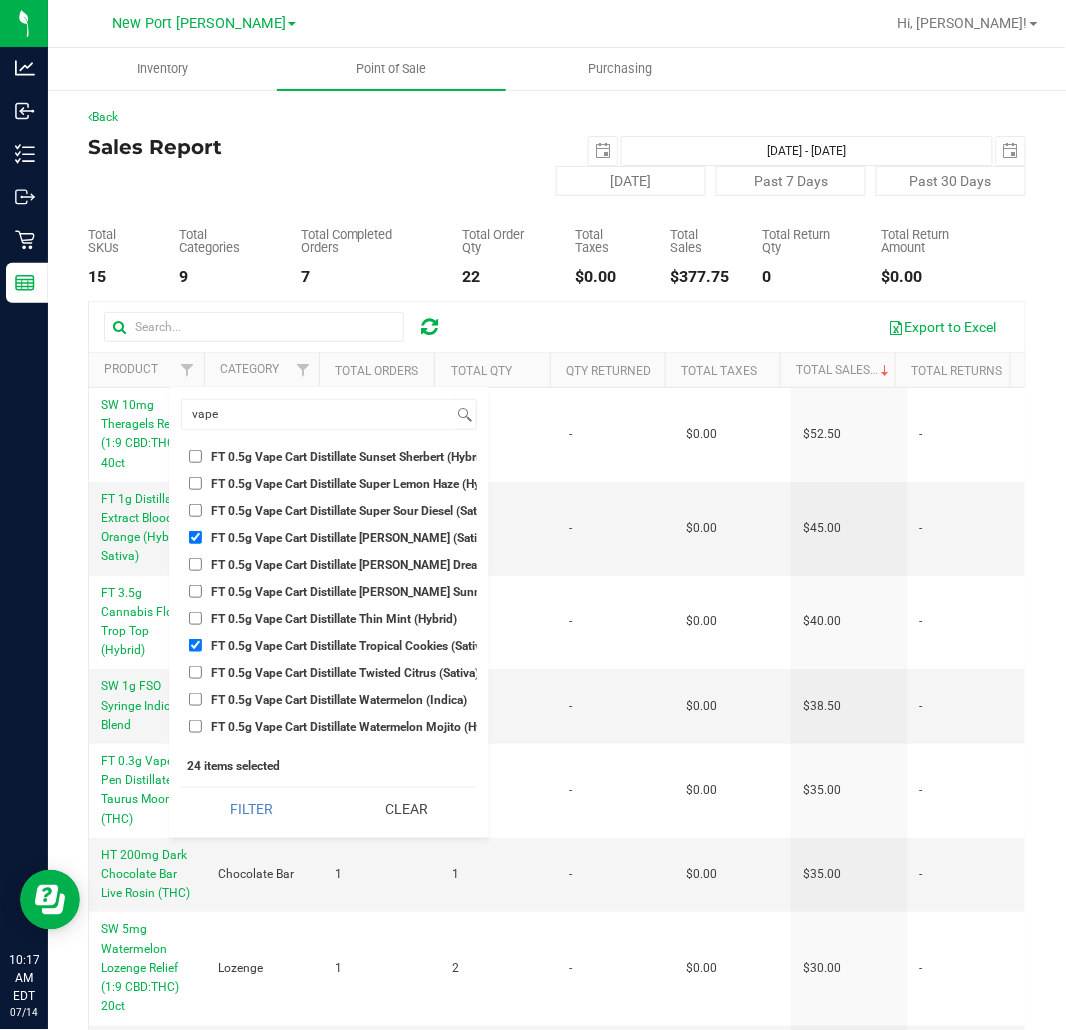 click on "FT 0.5g Vape Cart Distillate Twisted Citrus (Sativa)" at bounding box center (195, 672) 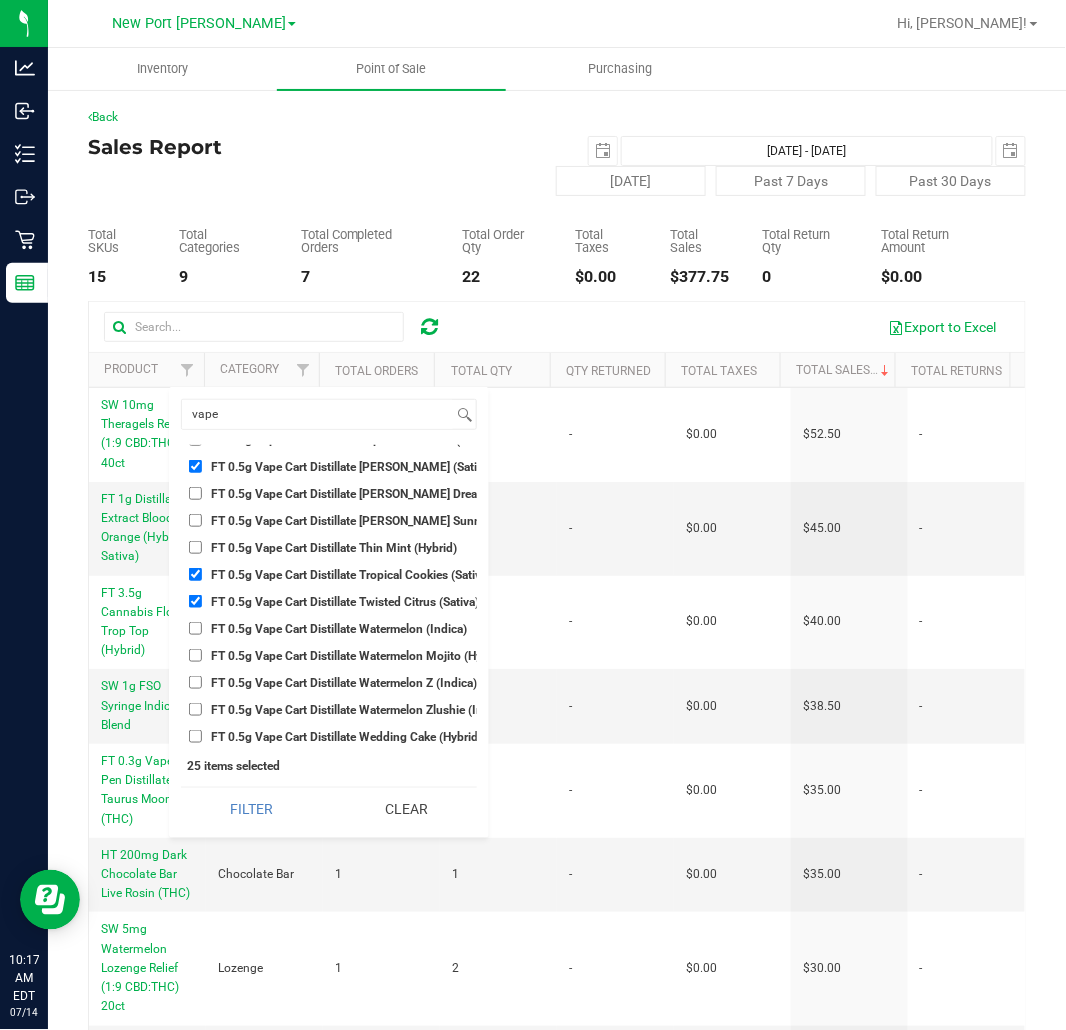 scroll, scrollTop: 5111, scrollLeft: 0, axis: vertical 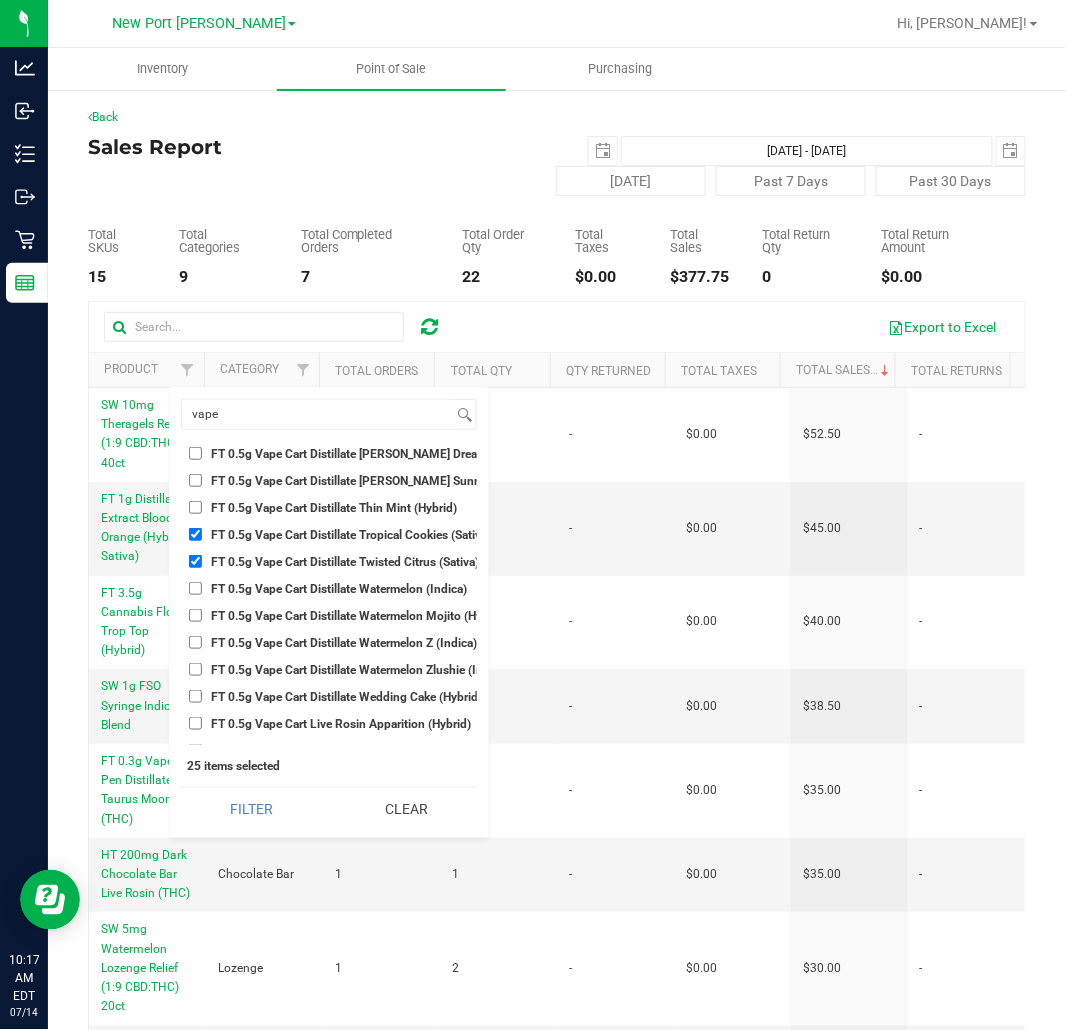 click on "FT 0.5g Vape Cart Distillate Watermelon Zlushie (Indica)" at bounding box center (360, 670) 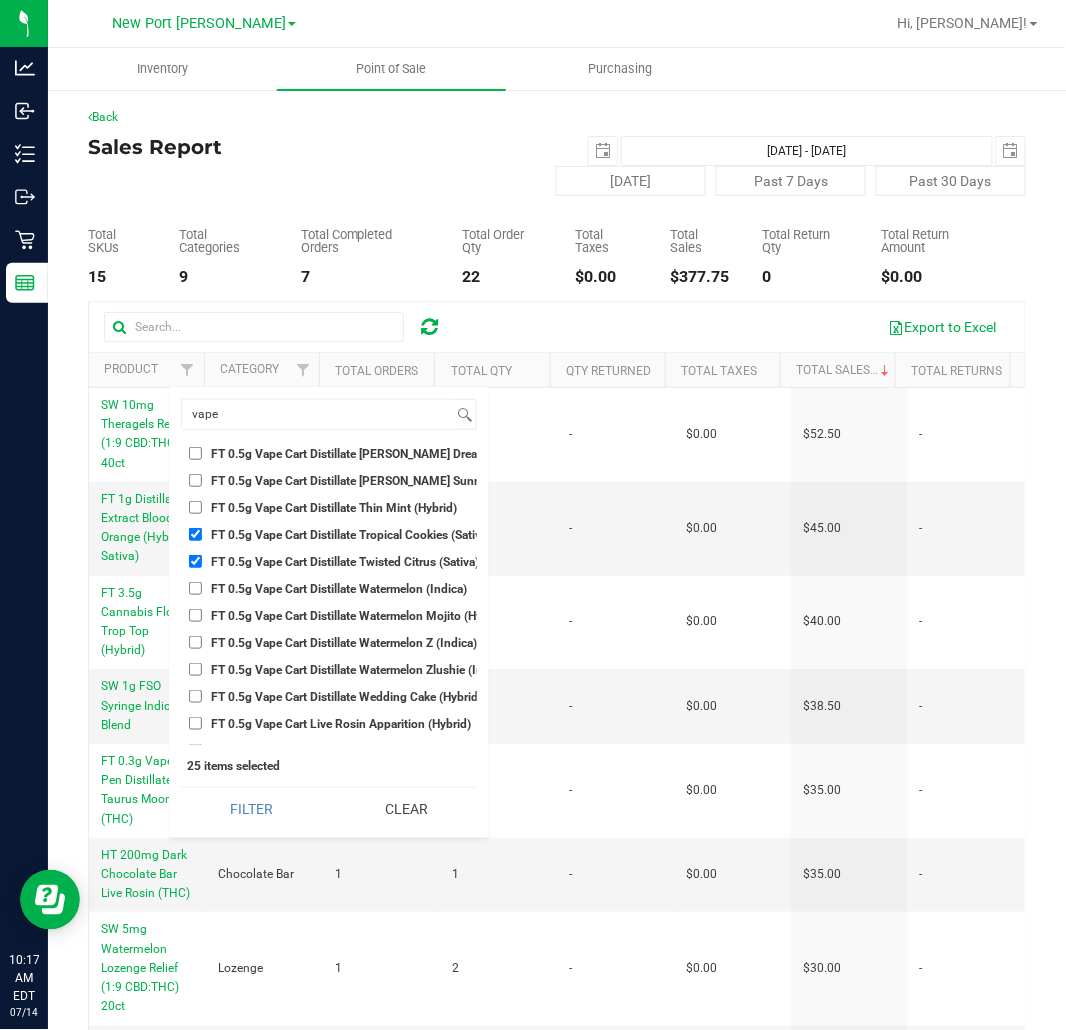 checkbox on "true" 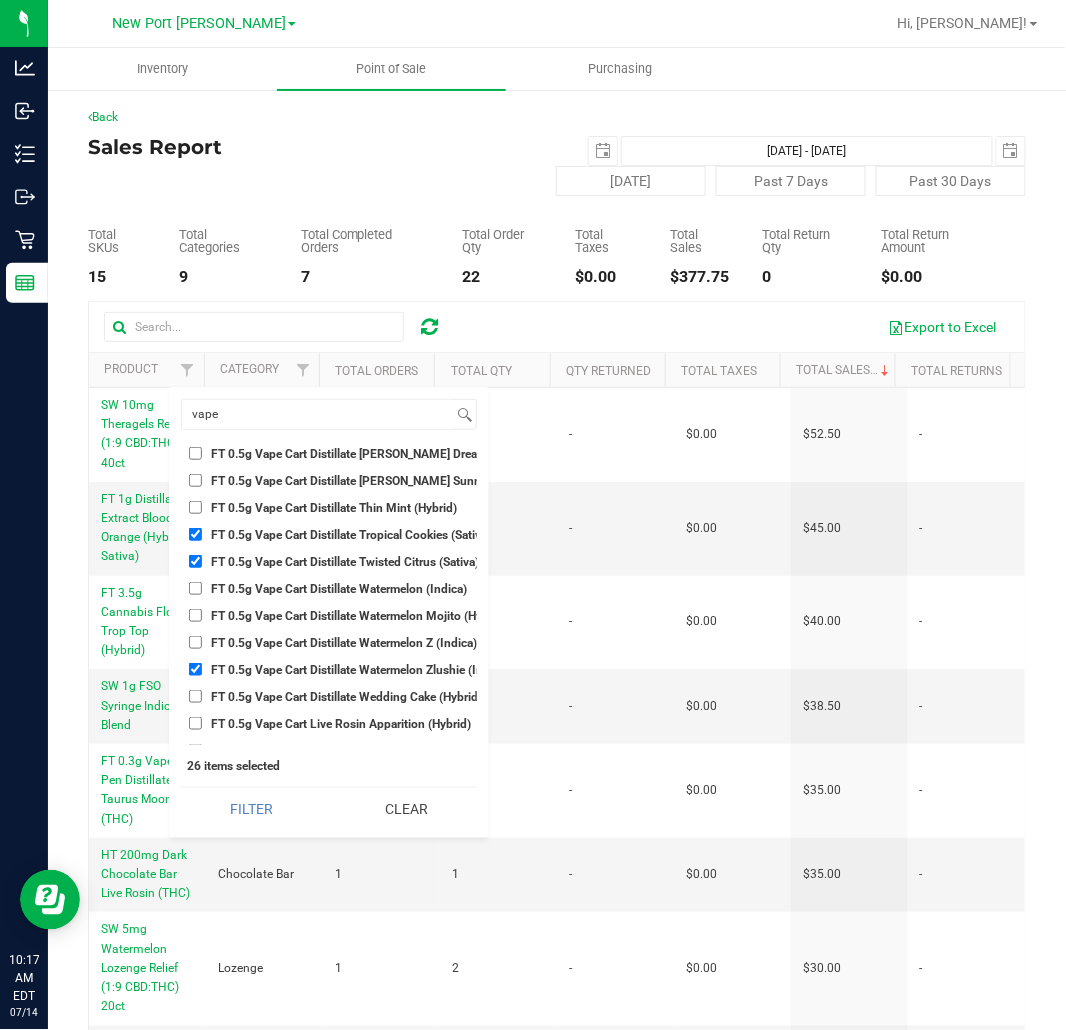 click on "FT 0.5g Vape Cart Distillate Watermelon Z (Indica)" at bounding box center [344, 643] 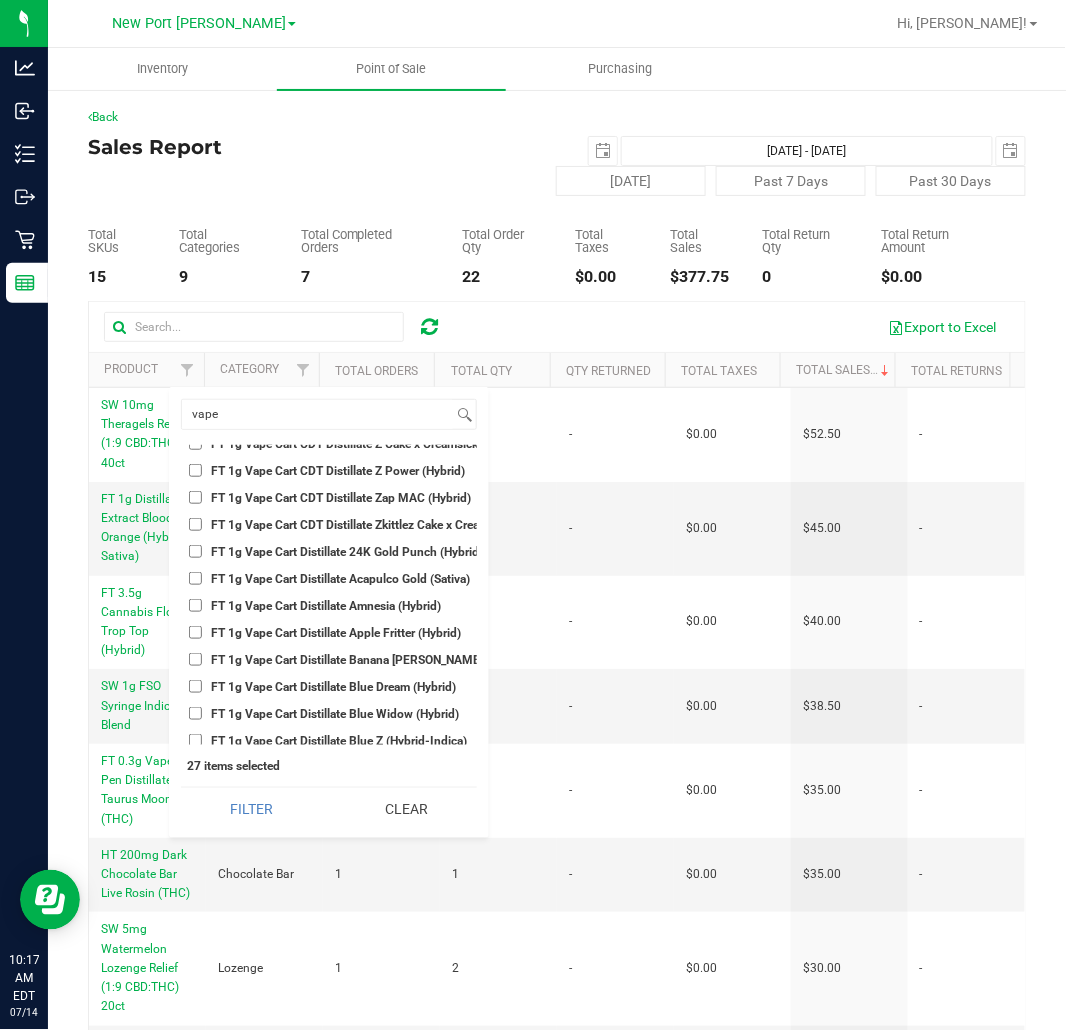 scroll, scrollTop: 9000, scrollLeft: 0, axis: vertical 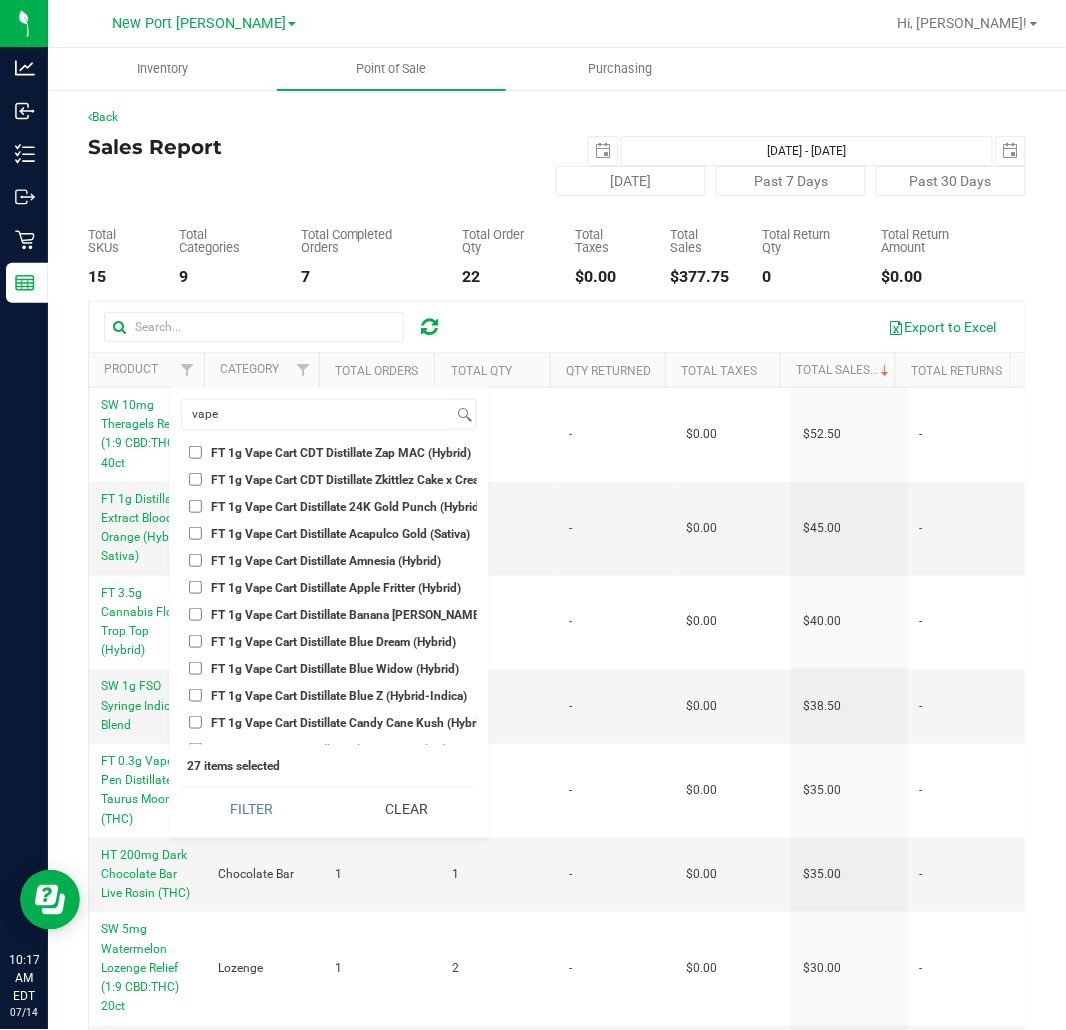 click on "FT 1g Vape Cart Distillate 24K Gold Punch (Hybrid)" at bounding box center [347, 507] 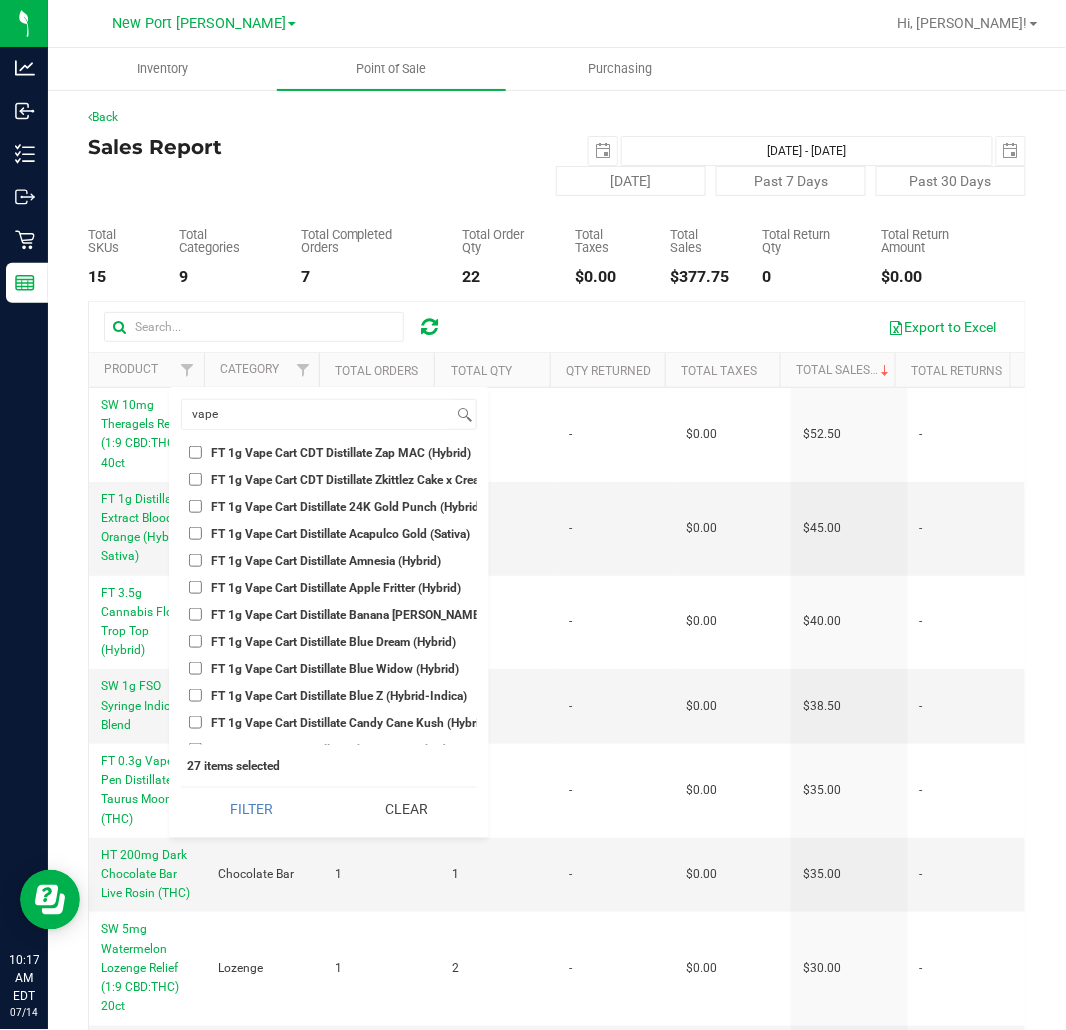 click on "FT 1g Vape Cart Distillate 24K Gold Punch (Hybrid)" at bounding box center (195, 506) 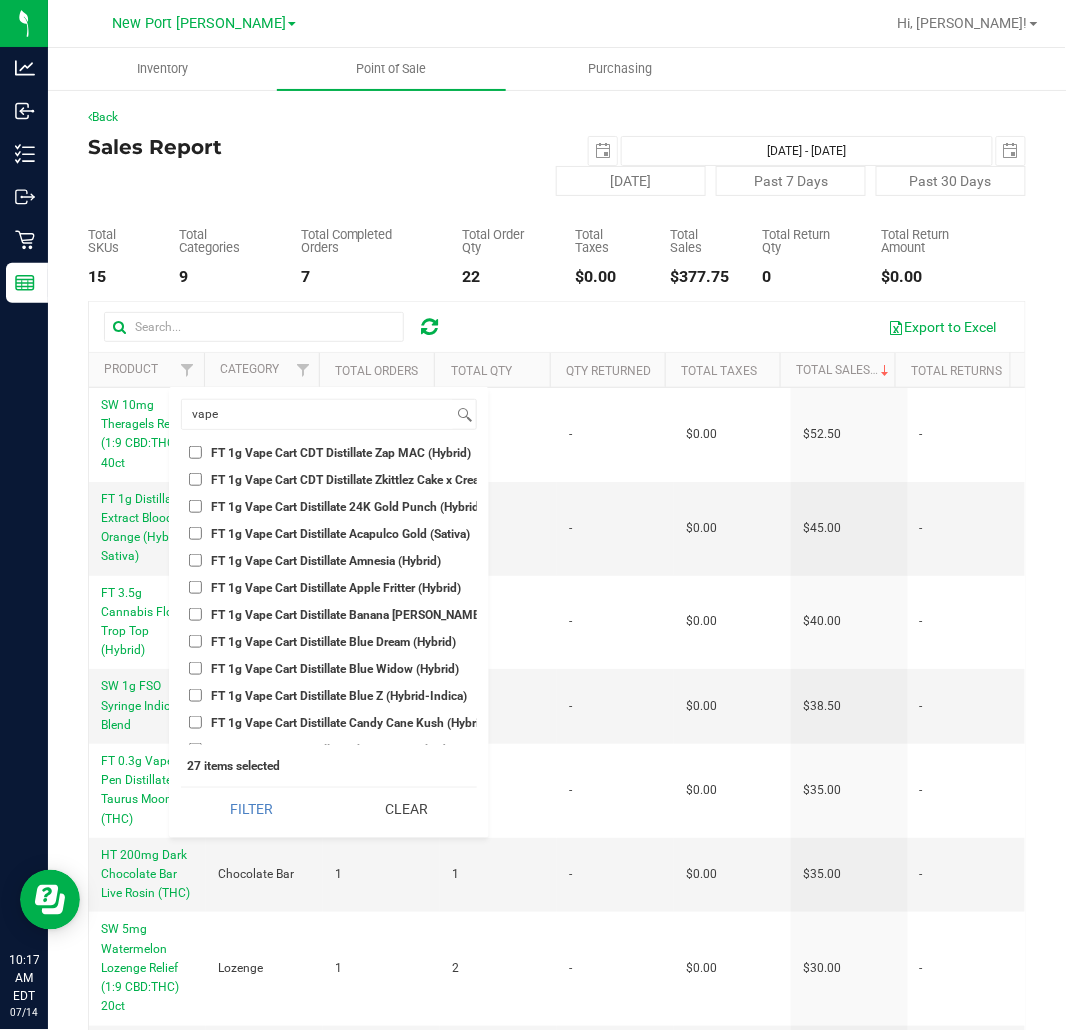 checkbox on "true" 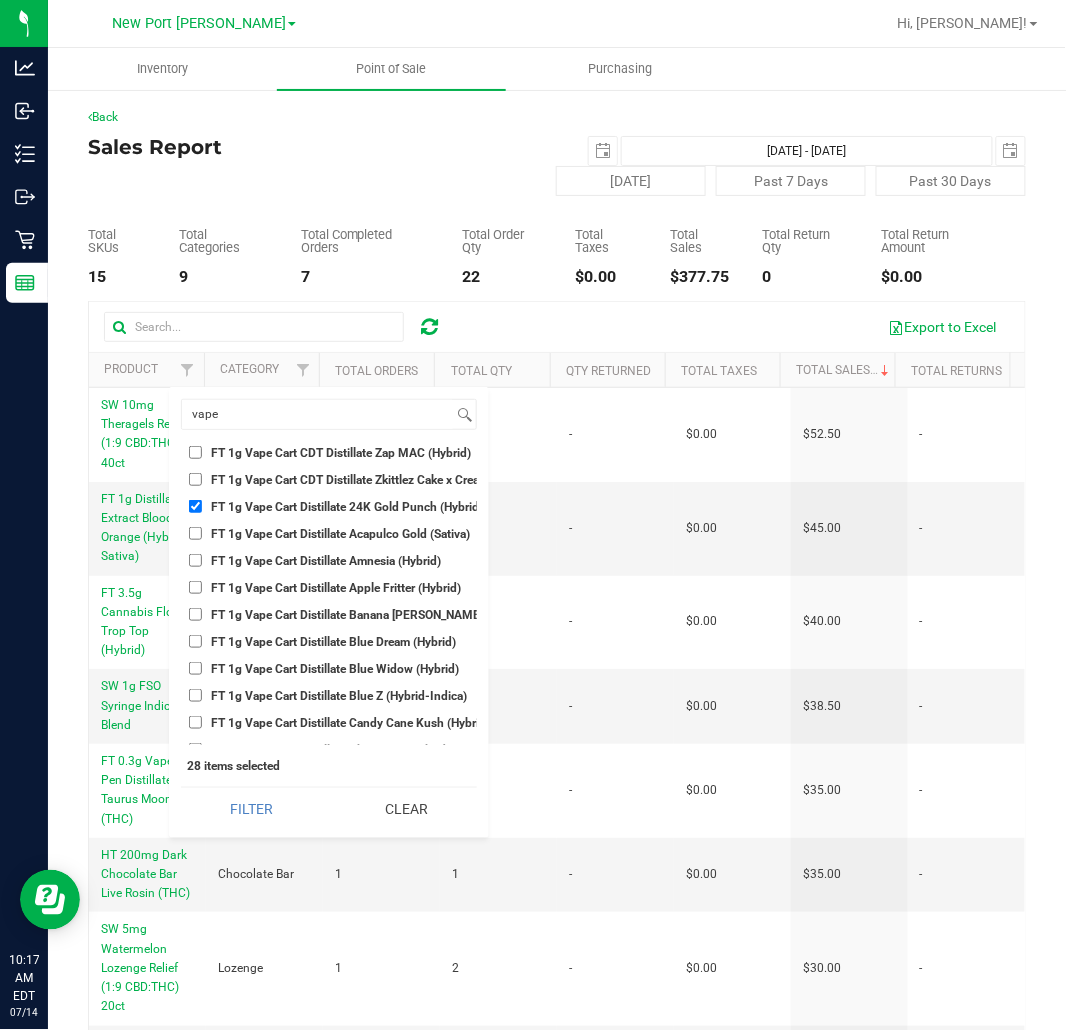 click on "FT 1g Vape Cart Distillate Acapulco Gold (Sativa)" at bounding box center [340, 534] 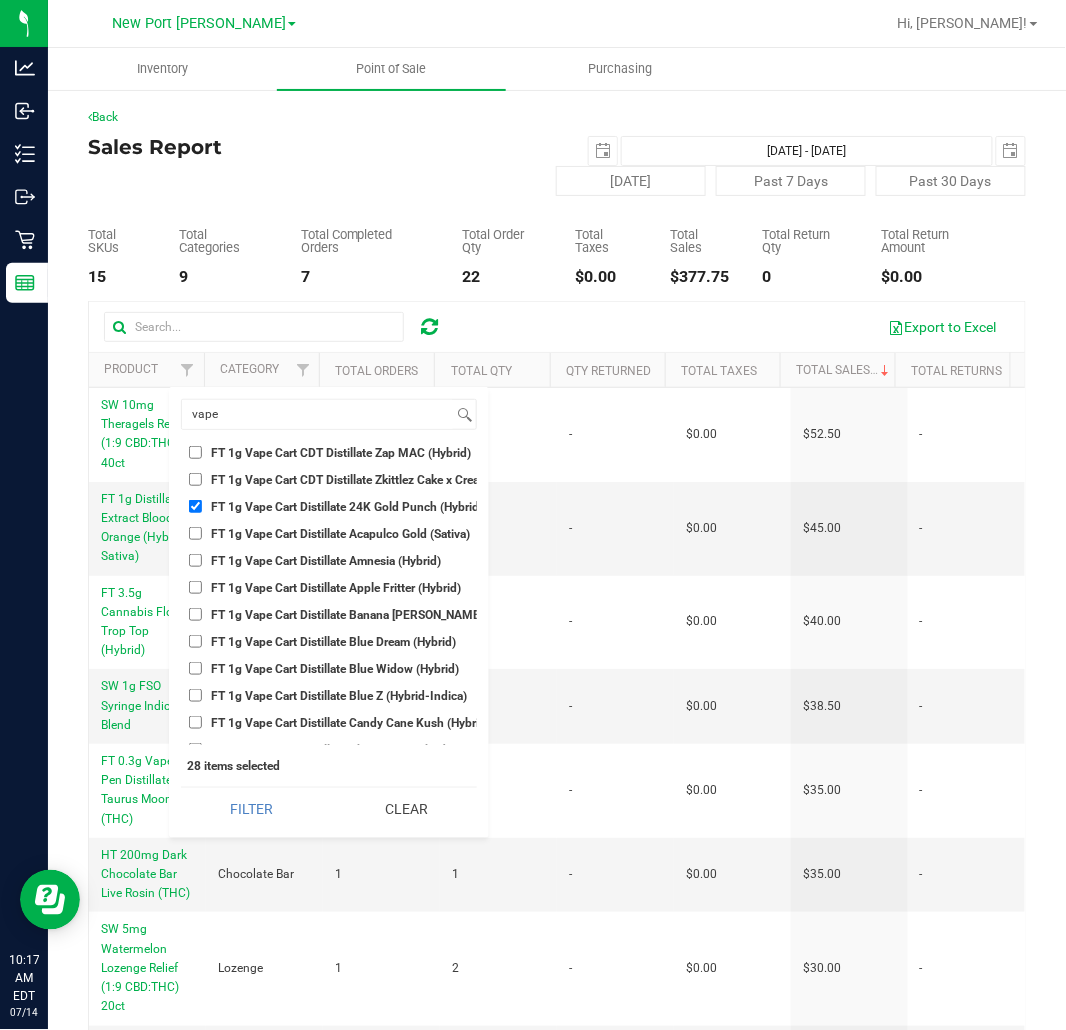 click on "FT 1g Vape Cart Distillate Acapulco Gold (Sativa)" at bounding box center [195, 533] 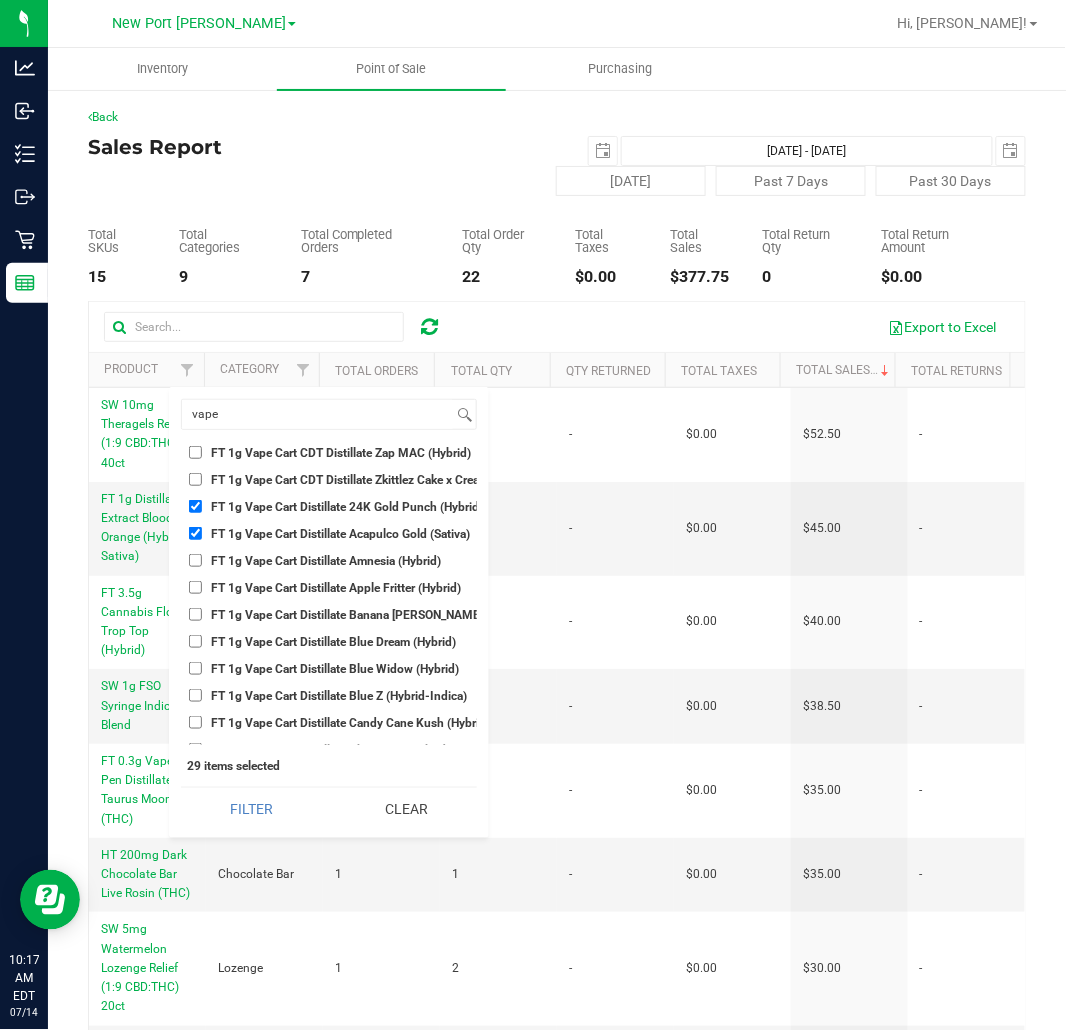 click on "FT 1g Vape Cart Distillate Amnesia (Hybrid)" at bounding box center [329, 560] 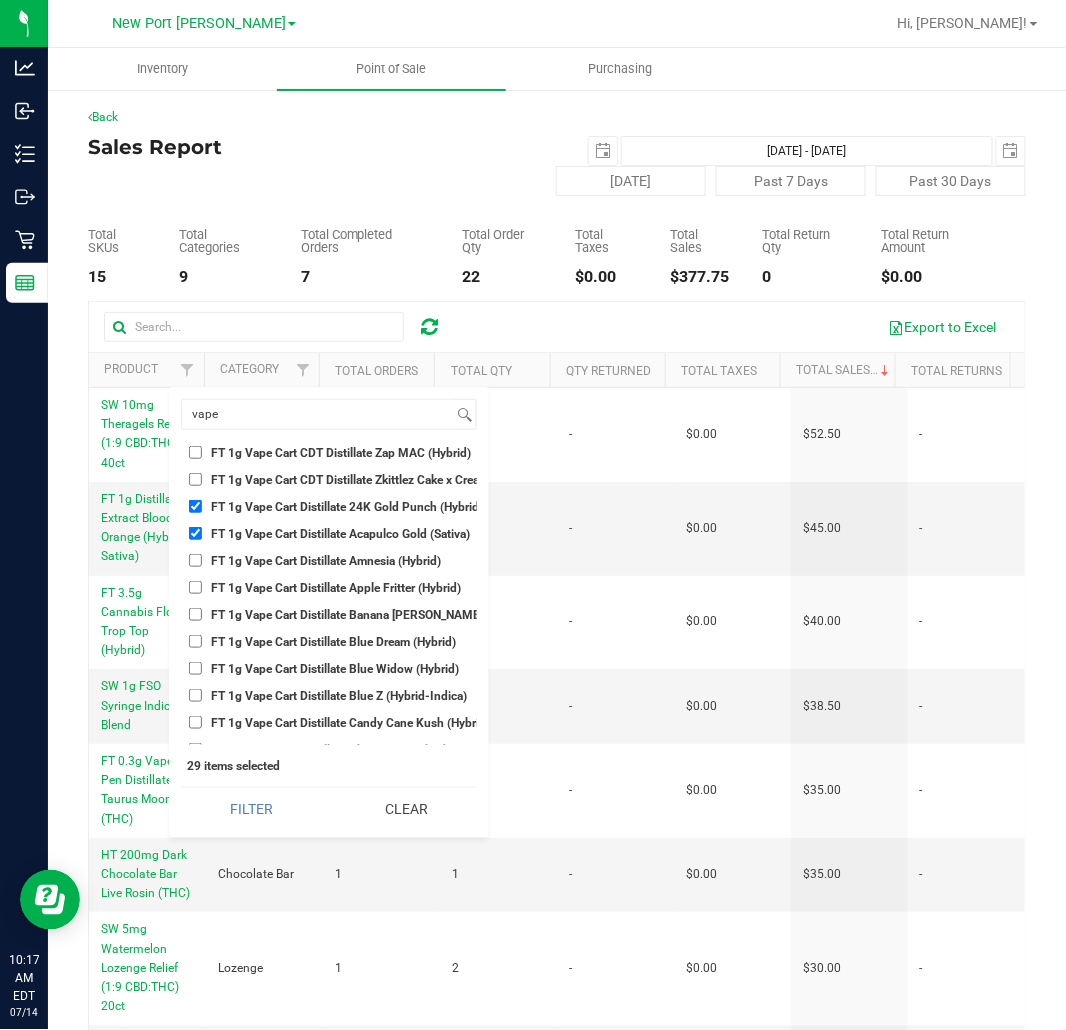 click on "FT 1g Vape Cart Distillate Amnesia (Hybrid)" at bounding box center (195, 560) 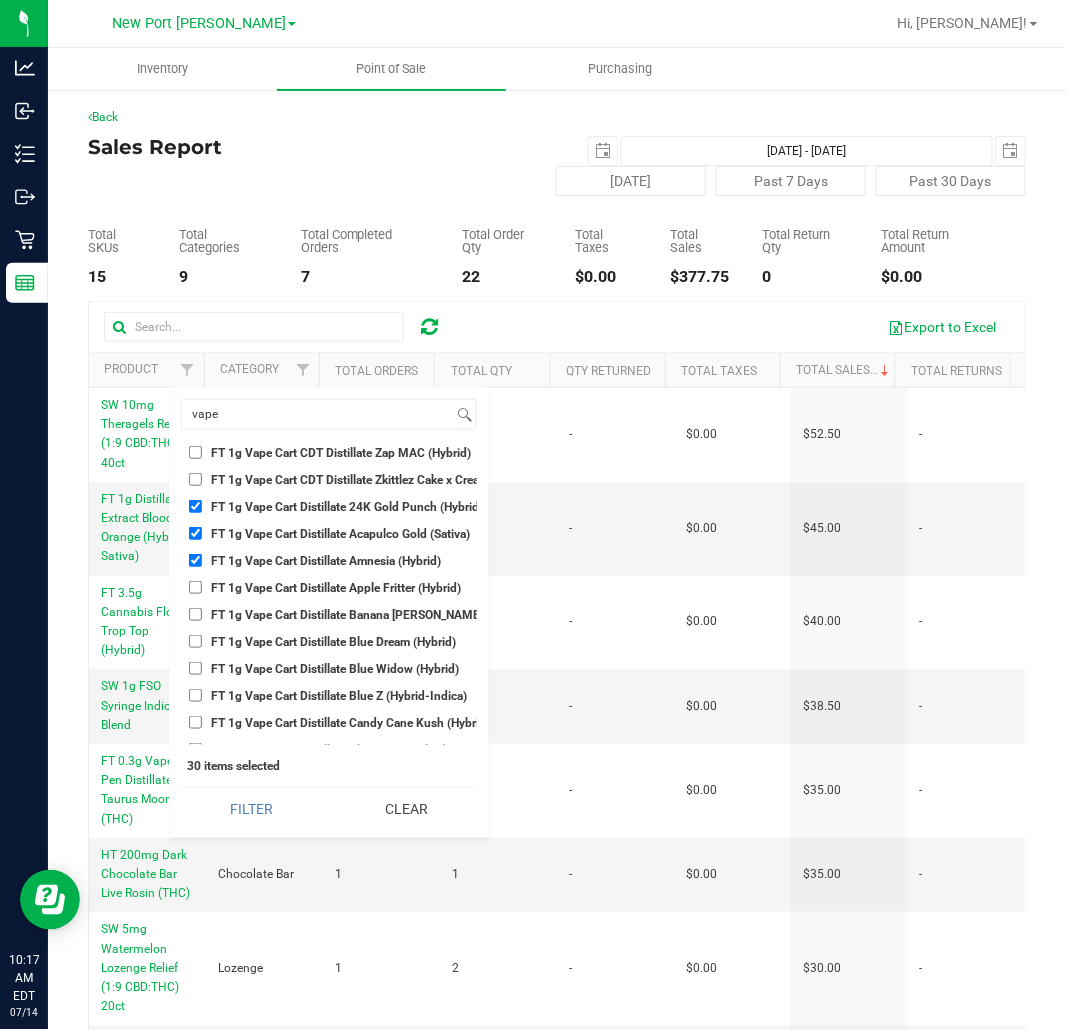 click on "Select All BDS Black Terp Pen CCELL SILO BATTERY BLACK CR 0.35g Pre-Roll Island Castaway Blend (Hybrid) 10ct CR 0.35g Pre-Roll Midnight Mariner Blend (Indica) 10ct CR 0.35g Pre-Roll Sunrise Surfer Blend (Sativa) 10ct CR 0.3g Vape Pen Distillate Cabana Daydreamin' (1:1 CBD:THC) CR 0.3g Vape Pen Distillate Caribbean Sunshine (Indica) CR 0.3g Vape Pen Distillate Far Side of the World (Sativa) CR 0.3g Vape Pen Distillate Island Time (THC) CR 0.3g Vape Pen Distillate Only Time Will Tell (Hybrid) CR 0.3g Vape Pen Distillate Seas the Day (4:1 CBD:THC) CR 0.3g Vape Pen Distillate Stories We Could Tell (1:4 CBD:THC) CR 0.3g Vape Pen Distillate Sunset Sailin' (THC) CR 0.3g Vape Pen Distillate Surfin' in a Hurricane (THC) CR 0.5g Vape Pod PAX Distillate Cabana Daydreamin' (1:1 CBD:THC) CR 0.5g Vape Pod PAX Distillate Caribbean Sunshine (Indica) CR 0.5g Vape Pod PAX Distillate Far Side of the World (Sativa) CR 0.5g Vape Pod PAX Distillate Island Time (THC) CR 0.5g Vape Pod PAX Distillate Only Time Will Tell (Hybrid)" at bounding box center [329, 595] 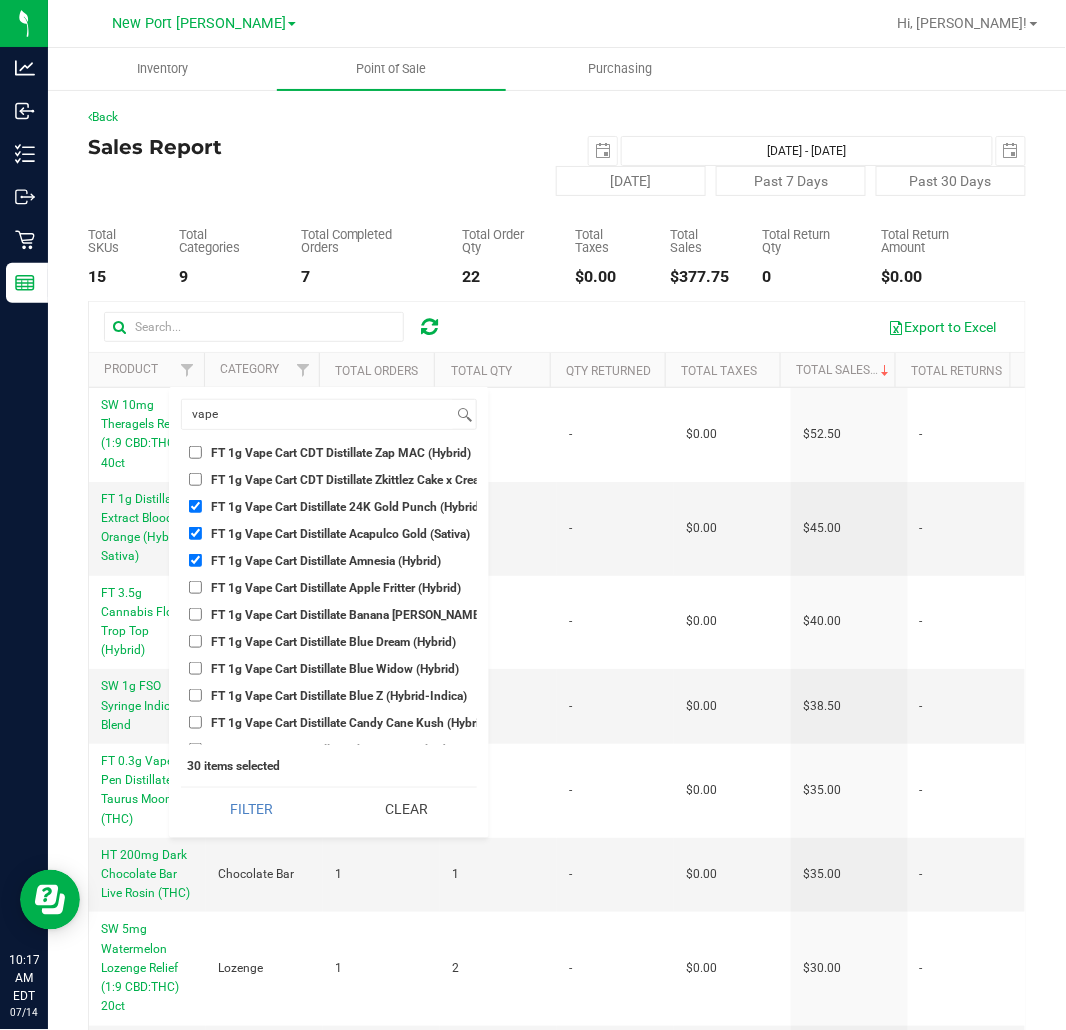 click on "FT 1g Vape Cart Distillate Banana [PERSON_NAME] (Hybrid)" at bounding box center (370, 615) 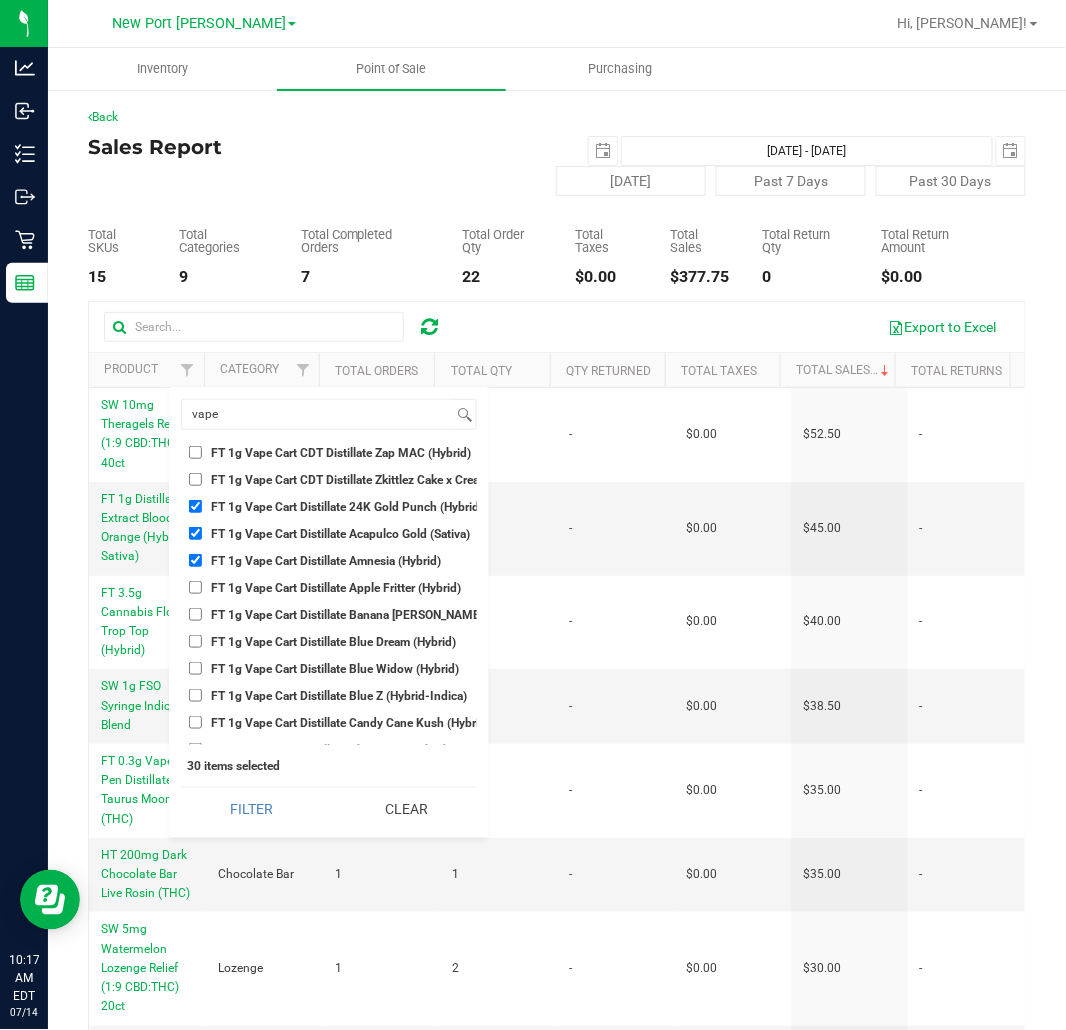 checkbox on "true" 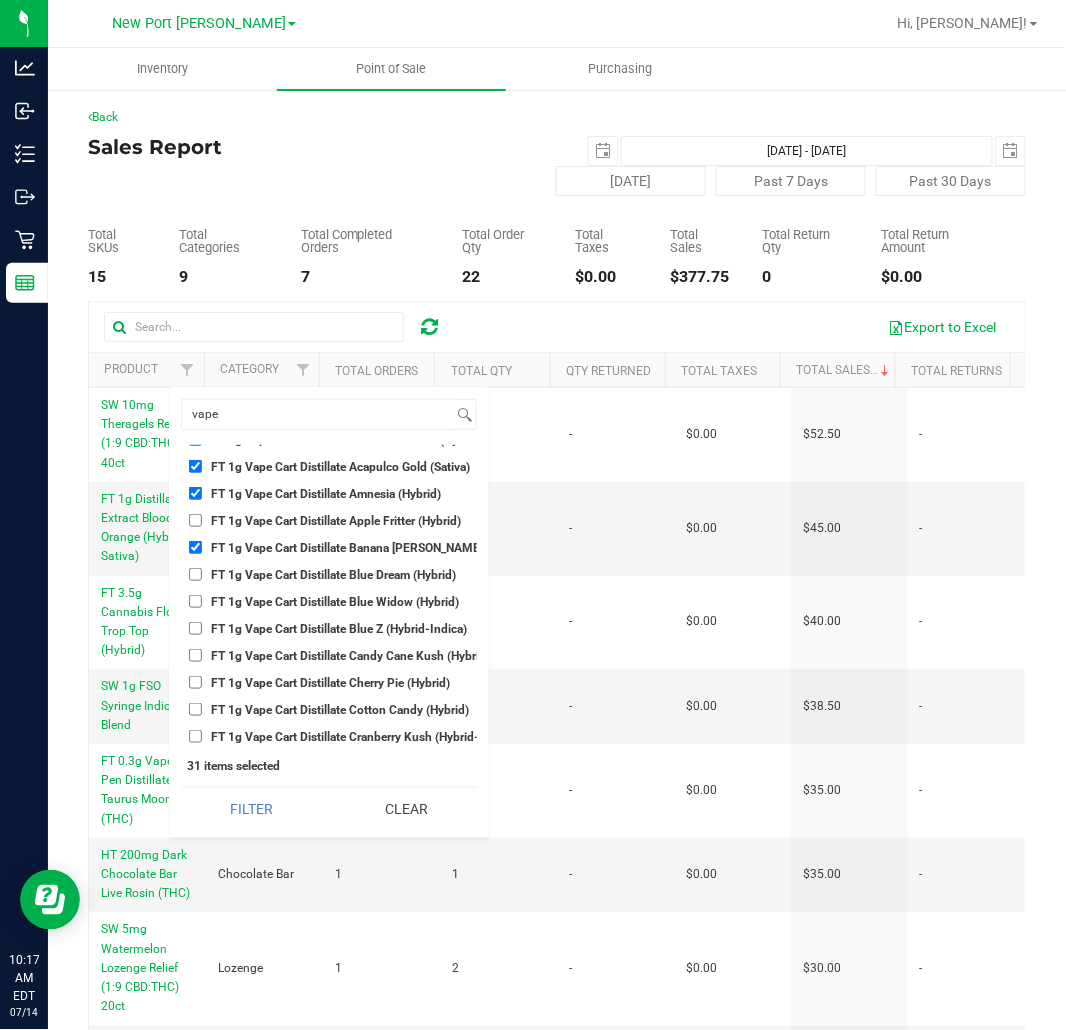 scroll, scrollTop: 9111, scrollLeft: 0, axis: vertical 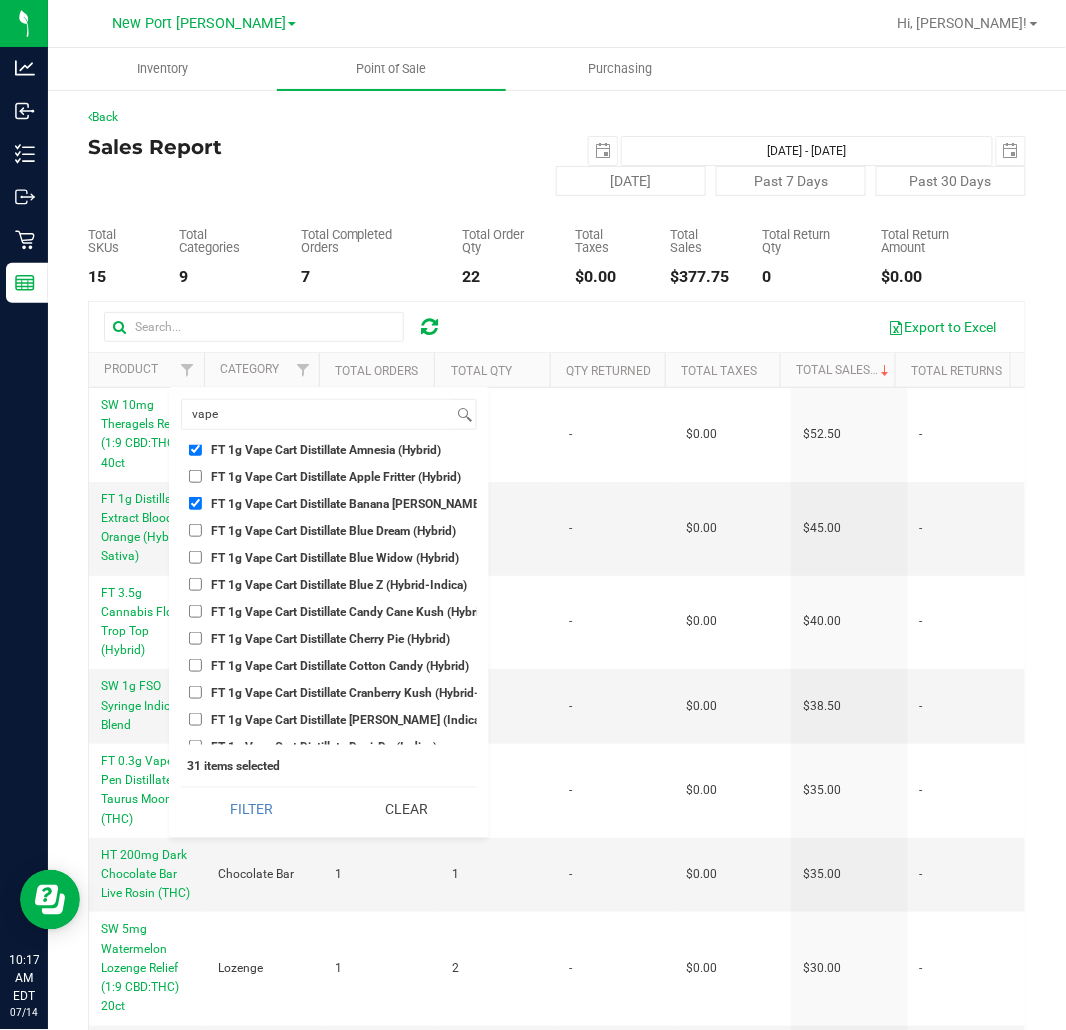 click on "Select All BDS Black Terp Pen CCELL SILO BATTERY BLACK CR 0.35g Pre-Roll Island Castaway Blend (Hybrid) 10ct CR 0.35g Pre-Roll Midnight Mariner Blend (Indica) 10ct CR 0.35g Pre-Roll Sunrise Surfer Blend (Sativa) 10ct CR 0.3g Vape Pen Distillate Cabana Daydreamin' (1:1 CBD:THC) CR 0.3g Vape Pen Distillate Caribbean Sunshine (Indica) CR 0.3g Vape Pen Distillate Far Side of the World (Sativa) CR 0.3g Vape Pen Distillate Island Time (THC) CR 0.3g Vape Pen Distillate Only Time Will Tell (Hybrid) CR 0.3g Vape Pen Distillate Seas the Day (4:1 CBD:THC) CR 0.3g Vape Pen Distillate Stories We Could Tell (1:4 CBD:THC) CR 0.3g Vape Pen Distillate Sunset Sailin' (THC) CR 0.3g Vape Pen Distillate Surfin' in a Hurricane (THC) CR 0.5g Vape Pod PAX Distillate Cabana Daydreamin' (1:1 CBD:THC) CR 0.5g Vape Pod PAX Distillate Caribbean Sunshine (Indica) CR 0.5g Vape Pod PAX Distillate Far Side of the World (Sativa) CR 0.5g Vape Pod PAX Distillate Island Time (THC) CR 0.5g Vape Pod PAX Distillate Only Time Will Tell (Hybrid)" at bounding box center (329, 595) 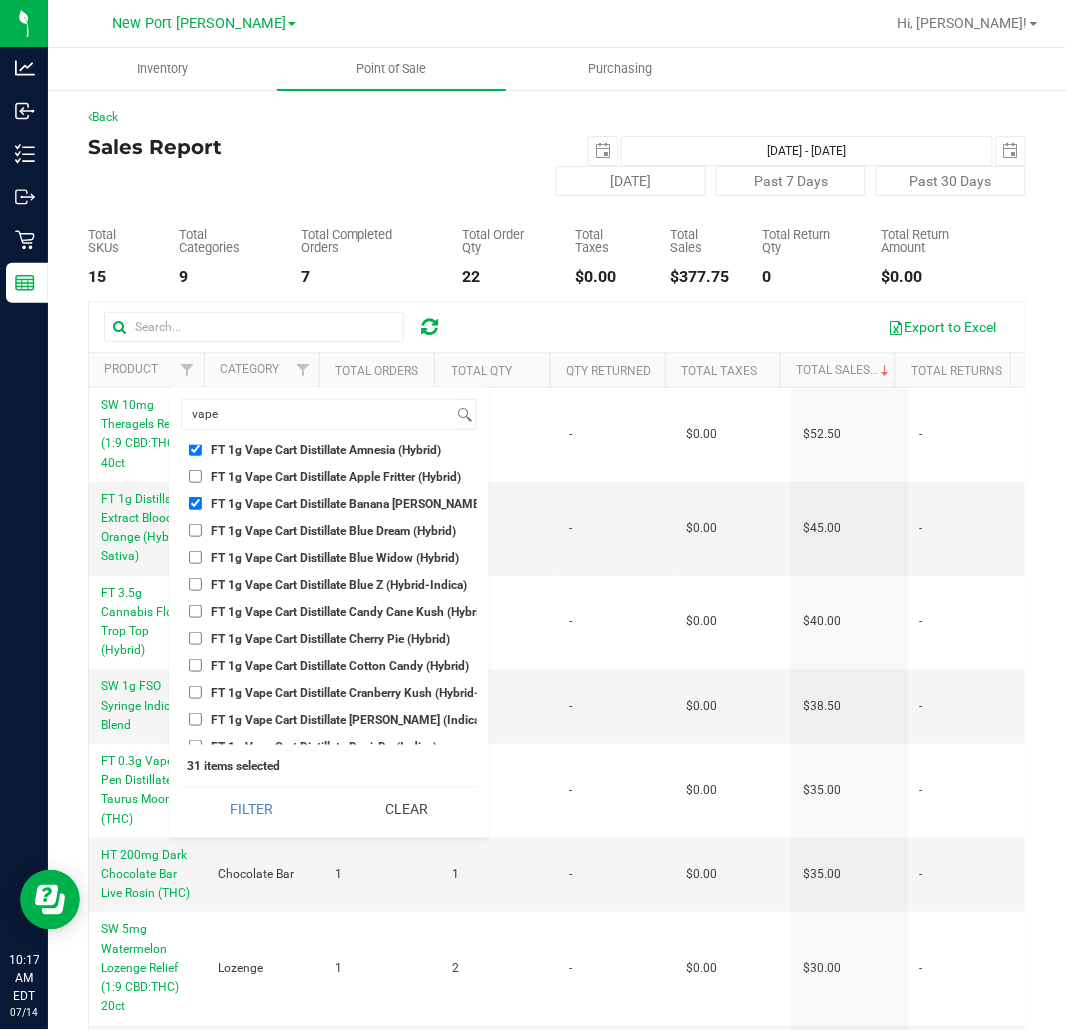 click on "FT 1g Vape Cart Distillate Blue Z (Hybrid-Indica)" at bounding box center [195, 584] 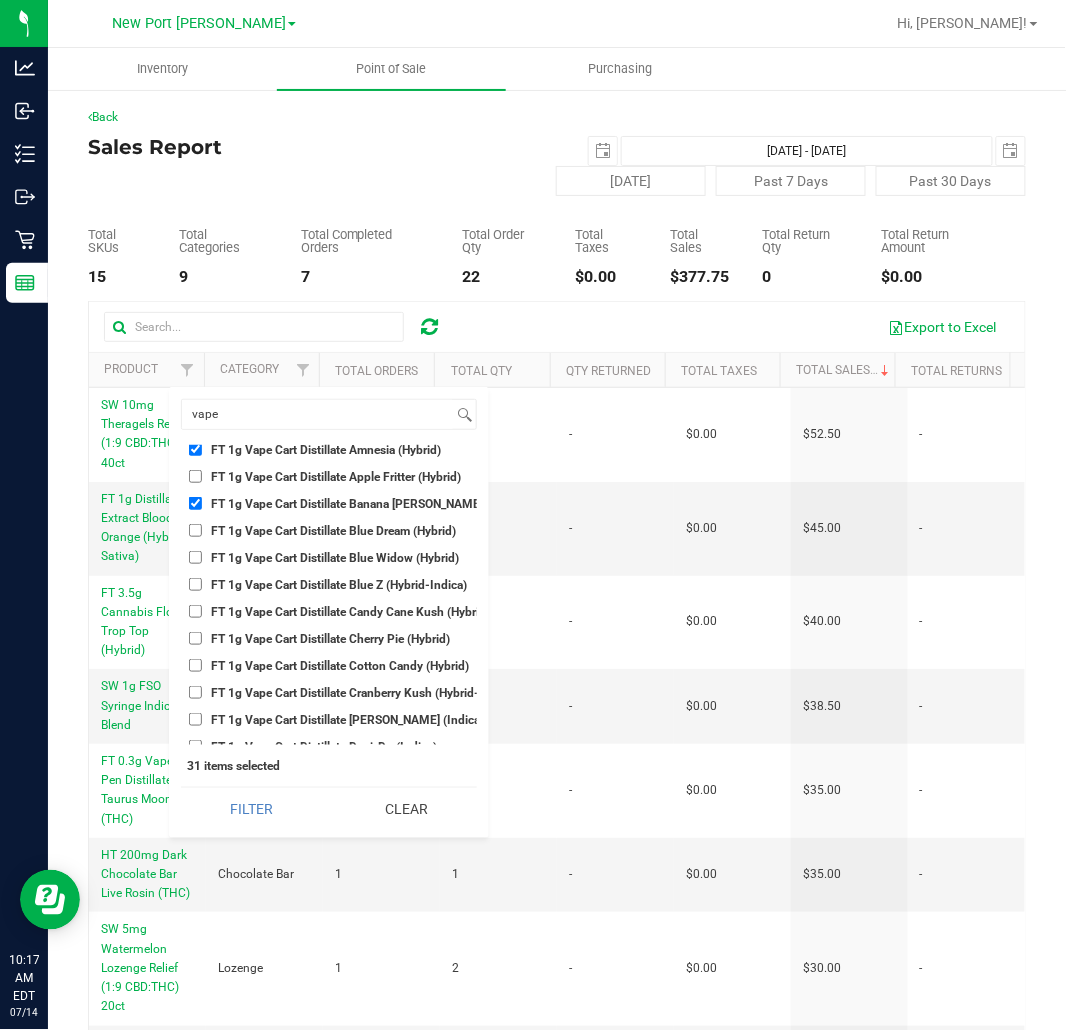 checkbox on "true" 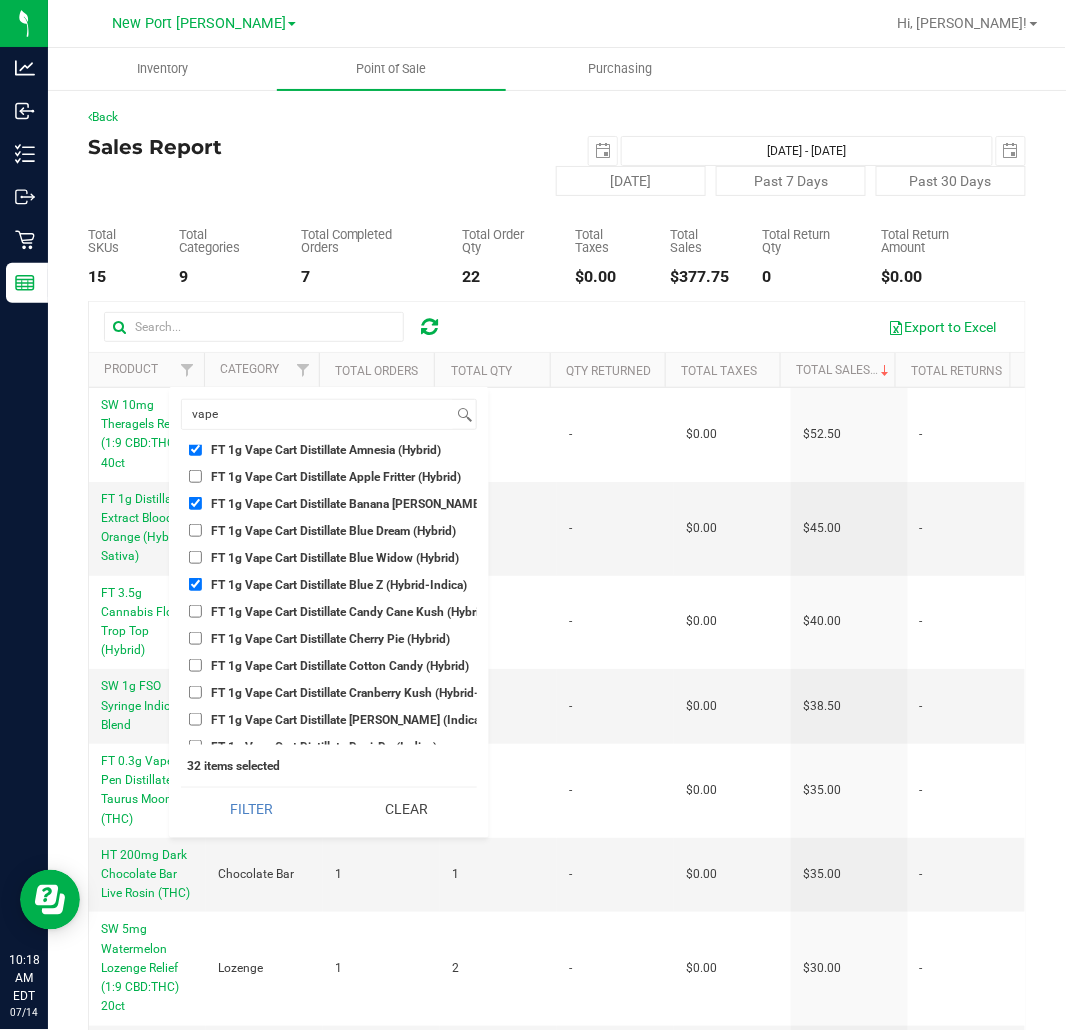 scroll, scrollTop: 9222, scrollLeft: 0, axis: vertical 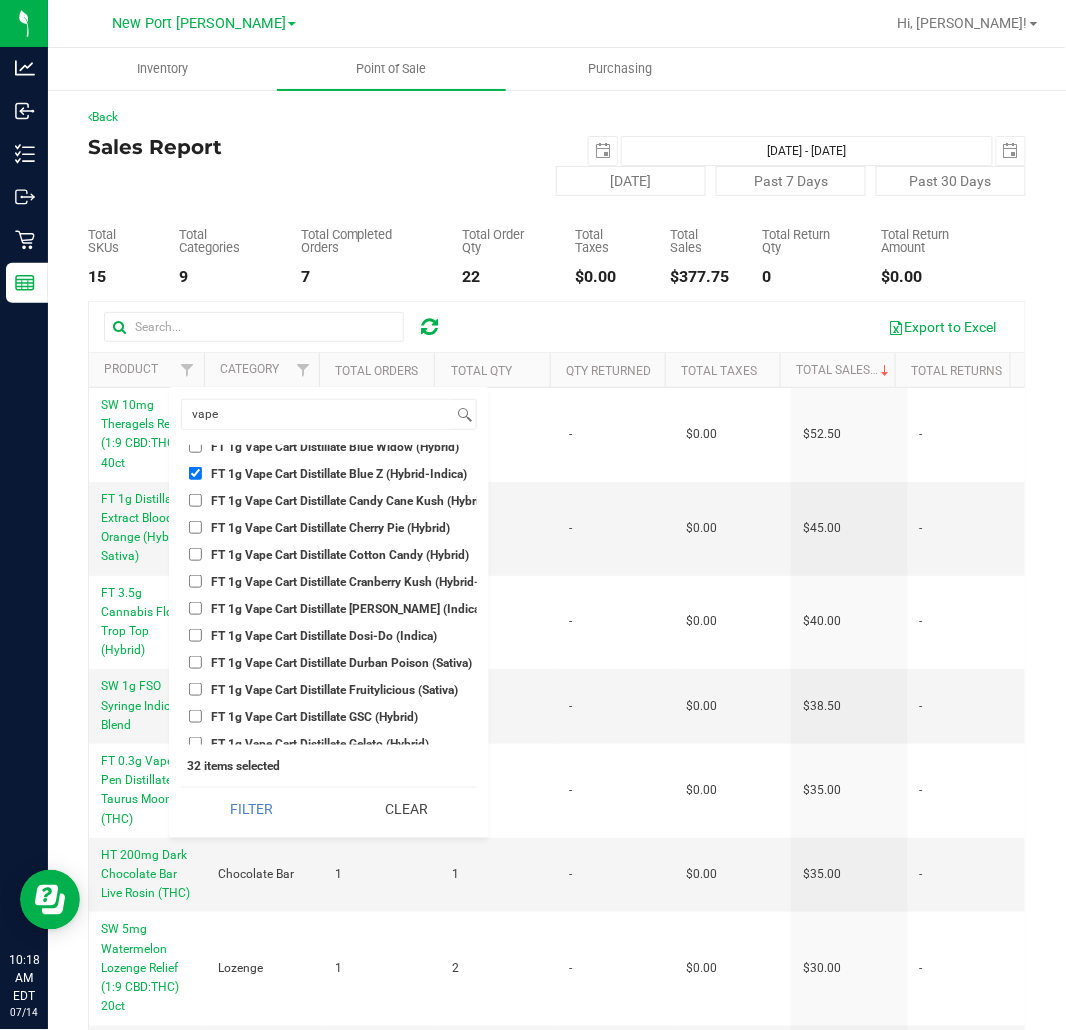 click on "FT 1g Vape Cart Distillate [PERSON_NAME] (Indica)" at bounding box center (347, 609) 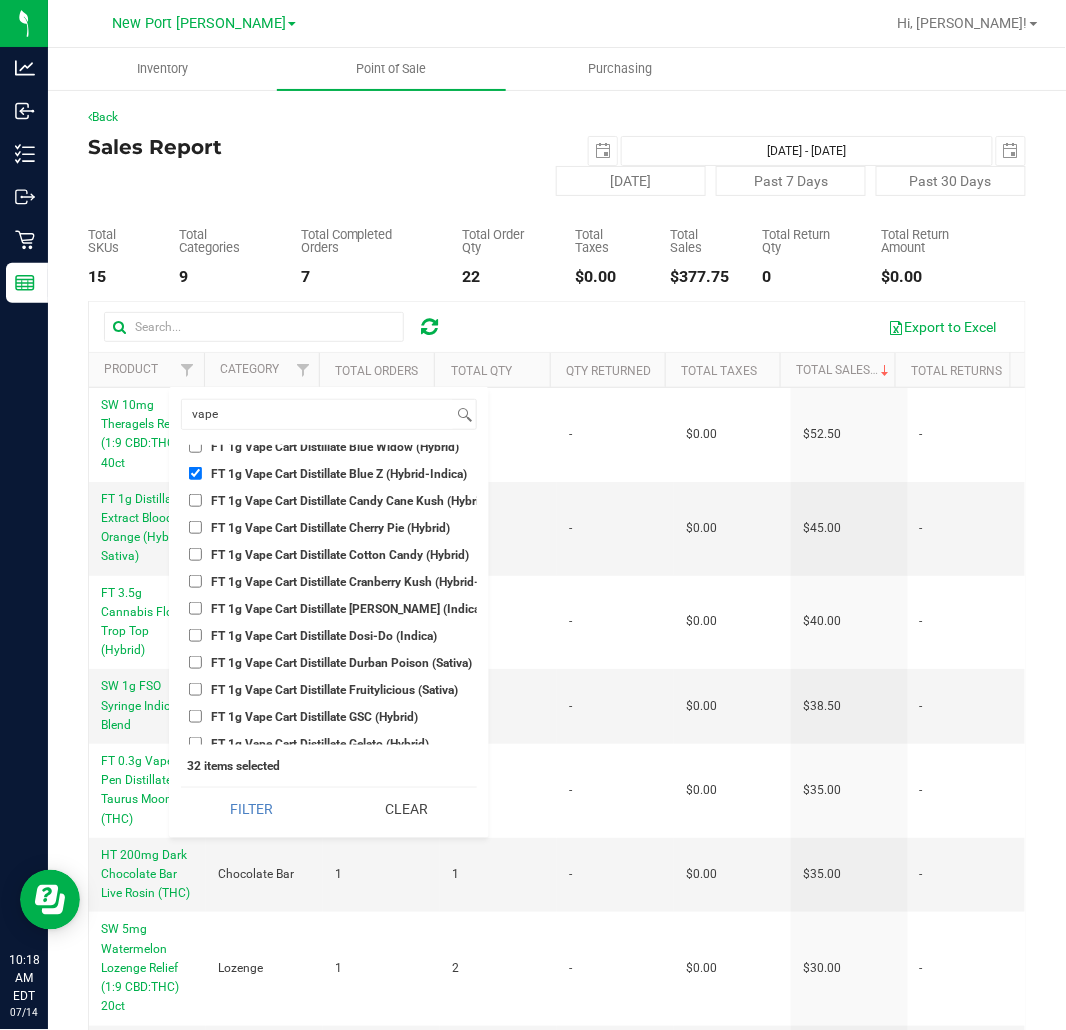 click on "FT 1g Vape Cart Distillate [PERSON_NAME] (Indica)" at bounding box center [195, 608] 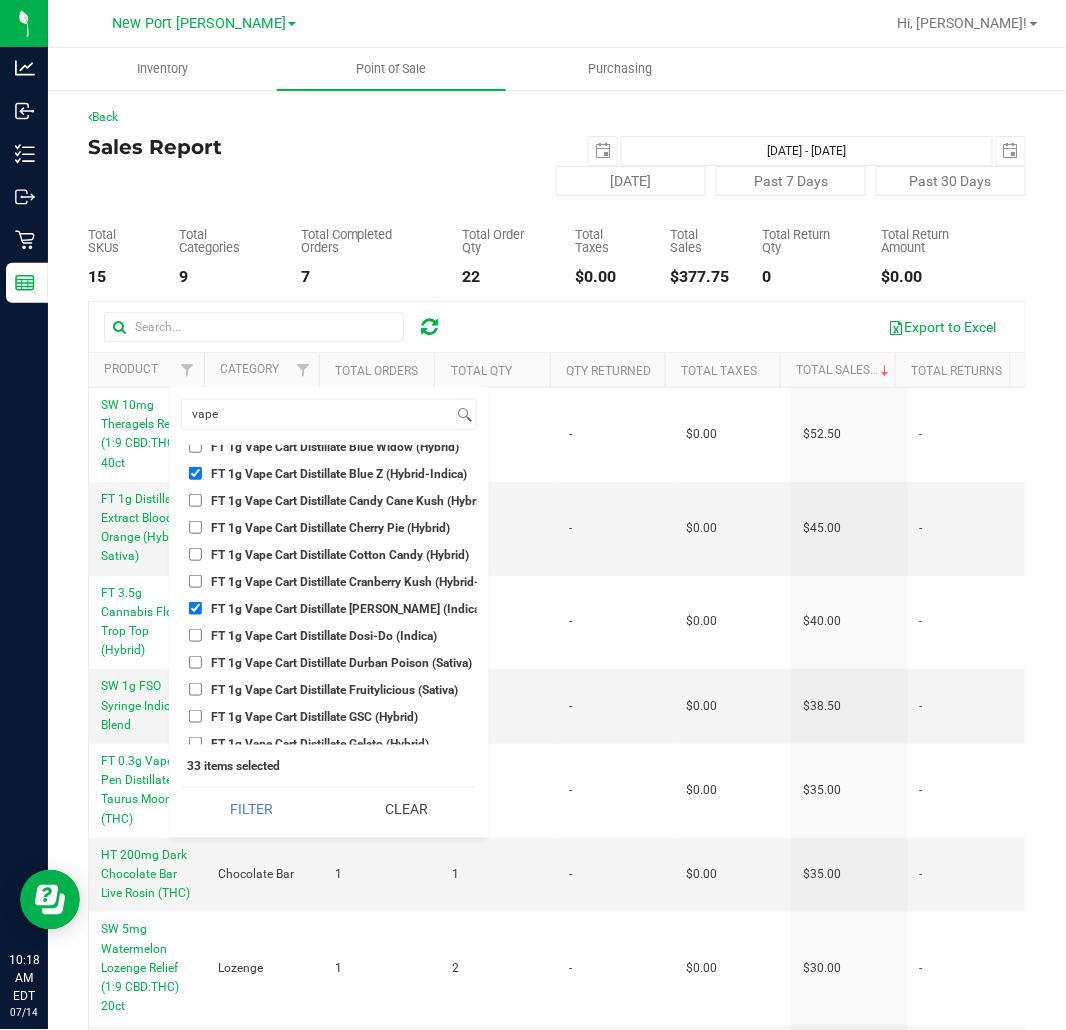 click on "FT 1g Vape Cart Distillate Dosi-Do (Indica)" at bounding box center [324, 636] 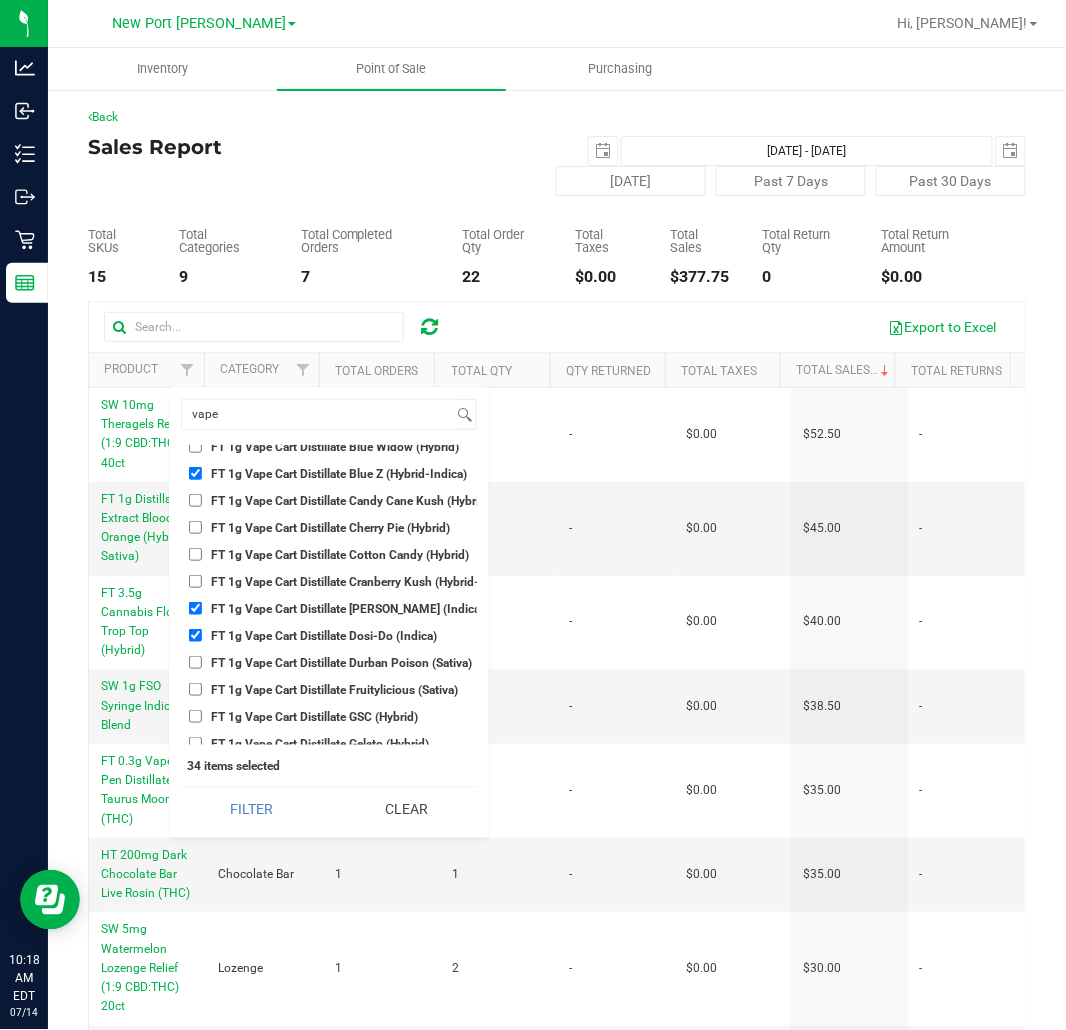 click on "Select All BDS Black Terp Pen CCELL SILO BATTERY BLACK CR 0.35g Pre-Roll Island Castaway Blend (Hybrid) 10ct CR 0.35g Pre-Roll Midnight Mariner Blend (Indica) 10ct CR 0.35g Pre-Roll Sunrise Surfer Blend (Sativa) 10ct CR 0.3g Vape Pen Distillate Cabana Daydreamin' (1:1 CBD:THC) CR 0.3g Vape Pen Distillate Caribbean Sunshine (Indica) CR 0.3g Vape Pen Distillate Far Side of the World (Sativa) CR 0.3g Vape Pen Distillate Island Time (THC) CR 0.3g Vape Pen Distillate Only Time Will Tell (Hybrid) CR 0.3g Vape Pen Distillate Seas the Day (4:1 CBD:THC) CR 0.3g Vape Pen Distillate Stories We Could Tell (1:4 CBD:THC) CR 0.3g Vape Pen Distillate Sunset Sailin' (THC) CR 0.3g Vape Pen Distillate Surfin' in a Hurricane (THC) CR 0.5g Vape Pod PAX Distillate Cabana Daydreamin' (1:1 CBD:THC) CR 0.5g Vape Pod PAX Distillate Caribbean Sunshine (Indica) CR 0.5g Vape Pod PAX Distillate Far Side of the World (Sativa) CR 0.5g Vape Pod PAX Distillate Island Time (THC) CR 0.5g Vape Pod PAX Distillate Only Time Will Tell (Hybrid)" at bounding box center [329, 595] 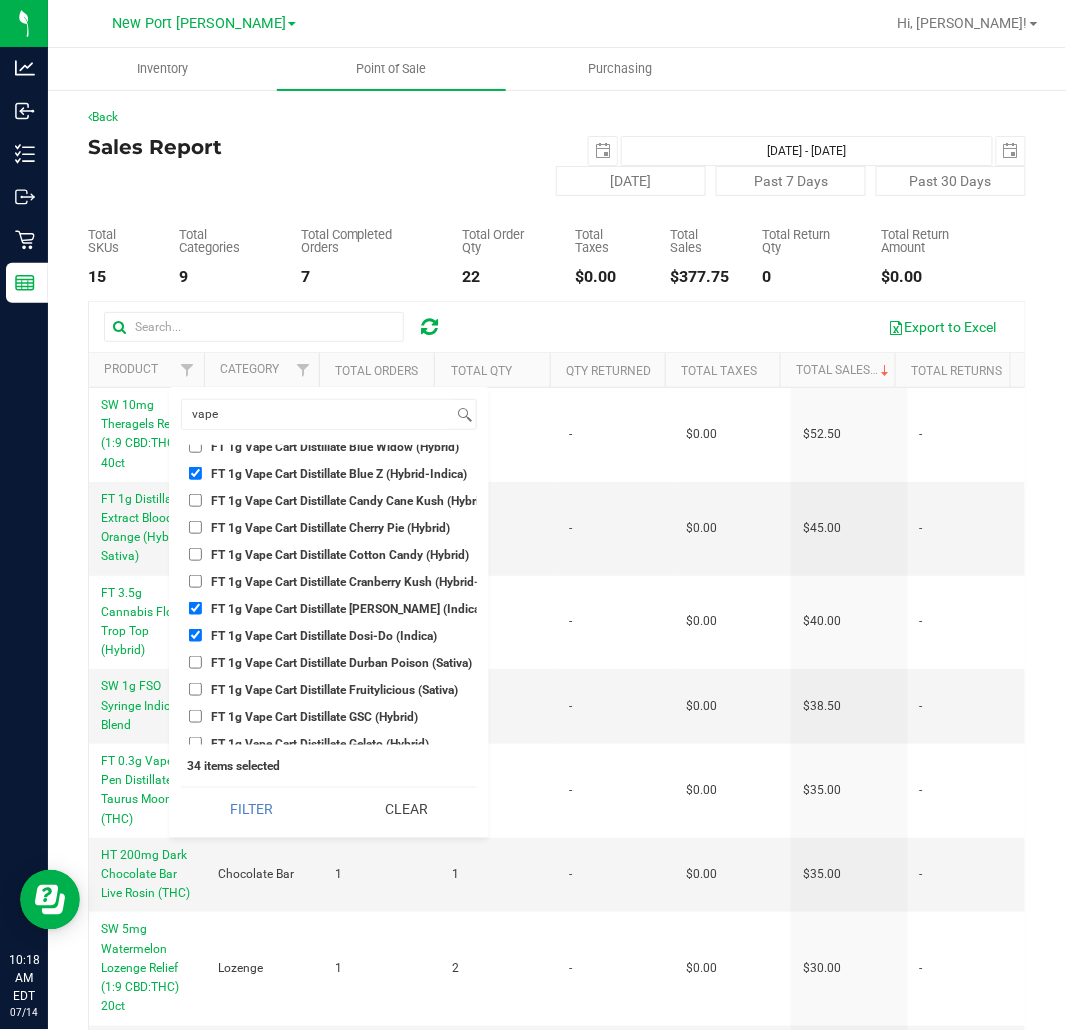 click on "FT 1g Vape Cart Distillate Durban Poison (Sativa)" at bounding box center [341, 663] 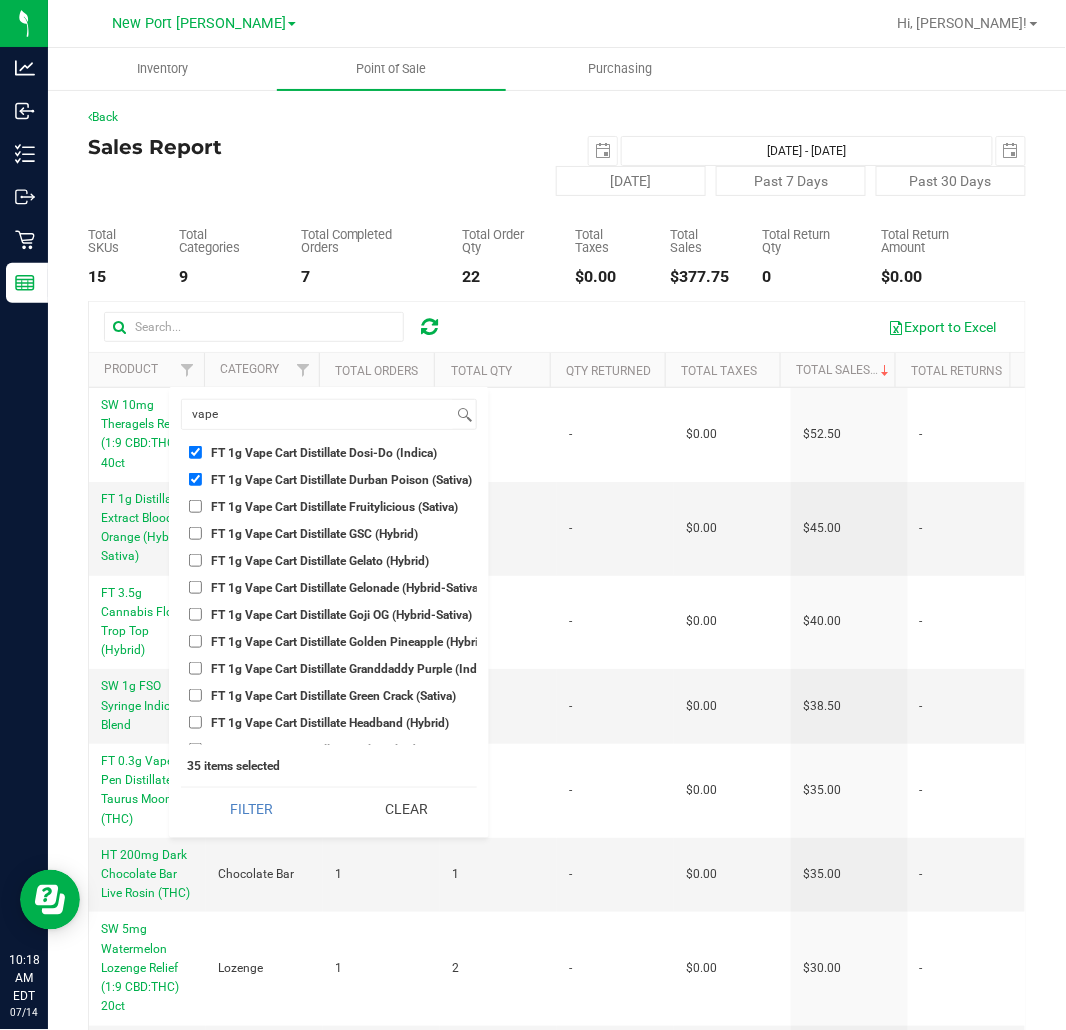 scroll, scrollTop: 9444, scrollLeft: 0, axis: vertical 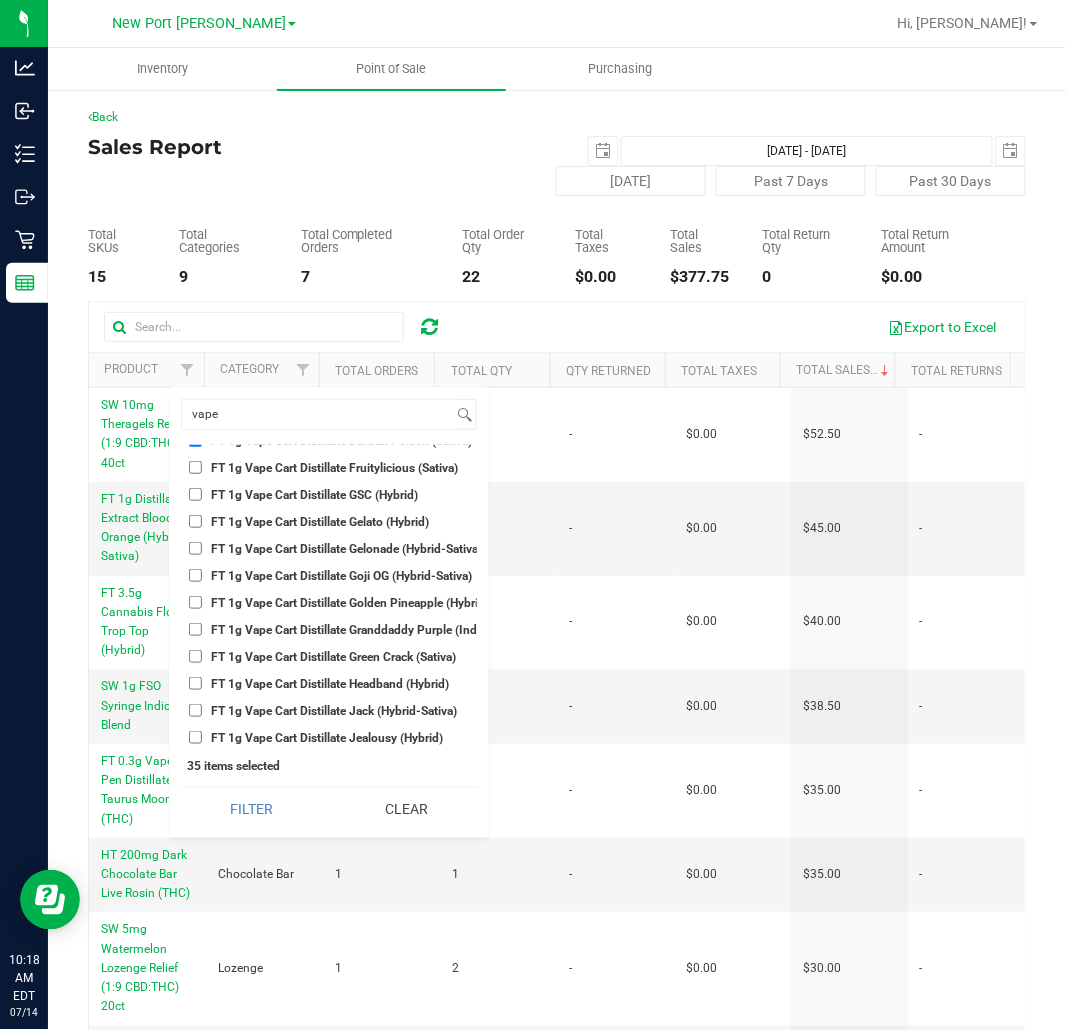 click on "FT 1g Vape Cart Distillate Green Crack (Sativa)" at bounding box center (329, 656) 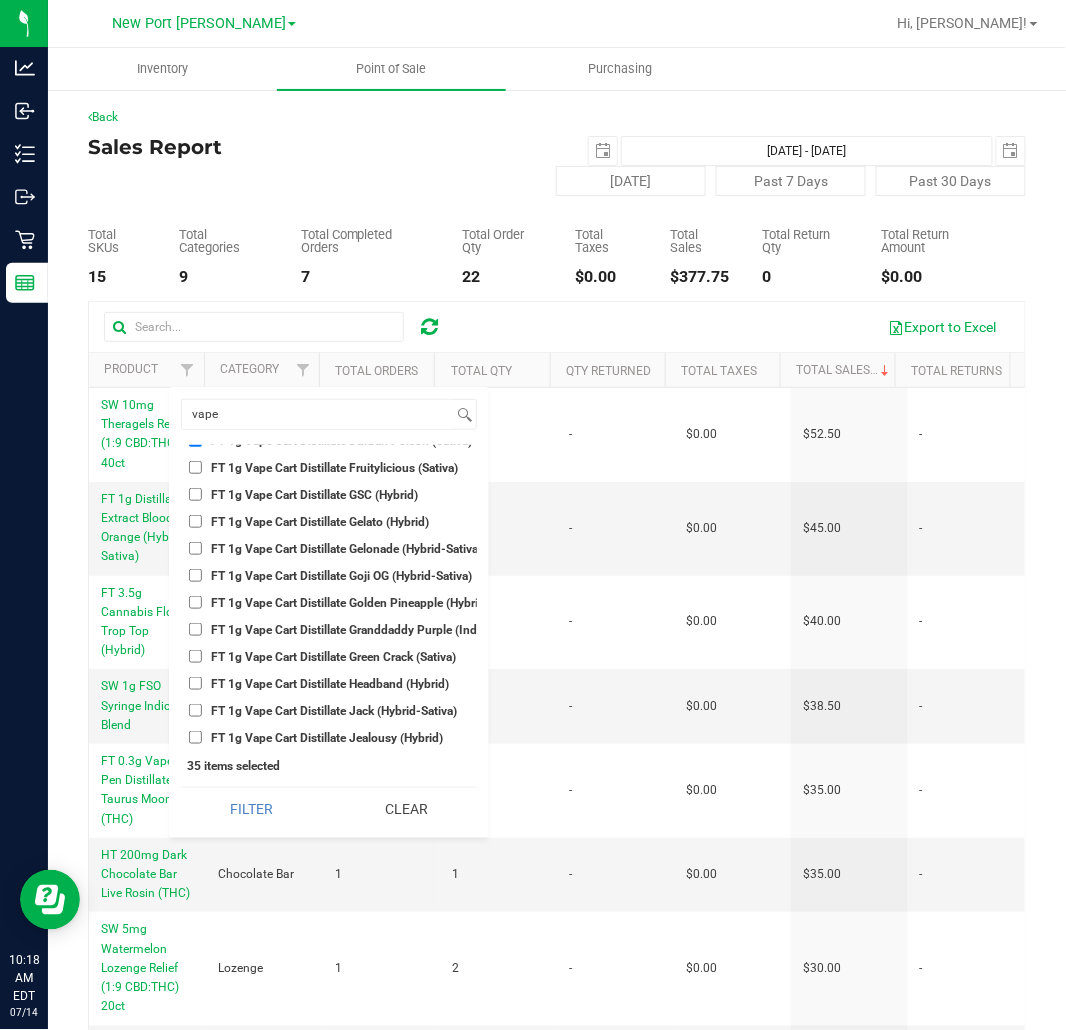 click on "FT 1g Vape Cart Distillate Green Crack (Sativa)" at bounding box center [333, 657] 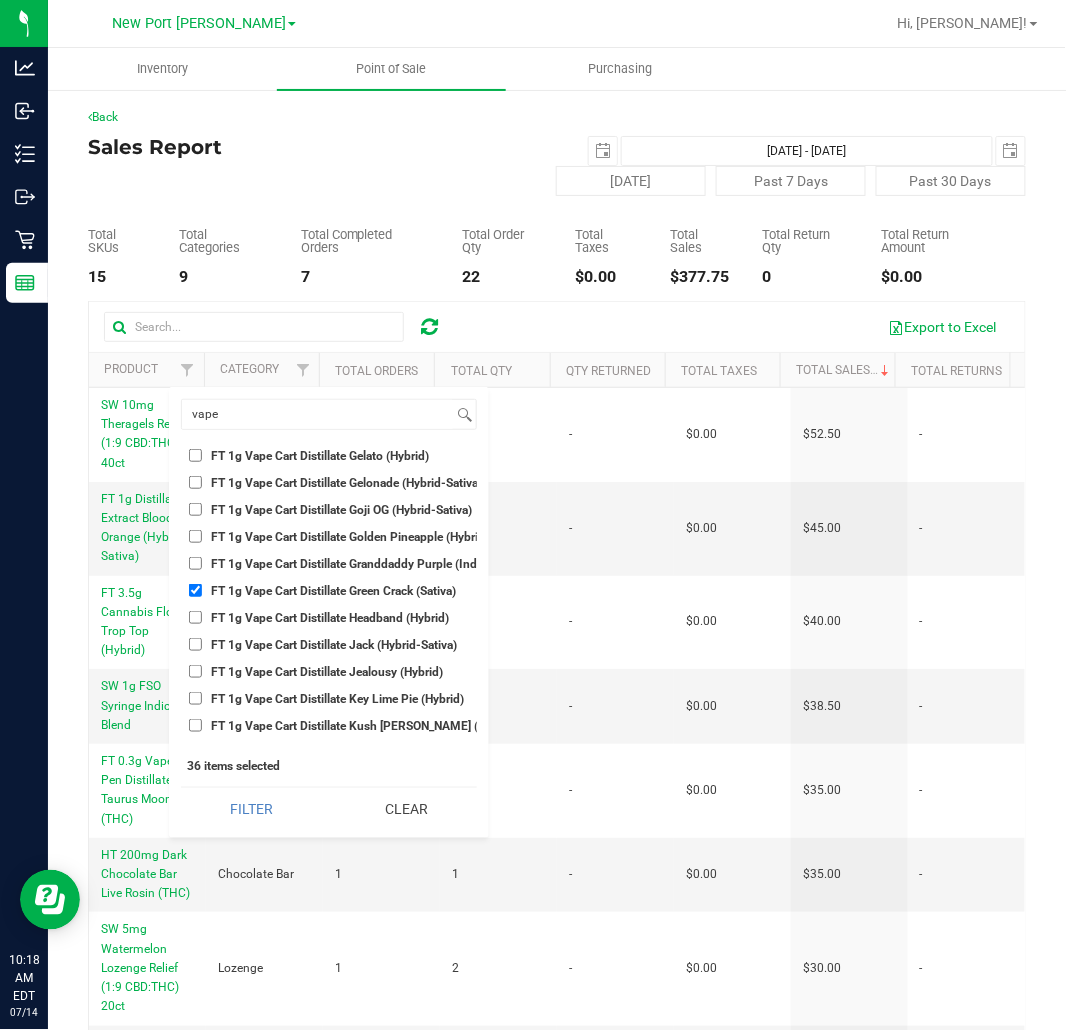 scroll, scrollTop: 9555, scrollLeft: 0, axis: vertical 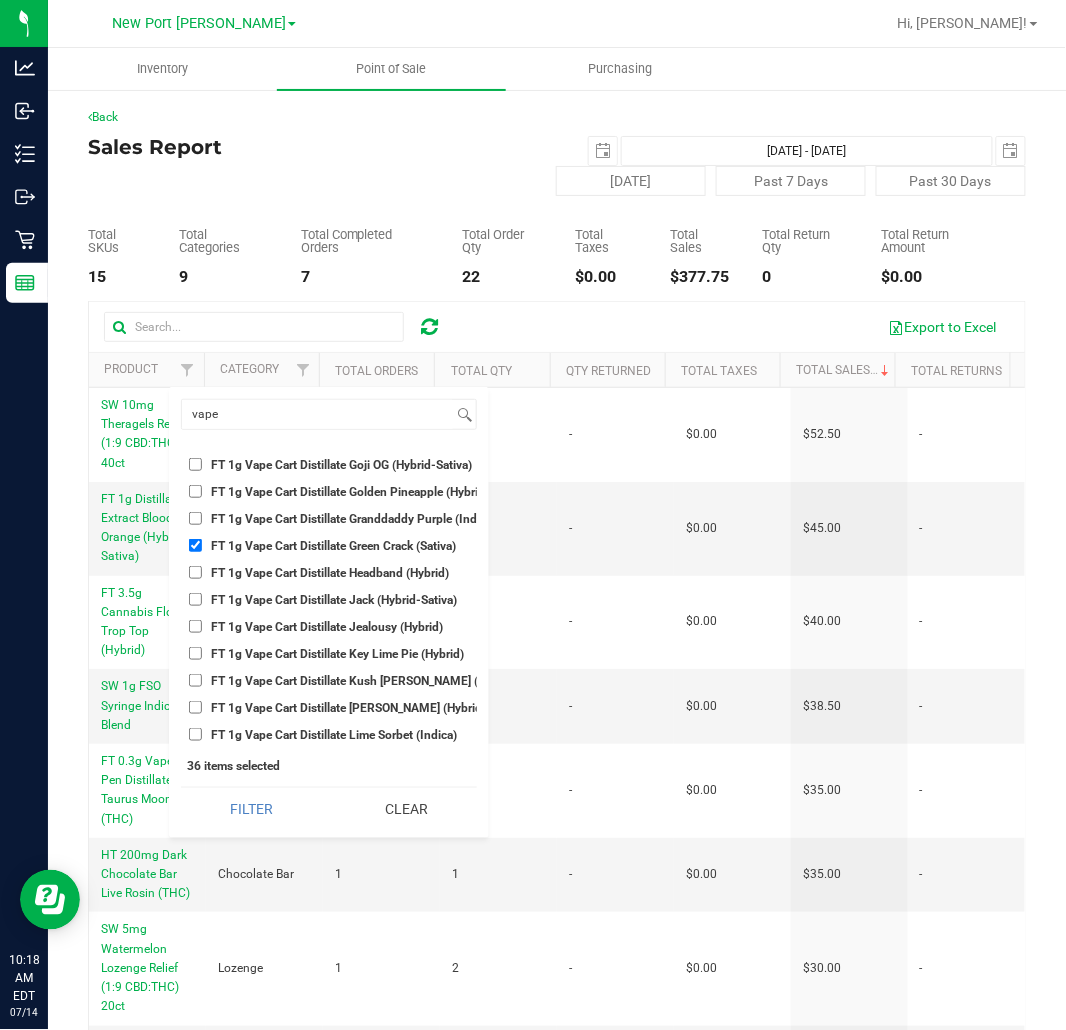 click on "FT 1g Vape Cart Distillate Jack (Hybrid-Sativa)" at bounding box center [329, 599] 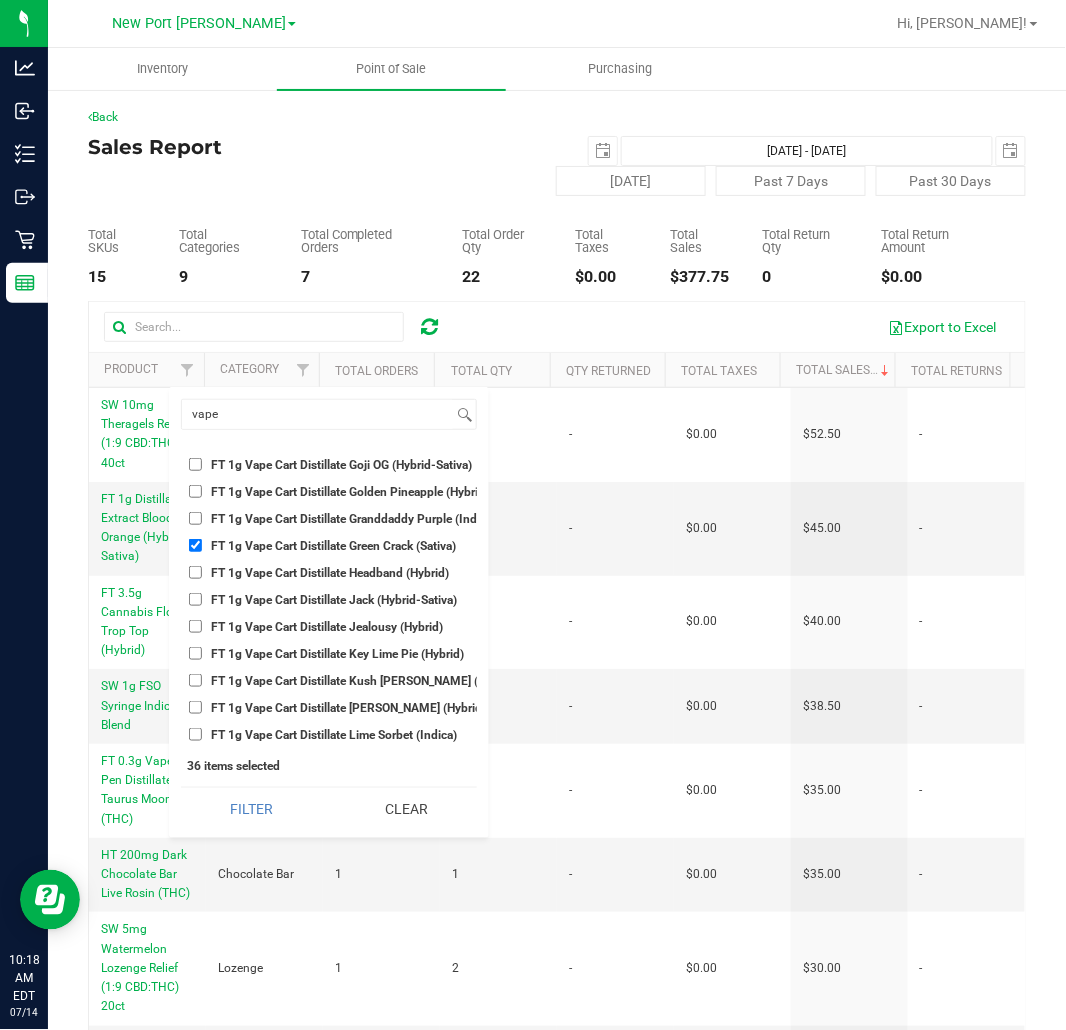 checkbox on "true" 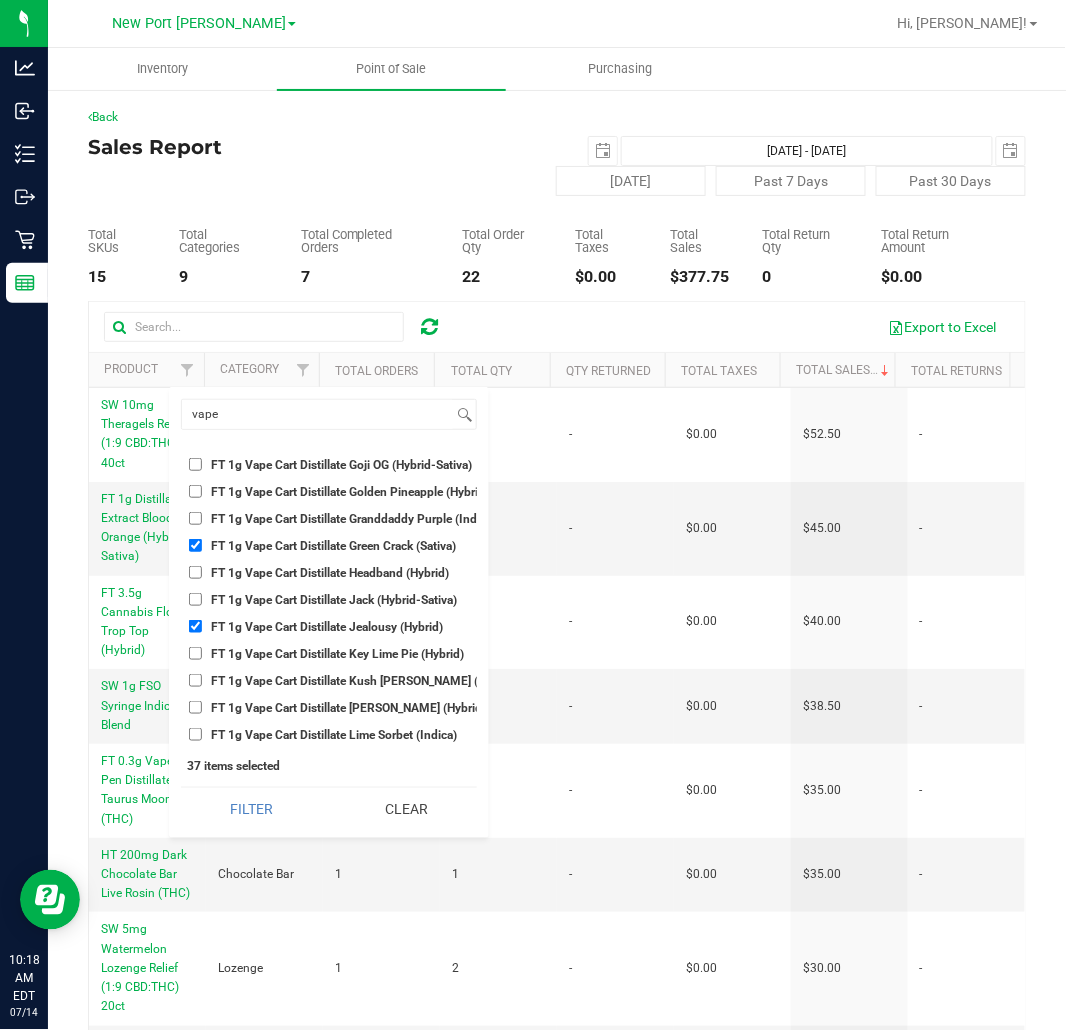 click on "Select All BDS Black Terp Pen CCELL SILO BATTERY BLACK CR 0.35g Pre-Roll Island Castaway Blend (Hybrid) 10ct CR 0.35g Pre-Roll Midnight Mariner Blend (Indica) 10ct CR 0.35g Pre-Roll Sunrise Surfer Blend (Sativa) 10ct CR 0.3g Vape Pen Distillate Cabana Daydreamin' (1:1 CBD:THC) CR 0.3g Vape Pen Distillate Caribbean Sunshine (Indica) CR 0.3g Vape Pen Distillate Far Side of the World (Sativa) CR 0.3g Vape Pen Distillate Island Time (THC) CR 0.3g Vape Pen Distillate Only Time Will Tell (Hybrid) CR 0.3g Vape Pen Distillate Seas the Day (4:1 CBD:THC) CR 0.3g Vape Pen Distillate Stories We Could Tell (1:4 CBD:THC) CR 0.3g Vape Pen Distillate Sunset Sailin' (THC) CR 0.3g Vape Pen Distillate Surfin' in a Hurricane (THC) CR 0.5g Vape Pod PAX Distillate Cabana Daydreamin' (1:1 CBD:THC) CR 0.5g Vape Pod PAX Distillate Caribbean Sunshine (Indica) CR 0.5g Vape Pod PAX Distillate Far Side of the World (Sativa) CR 0.5g Vape Pod PAX Distillate Island Time (THC) CR 0.5g Vape Pod PAX Distillate Only Time Will Tell (Hybrid)" at bounding box center (329, 595) 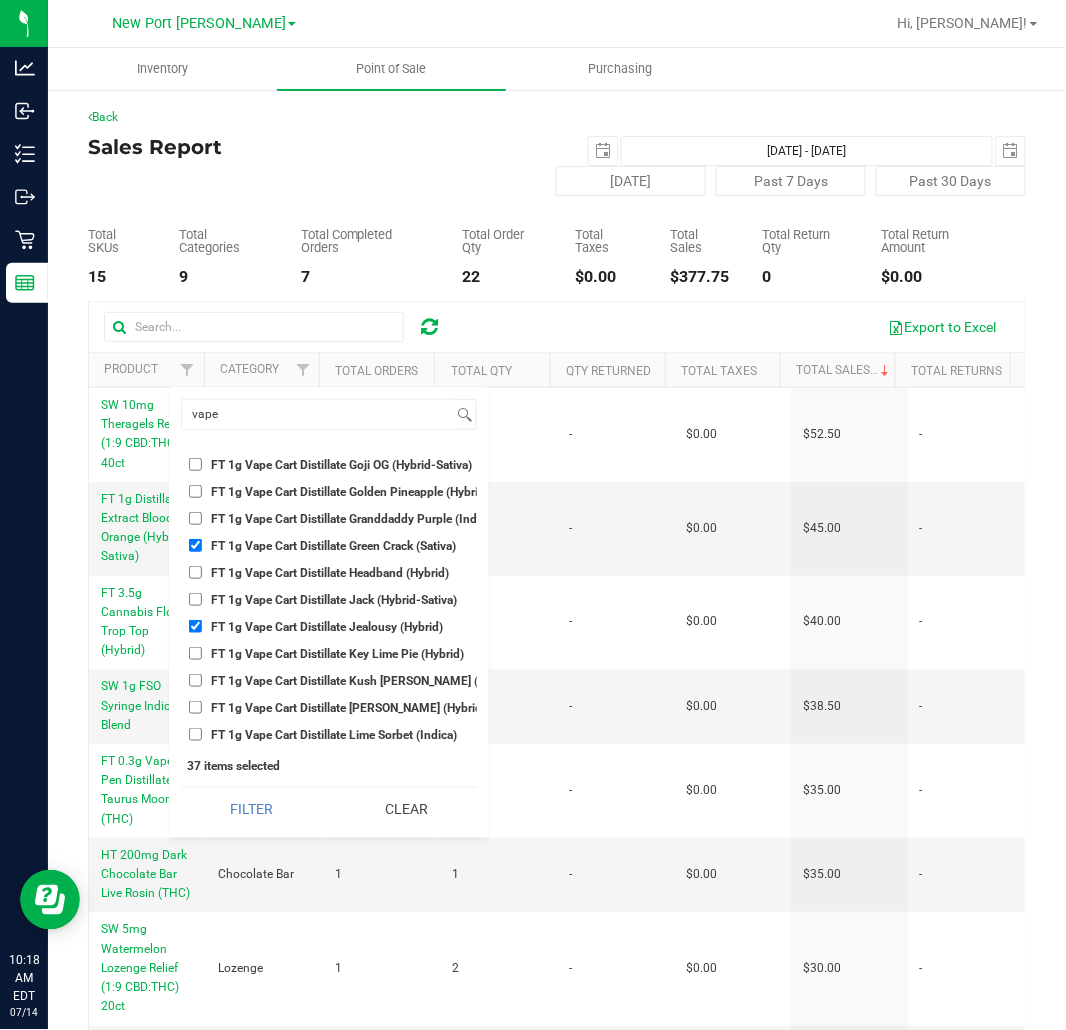 checkbox on "true" 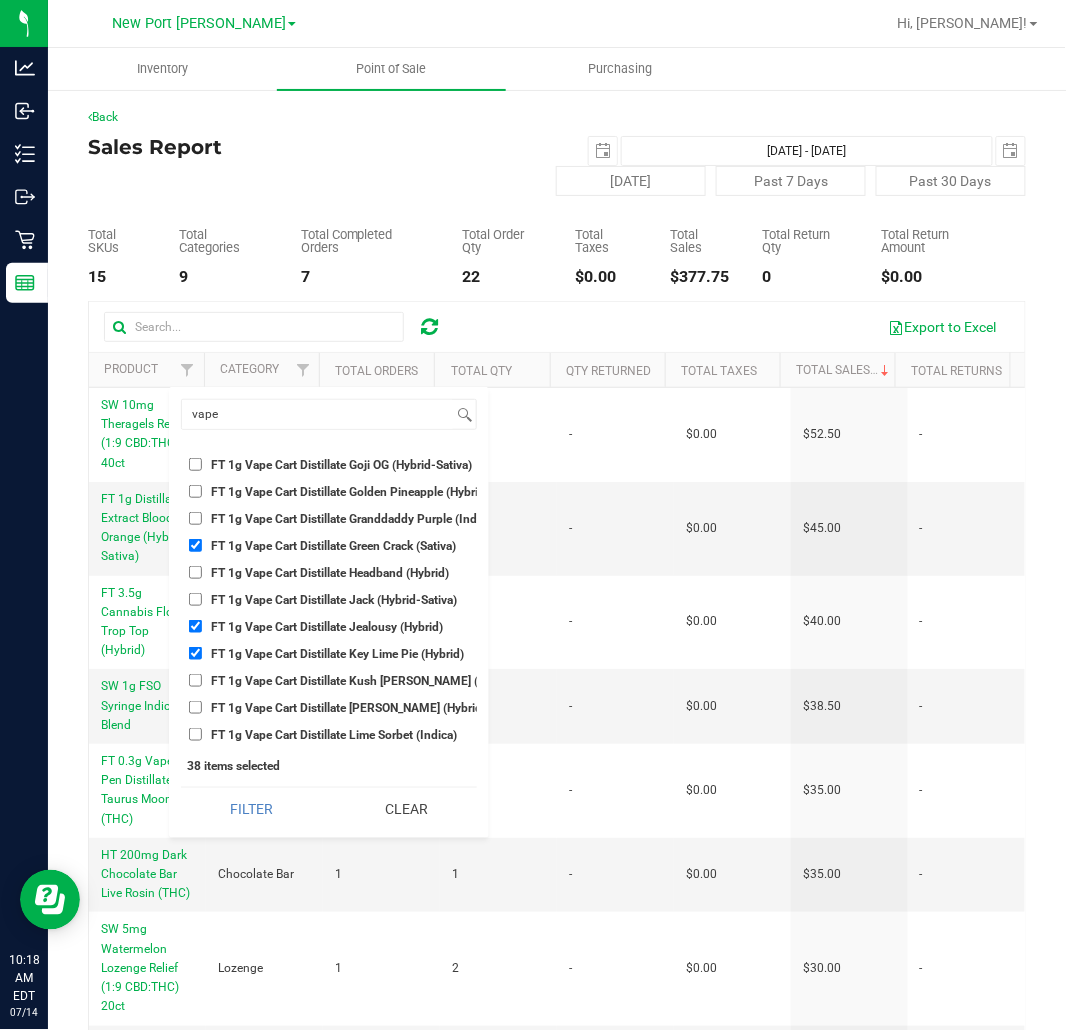 click on "FT 1g Vape Cart Distillate Kush [PERSON_NAME] (Hybrid)" at bounding box center (364, 681) 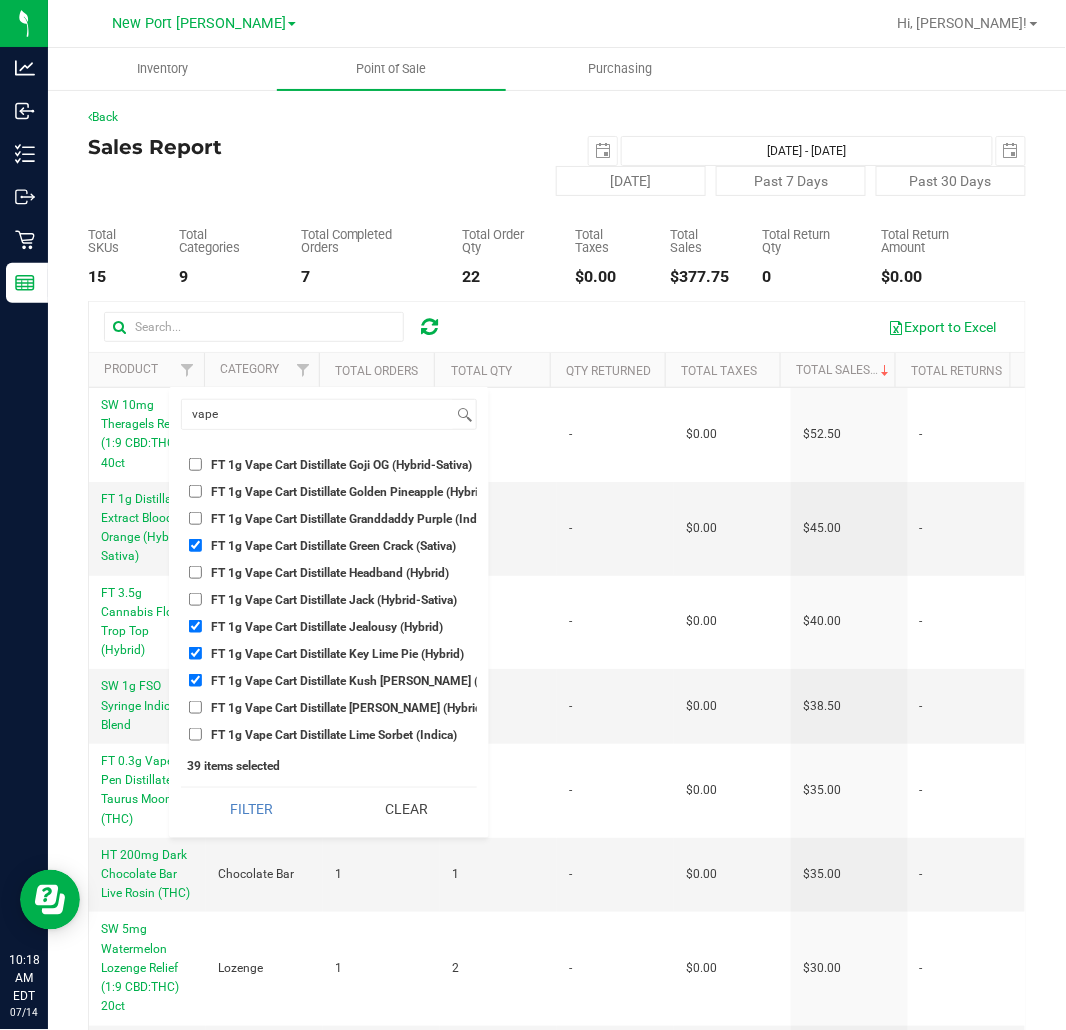 click on "Select All BDS Black Terp Pen CCELL SILO BATTERY BLACK CR 0.35g Pre-Roll Island Castaway Blend (Hybrid) 10ct CR 0.35g Pre-Roll Midnight Mariner Blend (Indica) 10ct CR 0.35g Pre-Roll Sunrise Surfer Blend (Sativa) 10ct CR 0.3g Vape Pen Distillate Cabana Daydreamin' (1:1 CBD:THC) CR 0.3g Vape Pen Distillate Caribbean Sunshine (Indica) CR 0.3g Vape Pen Distillate Far Side of the World (Sativa) CR 0.3g Vape Pen Distillate Island Time (THC) CR 0.3g Vape Pen Distillate Only Time Will Tell (Hybrid) CR 0.3g Vape Pen Distillate Seas the Day (4:1 CBD:THC) CR 0.3g Vape Pen Distillate Stories We Could Tell (1:4 CBD:THC) CR 0.3g Vape Pen Distillate Sunset Sailin' (THC) CR 0.3g Vape Pen Distillate Surfin' in a Hurricane (THC) CR 0.5g Vape Pod PAX Distillate Cabana Daydreamin' (1:1 CBD:THC) CR 0.5g Vape Pod PAX Distillate Caribbean Sunshine (Indica) CR 0.5g Vape Pod PAX Distillate Far Side of the World (Sativa) CR 0.5g Vape Pod PAX Distillate Island Time (THC) CR 0.5g Vape Pod PAX Distillate Only Time Will Tell (Hybrid)" at bounding box center (329, 595) 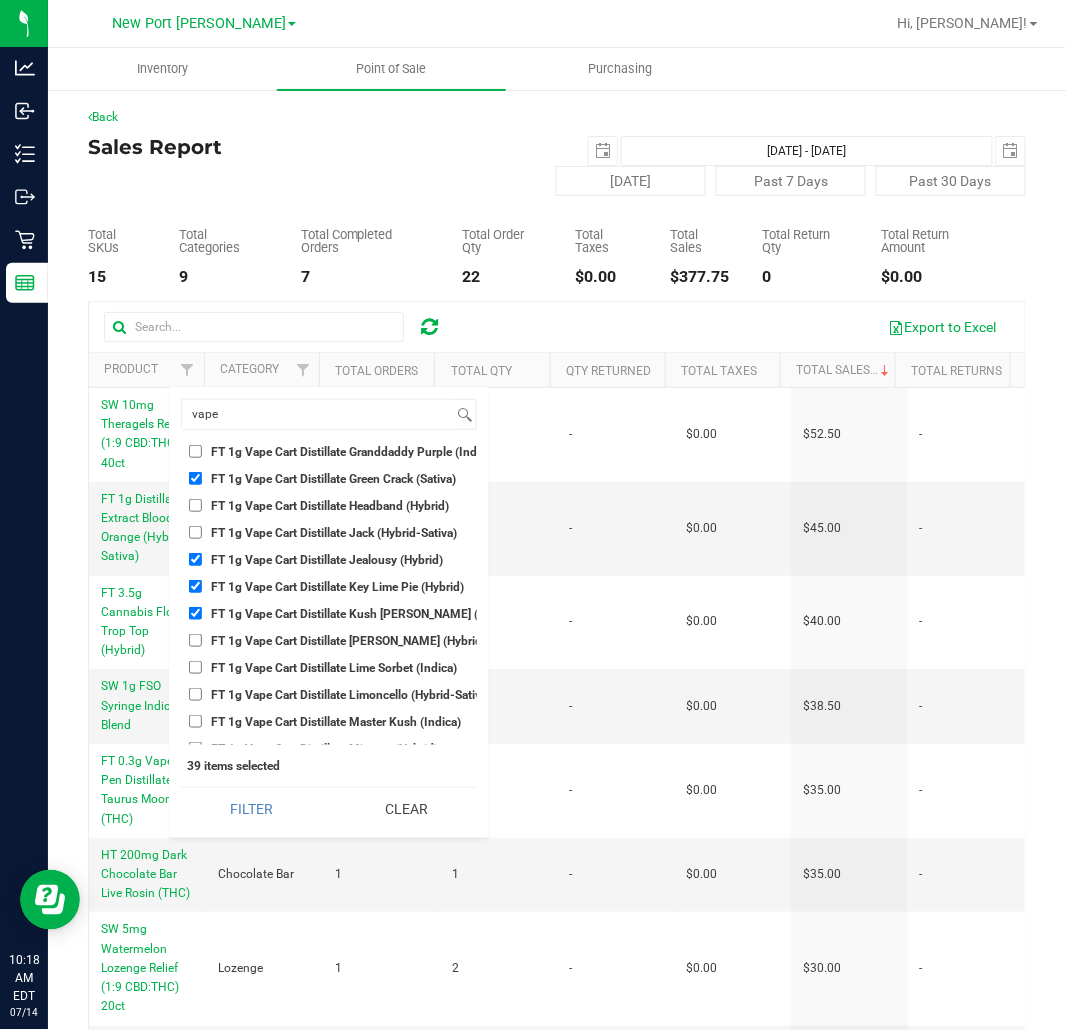 scroll, scrollTop: 9666, scrollLeft: 0, axis: vertical 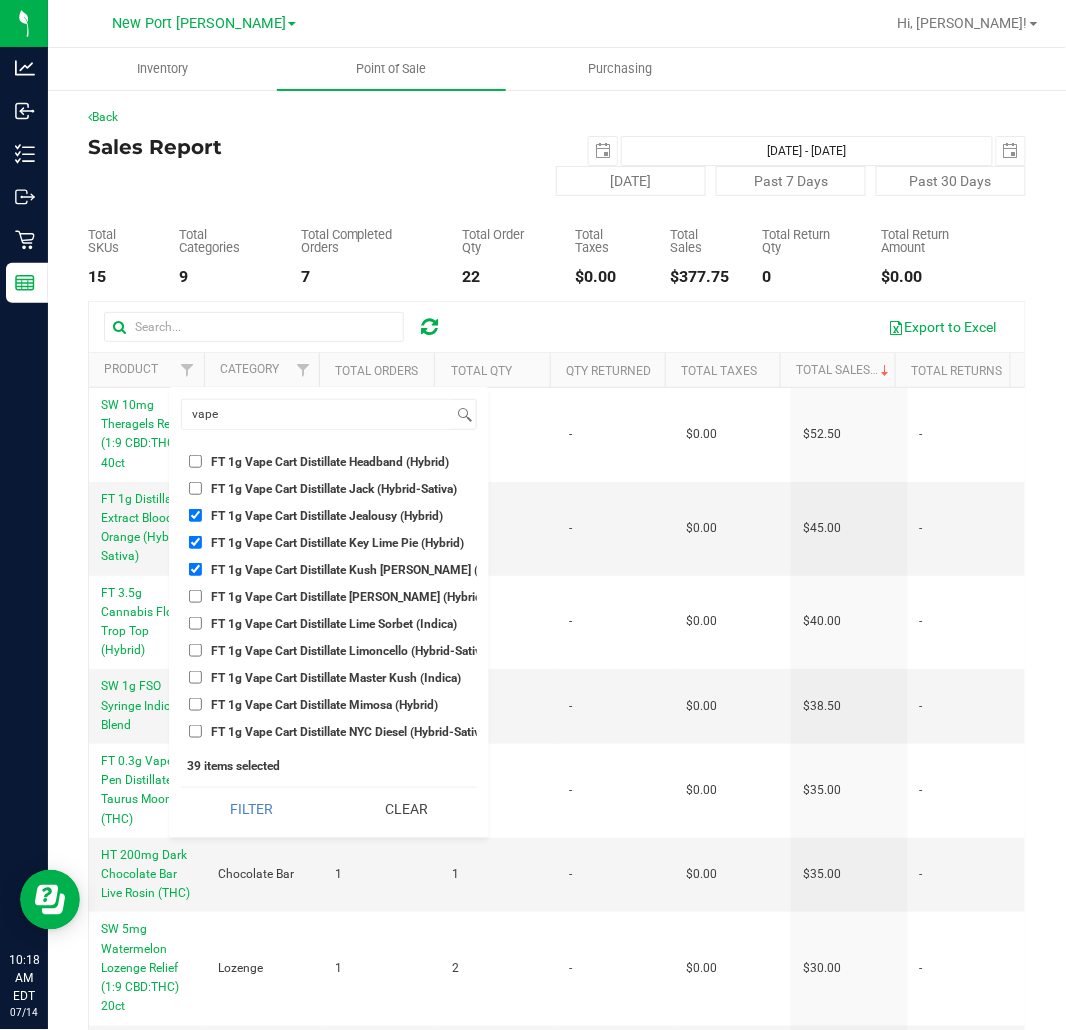 click on "Select All BDS Black Terp Pen CCELL SILO BATTERY BLACK CR 0.35g Pre-Roll Island Castaway Blend (Hybrid) 10ct CR 0.35g Pre-Roll Midnight Mariner Blend (Indica) 10ct CR 0.35g Pre-Roll Sunrise Surfer Blend (Sativa) 10ct CR 0.3g Vape Pen Distillate Cabana Daydreamin' (1:1 CBD:THC) CR 0.3g Vape Pen Distillate Caribbean Sunshine (Indica) CR 0.3g Vape Pen Distillate Far Side of the World (Sativa) CR 0.3g Vape Pen Distillate Island Time (THC) CR 0.3g Vape Pen Distillate Only Time Will Tell (Hybrid) CR 0.3g Vape Pen Distillate Seas the Day (4:1 CBD:THC) CR 0.3g Vape Pen Distillate Stories We Could Tell (1:4 CBD:THC) CR 0.3g Vape Pen Distillate Sunset Sailin' (THC) CR 0.3g Vape Pen Distillate Surfin' in a Hurricane (THC) CR 0.5g Vape Pod PAX Distillate Cabana Daydreamin' (1:1 CBD:THC) CR 0.5g Vape Pod PAX Distillate Caribbean Sunshine (Indica) CR 0.5g Vape Pod PAX Distillate Far Side of the World (Sativa) CR 0.5g Vape Pod PAX Distillate Island Time (THC) CR 0.5g Vape Pod PAX Distillate Only Time Will Tell (Hybrid)" at bounding box center (329, 595) 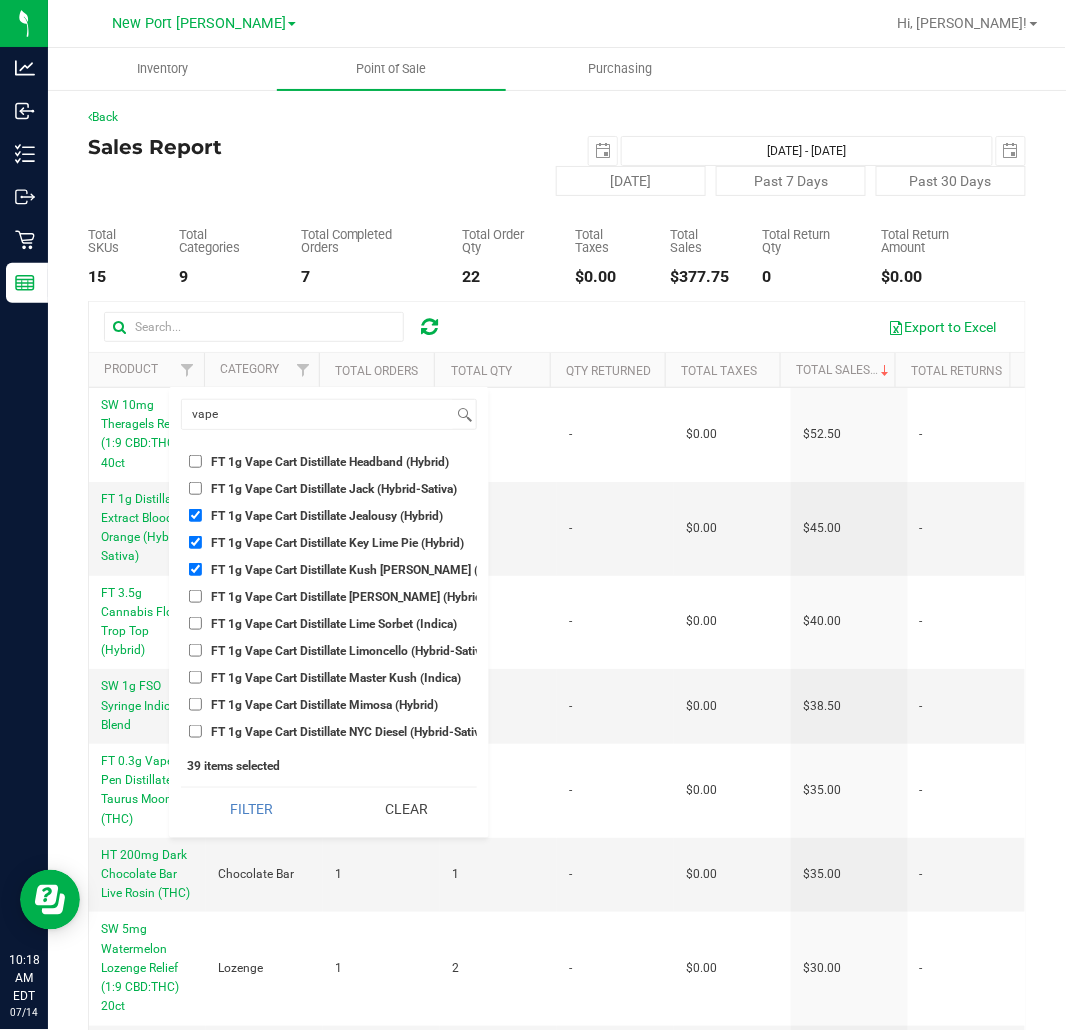 click on "Select All BDS Black Terp Pen CCELL SILO BATTERY BLACK CR 0.35g Pre-Roll Island Castaway Blend (Hybrid) 10ct CR 0.35g Pre-Roll Midnight Mariner Blend (Indica) 10ct CR 0.35g Pre-Roll Sunrise Surfer Blend (Sativa) 10ct CR 0.3g Vape Pen Distillate Cabana Daydreamin' (1:1 CBD:THC) CR 0.3g Vape Pen Distillate Caribbean Sunshine (Indica) CR 0.3g Vape Pen Distillate Far Side of the World (Sativa) CR 0.3g Vape Pen Distillate Island Time (THC) CR 0.3g Vape Pen Distillate Only Time Will Tell (Hybrid) CR 0.3g Vape Pen Distillate Seas the Day (4:1 CBD:THC) CR 0.3g Vape Pen Distillate Stories We Could Tell (1:4 CBD:THC) CR 0.3g Vape Pen Distillate Sunset Sailin' (THC) CR 0.3g Vape Pen Distillate Surfin' in a Hurricane (THC) CR 0.5g Vape Pod PAX Distillate Cabana Daydreamin' (1:1 CBD:THC) CR 0.5g Vape Pod PAX Distillate Caribbean Sunshine (Indica) CR 0.5g Vape Pod PAX Distillate Far Side of the World (Sativa) CR 0.5g Vape Pod PAX Distillate Island Time (THC) CR 0.5g Vape Pod PAX Distillate Only Time Will Tell (Hybrid)" at bounding box center (329, 595) 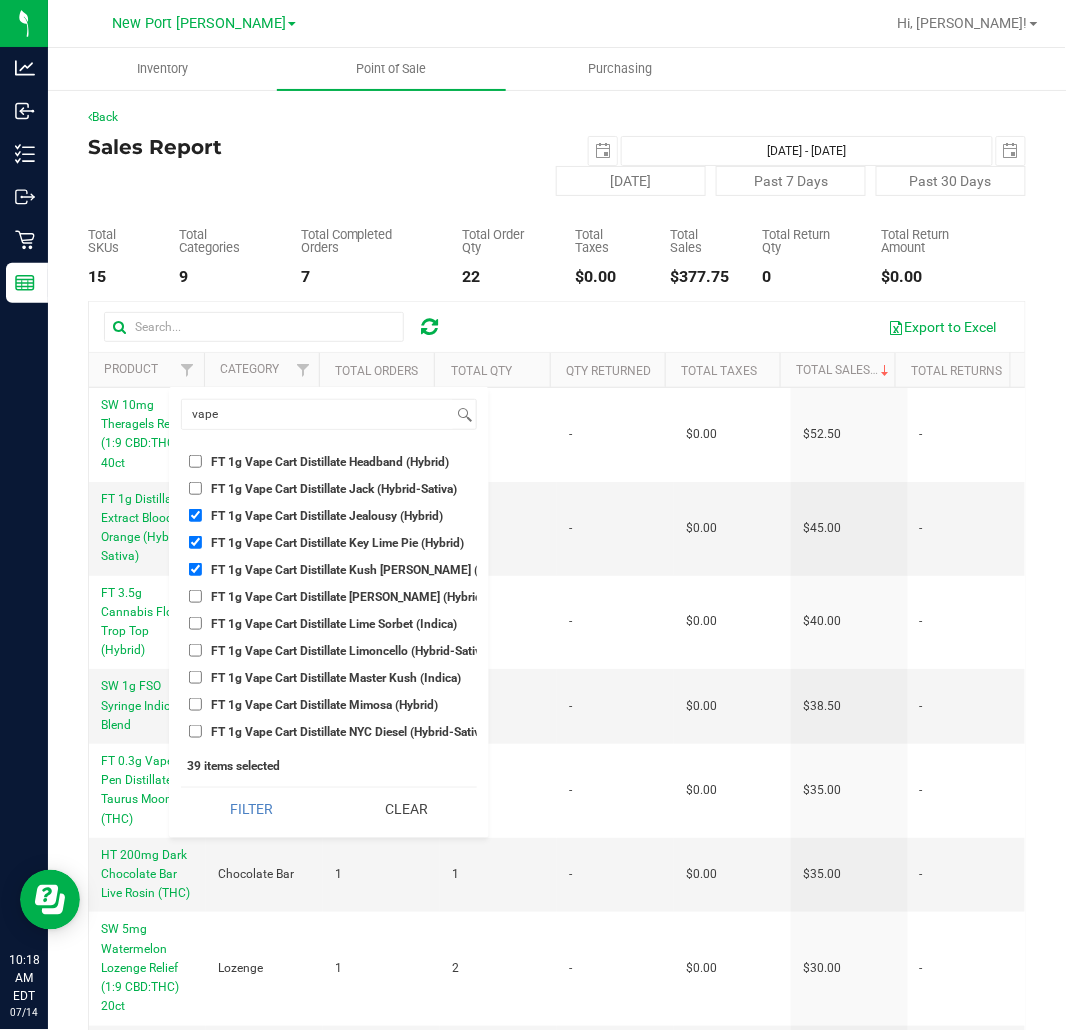 click on "FT 1g Vape Cart Distillate Lime Sorbet (Indica)" at bounding box center [334, 624] 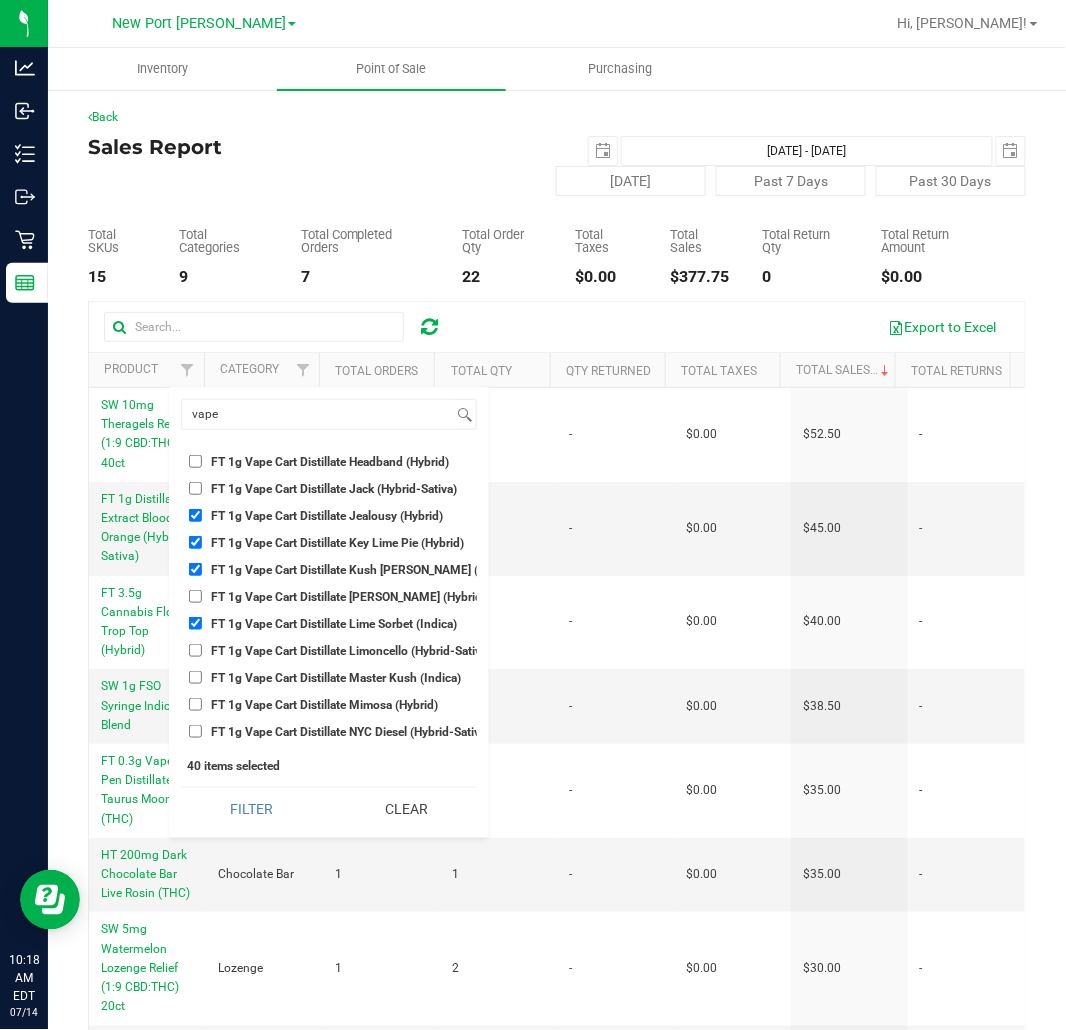 click on "FT 1g Vape Cart Distillate Master Kush (Indica)" at bounding box center [336, 678] 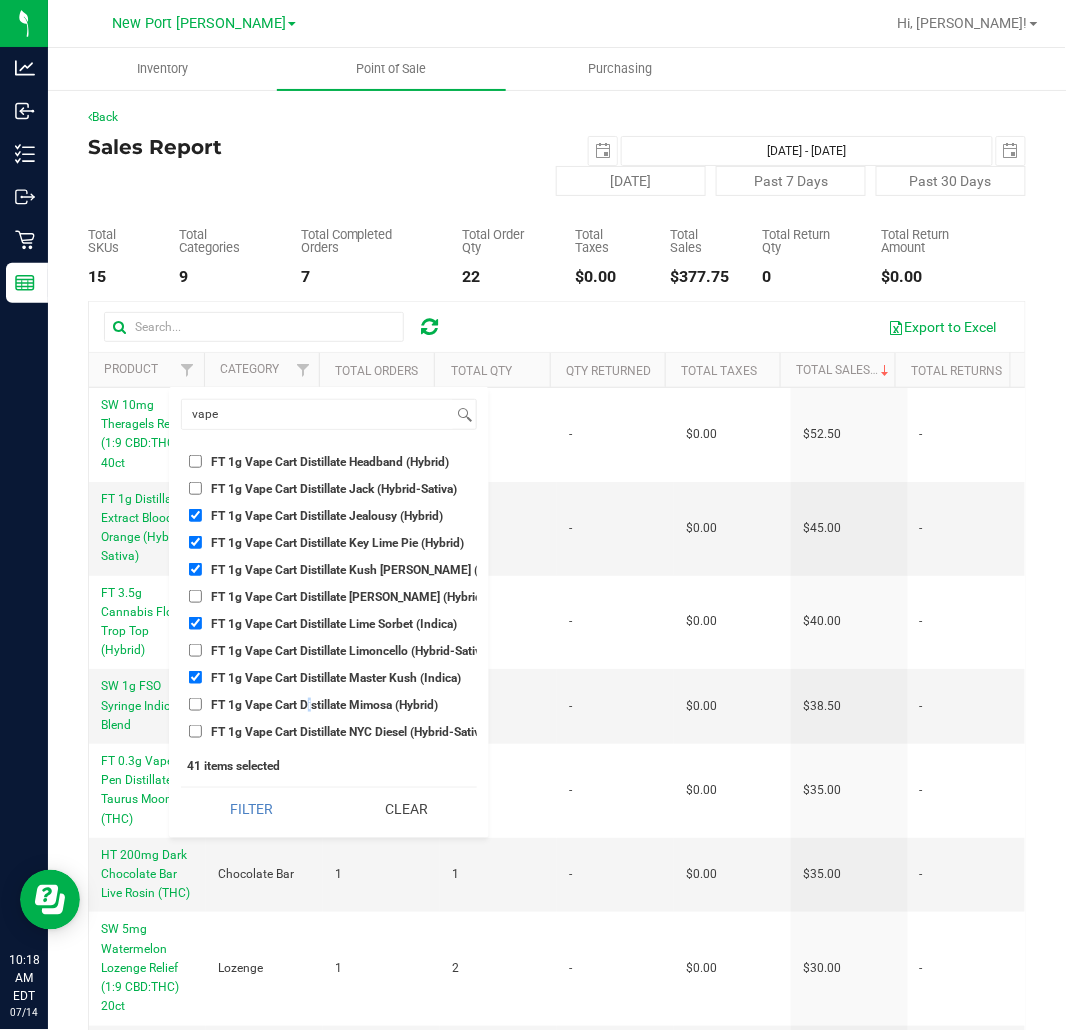 click on "FT 1g Vape Cart Distillate Mimosa (Hybrid)" at bounding box center [324, 705] 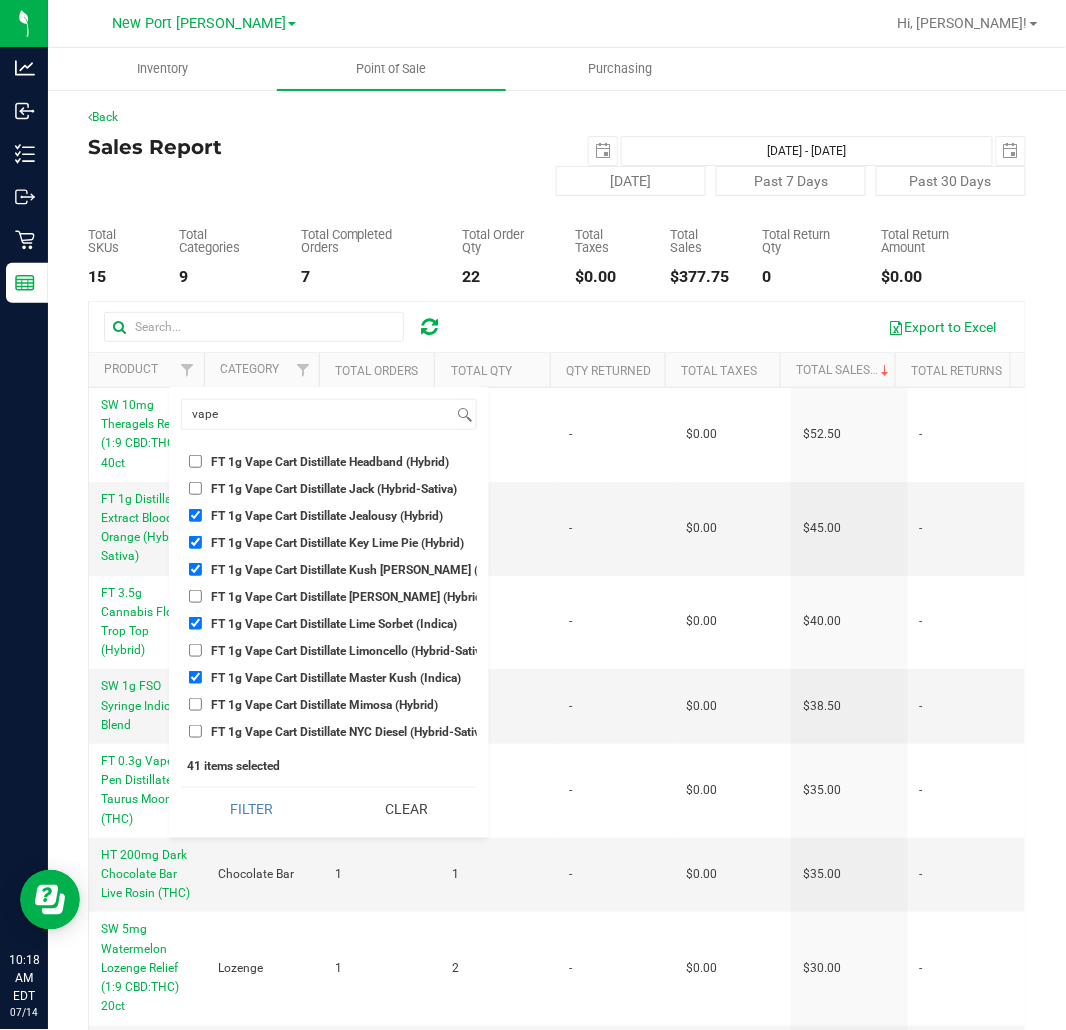 click on "FT 1g Vape Cart Distillate Mimosa (Hybrid)" at bounding box center [324, 705] 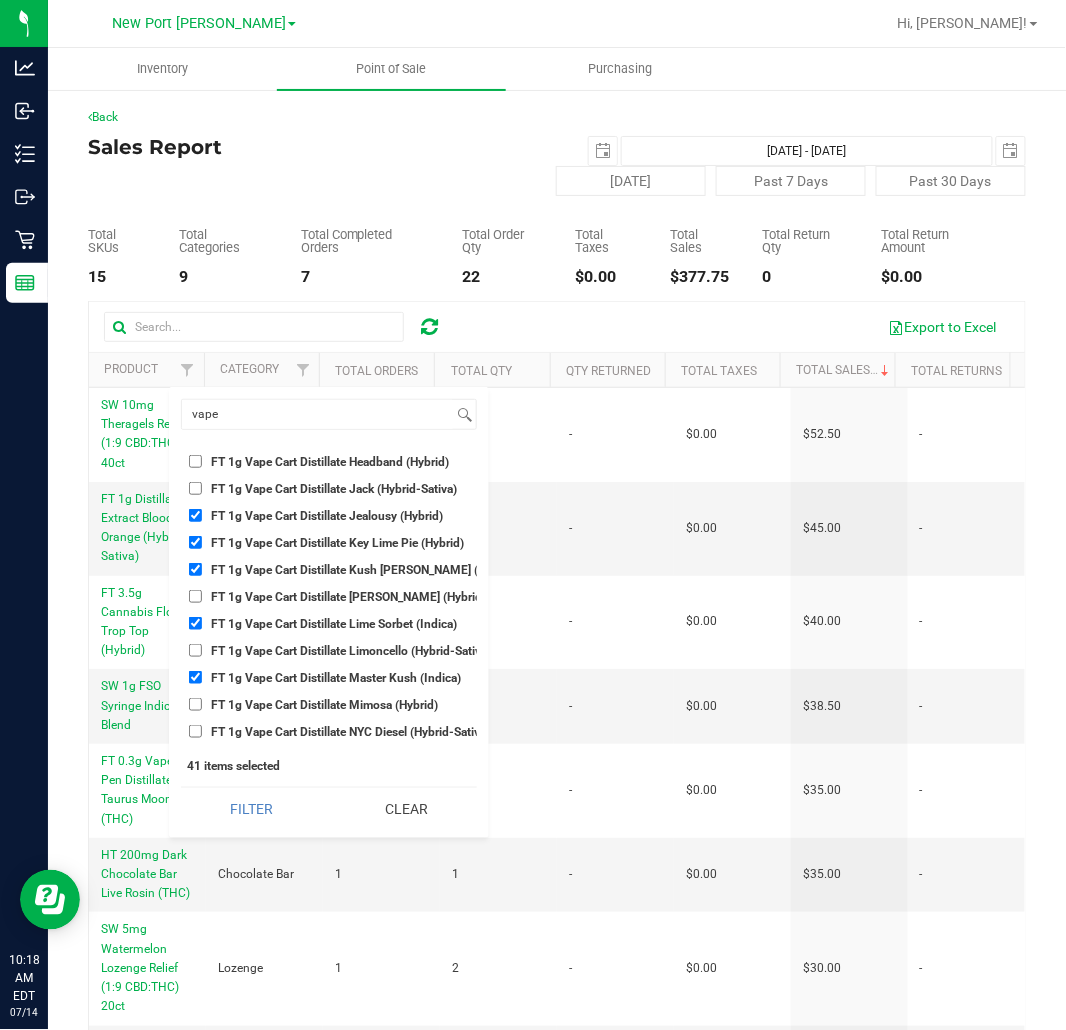 checkbox on "true" 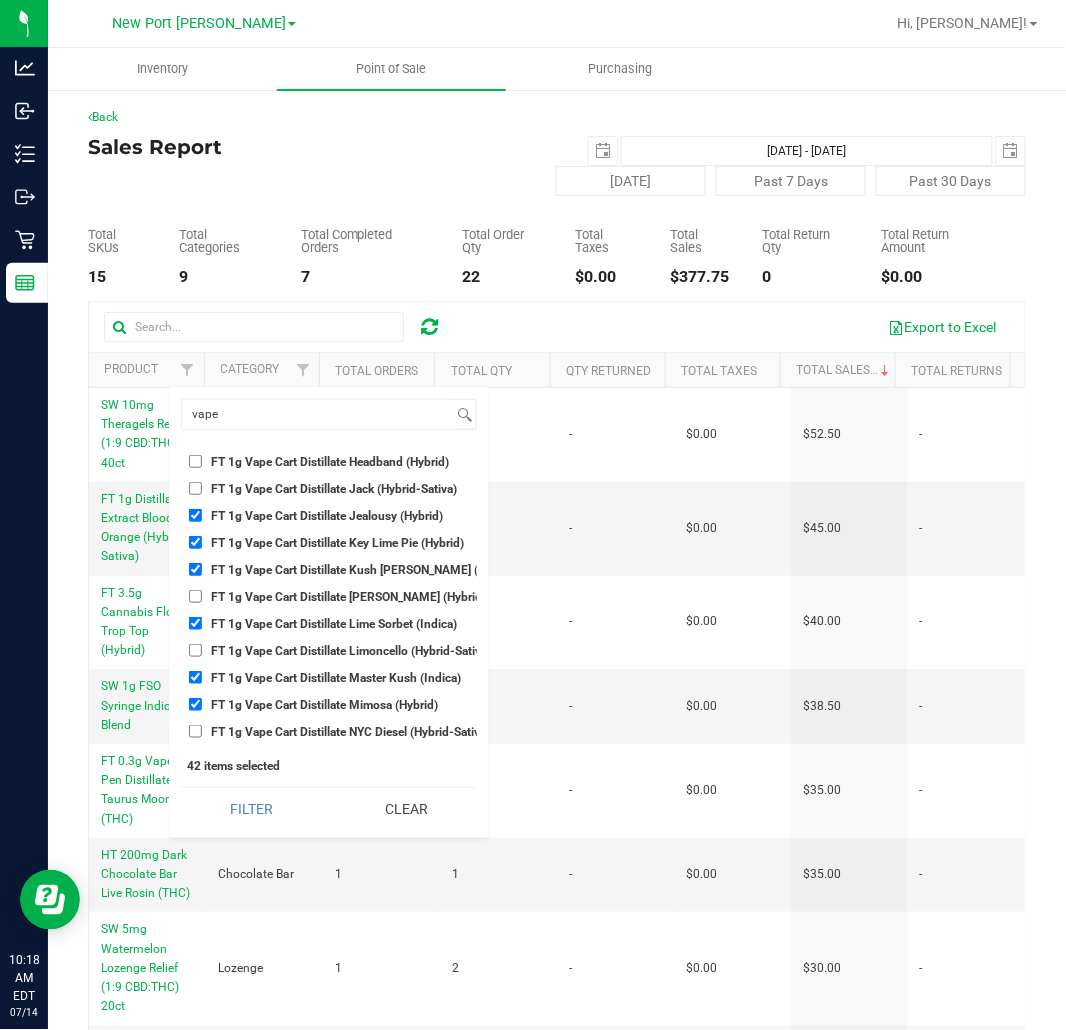 click on "FT 1g Vape Cart Distillate NYC Diesel (Hybrid-Sativa)" at bounding box center [350, 732] 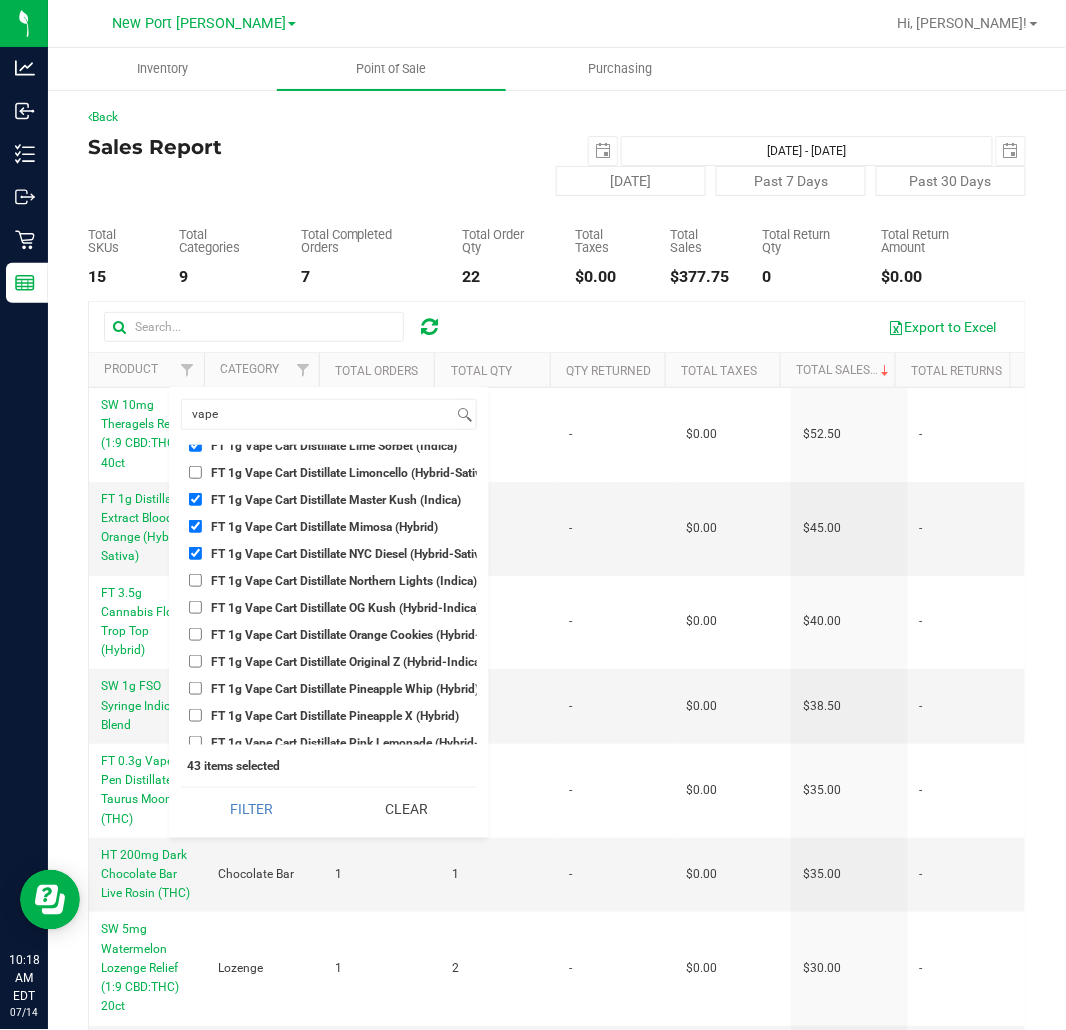 scroll, scrollTop: 9888, scrollLeft: 0, axis: vertical 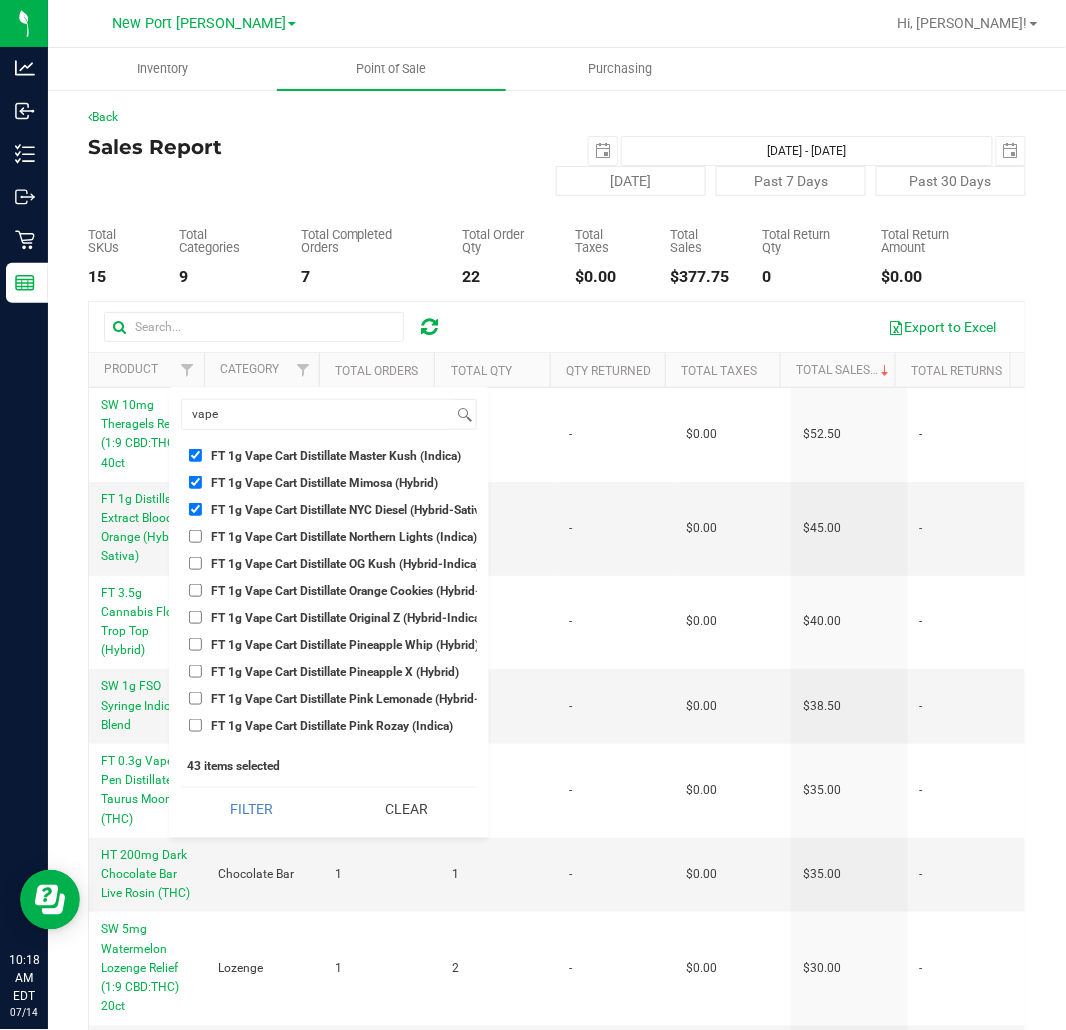 click on "Select All BDS Black Terp Pen CCELL SILO BATTERY BLACK CR 0.35g Pre-Roll Island Castaway Blend (Hybrid) 10ct CR 0.35g Pre-Roll Midnight Mariner Blend (Indica) 10ct CR 0.35g Pre-Roll Sunrise Surfer Blend (Sativa) 10ct CR 0.3g Vape Pen Distillate Cabana Daydreamin' (1:1 CBD:THC) CR 0.3g Vape Pen Distillate Caribbean Sunshine (Indica) CR 0.3g Vape Pen Distillate Far Side of the World (Sativa) CR 0.3g Vape Pen Distillate Island Time (THC) CR 0.3g Vape Pen Distillate Only Time Will Tell (Hybrid) CR 0.3g Vape Pen Distillate Seas the Day (4:1 CBD:THC) CR 0.3g Vape Pen Distillate Stories We Could Tell (1:4 CBD:THC) CR 0.3g Vape Pen Distillate Sunset Sailin' (THC) CR 0.3g Vape Pen Distillate Surfin' in a Hurricane (THC) CR 0.5g Vape Pod PAX Distillate Cabana Daydreamin' (1:1 CBD:THC) CR 0.5g Vape Pod PAX Distillate Caribbean Sunshine (Indica) CR 0.5g Vape Pod PAX Distillate Far Side of the World (Sativa) CR 0.5g Vape Pod PAX Distillate Island Time (THC) CR 0.5g Vape Pod PAX Distillate Only Time Will Tell (Hybrid)" at bounding box center [329, 595] 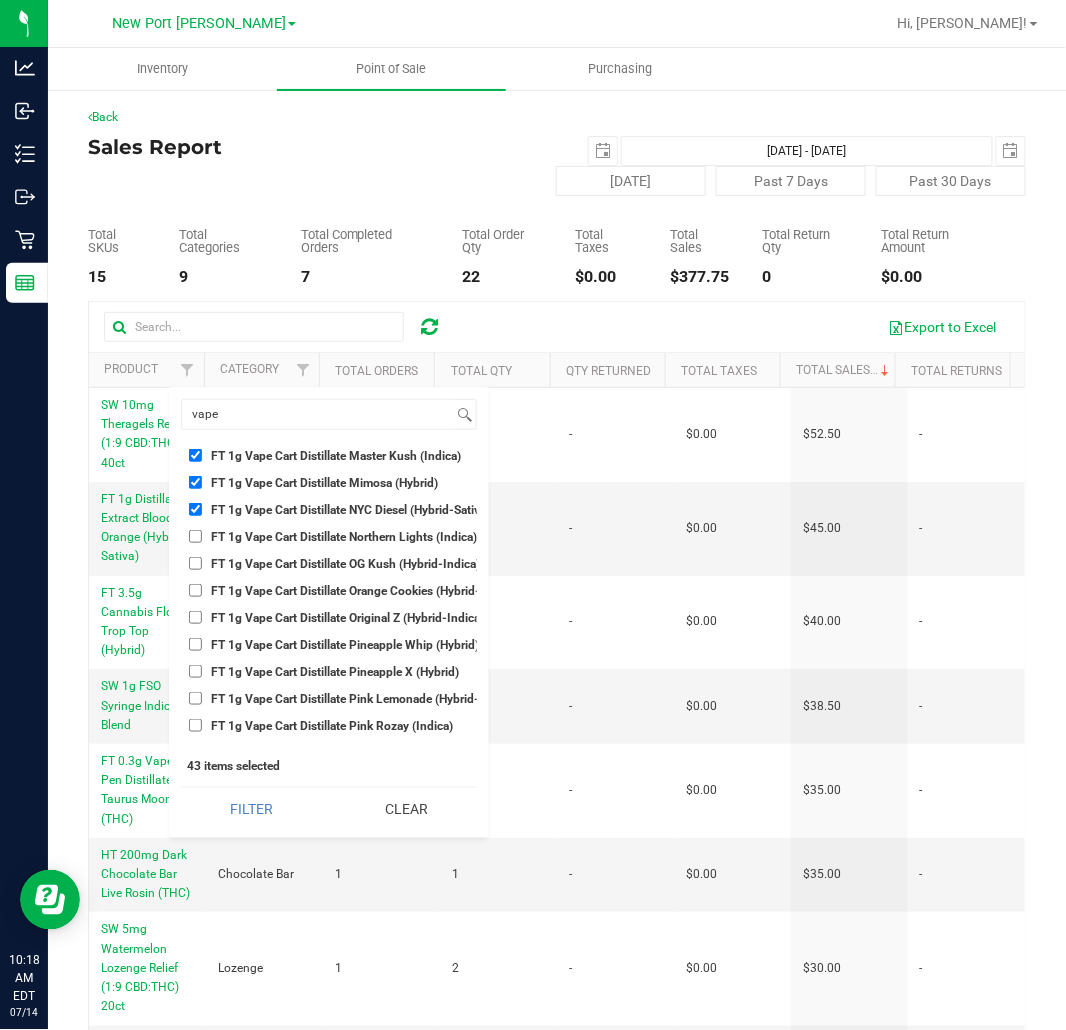 click on "FT 1g Vape Cart Distillate Pineapple Whip (Hybrid)" at bounding box center [345, 645] 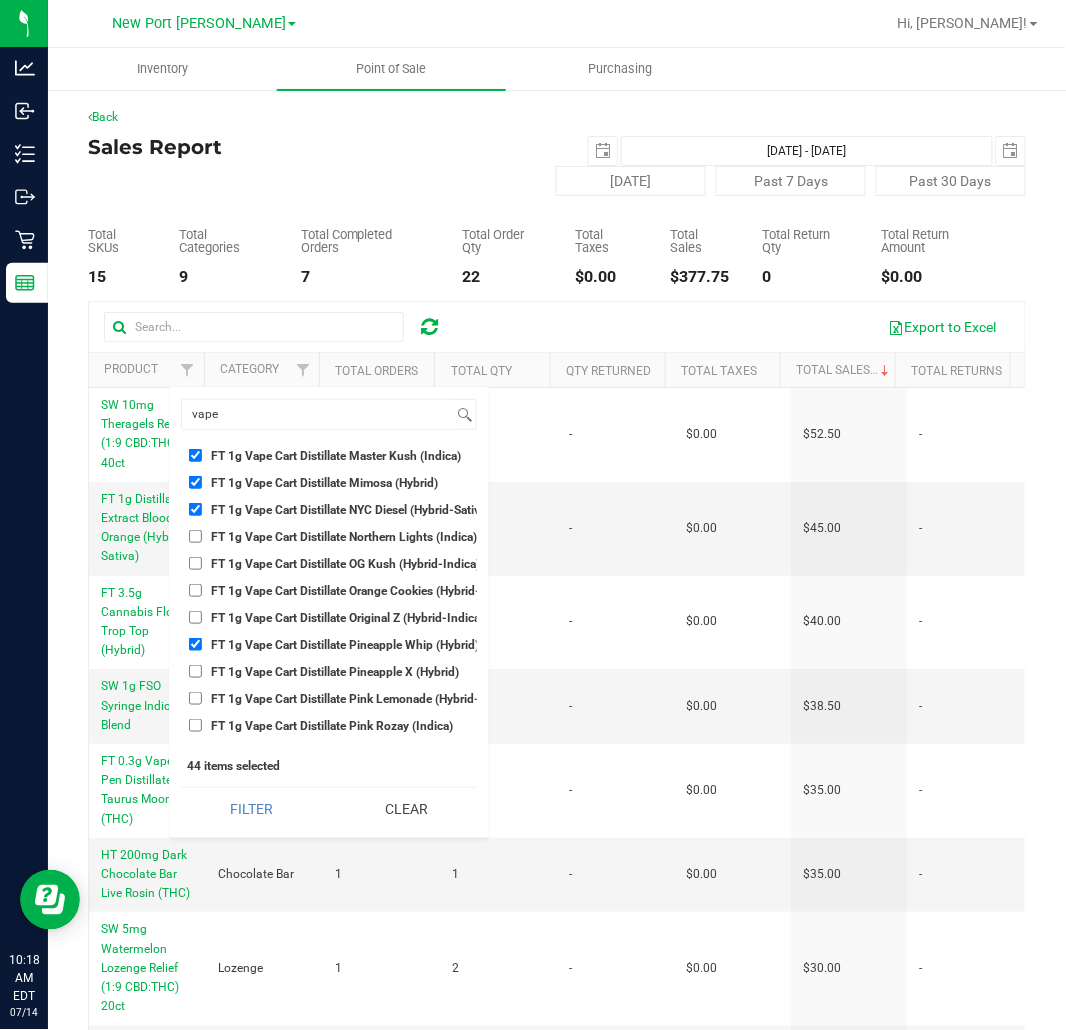 click on "FT 1g Vape Cart Distillate Pineapple X (Hybrid)" at bounding box center [329, 671] 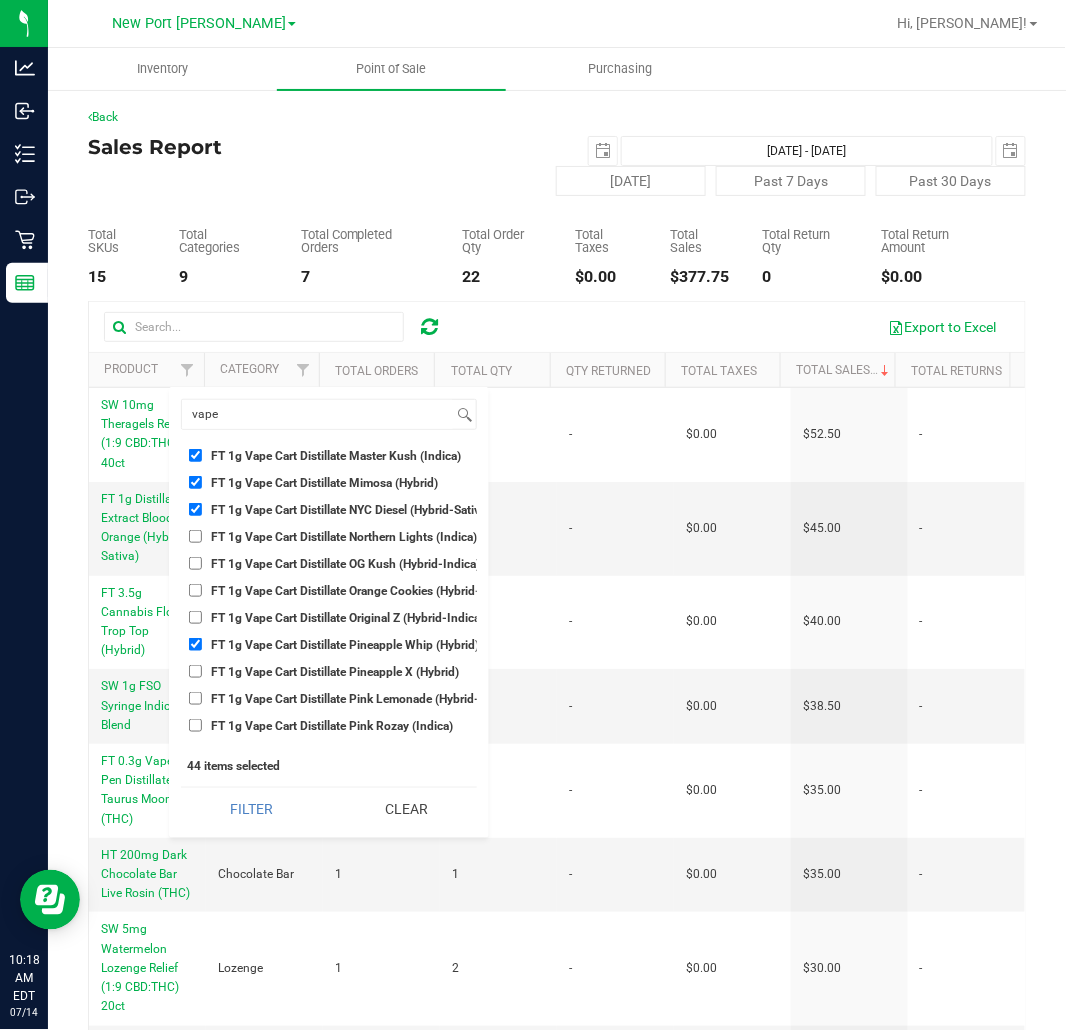 click on "FT 1g Vape Cart Distillate Pineapple X (Hybrid)" at bounding box center [335, 672] 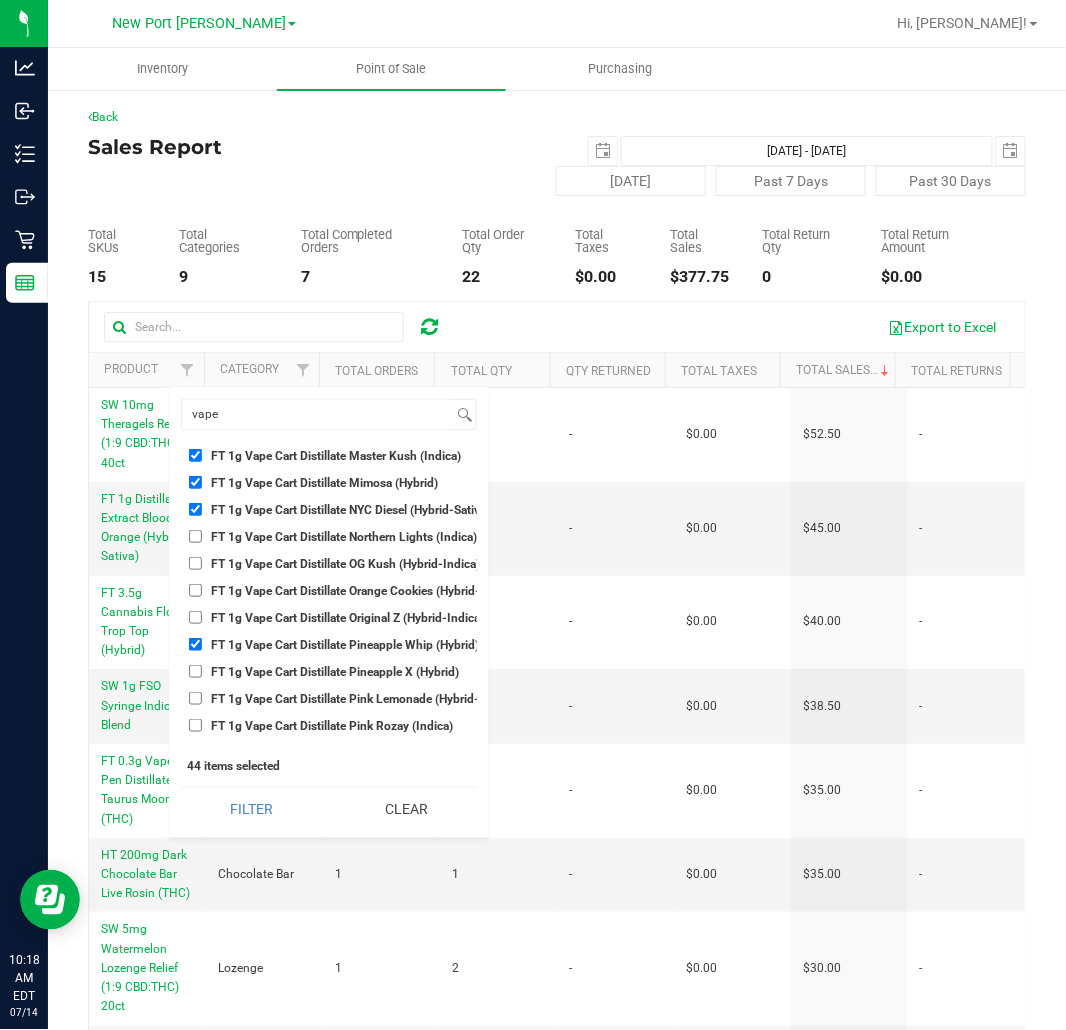 click on "FT 1g Vape Cart Distillate Pineapple X (Hybrid)" at bounding box center [195, 671] 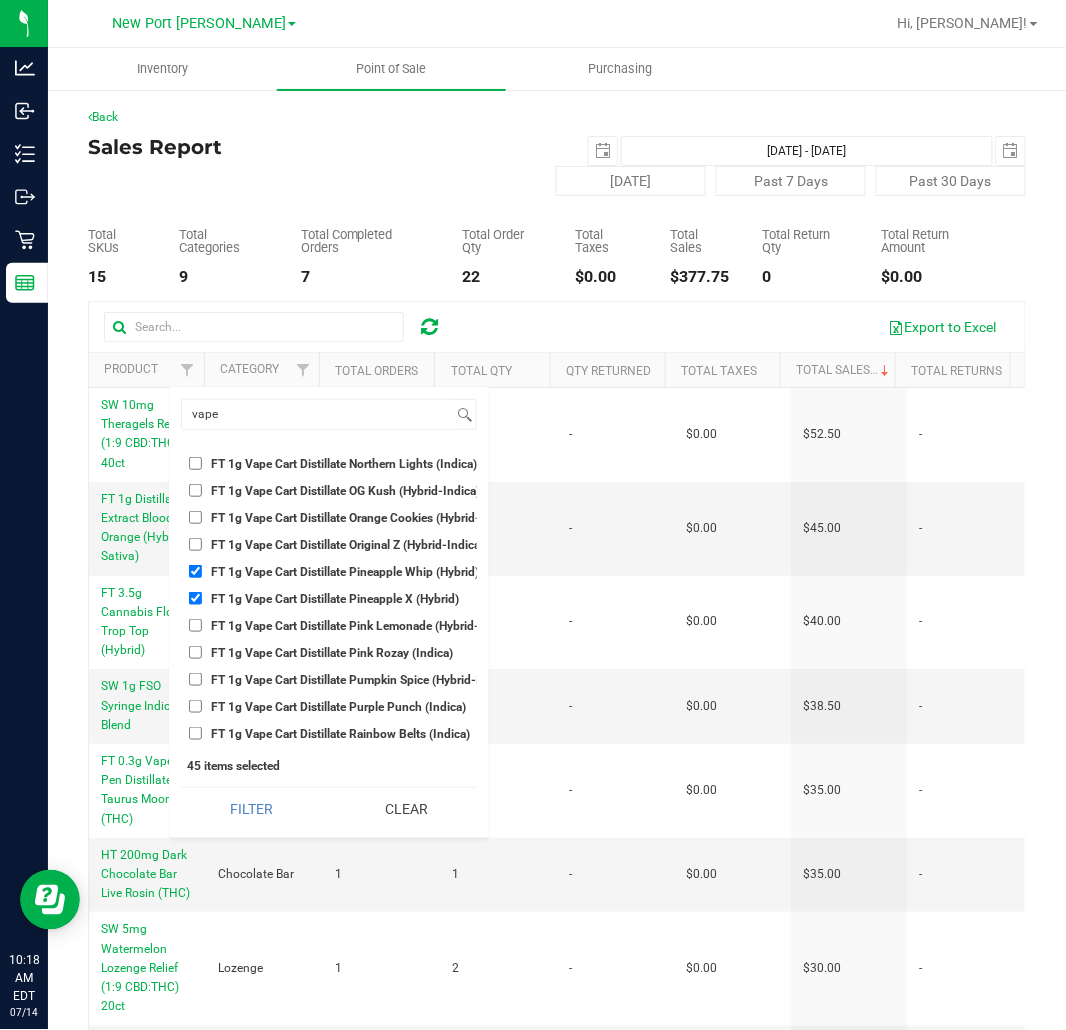 scroll, scrollTop: 10000, scrollLeft: 0, axis: vertical 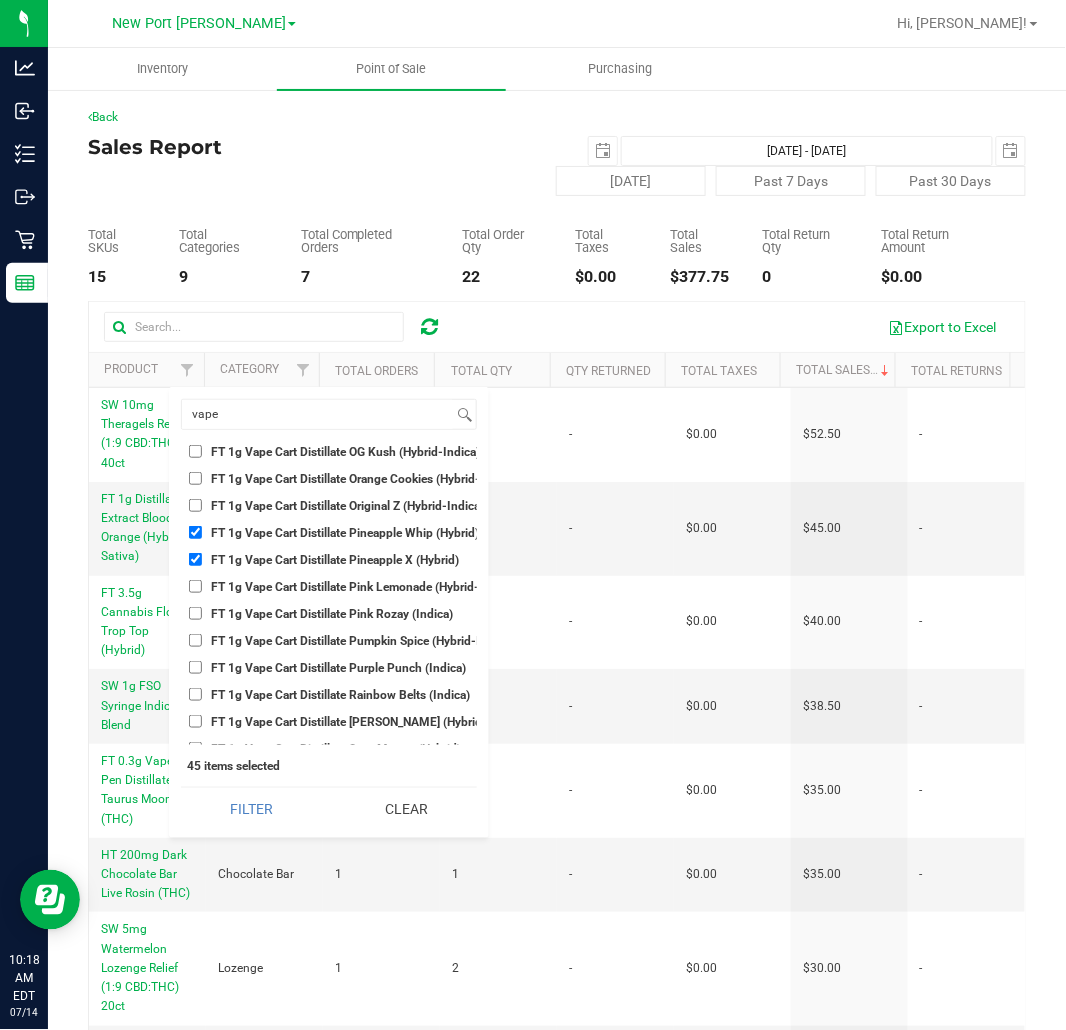 click on "FT 1g Vape Cart Distillate Purple Punch (Indica)" at bounding box center (338, 668) 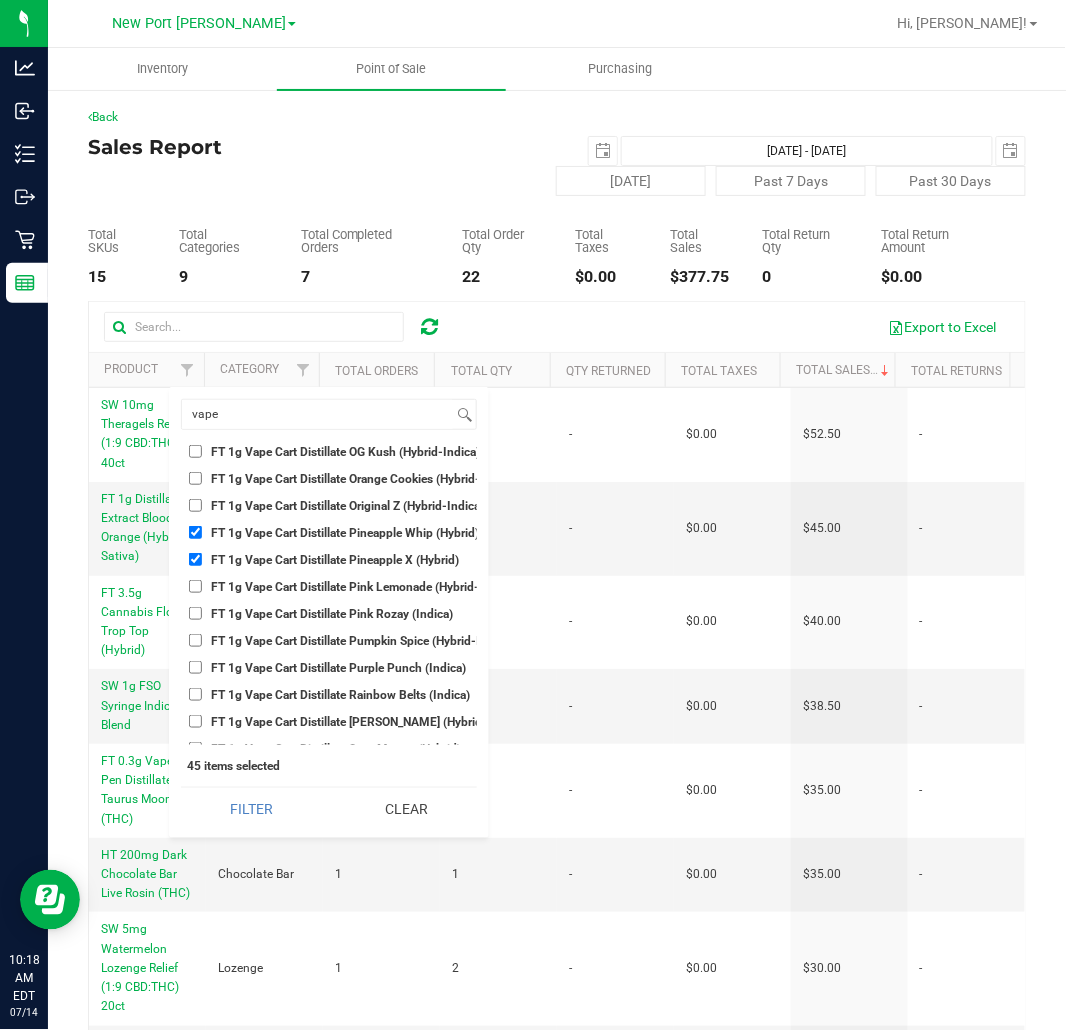 click on "FT 1g Vape Cart Distillate Purple Punch (Indica)" at bounding box center (195, 667) 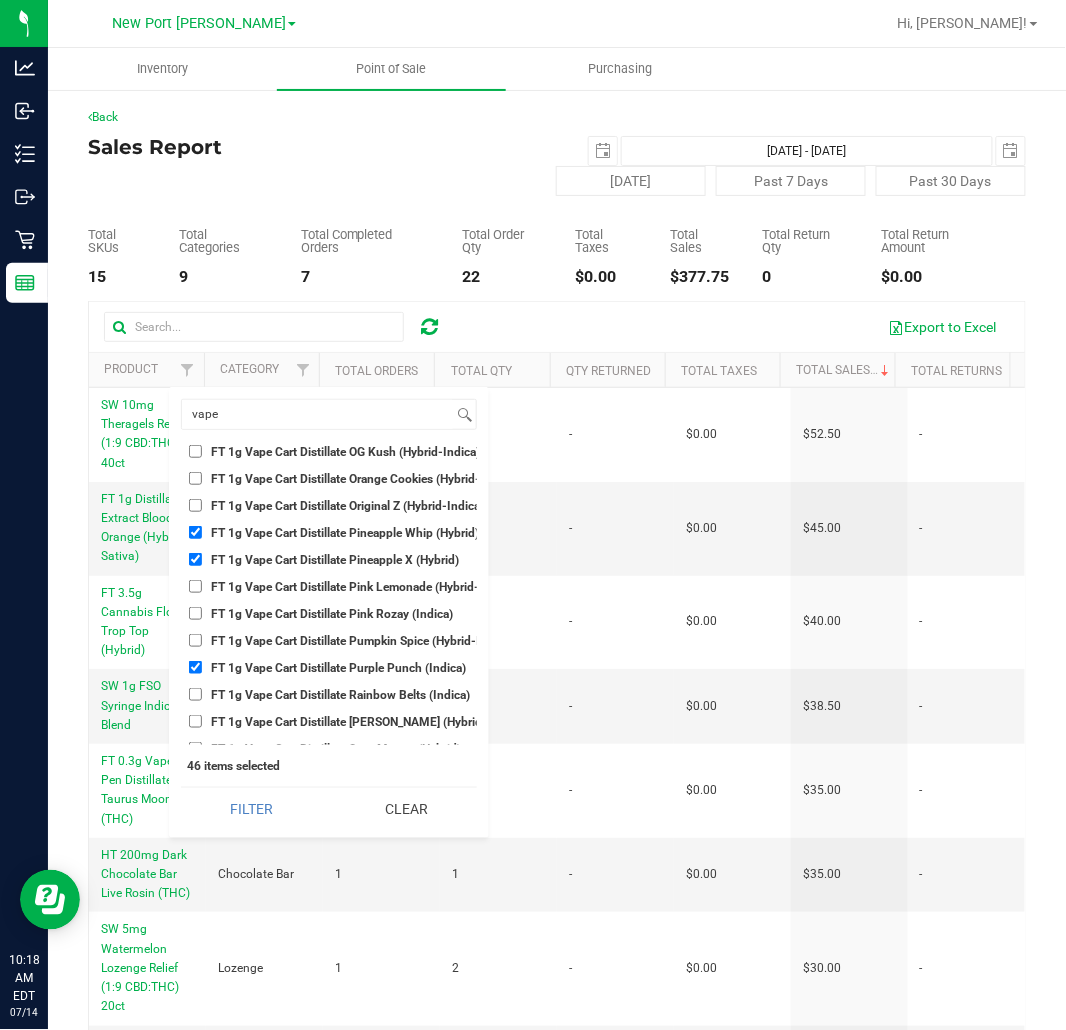 click on "FT 1g Vape Cart Distillate Rainbow Belts (Indica)" at bounding box center [340, 695] 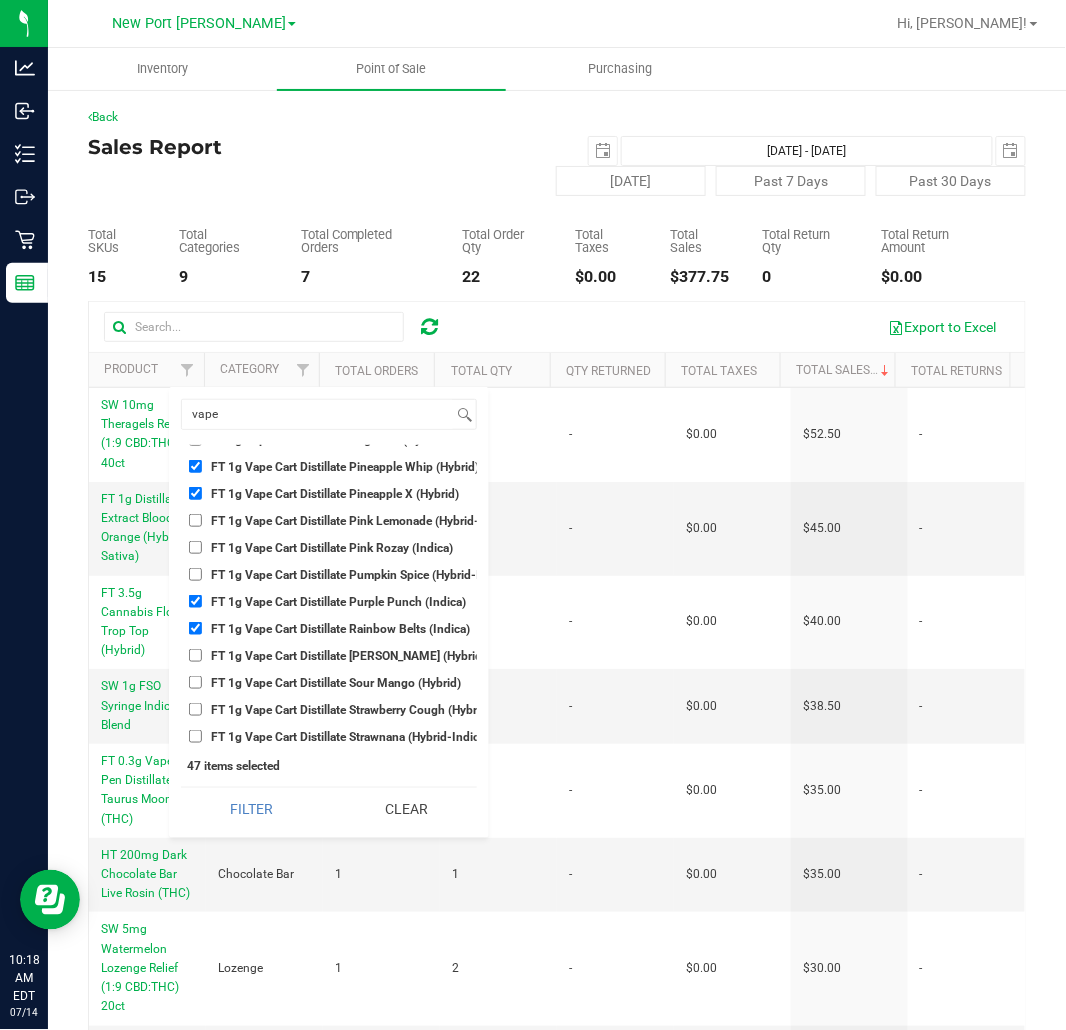 scroll, scrollTop: 10111, scrollLeft: 0, axis: vertical 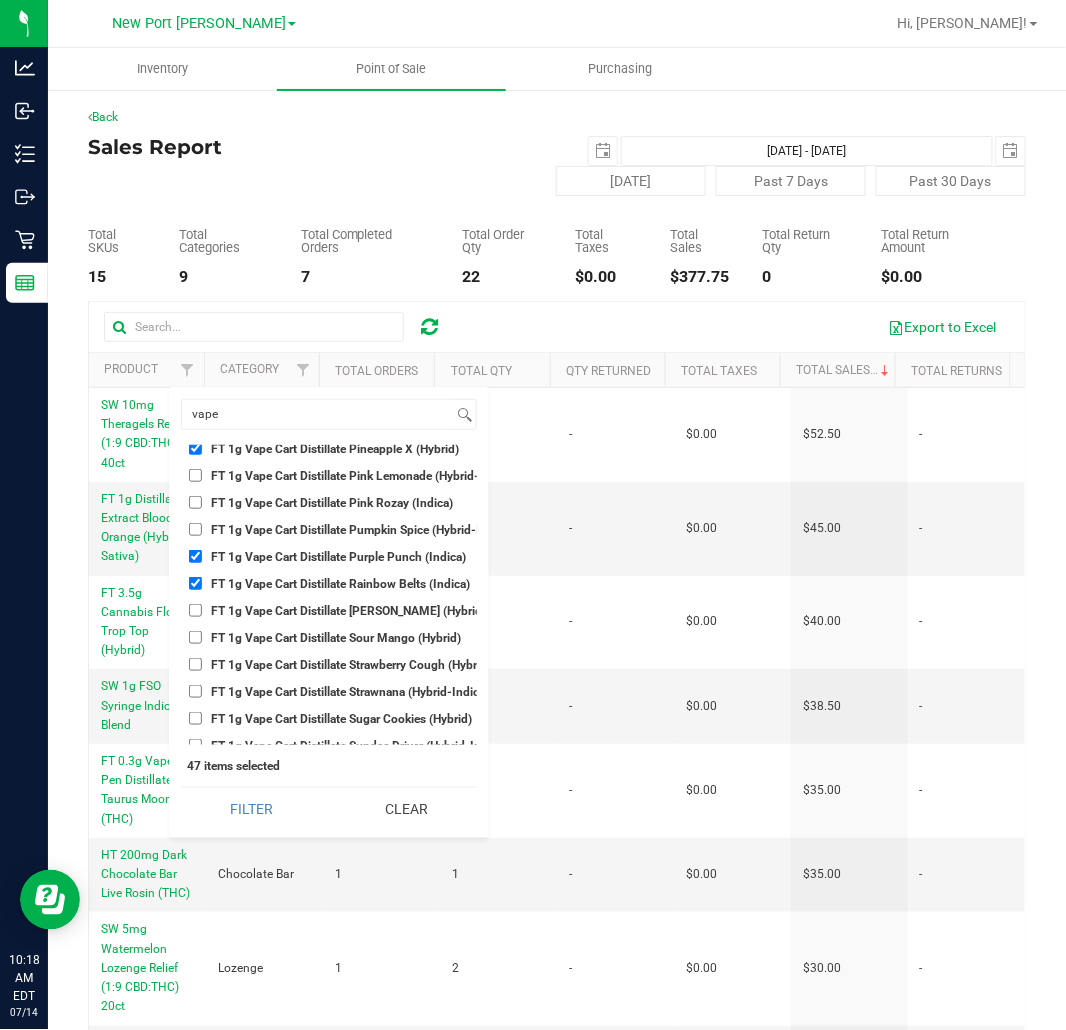 click on "FT 1g Vape Cart Distillate Strawberry Cough (Hybrid-Sativa)" at bounding box center [369, 665] 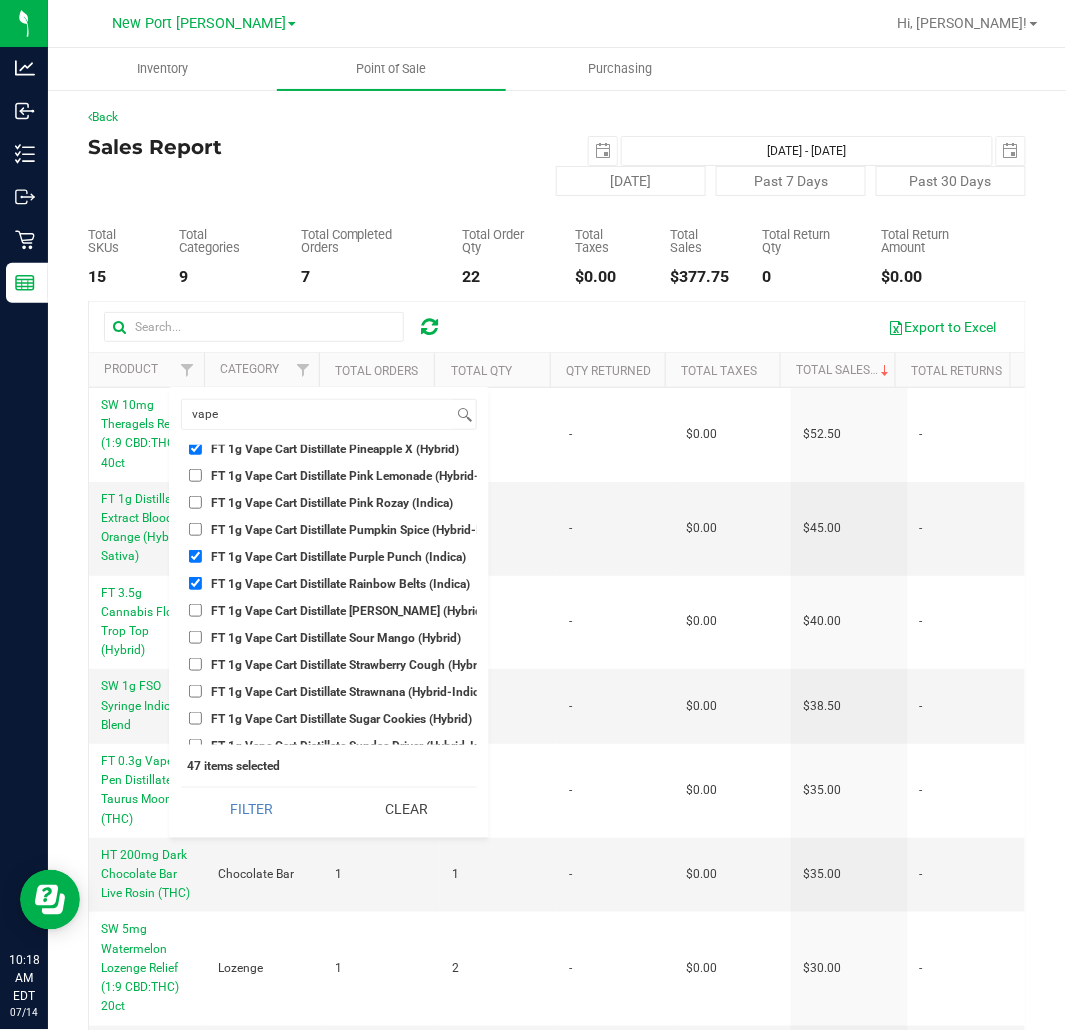 click on "FT 1g Vape Cart Distillate Strawberry Cough (Hybrid-Sativa)" at bounding box center (195, 664) 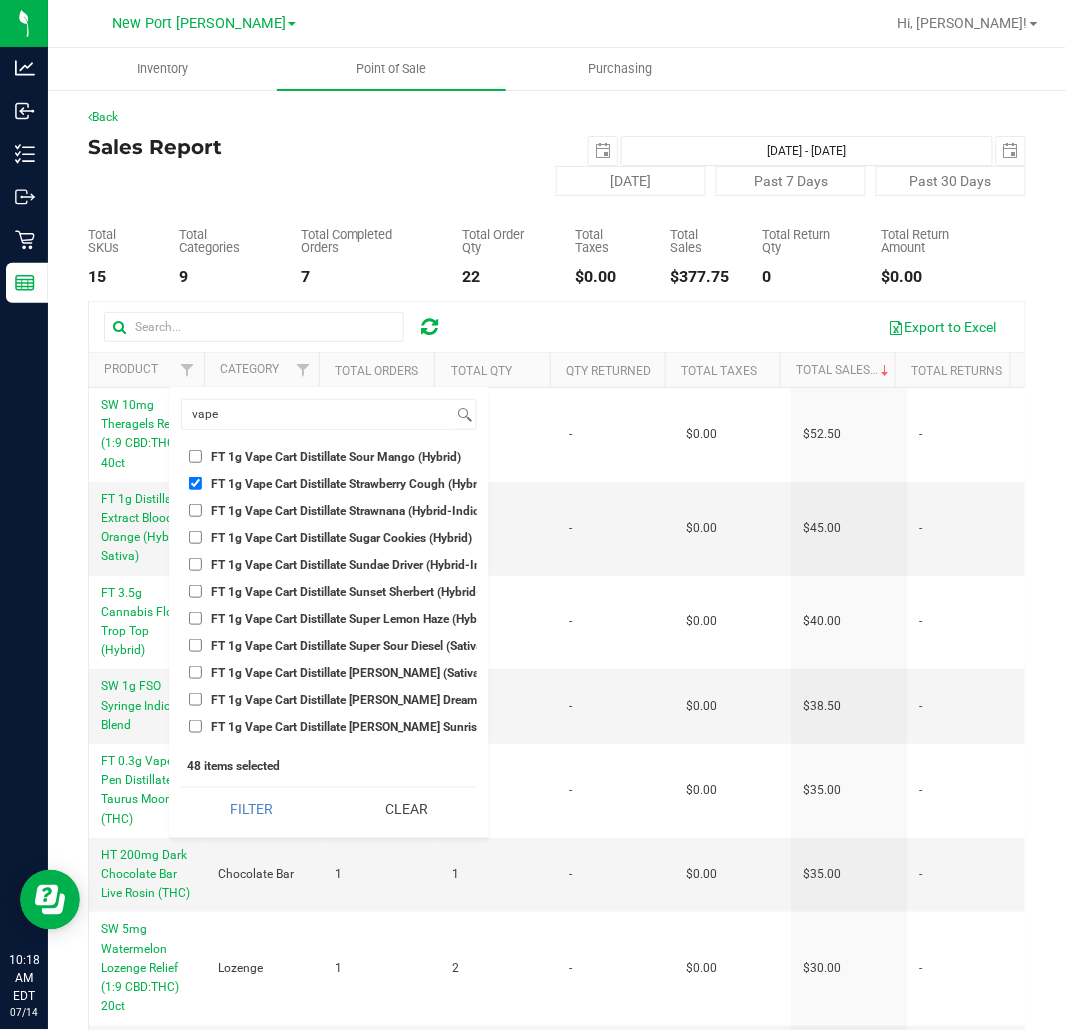 scroll, scrollTop: 10333, scrollLeft: 0, axis: vertical 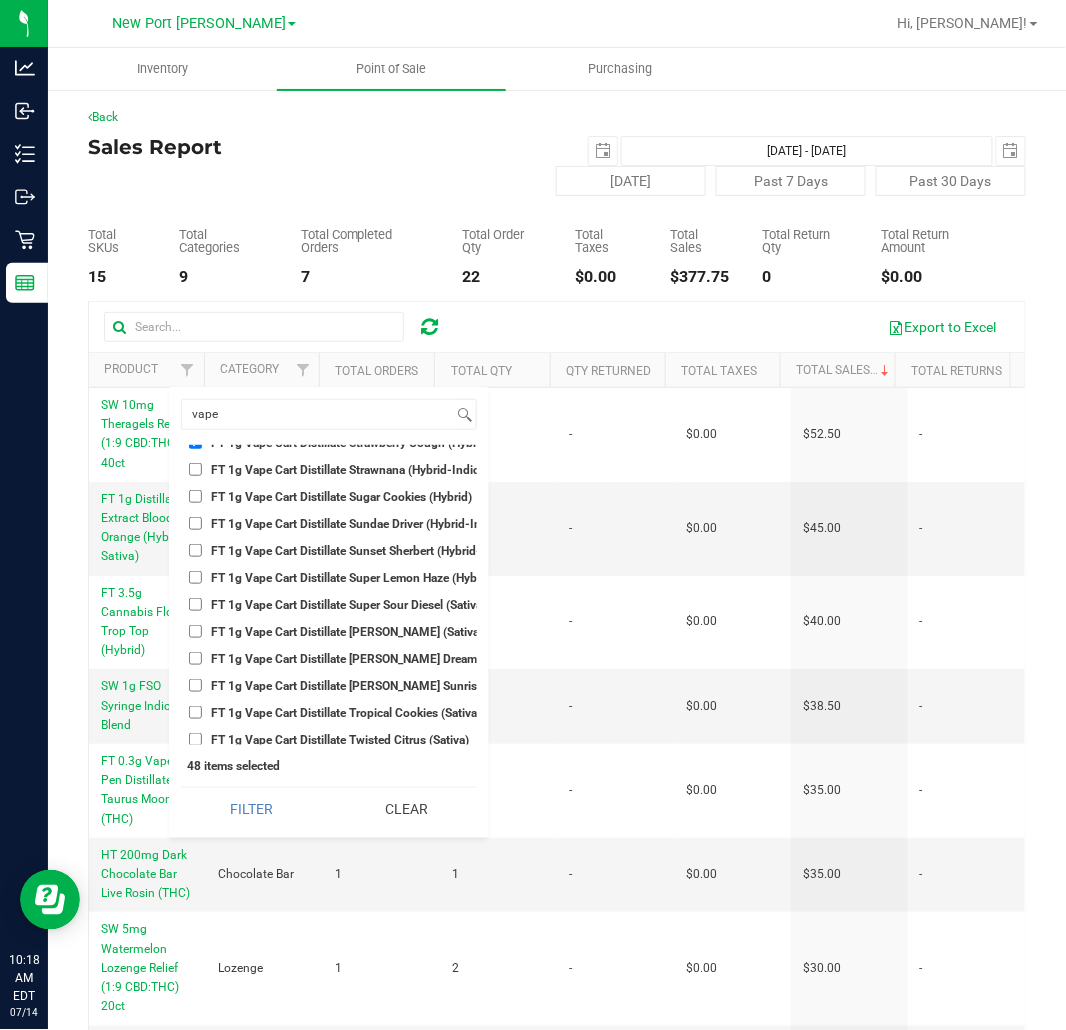 click on "FT 1g Vape Cart Distillate [PERSON_NAME] (Sativa)" at bounding box center (347, 632) 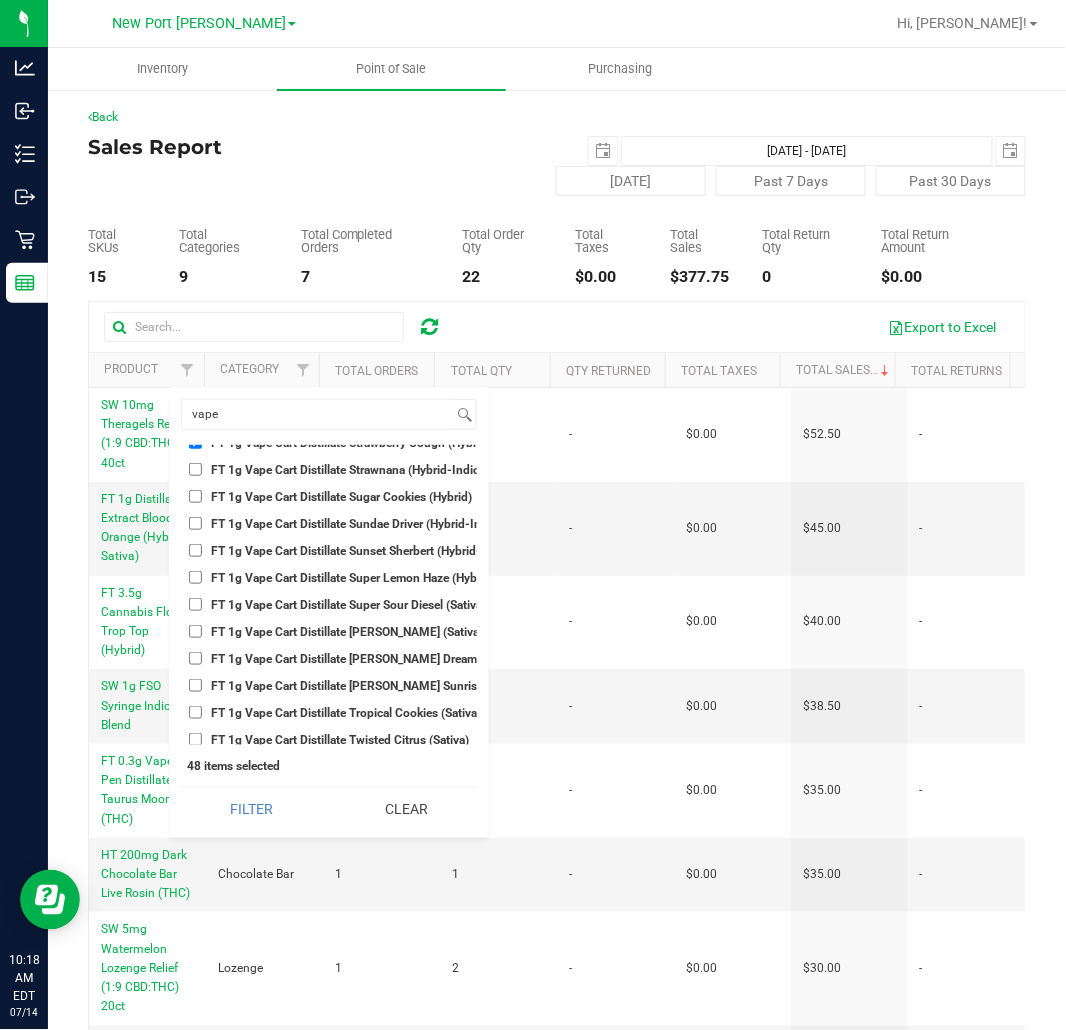 click on "FT 1g Vape Cart Distillate [PERSON_NAME] (Sativa)" at bounding box center (195, 631) 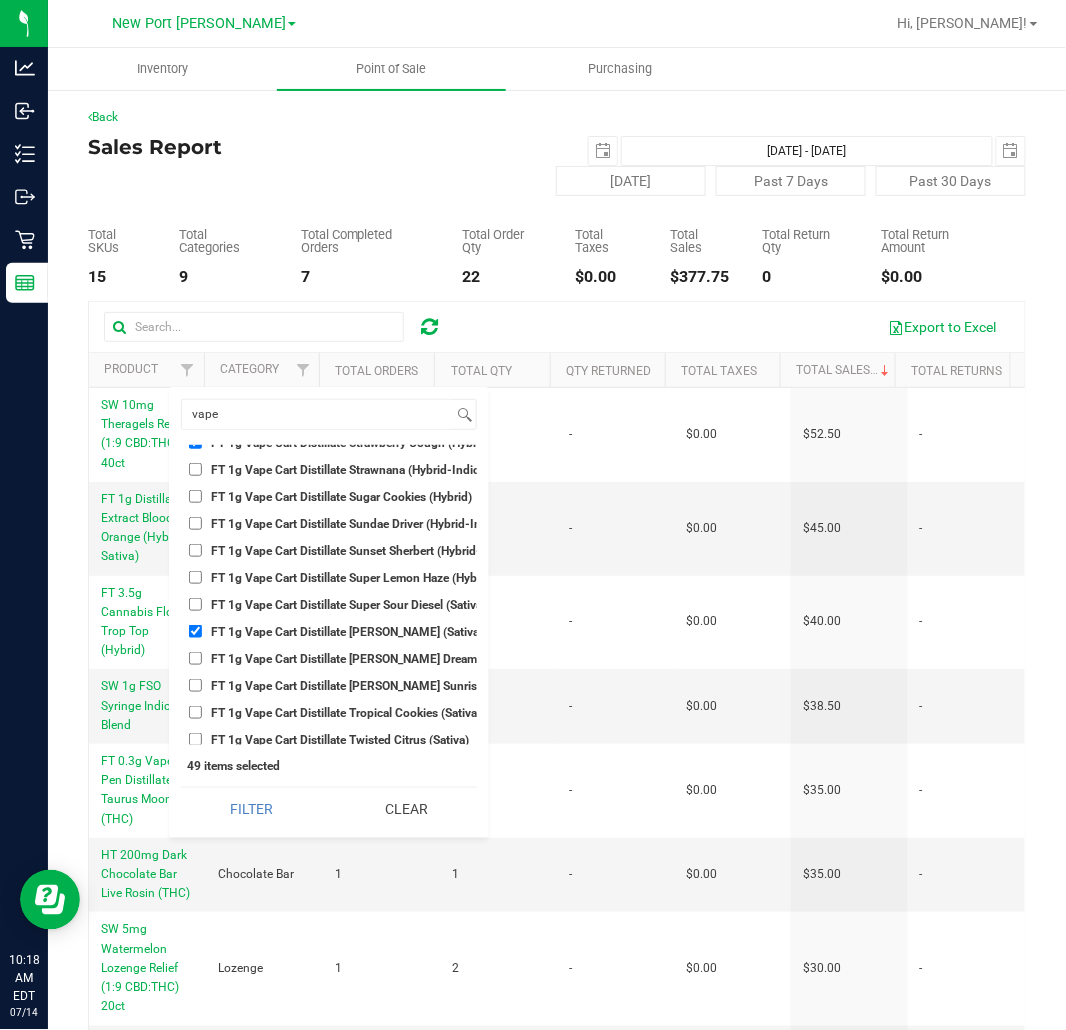 click on "FT 1g Vape Cart Distillate [PERSON_NAME] Dream (Sativa)" at bounding box center [365, 659] 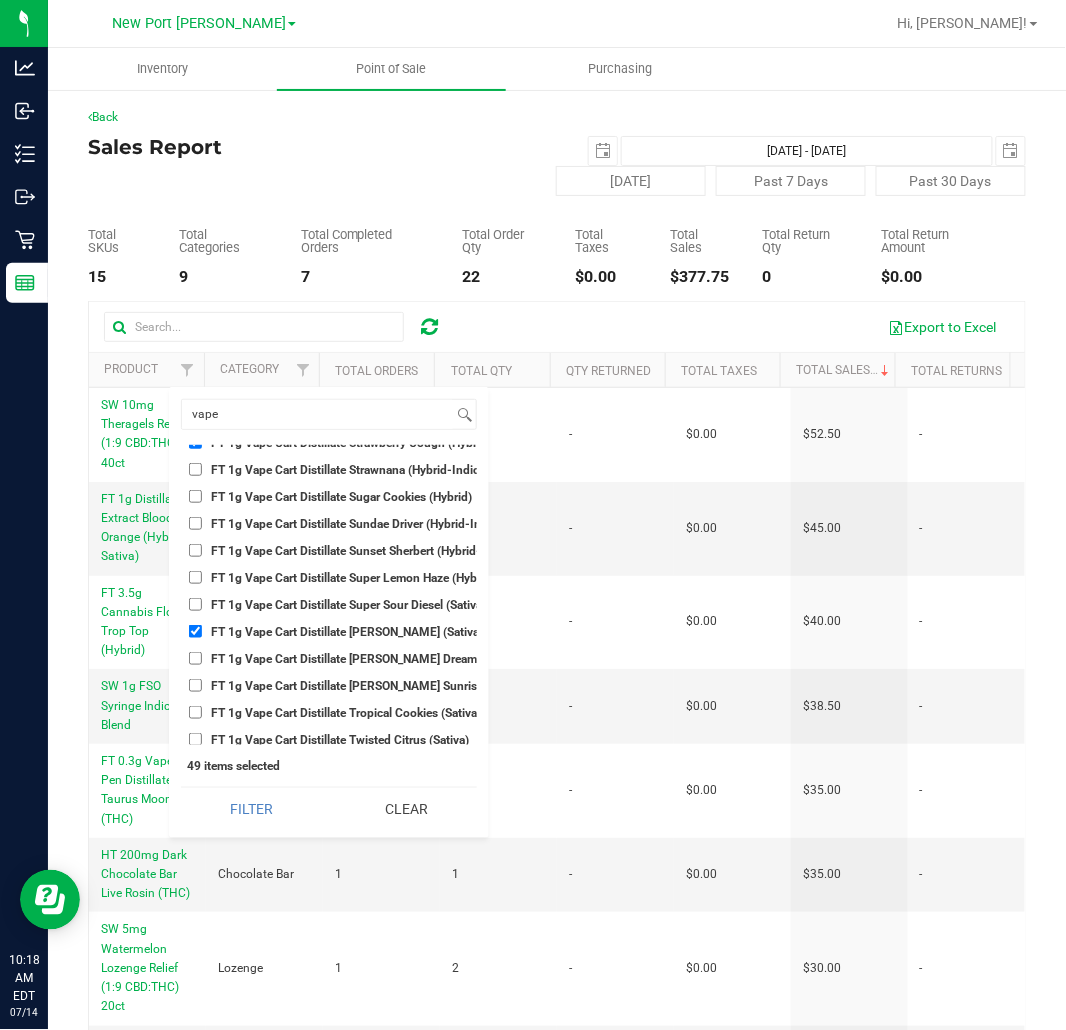 checkbox on "true" 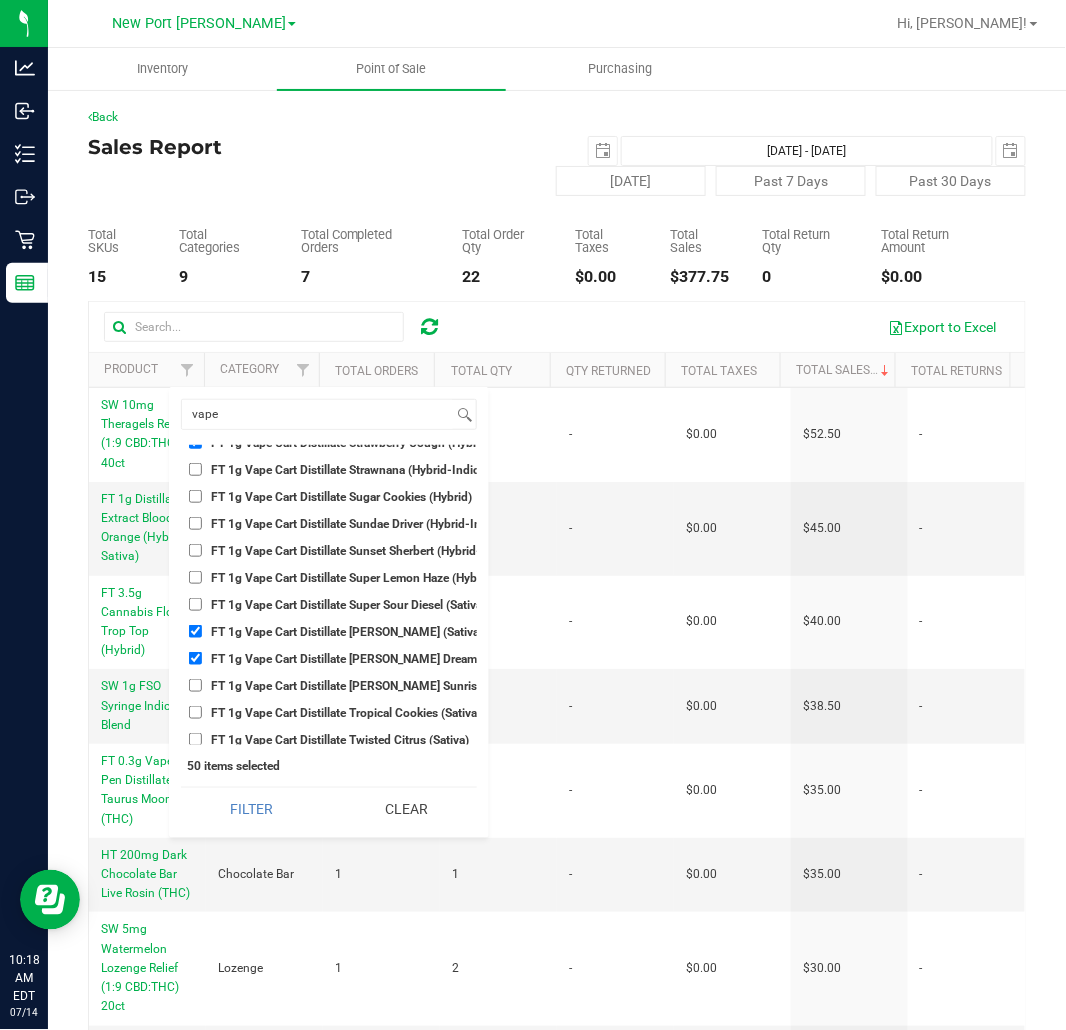 click on "Select All BDS Black Terp Pen CCELL SILO BATTERY BLACK CR 0.35g Pre-Roll Island Castaway Blend (Hybrid) 10ct CR 0.35g Pre-Roll Midnight Mariner Blend (Indica) 10ct CR 0.35g Pre-Roll Sunrise Surfer Blend (Sativa) 10ct CR 0.3g Vape Pen Distillate Cabana Daydreamin' (1:1 CBD:THC) CR 0.3g Vape Pen Distillate Caribbean Sunshine (Indica) CR 0.3g Vape Pen Distillate Far Side of the World (Sativa) CR 0.3g Vape Pen Distillate Island Time (THC) CR 0.3g Vape Pen Distillate Only Time Will Tell (Hybrid) CR 0.3g Vape Pen Distillate Seas the Day (4:1 CBD:THC) CR 0.3g Vape Pen Distillate Stories We Could Tell (1:4 CBD:THC) CR 0.3g Vape Pen Distillate Sunset Sailin' (THC) CR 0.3g Vape Pen Distillate Surfin' in a Hurricane (THC) CR 0.5g Vape Pod PAX Distillate Cabana Daydreamin' (1:1 CBD:THC) CR 0.5g Vape Pod PAX Distillate Caribbean Sunshine (Indica) CR 0.5g Vape Pod PAX Distillate Far Side of the World (Sativa) CR 0.5g Vape Pod PAX Distillate Island Time (THC) CR 0.5g Vape Pod PAX Distillate Only Time Will Tell (Hybrid)" at bounding box center (329, 595) 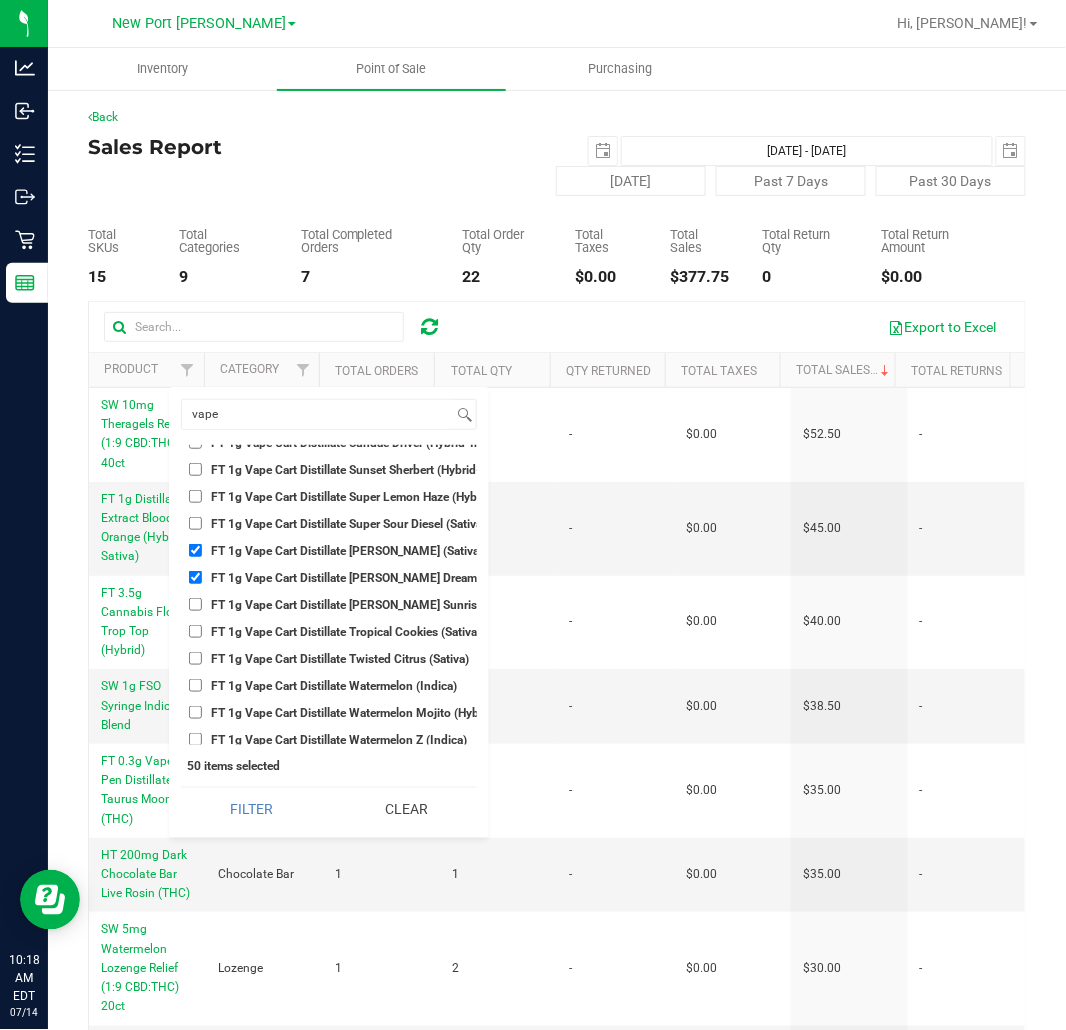 scroll, scrollTop: 10444, scrollLeft: 0, axis: vertical 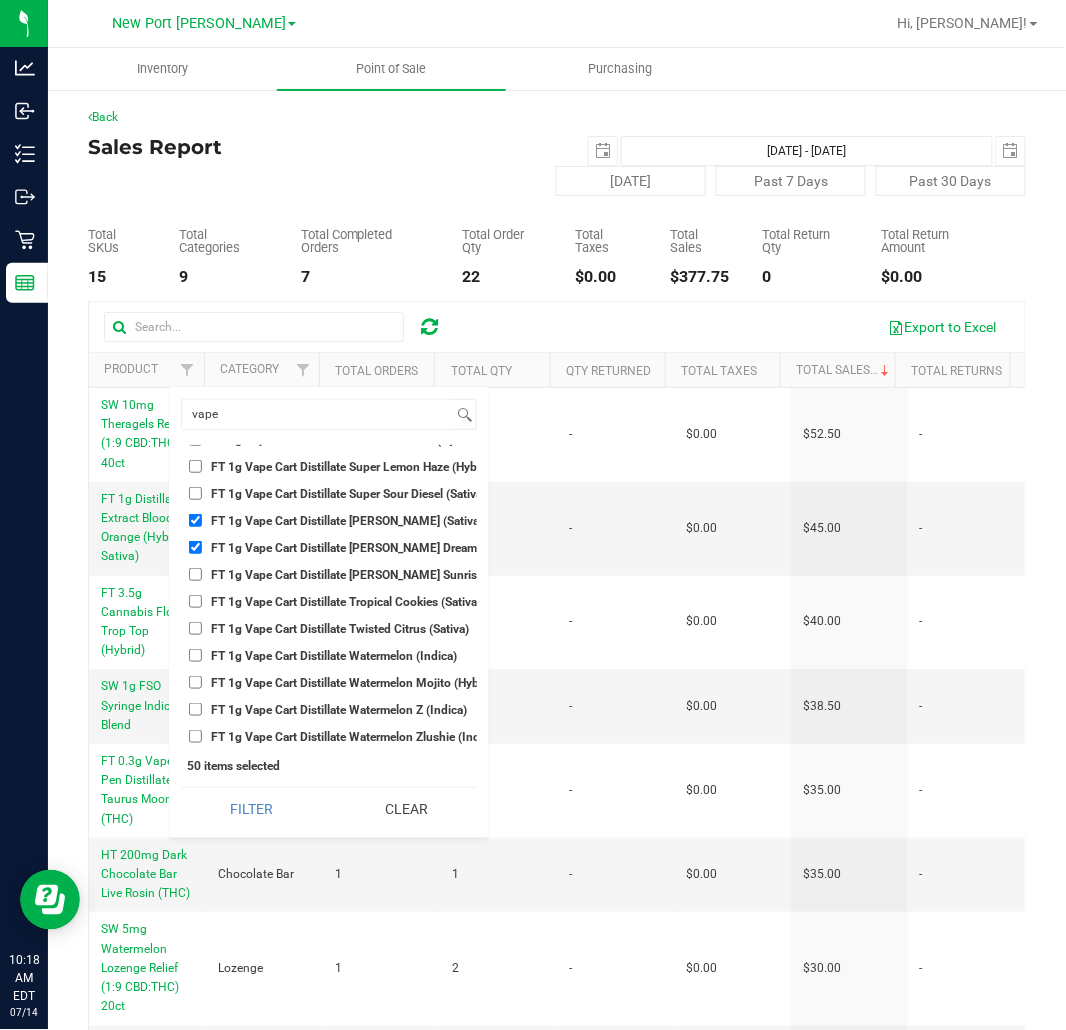 click on "FT 1g Vape Cart Distillate Tropical Cookies (Sativa)" at bounding box center (346, 602) 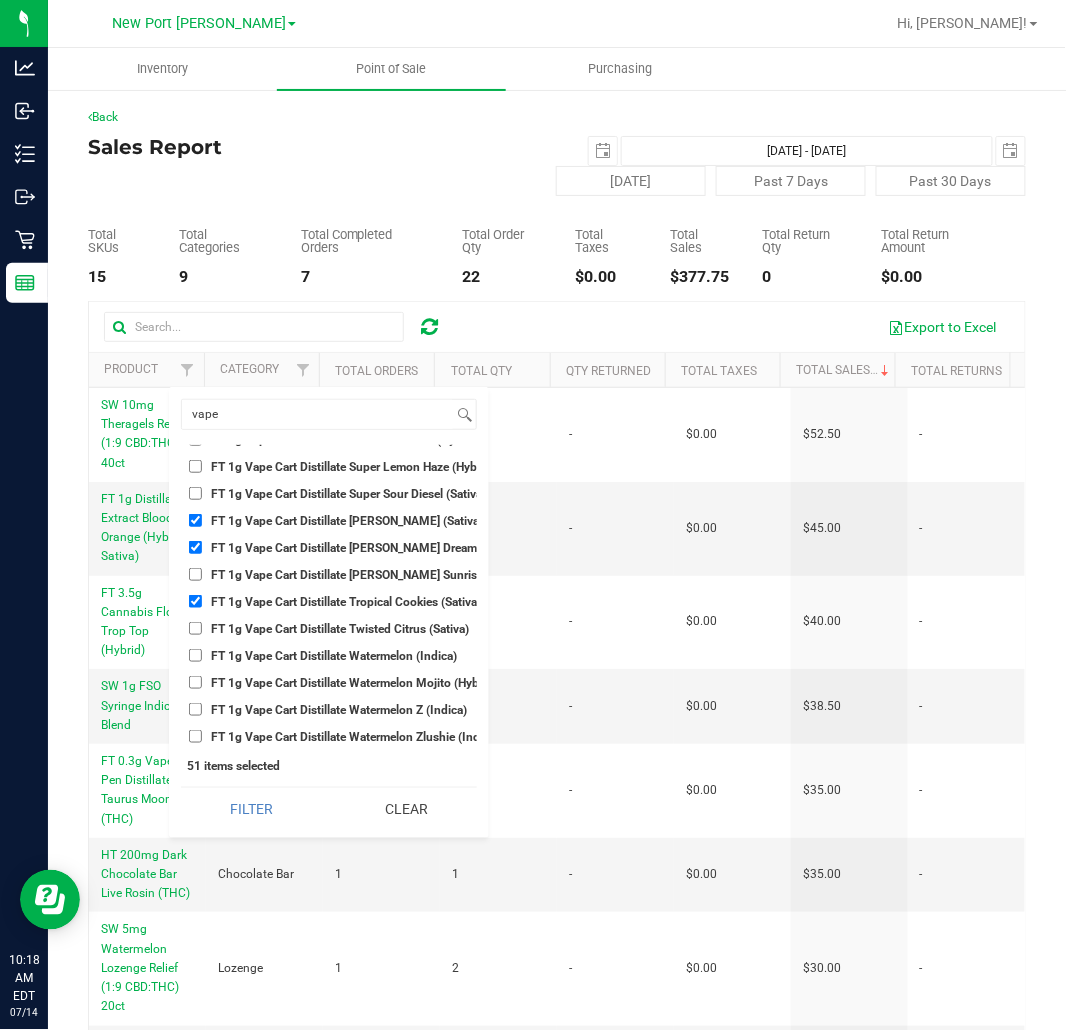 click on "FT 1g Vape Cart Distillate Twisted Citrus (Sativa)" at bounding box center [340, 629] 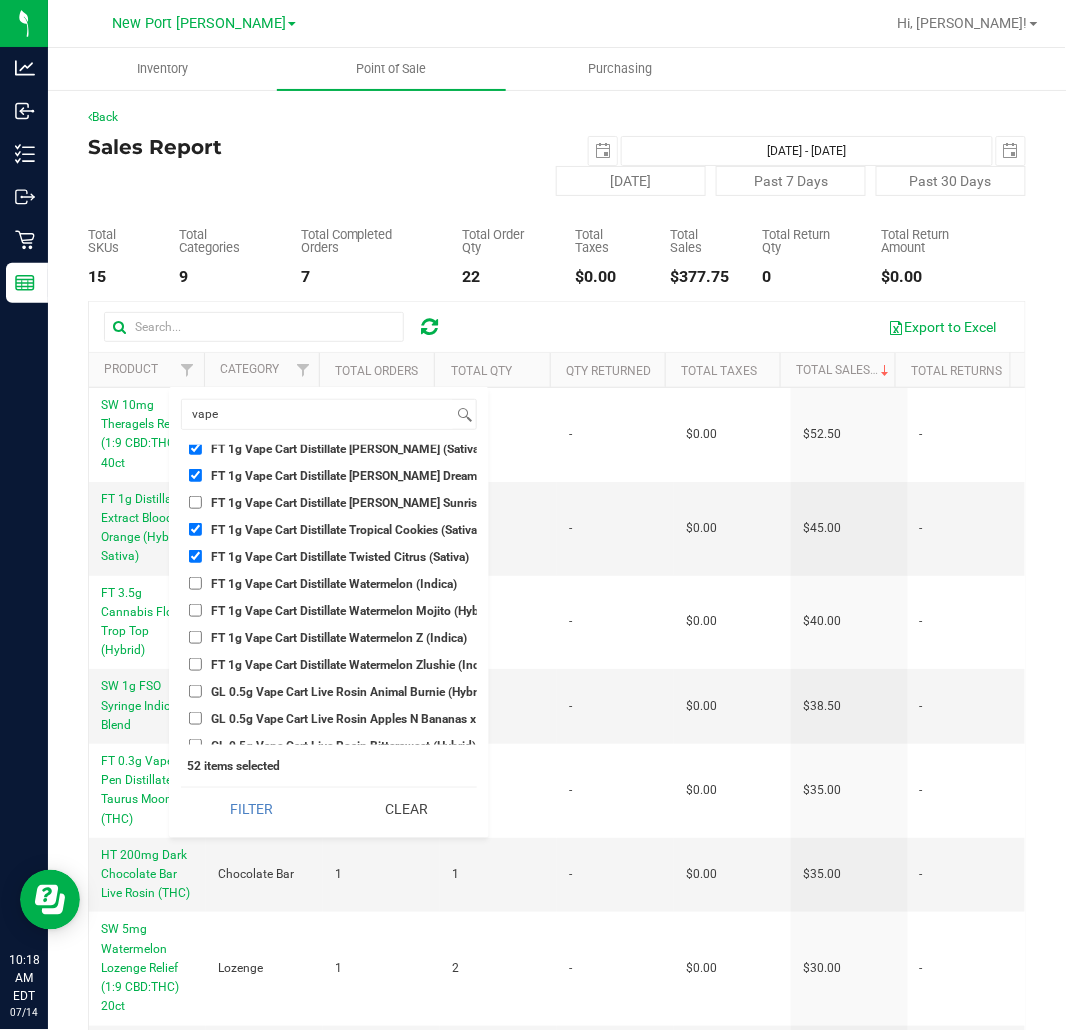 scroll, scrollTop: 10555, scrollLeft: 0, axis: vertical 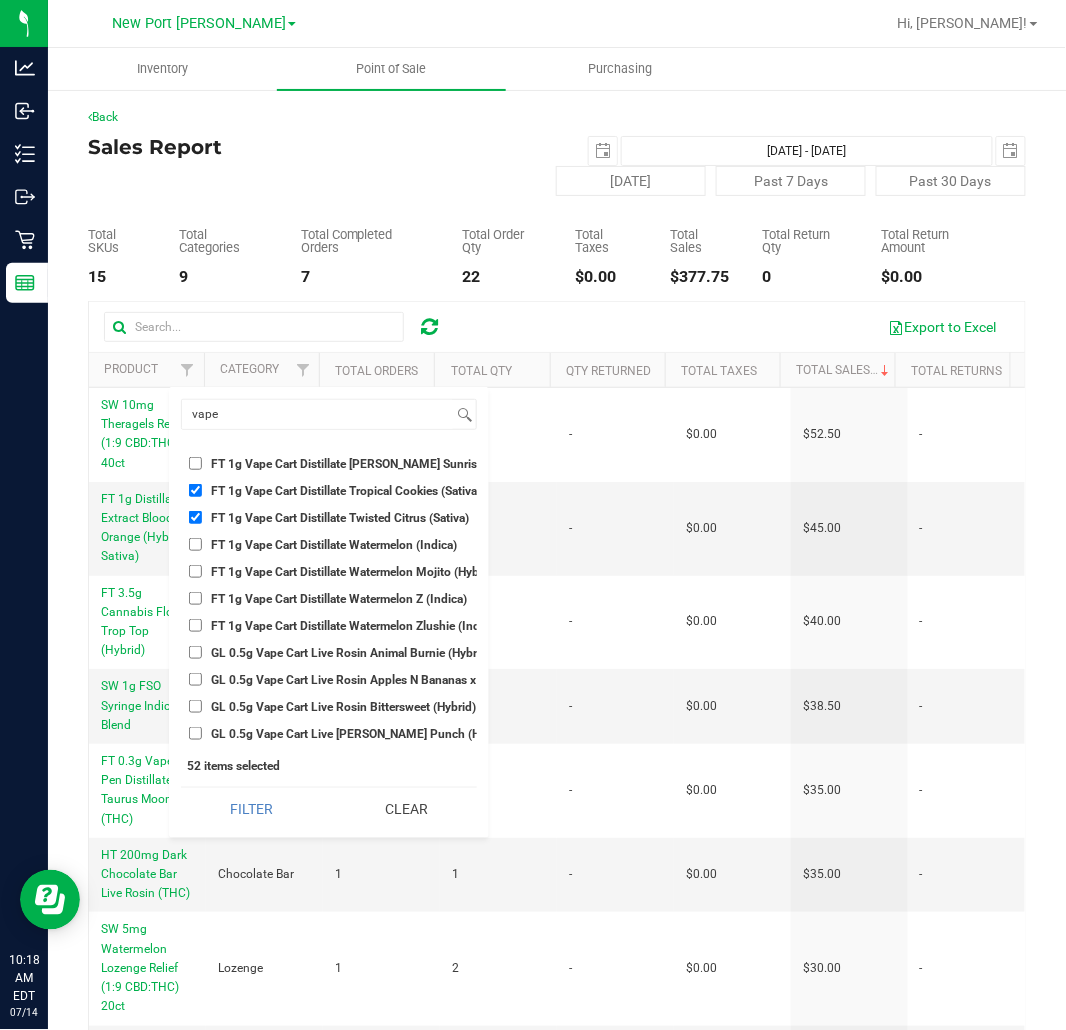 click on "FT 1g Vape Cart Distillate Watermelon Z (Indica)" at bounding box center [339, 599] 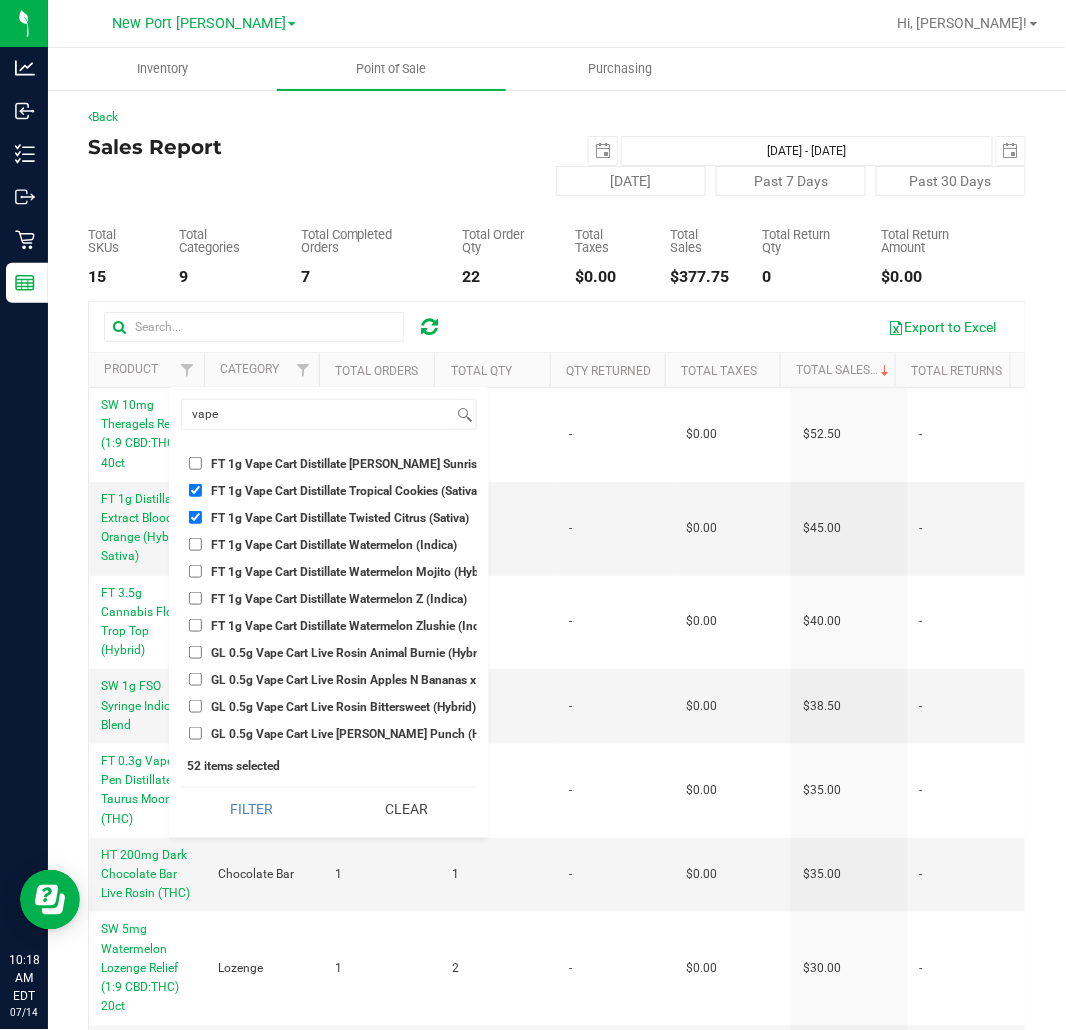 click on "FT 1g Vape Cart Distillate Watermelon Z (Indica)" at bounding box center [195, 598] 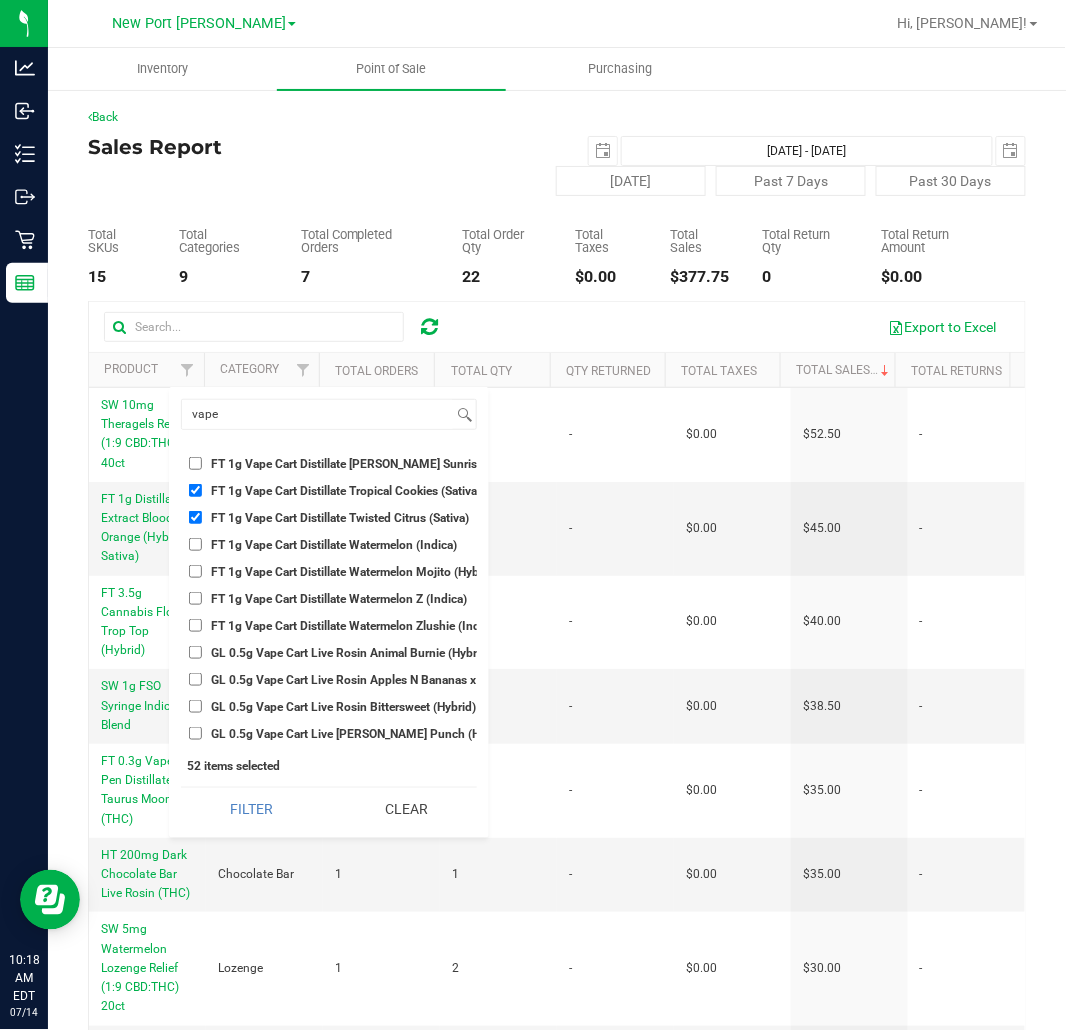 checkbox on "true" 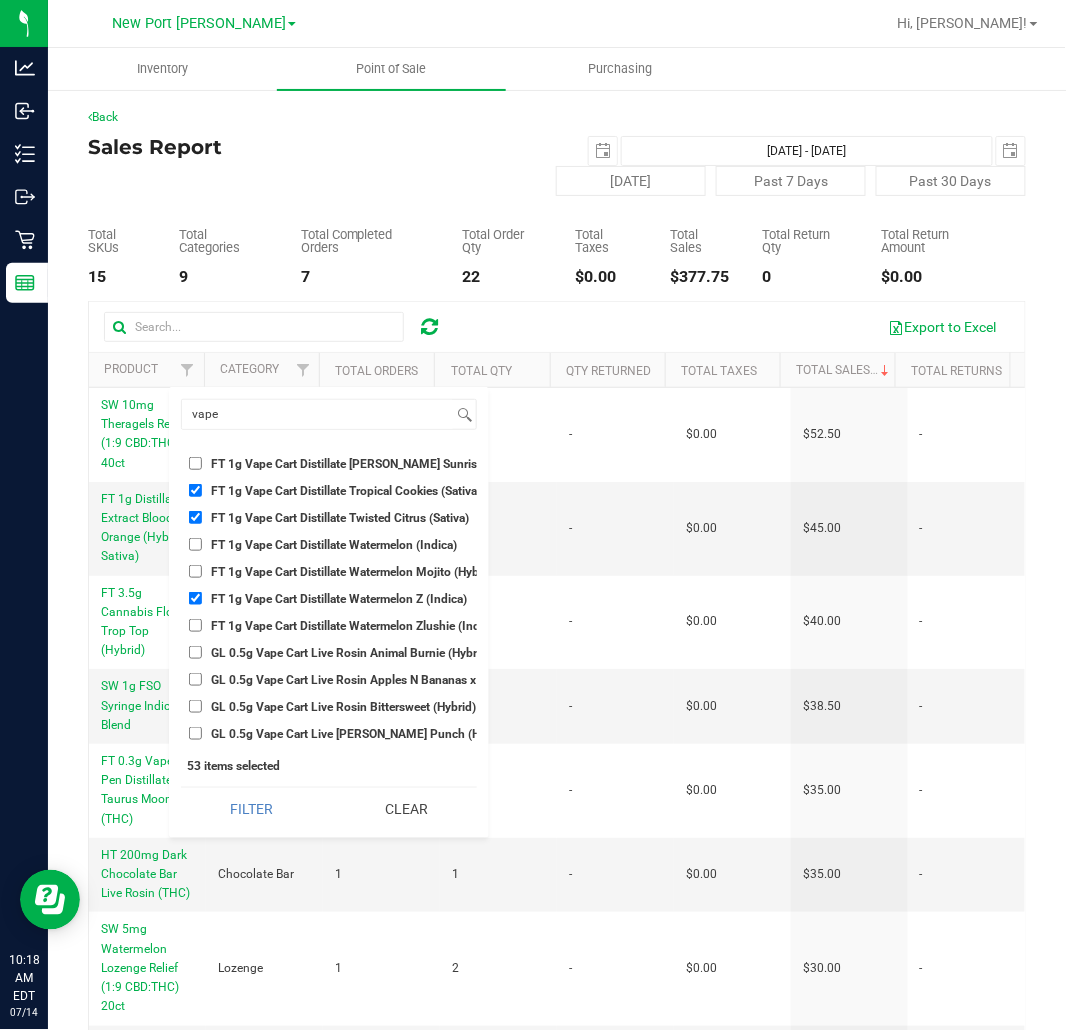 click on "FT 1g Vape Cart Distillate Watermelon Zlushie (Indica)" at bounding box center [355, 626] 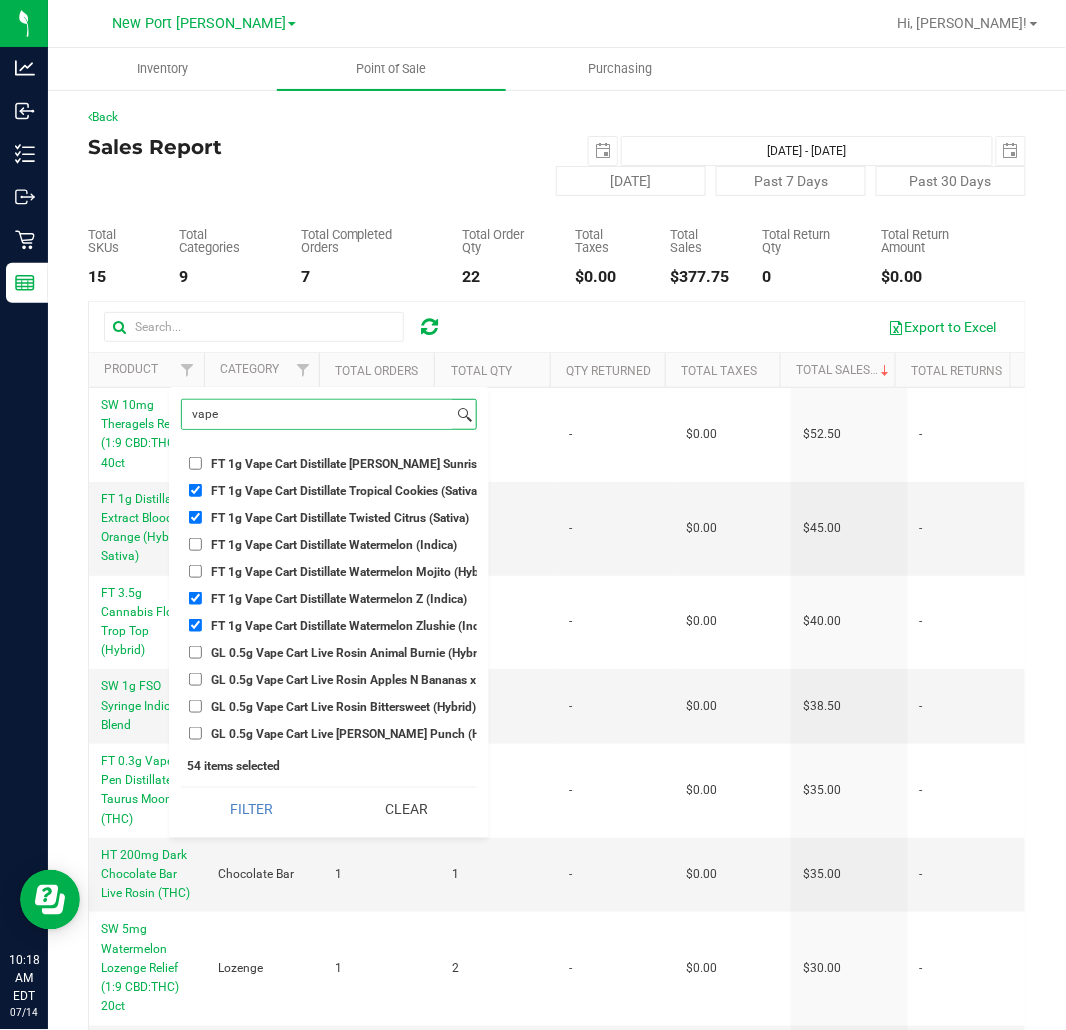 click on "vape" at bounding box center [317, 414] 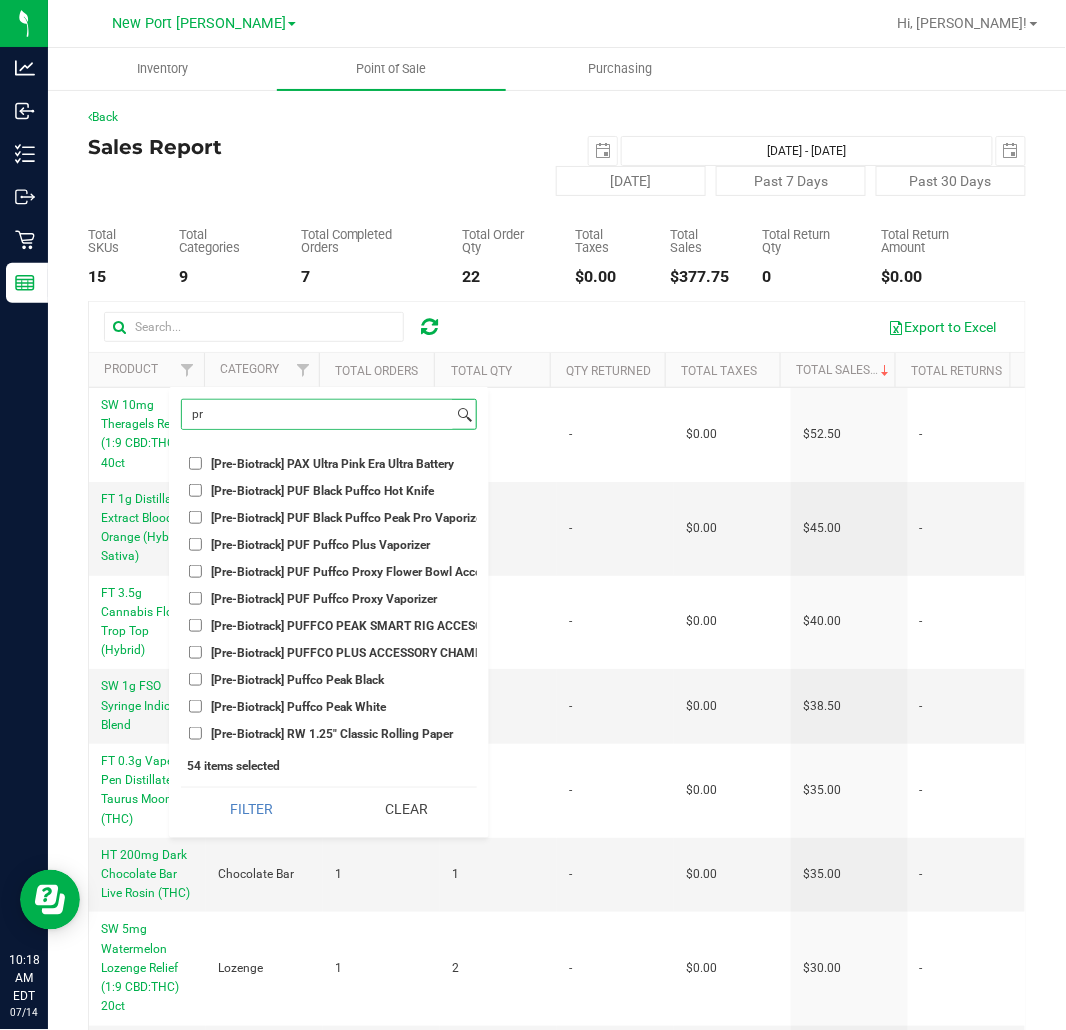 type on "p" 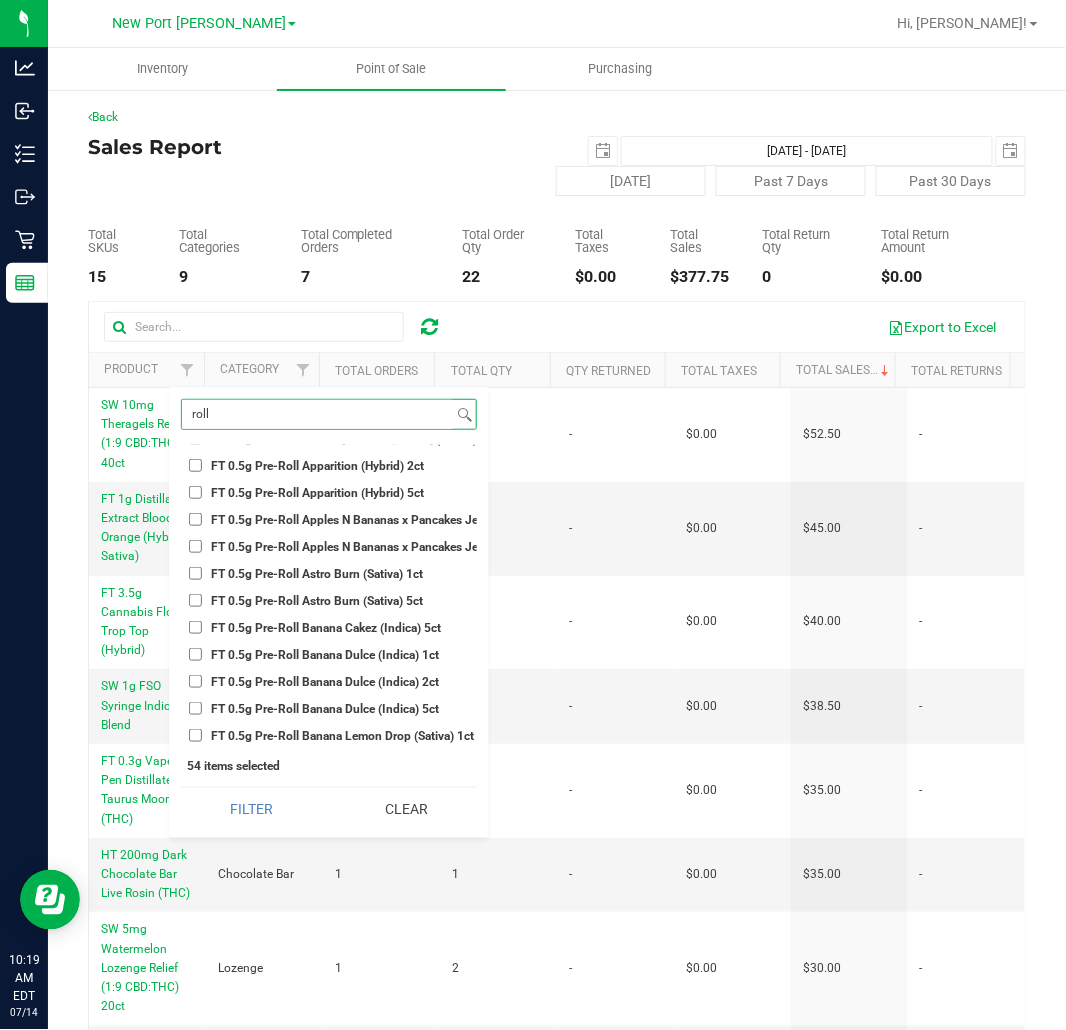 scroll, scrollTop: 430, scrollLeft: 0, axis: vertical 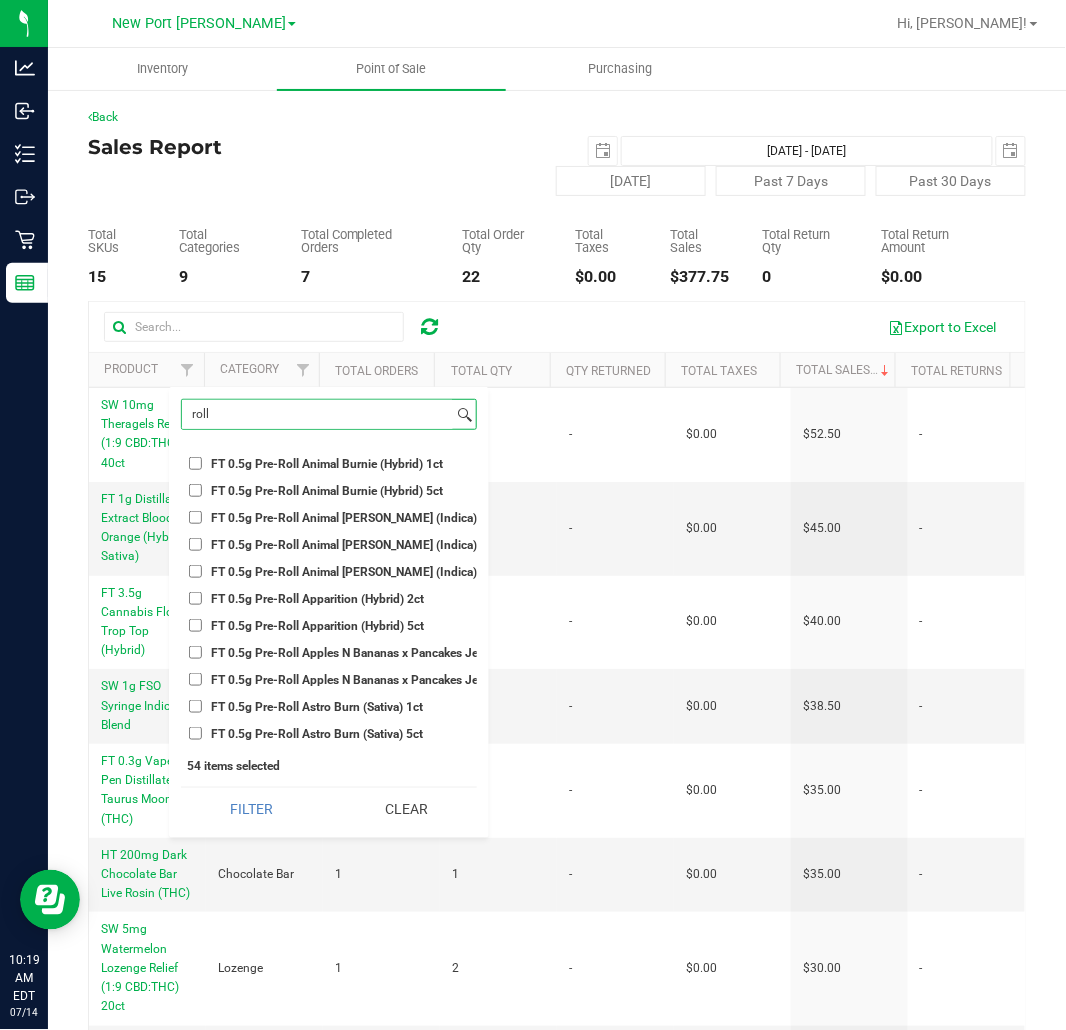 click on "roll" at bounding box center (317, 414) 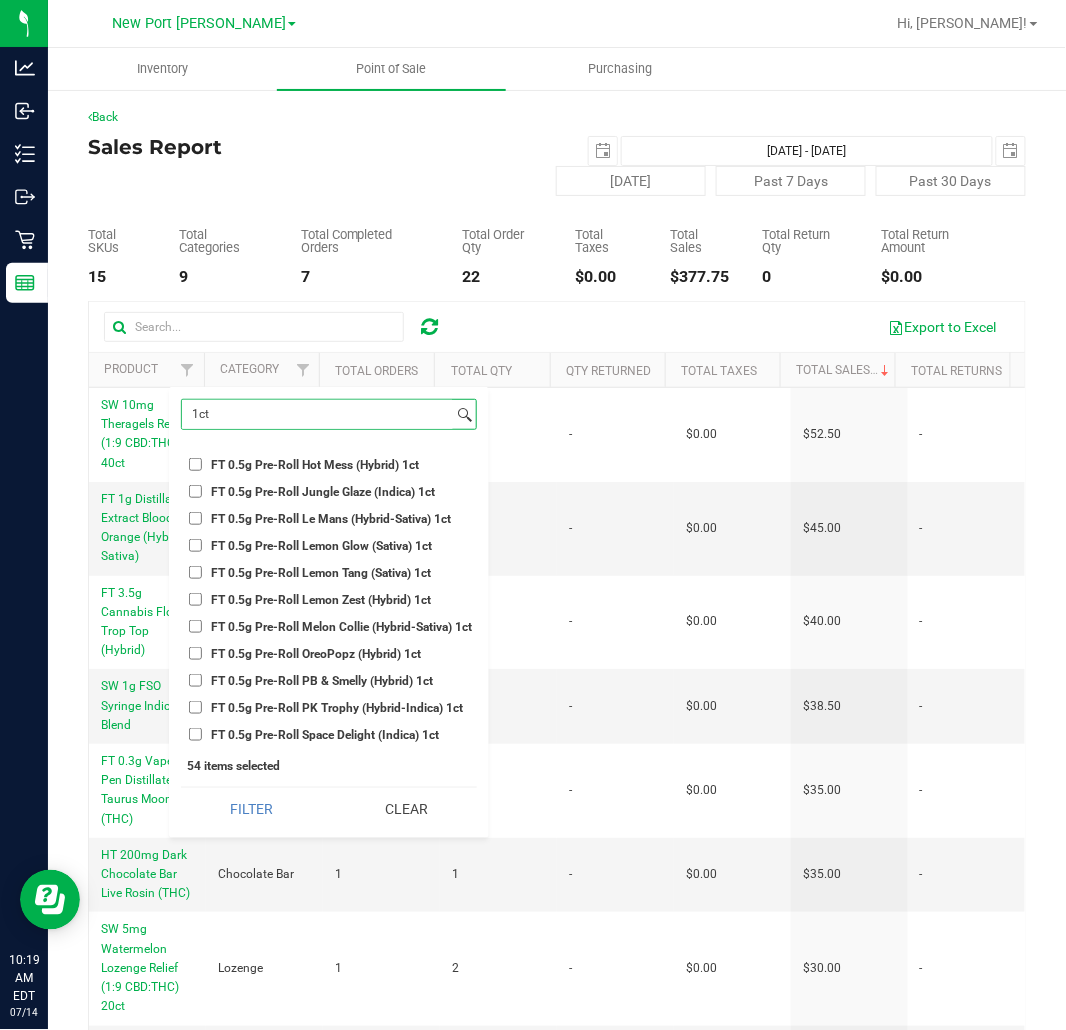 scroll, scrollTop: 25, scrollLeft: 0, axis: vertical 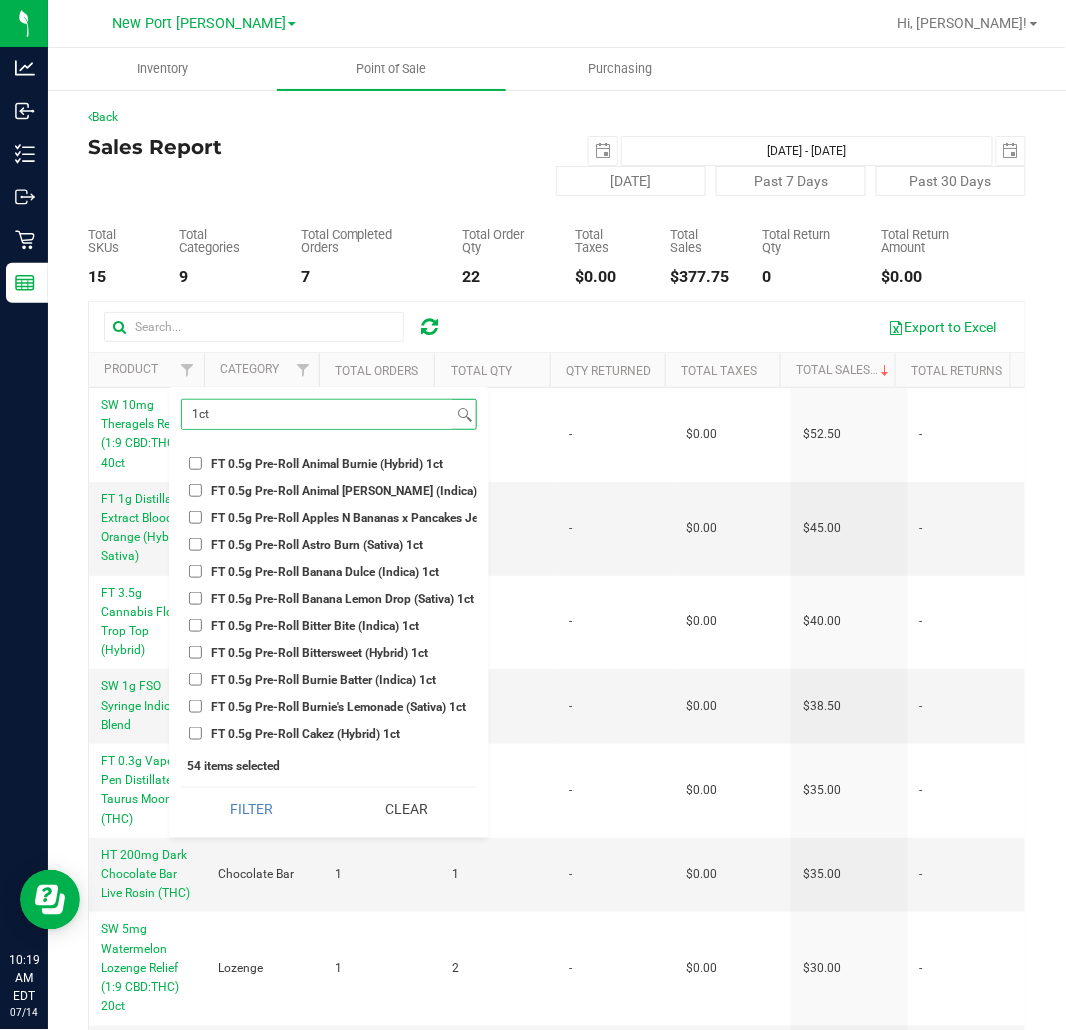 type on "1ct" 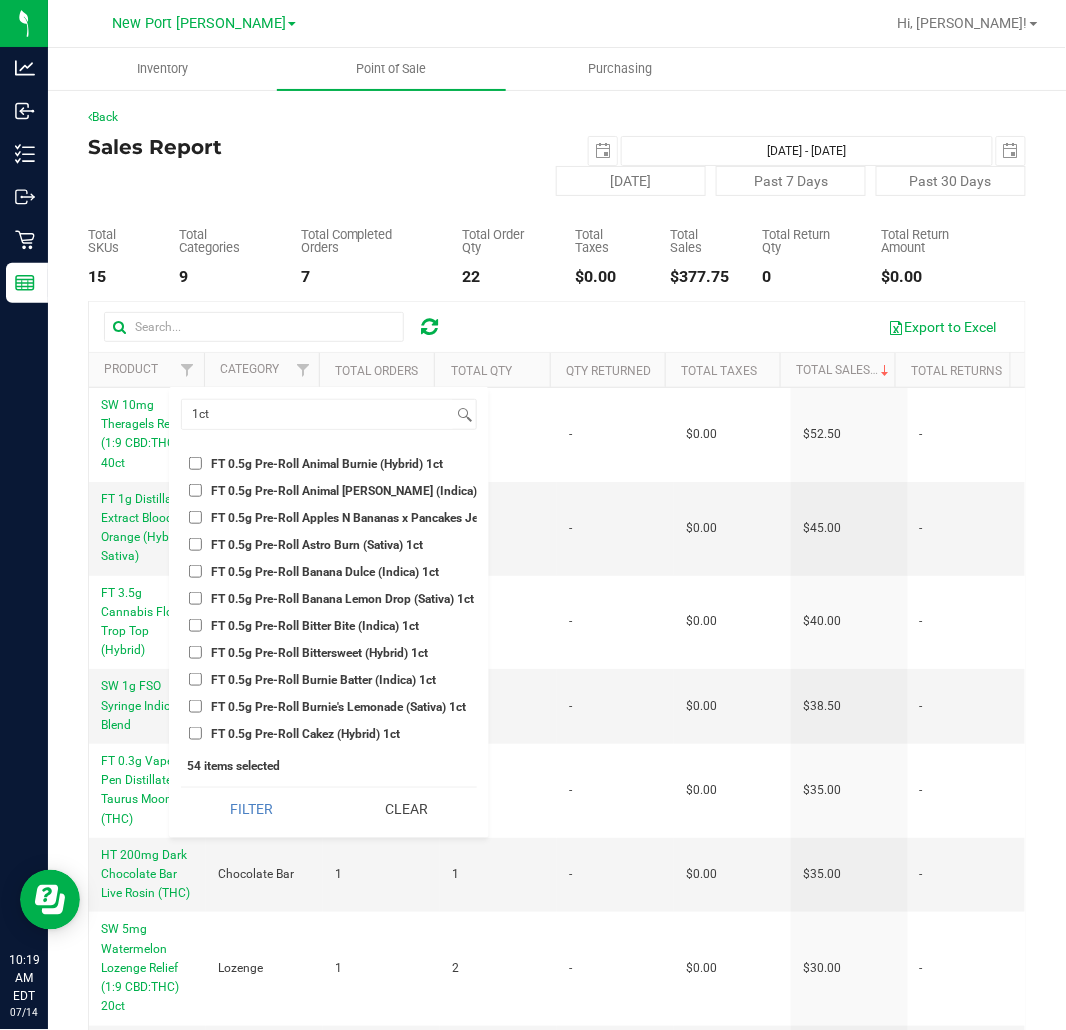 click on "FT 0.5g Pre-Roll Apples N Bananas x Pancakes Jealousy (Hybrid) 1ct" at bounding box center (329, 517) 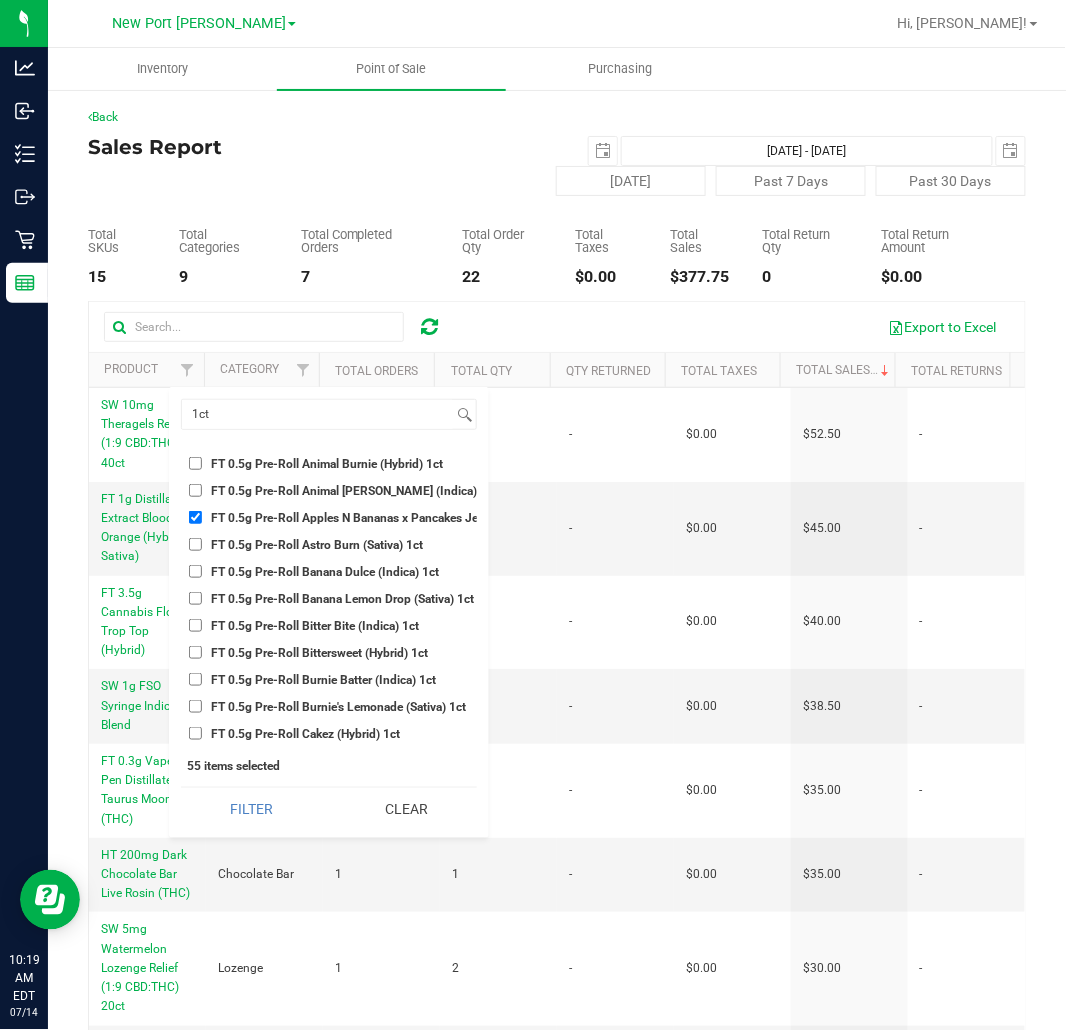 click on "FT 0.5g Pre-Roll Banana Dulce (Indica) 1ct" at bounding box center (325, 572) 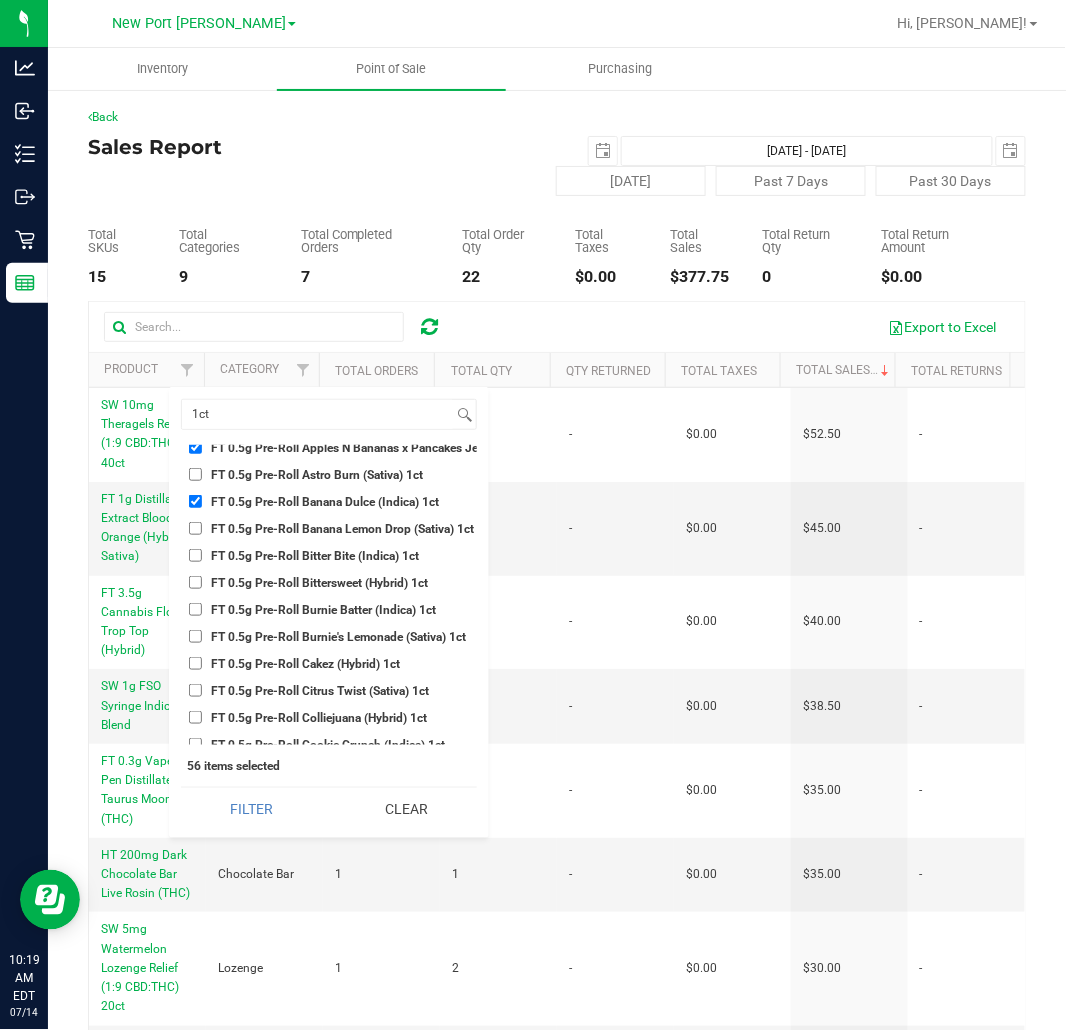 scroll, scrollTop: 136, scrollLeft: 0, axis: vertical 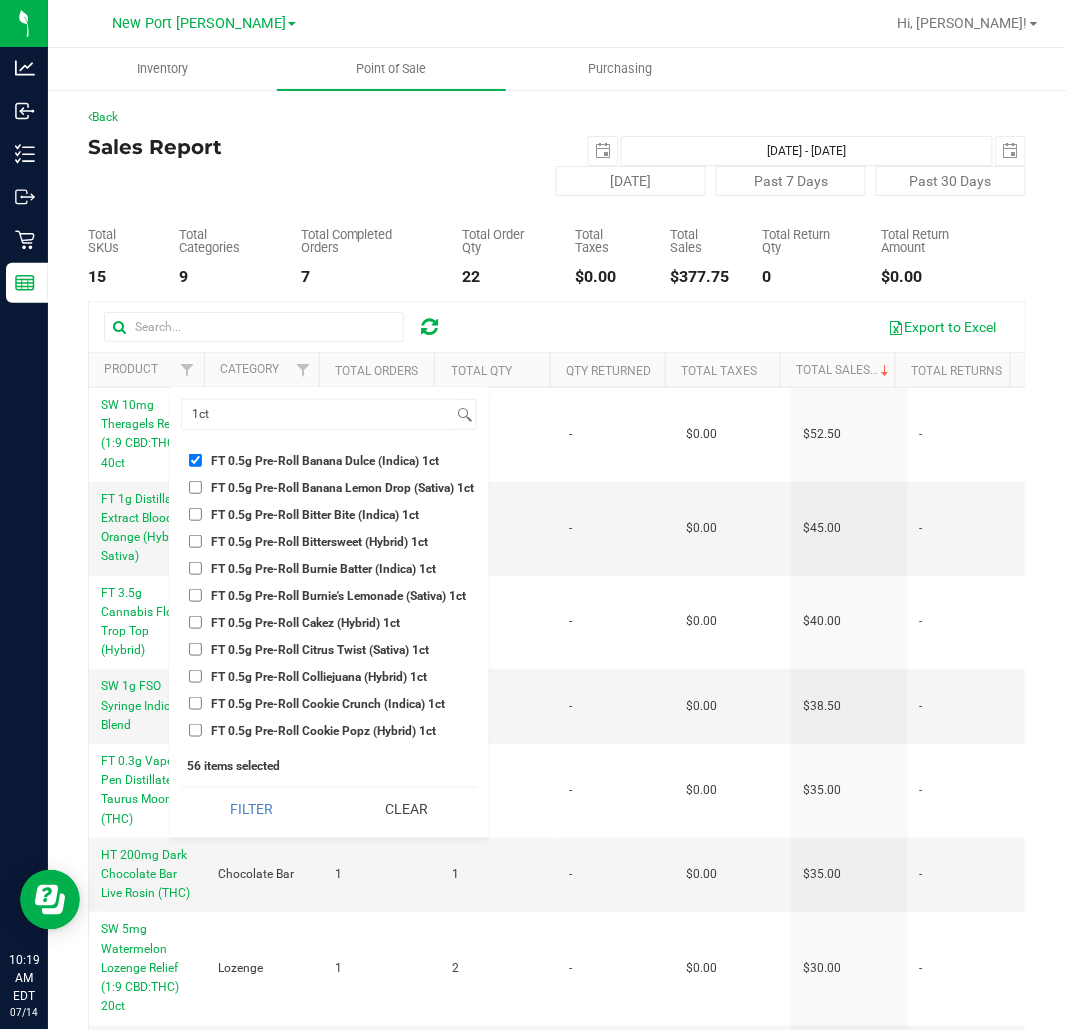 click on "FT 0.5g Pre-Roll Cakez (Hybrid) 1ct" at bounding box center [305, 623] 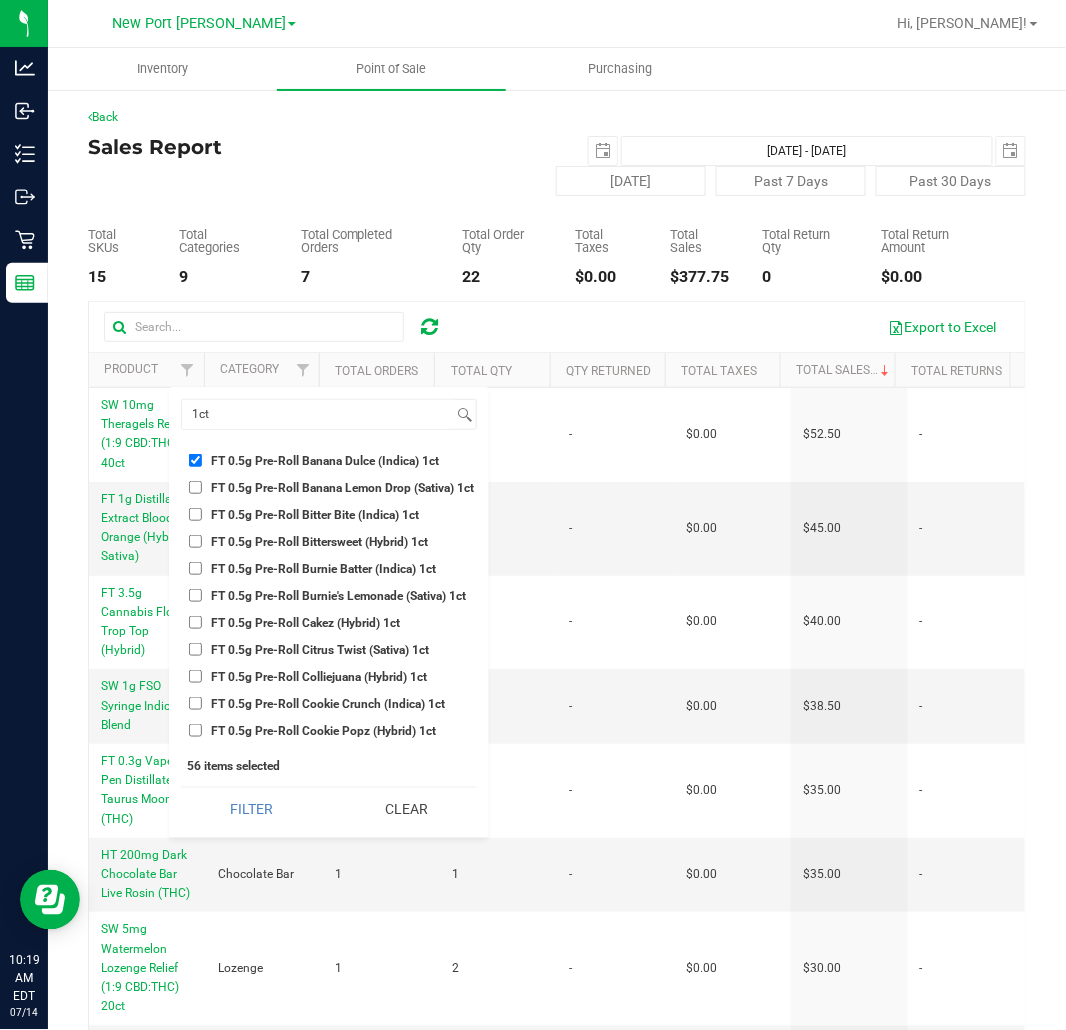 click on "FT 0.5g Pre-Roll Cakez (Hybrid) 1ct" at bounding box center (195, 622) 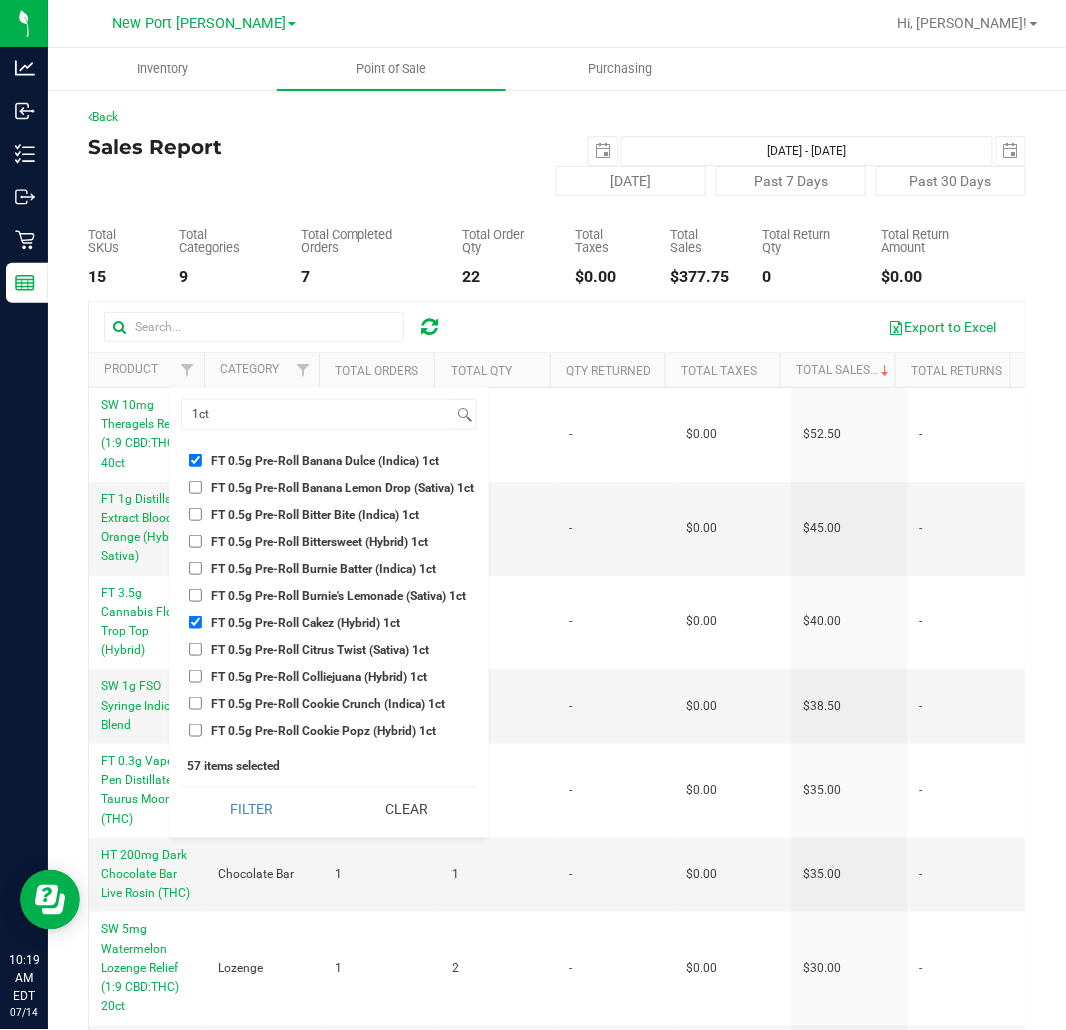 click on "FT 0.5g Pre-Roll Citrus Twist (Sativa) 1ct" at bounding box center [320, 650] 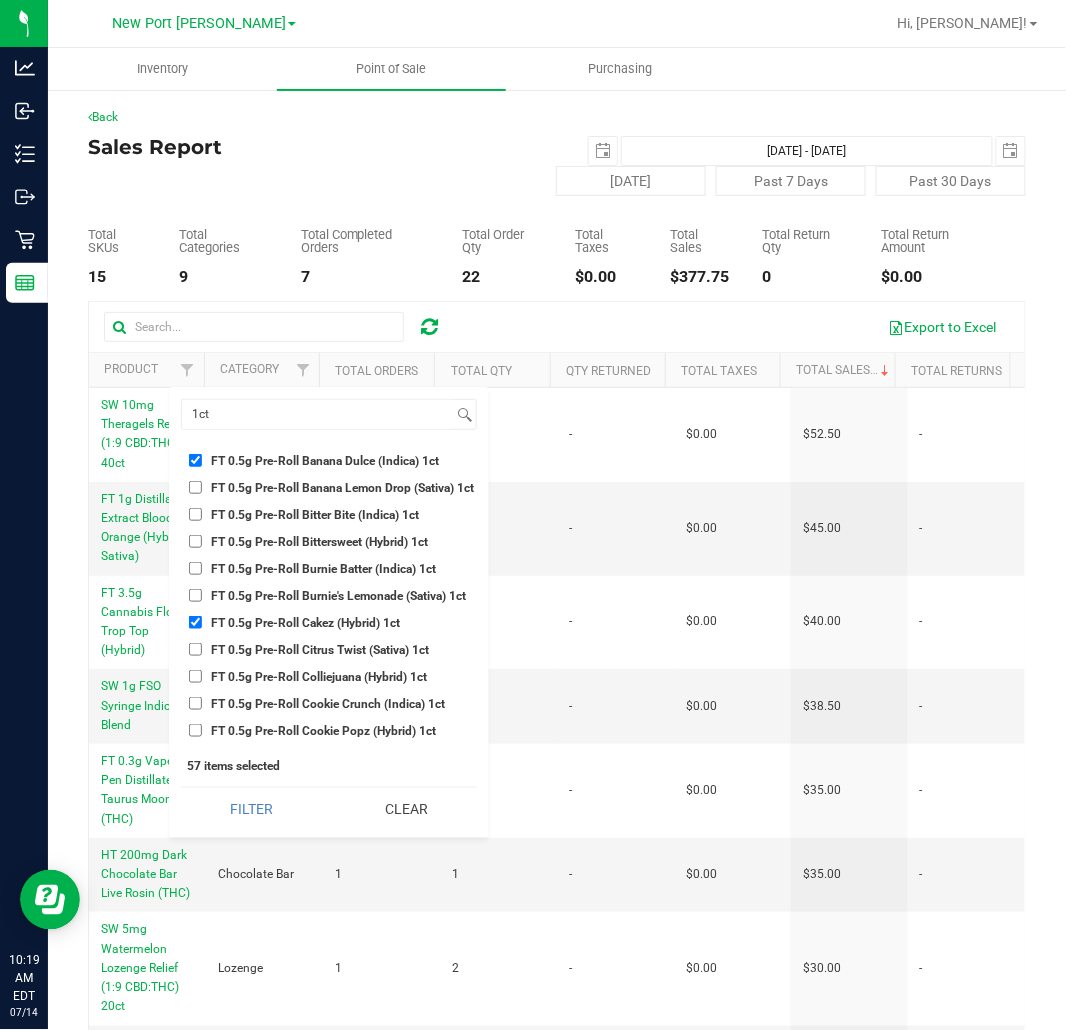 click on "FT 0.5g Pre-Roll Citrus Twist (Sativa) 1ct" at bounding box center [195, 649] 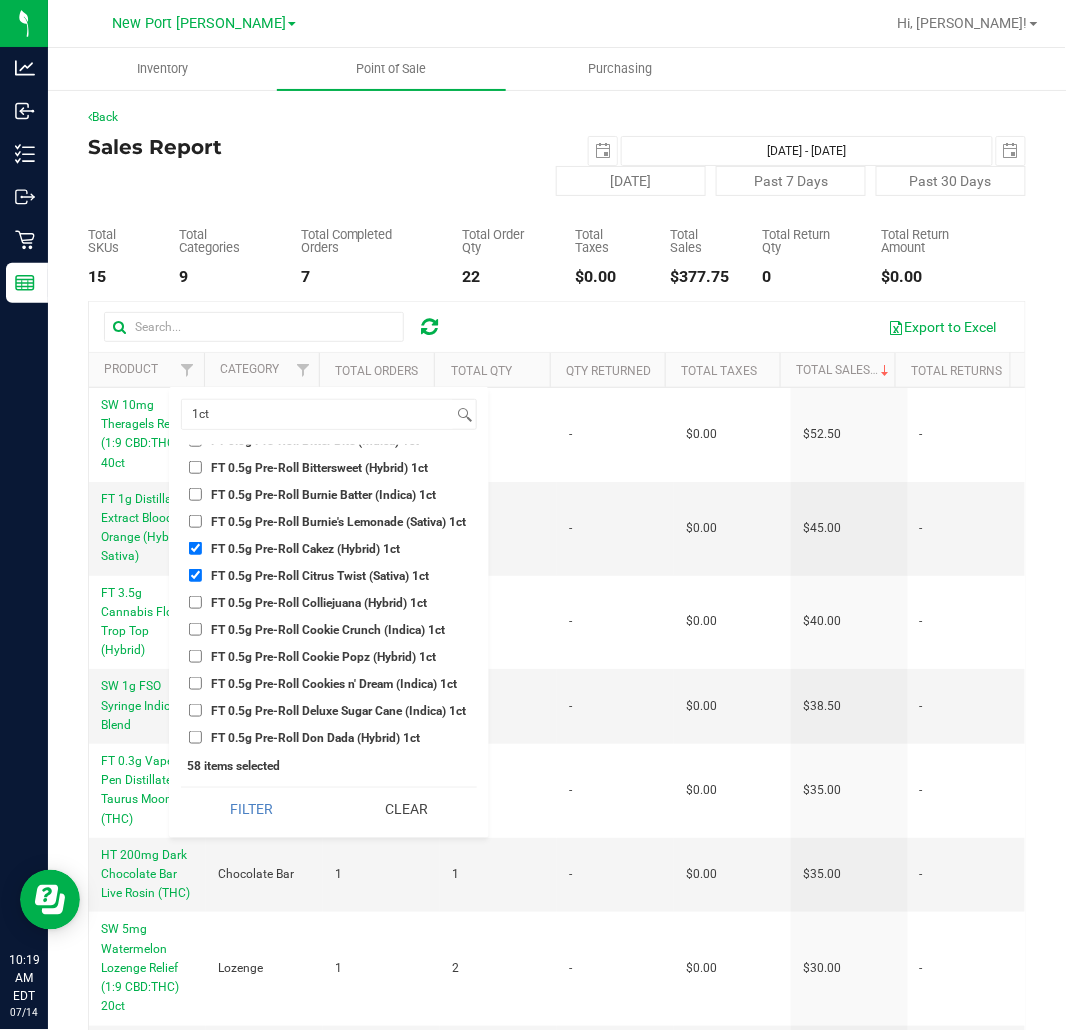 scroll, scrollTop: 247, scrollLeft: 0, axis: vertical 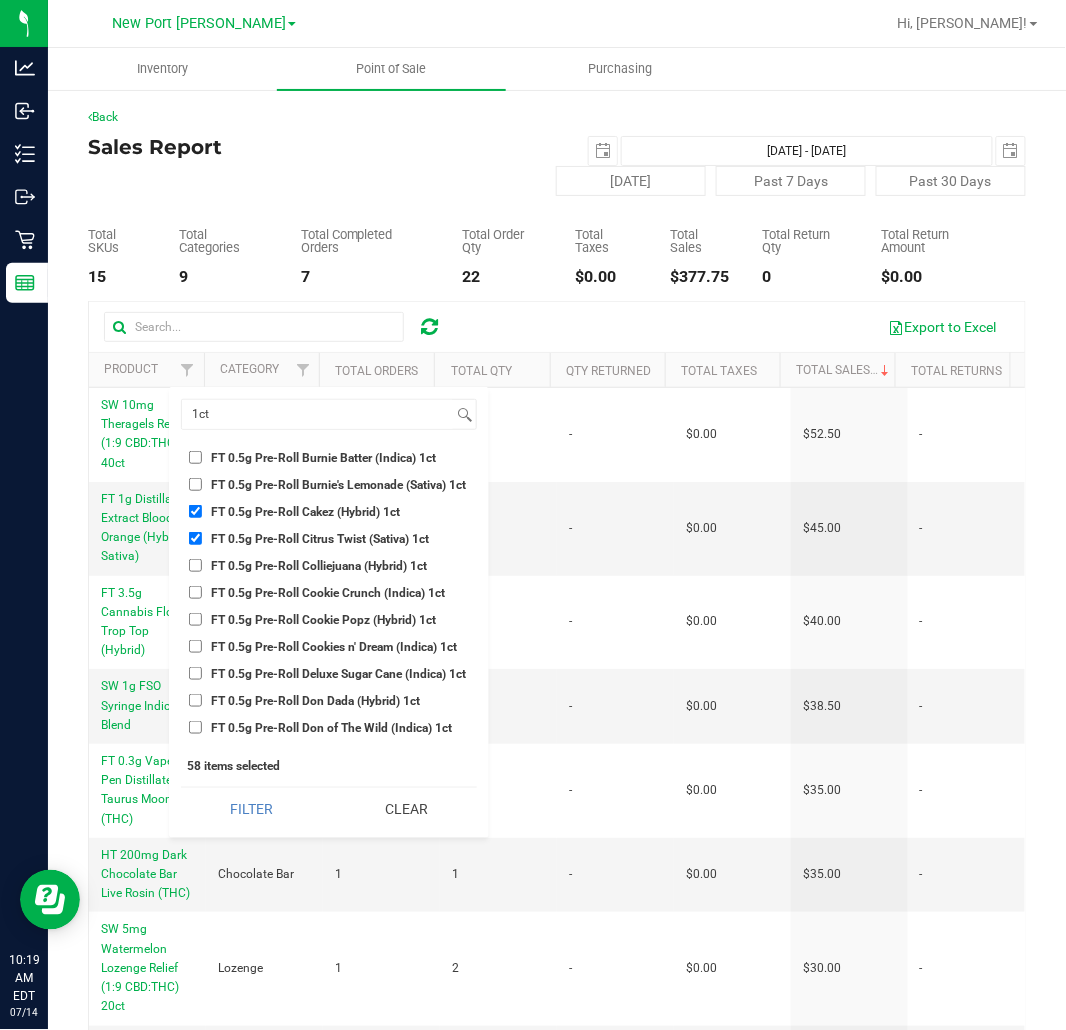 click on "FT 0.5g Pre-Roll Cookie Crunch (Indica) 1ct" at bounding box center (328, 593) 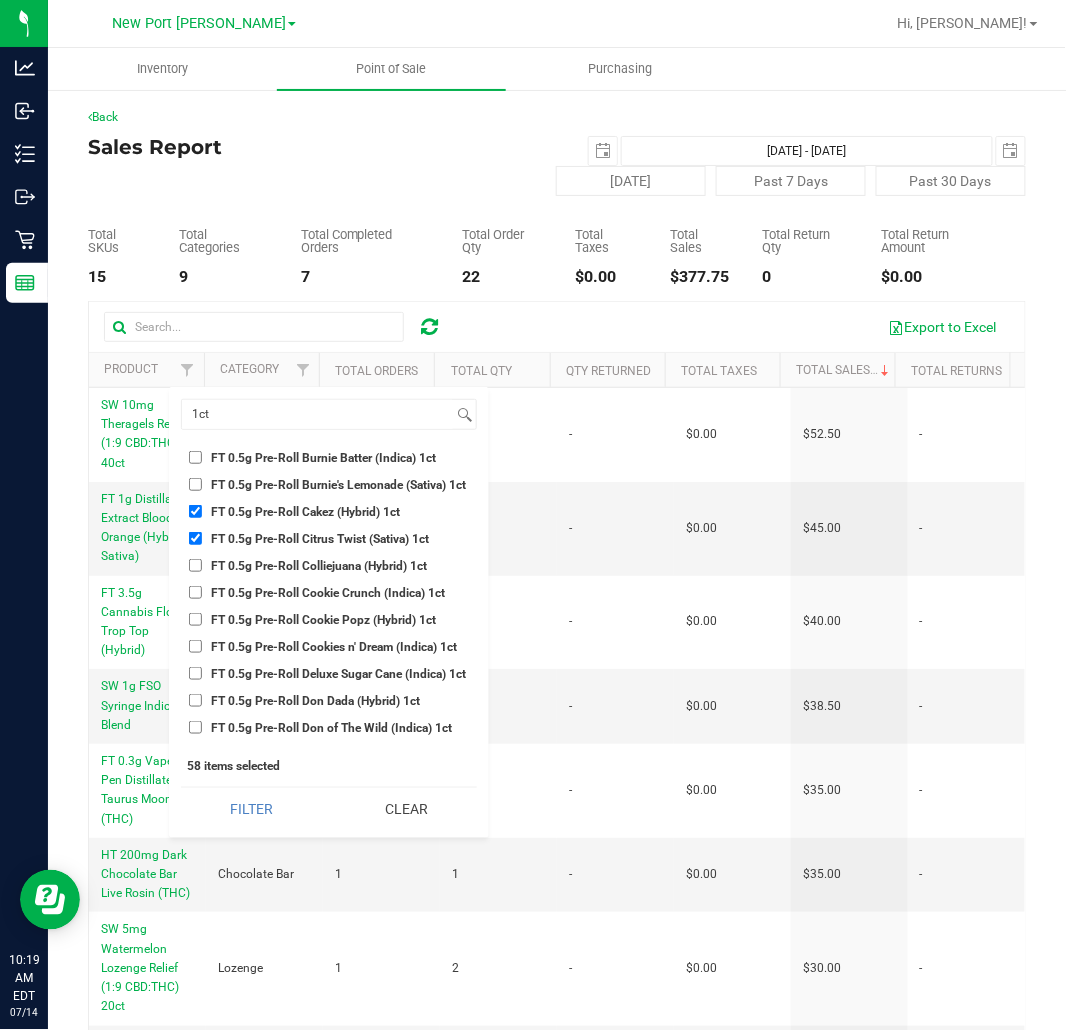 click on "FT 0.5g Pre-Roll Cookie Crunch (Indica) 1ct" at bounding box center [195, 592] 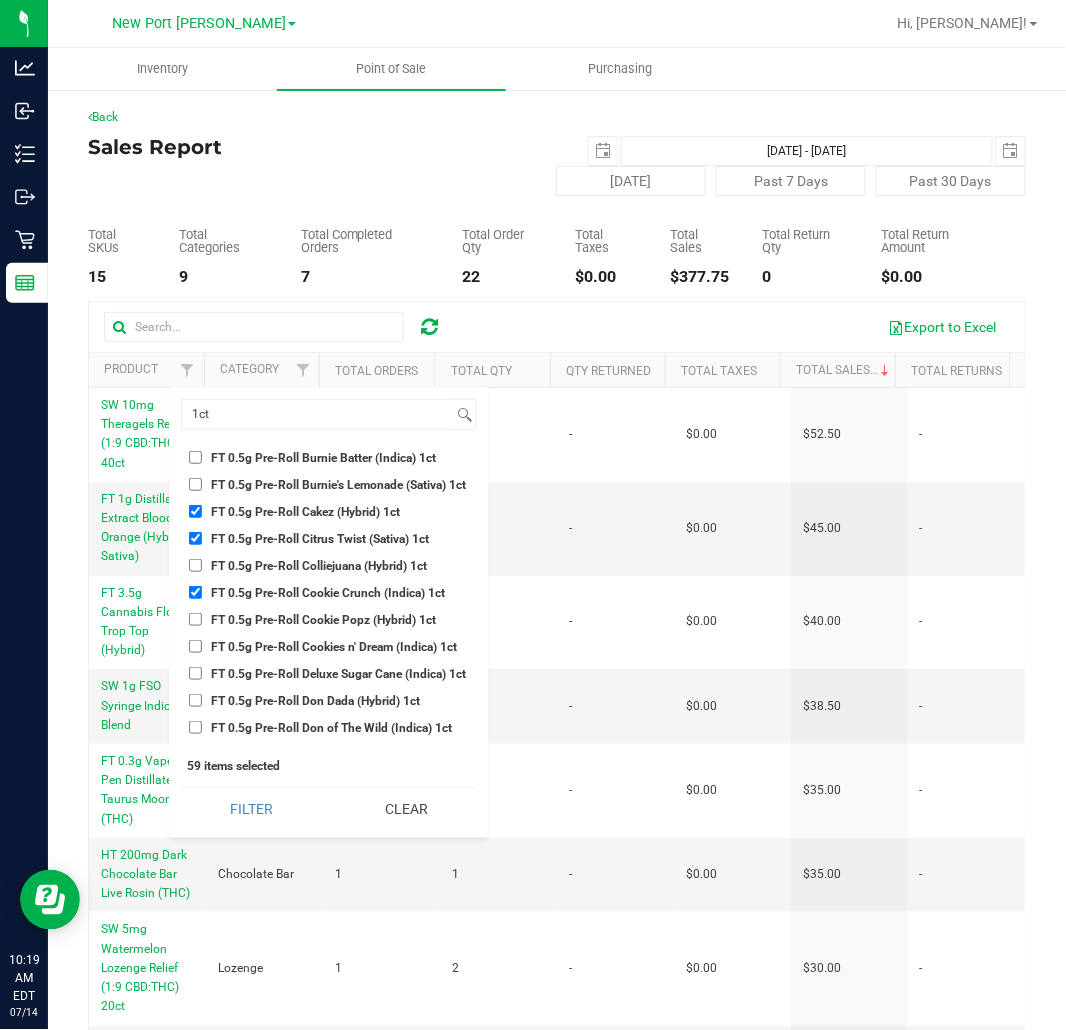 click on "FT 0.5g Pre-Roll Cookie Popz (Hybrid) 1ct" at bounding box center [323, 620] 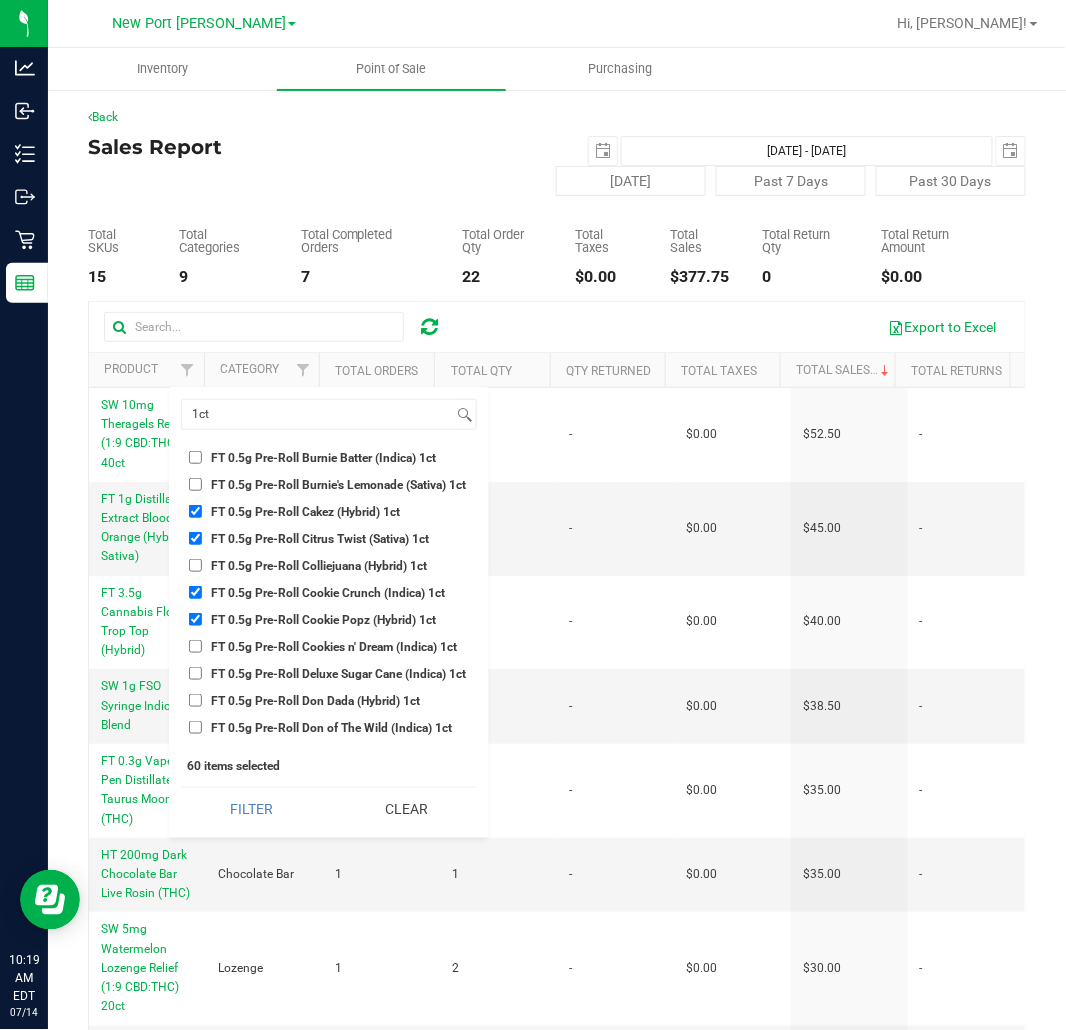 click on "FT 0.5g Pre-Roll Cookies n' Dream (Indica) 1ct" at bounding box center (329, 646) 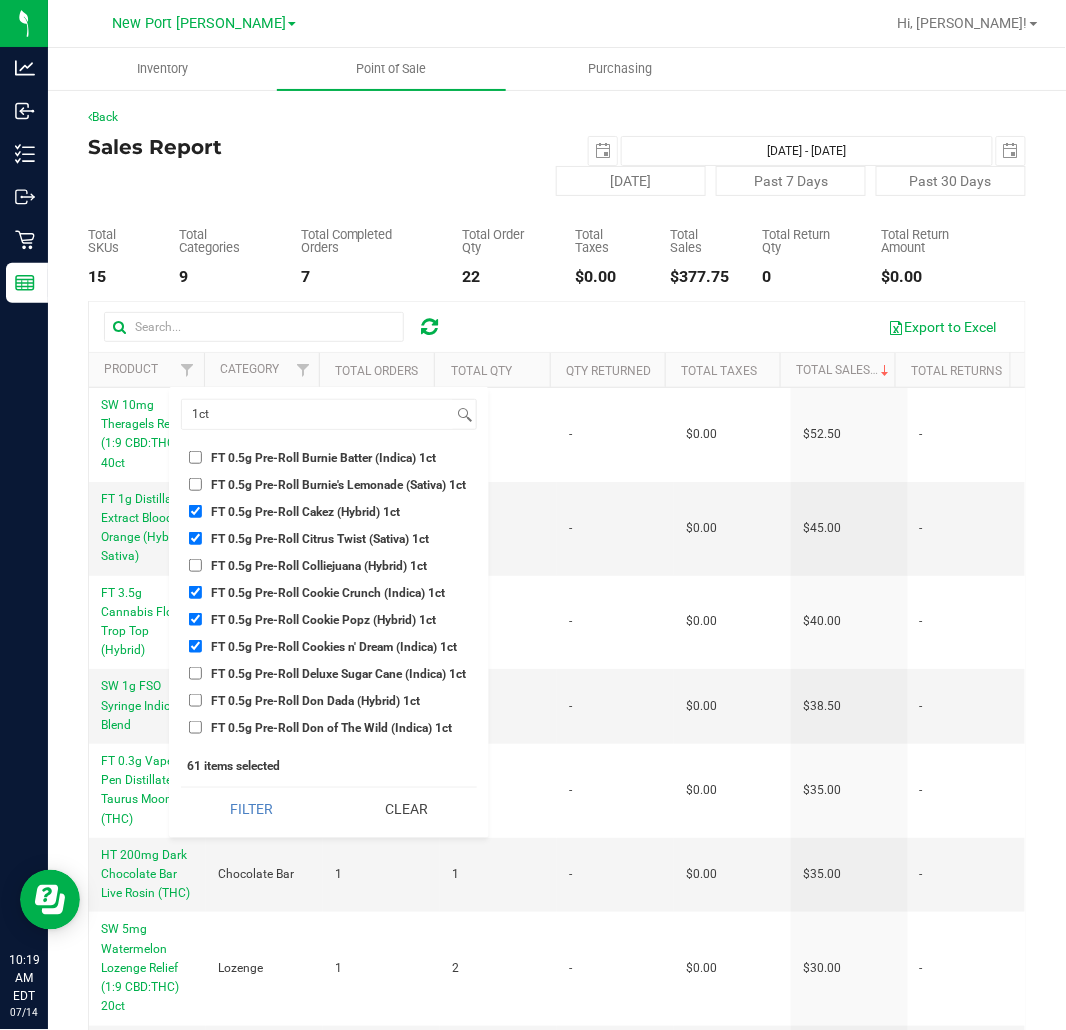 scroll, scrollTop: 358, scrollLeft: 0, axis: vertical 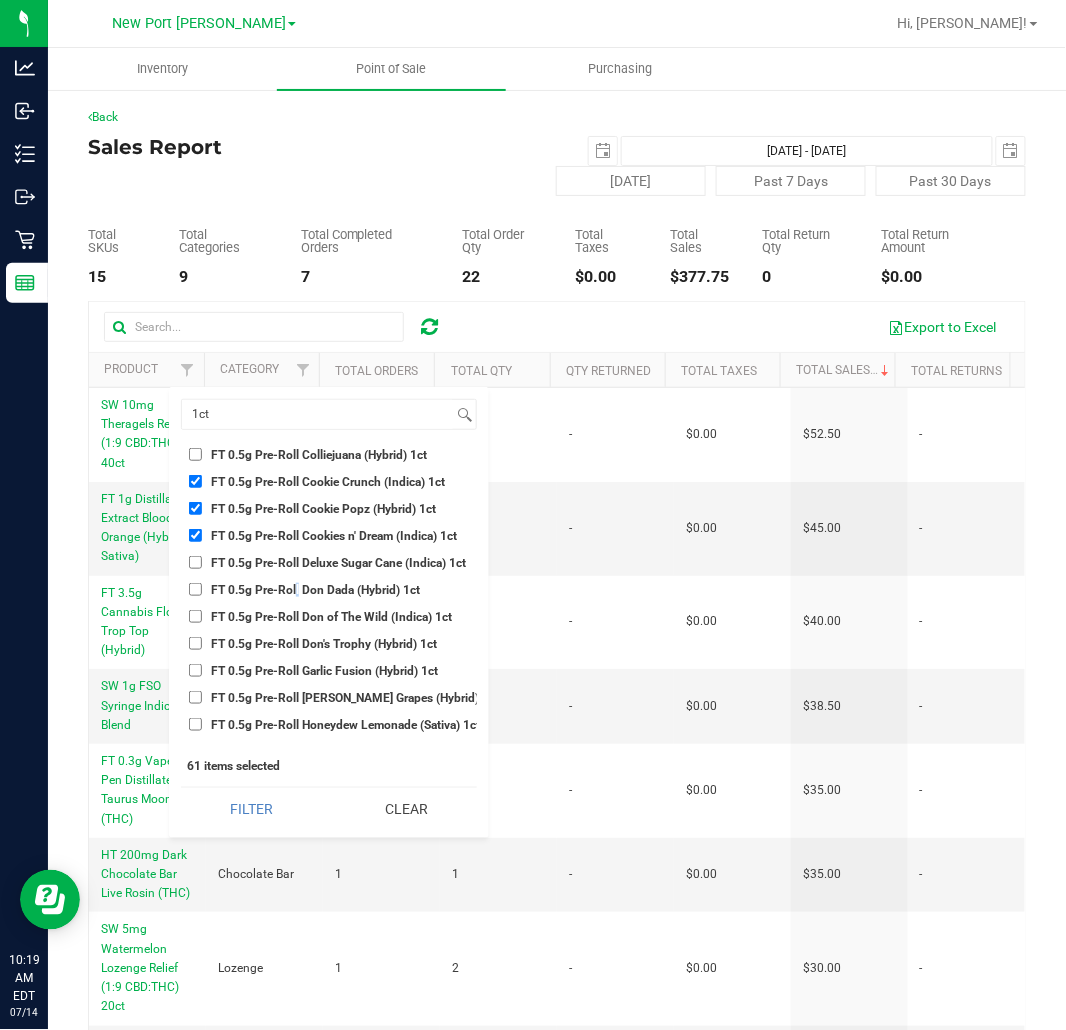 click on "FT 0.5g Pre-Roll Don Dada (Hybrid) 1ct" at bounding box center [315, 590] 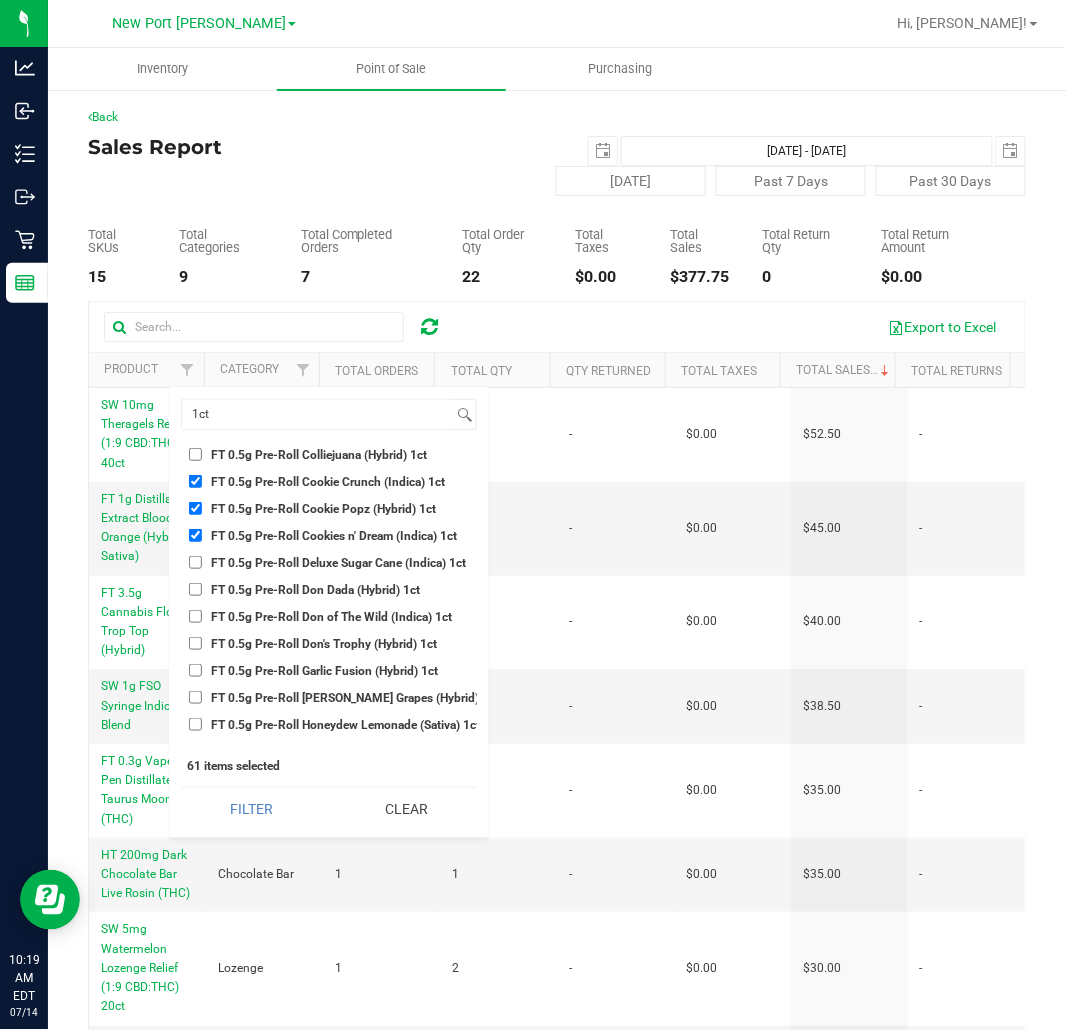 click on "FT 0.5g Pre-Roll Don Dada (Hybrid) 1ct" at bounding box center [315, 590] 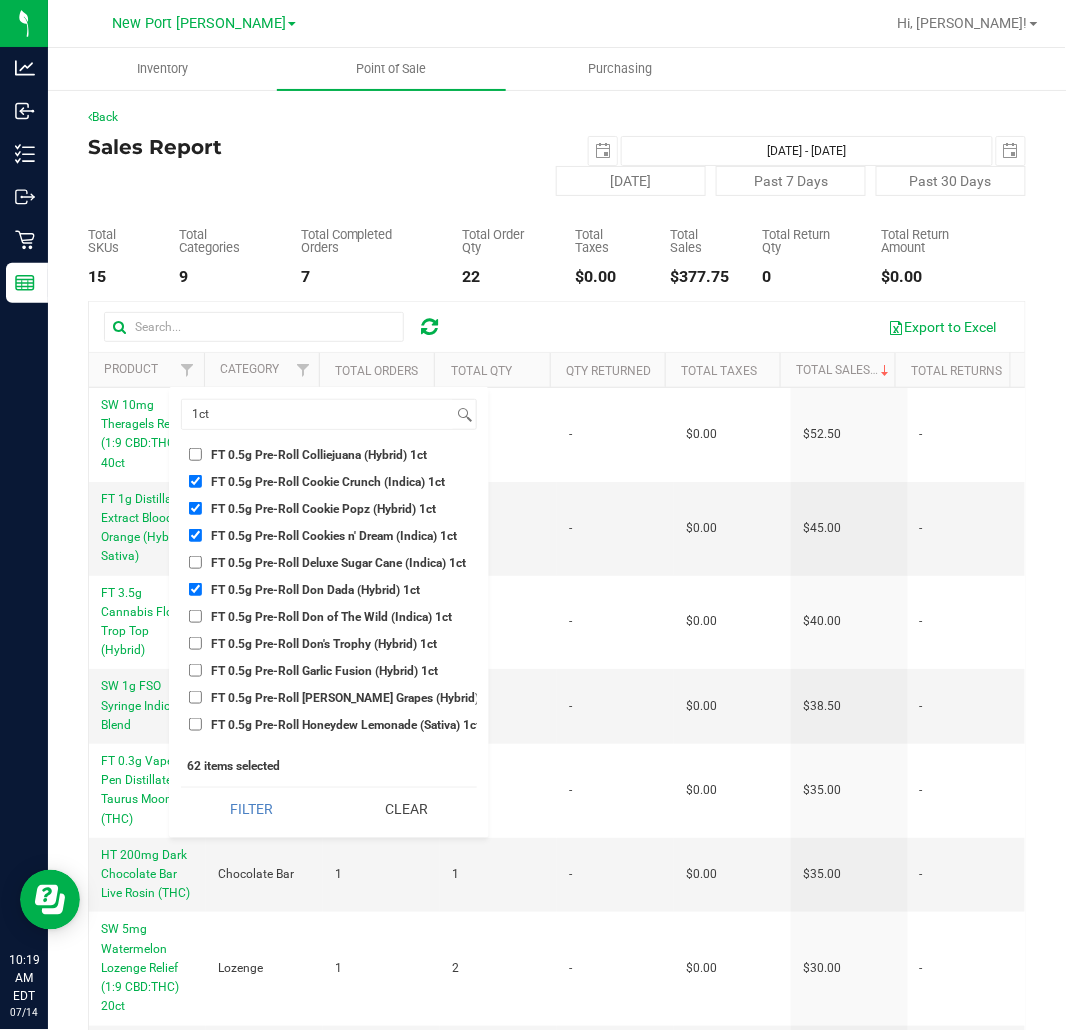 click on "FT 0.5g Pre-Roll Don of The Wild (Indica) 1ct" at bounding box center (331, 617) 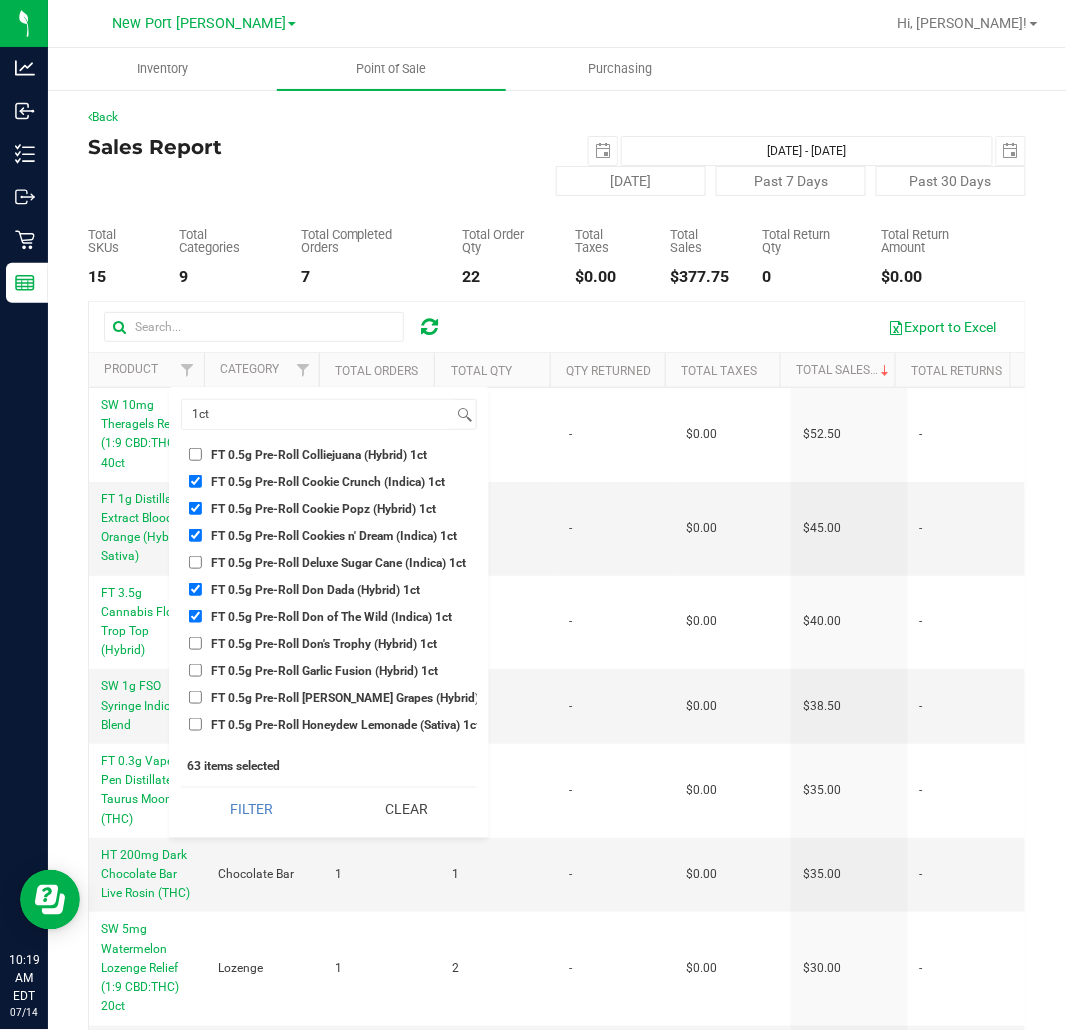 click on "FT 0.5g Pre-Roll Don of The Wild (Indica) 1ct" at bounding box center [331, 617] 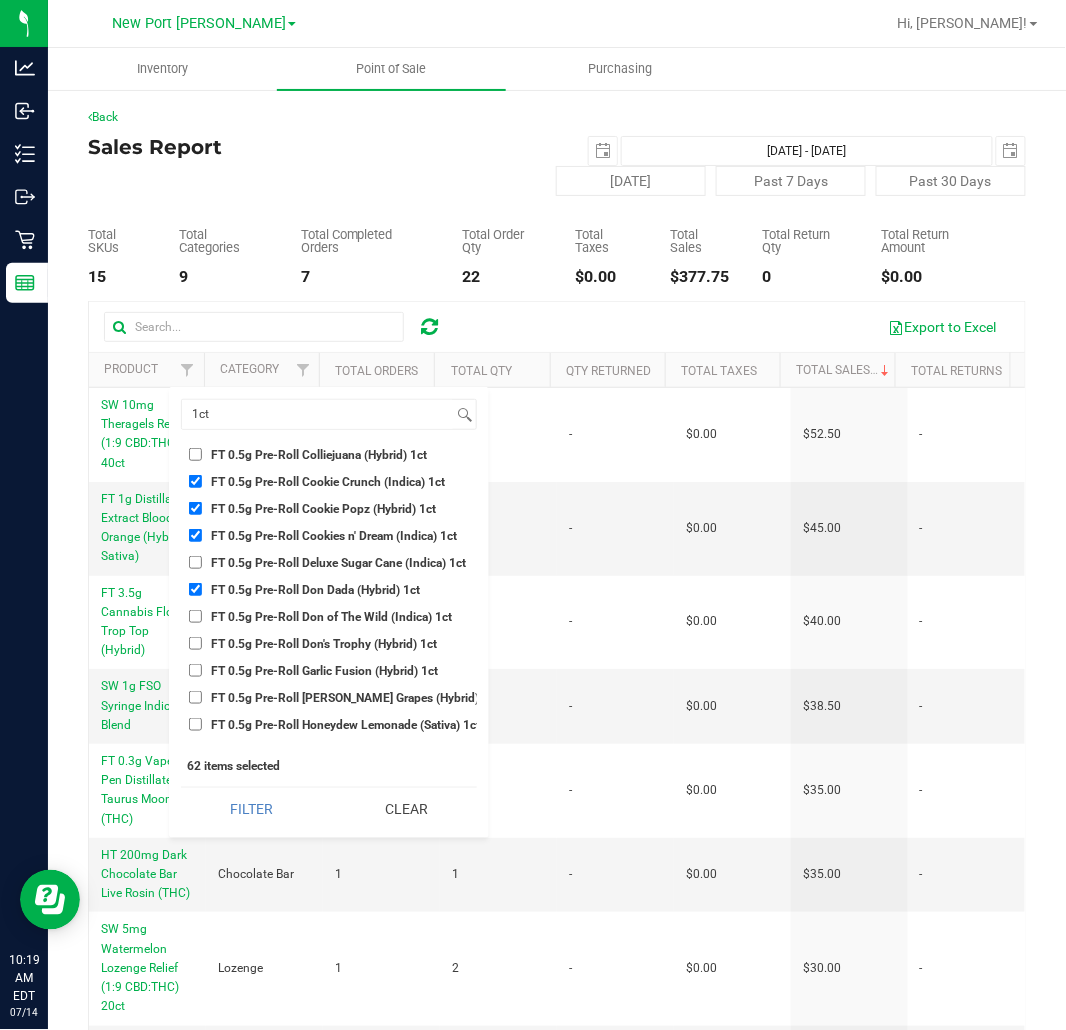 click on "FT 0.5g Pre-Roll Don's Trophy (Hybrid) 1ct" at bounding box center (324, 644) 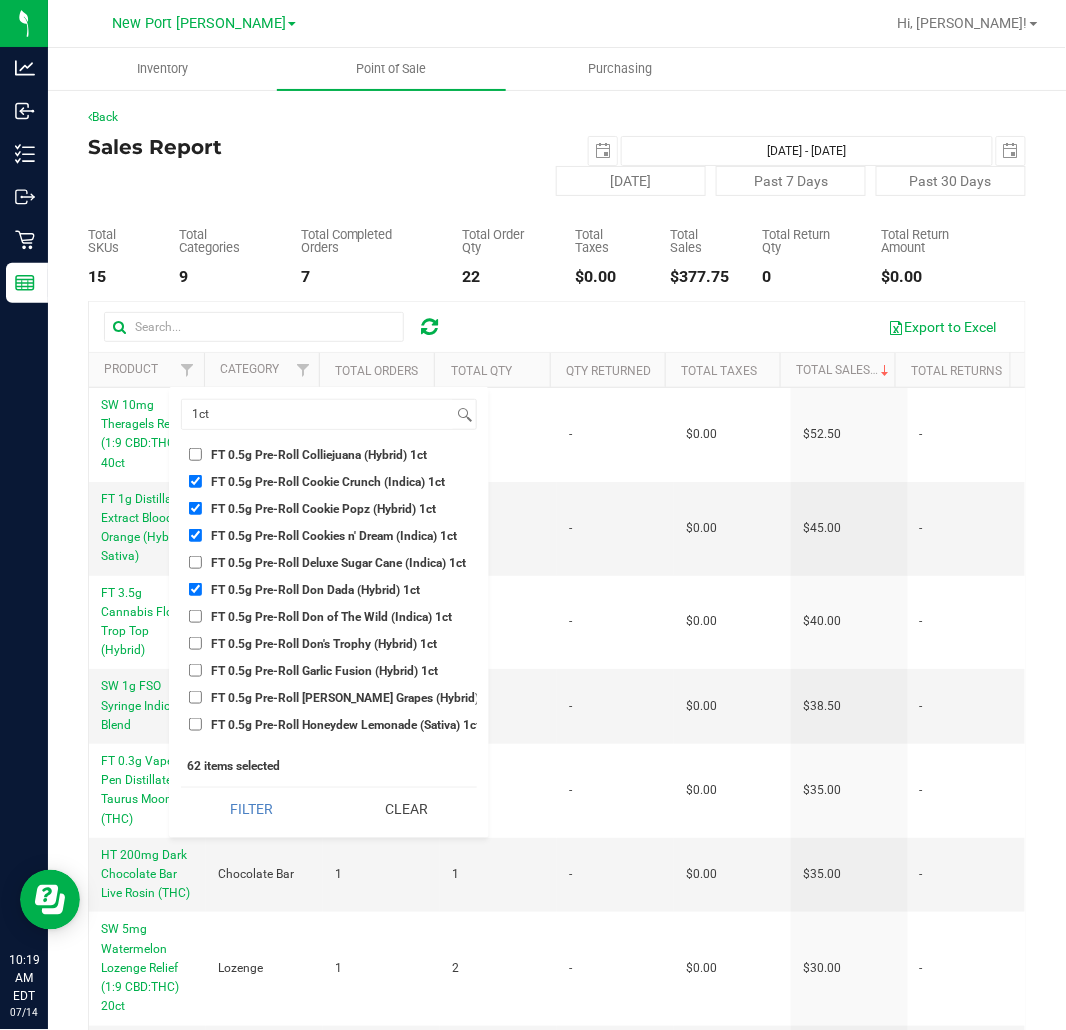 click on "FT 0.5g Pre-Roll Don's Trophy (Hybrid) 1ct" at bounding box center [195, 643] 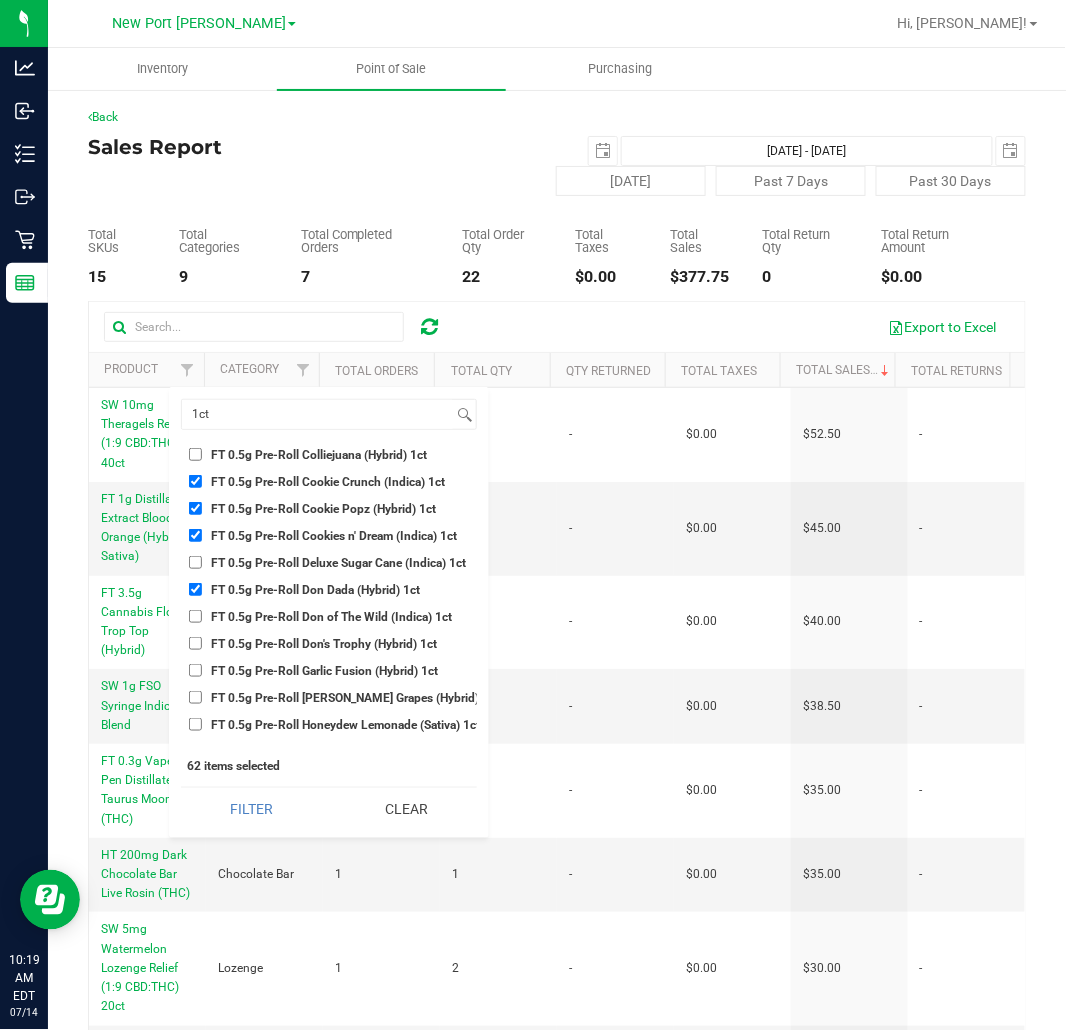 checkbox on "true" 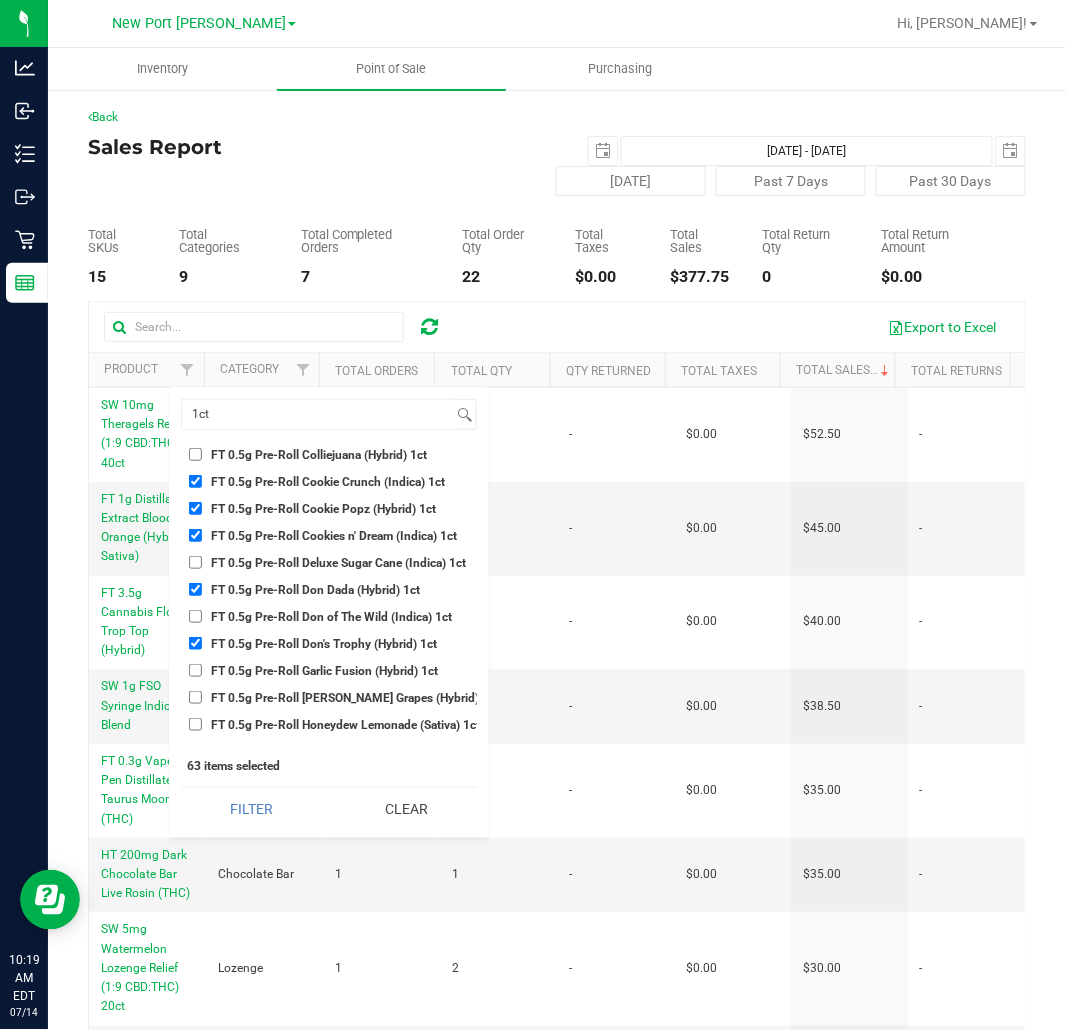 scroll, scrollTop: 470, scrollLeft: 0, axis: vertical 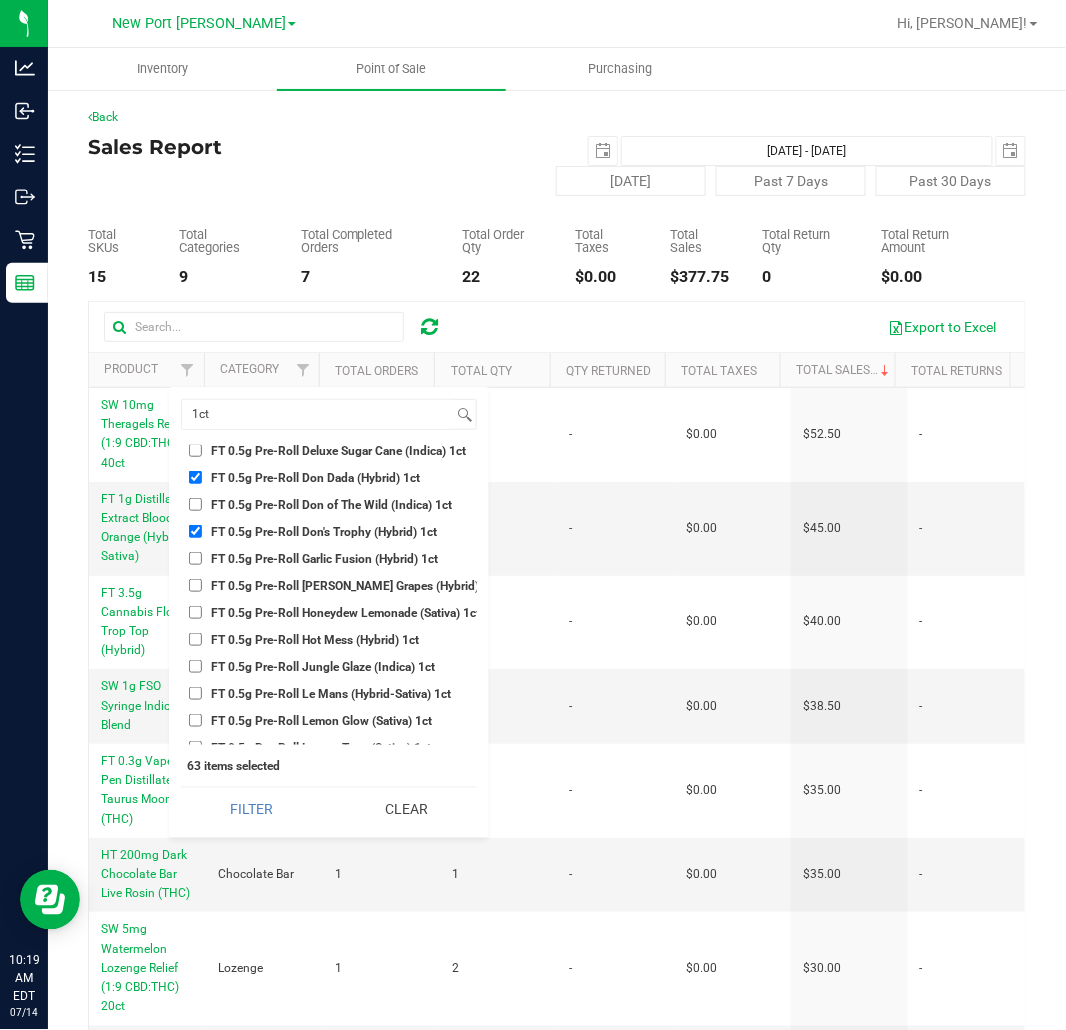 click on "FT 0.5g Pre-Roll Honeydew Lemonade (Sativa) 1ct" at bounding box center [345, 613] 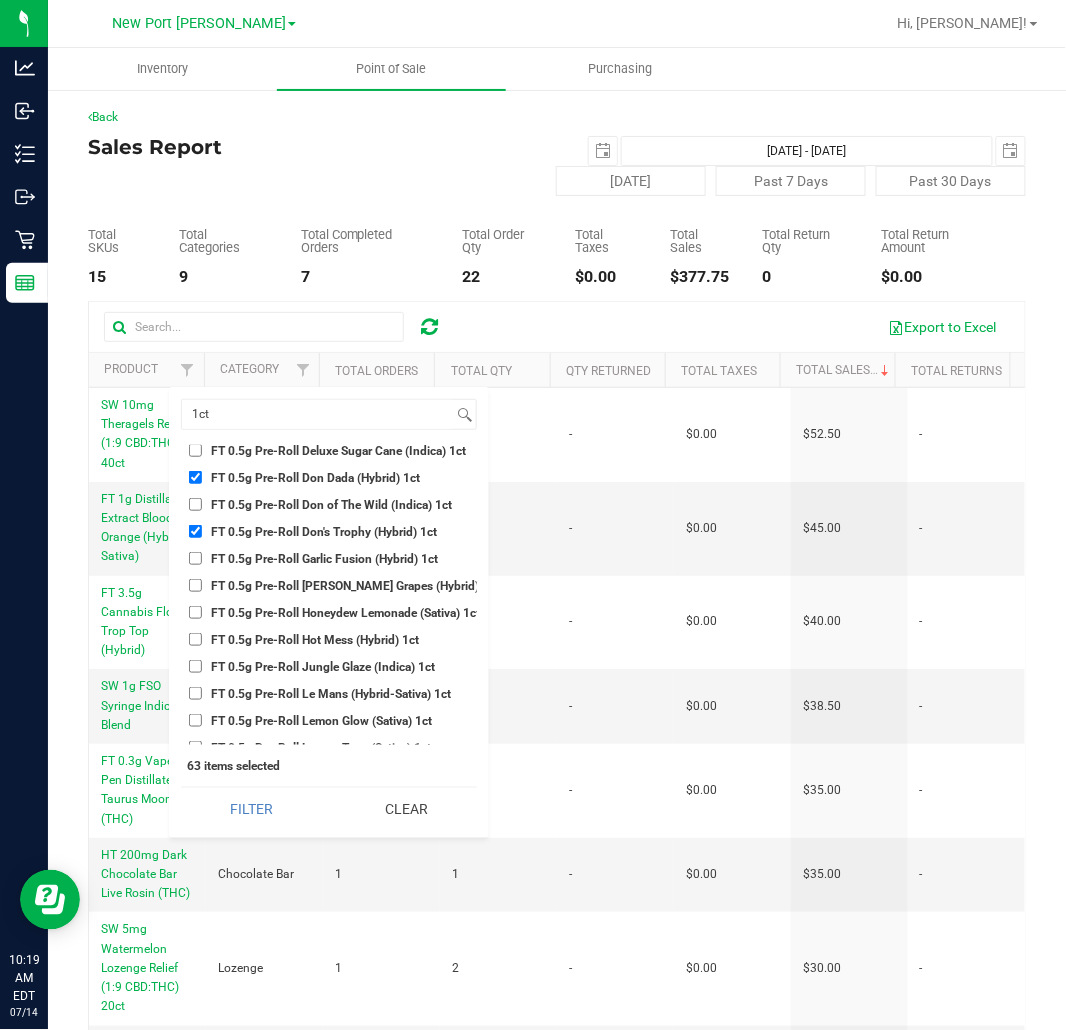 click on "FT 0.5g Pre-Roll Honeydew Lemonade (Sativa) 1ct" at bounding box center [195, 612] 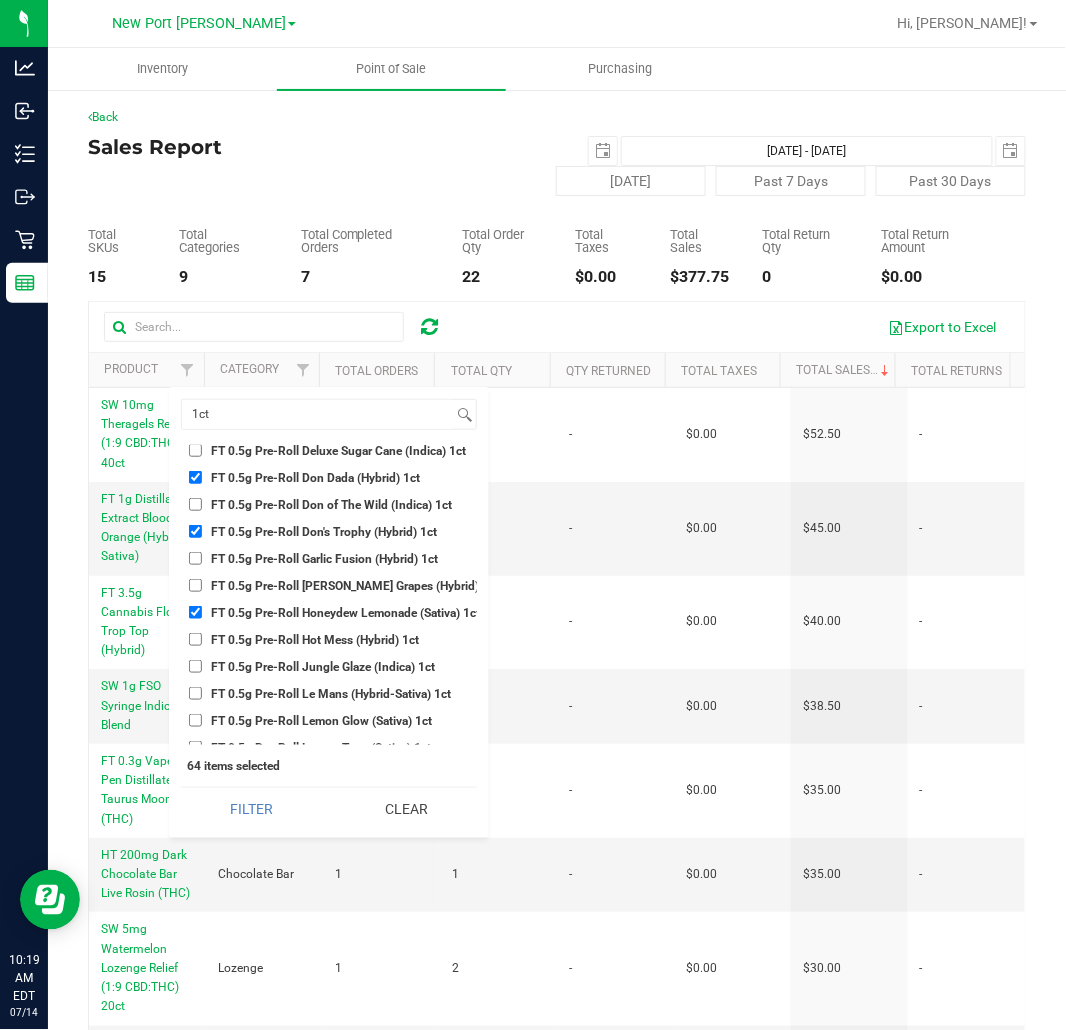 click on "FT 0.5g Pre-Roll Hot Mess (Hybrid) 1ct" at bounding box center [315, 640] 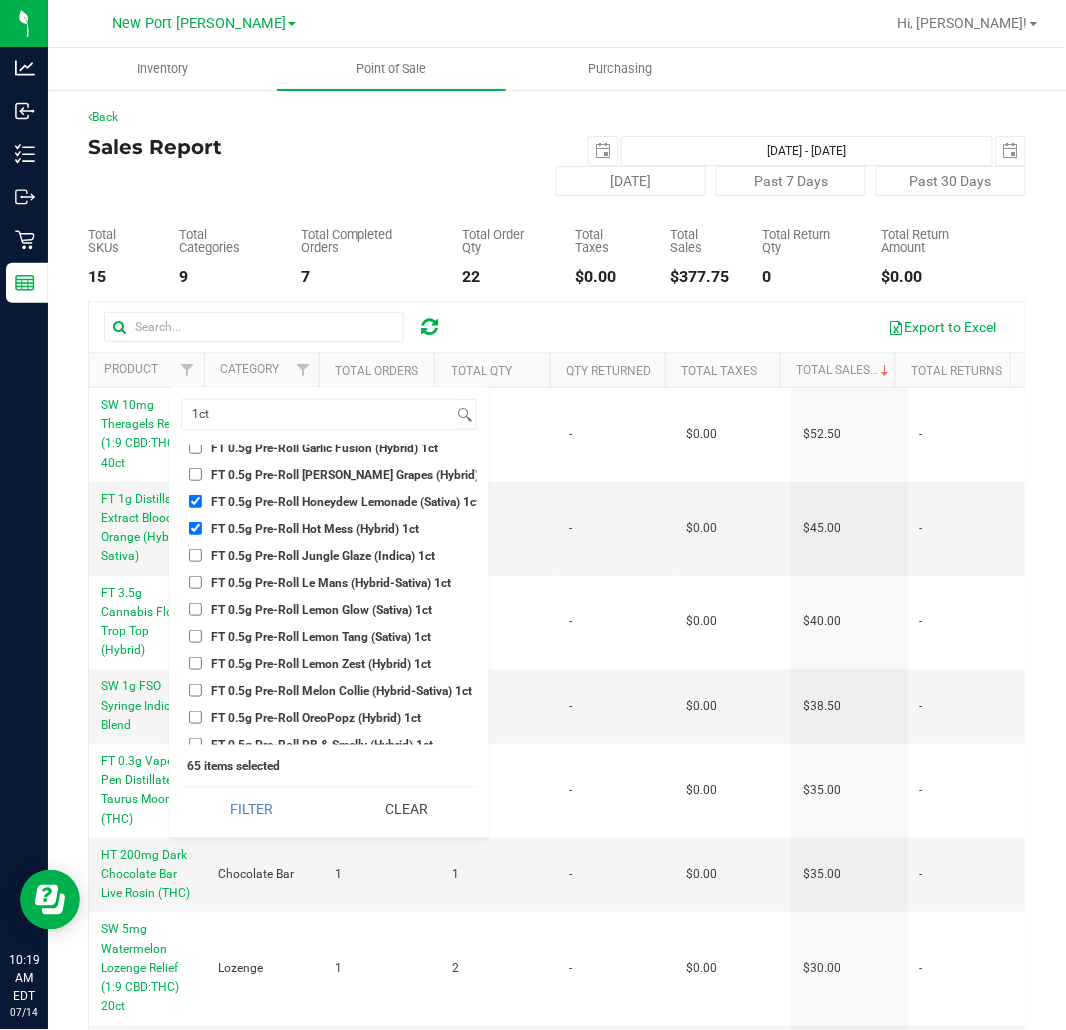 scroll, scrollTop: 692, scrollLeft: 0, axis: vertical 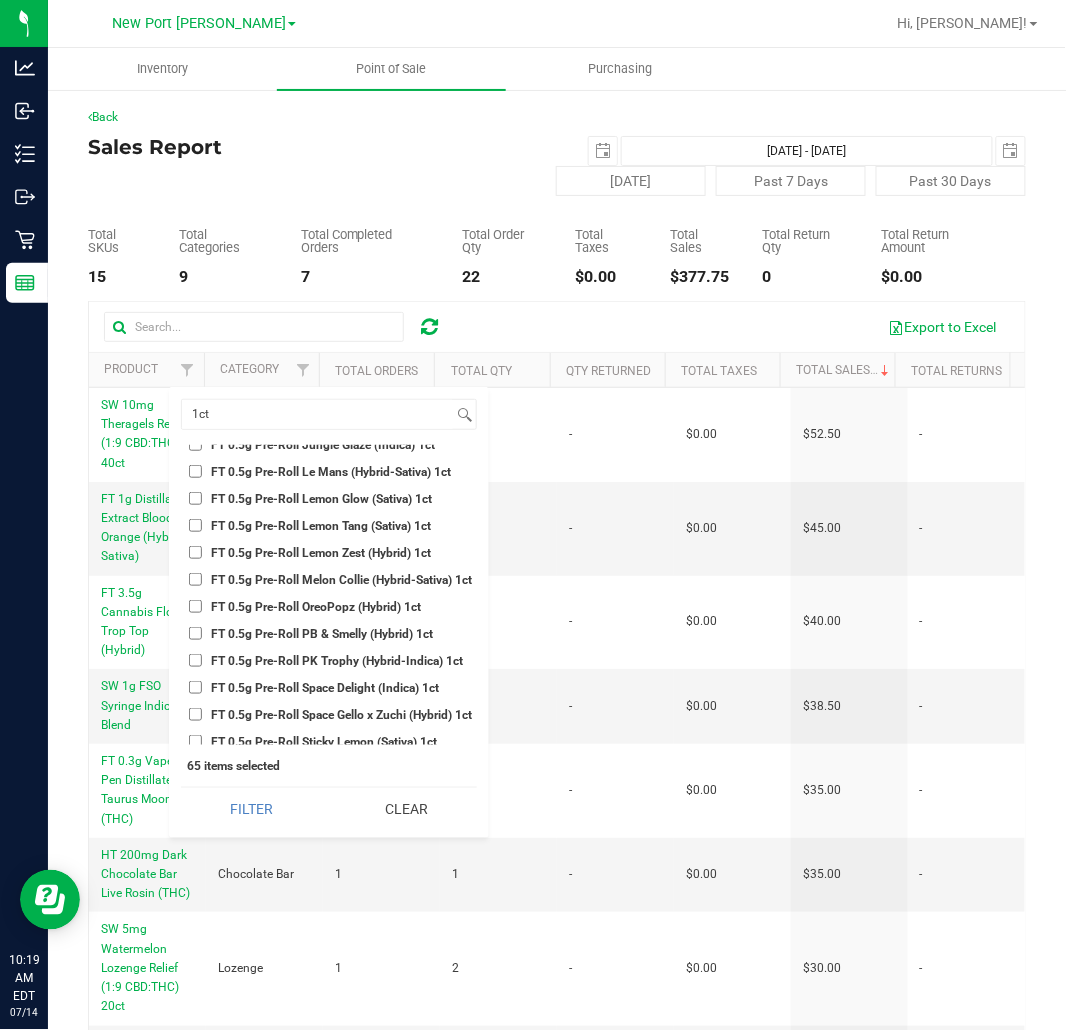 click on "FT 0.5g Pre-Roll Lemon Zest (Hybrid) 1ct" at bounding box center [321, 553] 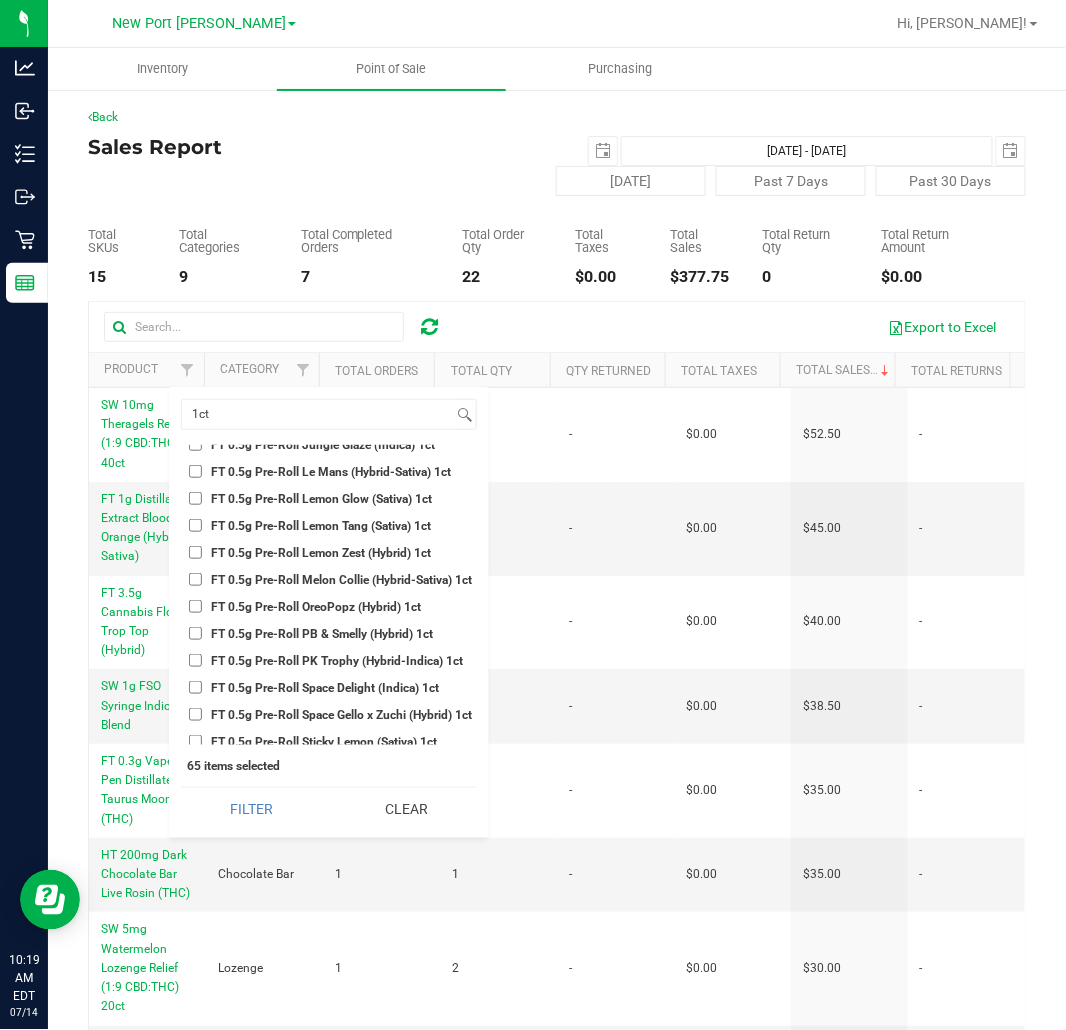 checkbox on "true" 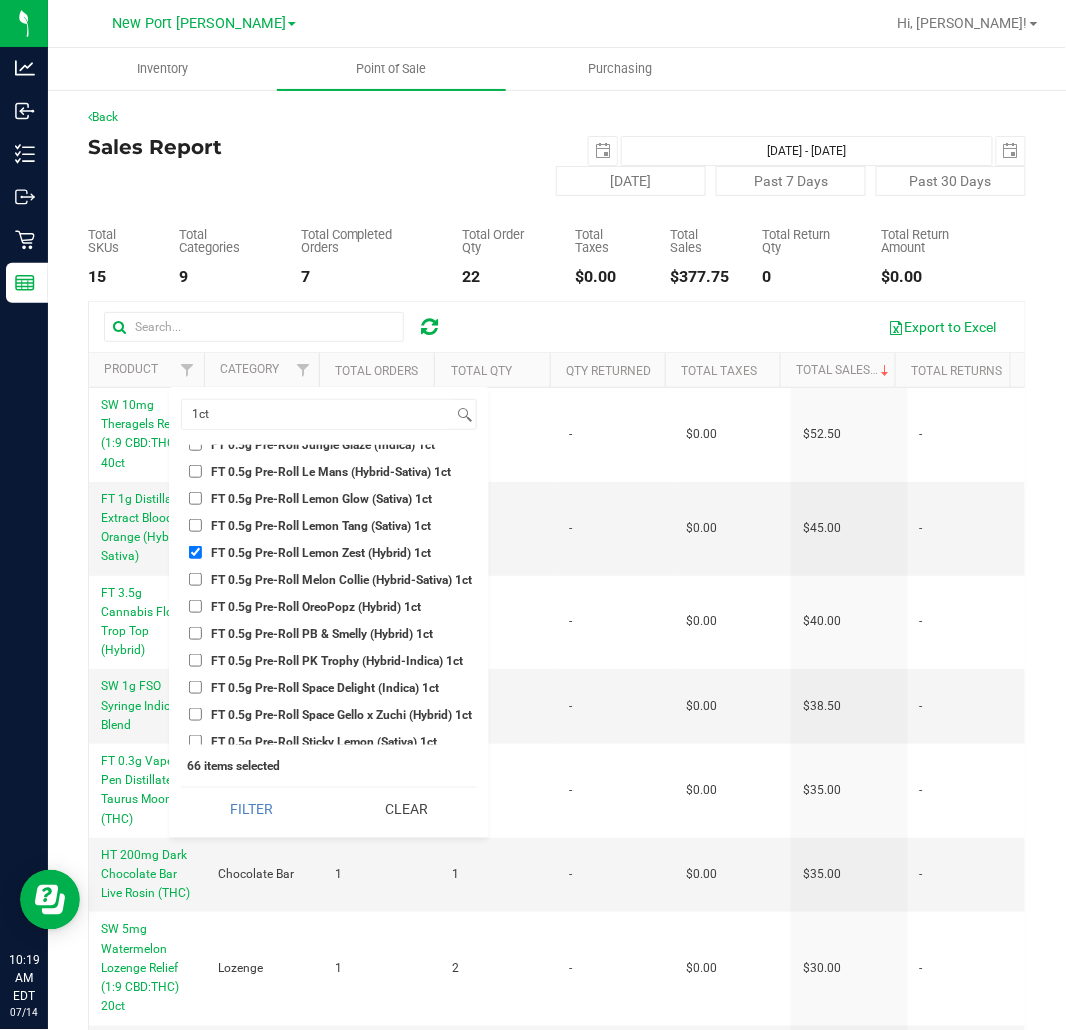 click on "Select All BDS Black Terp Pen CCELL SILO BATTERY BLACK CR 0.35g Pre-Roll Island Castaway Blend (Hybrid) 10ct CR 0.35g Pre-Roll Midnight Mariner Blend (Indica) 10ct CR 0.35g Pre-Roll Sunrise Surfer Blend (Sativa) 10ct CR 0.3g Vape Pen Distillate Cabana Daydreamin' (1:1 CBD:THC) CR 0.3g Vape Pen Distillate Caribbean Sunshine (Indica) CR 0.3g Vape Pen Distillate Far Side of the World (Sativa) CR 0.3g Vape Pen Distillate Island Time (THC) CR 0.3g Vape Pen Distillate Only Time Will Tell (Hybrid) CR 0.3g Vape Pen Distillate Seas the Day (4:1 CBD:THC) CR 0.3g Vape Pen Distillate Stories We Could Tell (1:4 CBD:THC) CR 0.3g Vape Pen Distillate Sunset Sailin' (THC) CR 0.3g Vape Pen Distillate Surfin' in a Hurricane (THC) CR 0.5g Vape Pod PAX Distillate Cabana Daydreamin' (1:1 CBD:THC) CR 0.5g Vape Pod PAX Distillate Caribbean Sunshine (Indica) CR 0.5g Vape Pod PAX Distillate Far Side of the World (Sativa) CR 0.5g Vape Pod PAX Distillate Island Time (THC) CR 0.5g Vape Pod PAX Distillate Only Time Will Tell (Hybrid)" at bounding box center (329, 595) 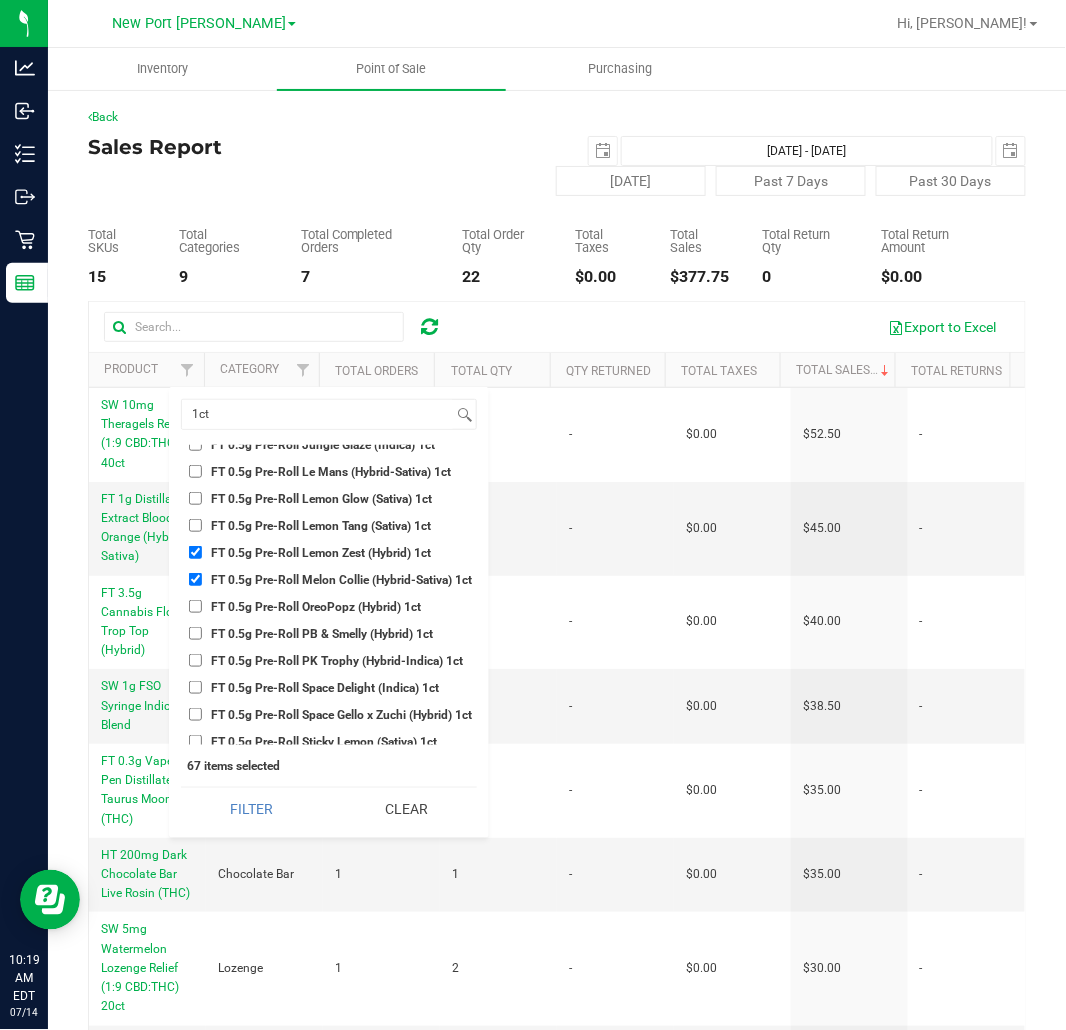 scroll, scrollTop: 803, scrollLeft: 0, axis: vertical 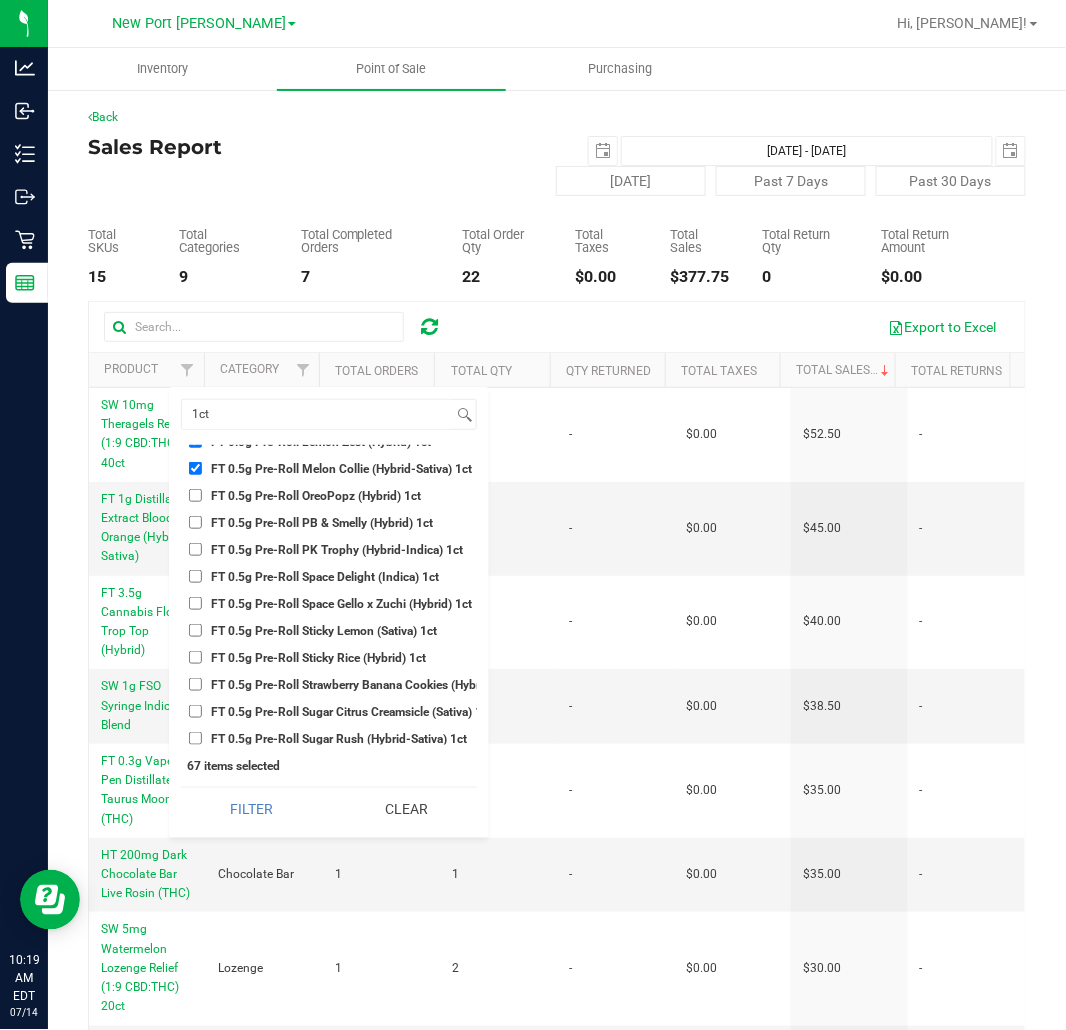 click on "FT 0.5g Pre-Roll Space Gello x Zuchi (Hybrid) 1ct" at bounding box center (341, 604) 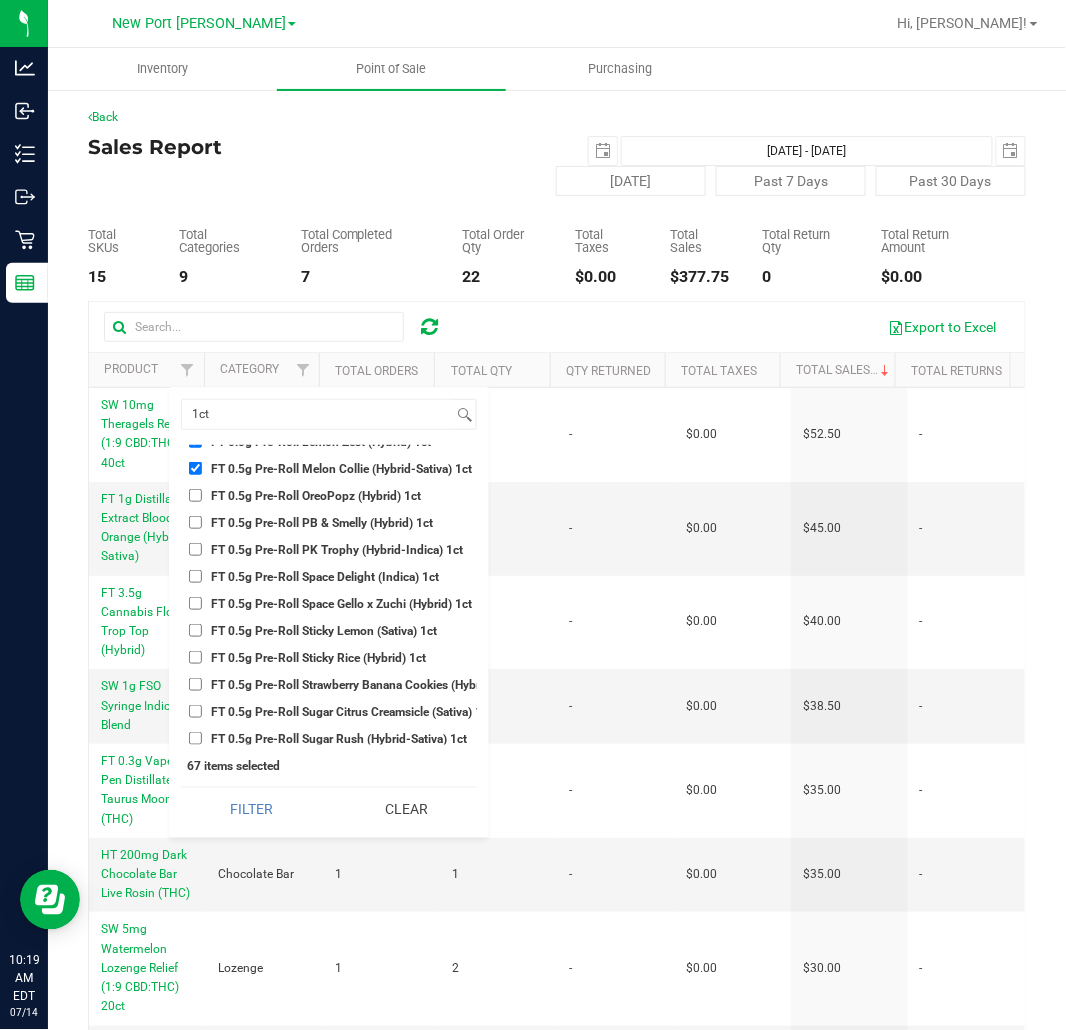 click on "FT 0.5g Pre-Roll Space Gello x Zuchi (Hybrid) 1ct" at bounding box center (195, 603) 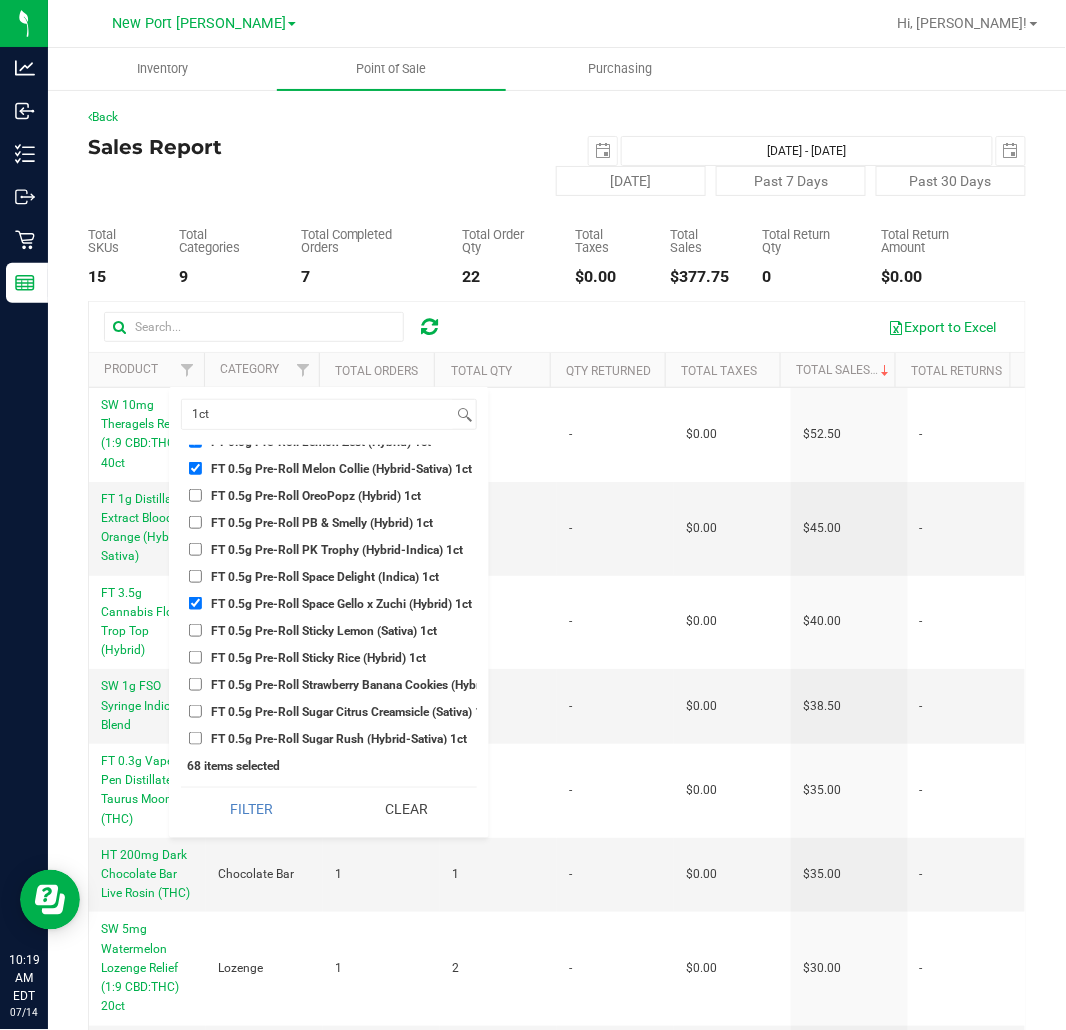 click on "FT 0.5g Pre-Roll Sticky Lemon (Sativa) 1ct" at bounding box center (329, 630) 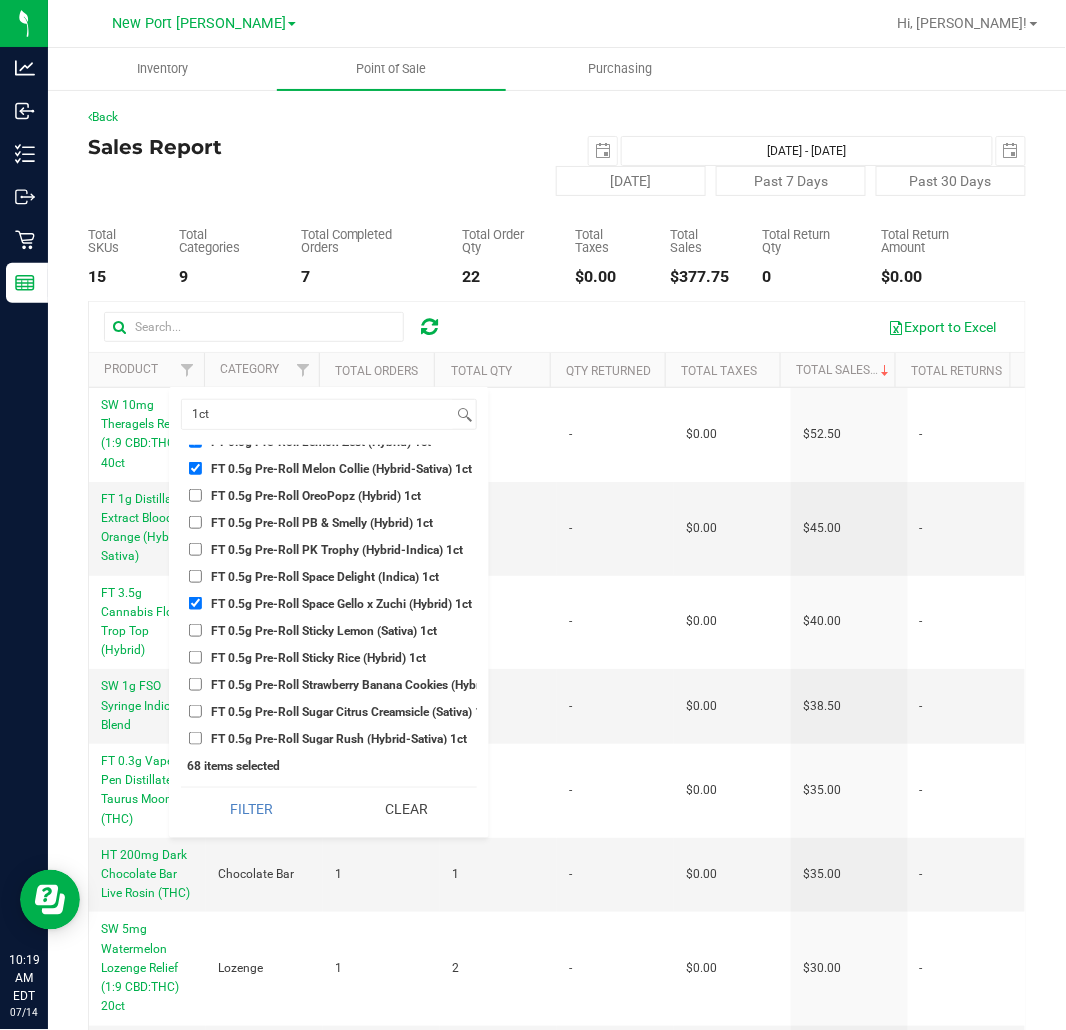 click on "FT 0.5g Pre-Roll Sticky Lemon (Sativa) 1ct" at bounding box center (324, 631) 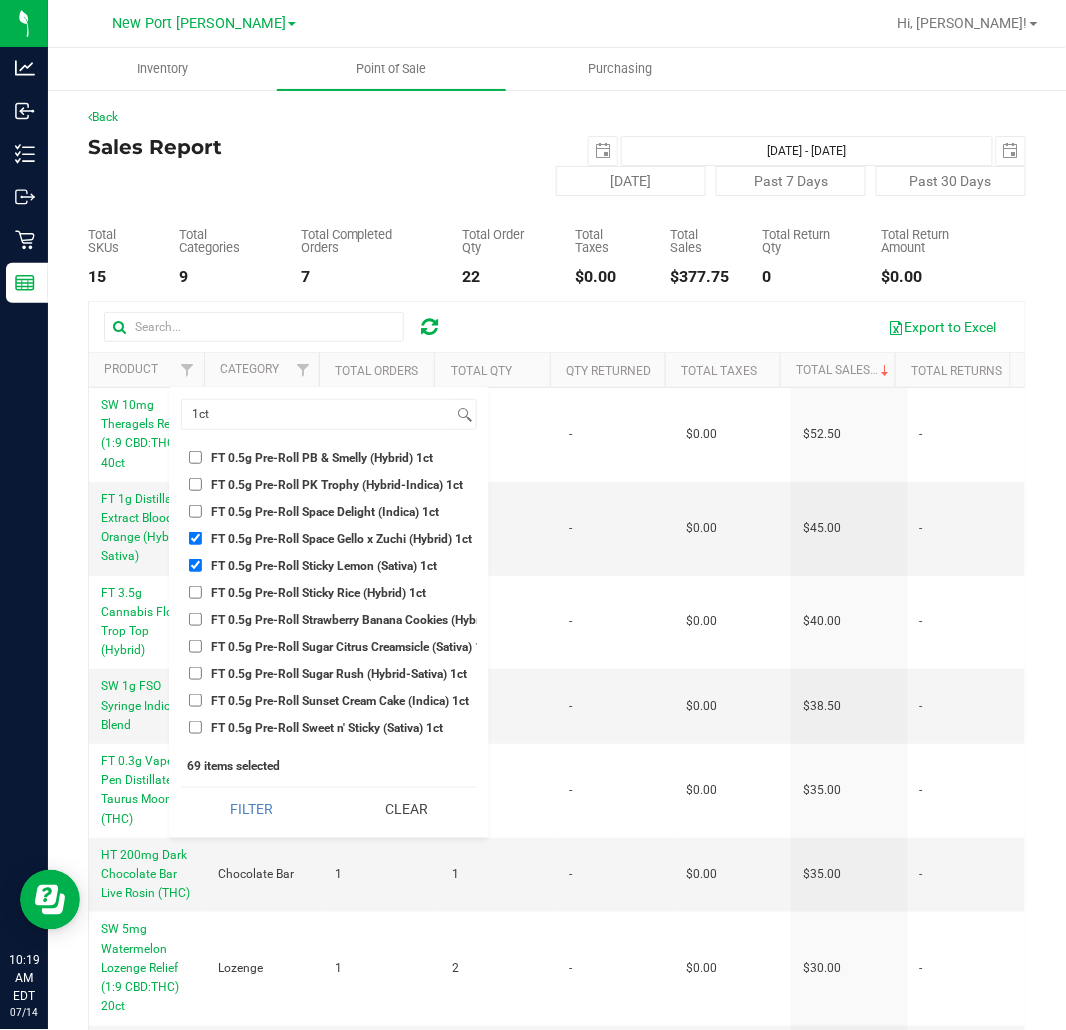 scroll, scrollTop: 914, scrollLeft: 0, axis: vertical 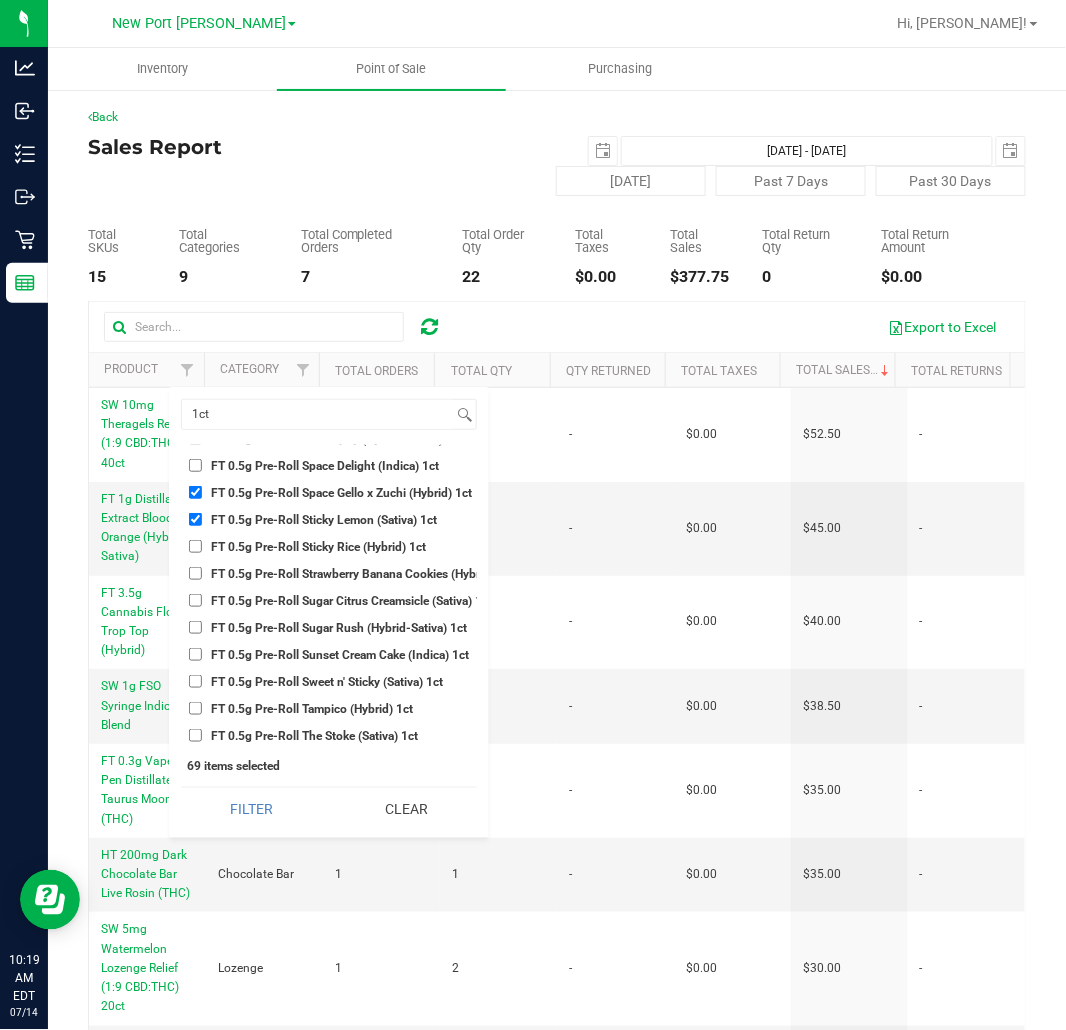 click on "FT 0.5g Pre-Roll Sugar Citrus Creamsicle (Sativa) 1ct" at bounding box center (351, 601) 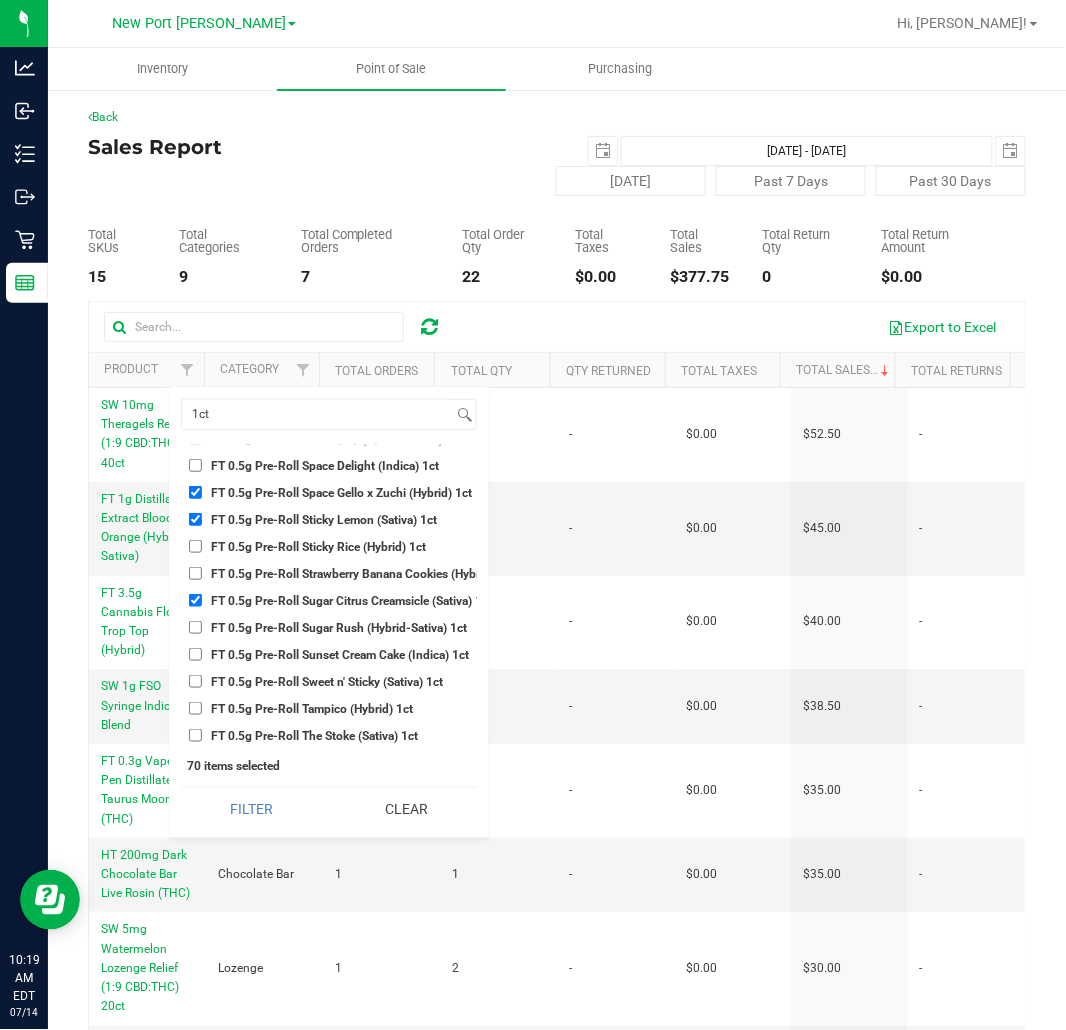 click on "FT 0.5g Pre-Roll Sweet n' Sticky (Sativa) 1ct" at bounding box center [327, 682] 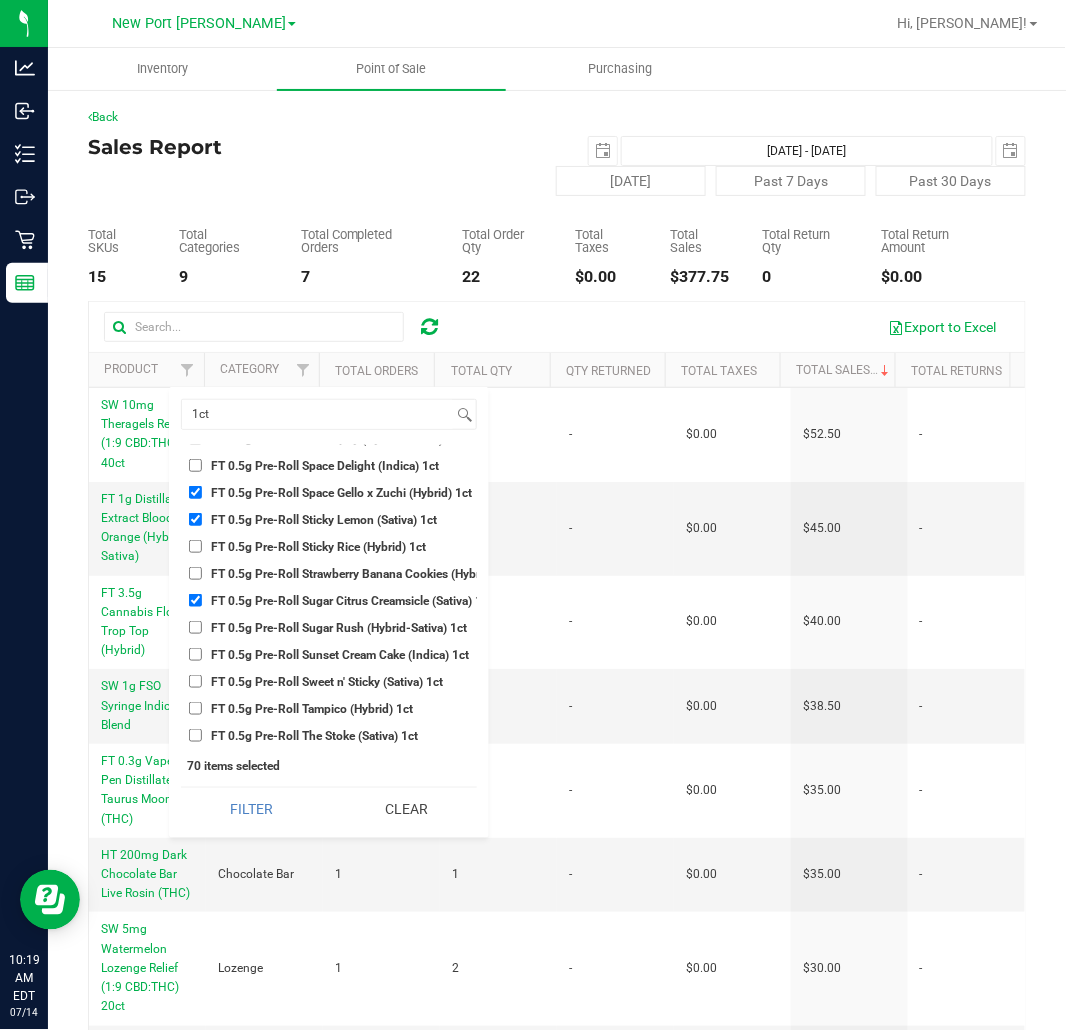 click on "FT 0.5g Pre-Roll Sweet n' Sticky (Sativa) 1ct" at bounding box center [195, 681] 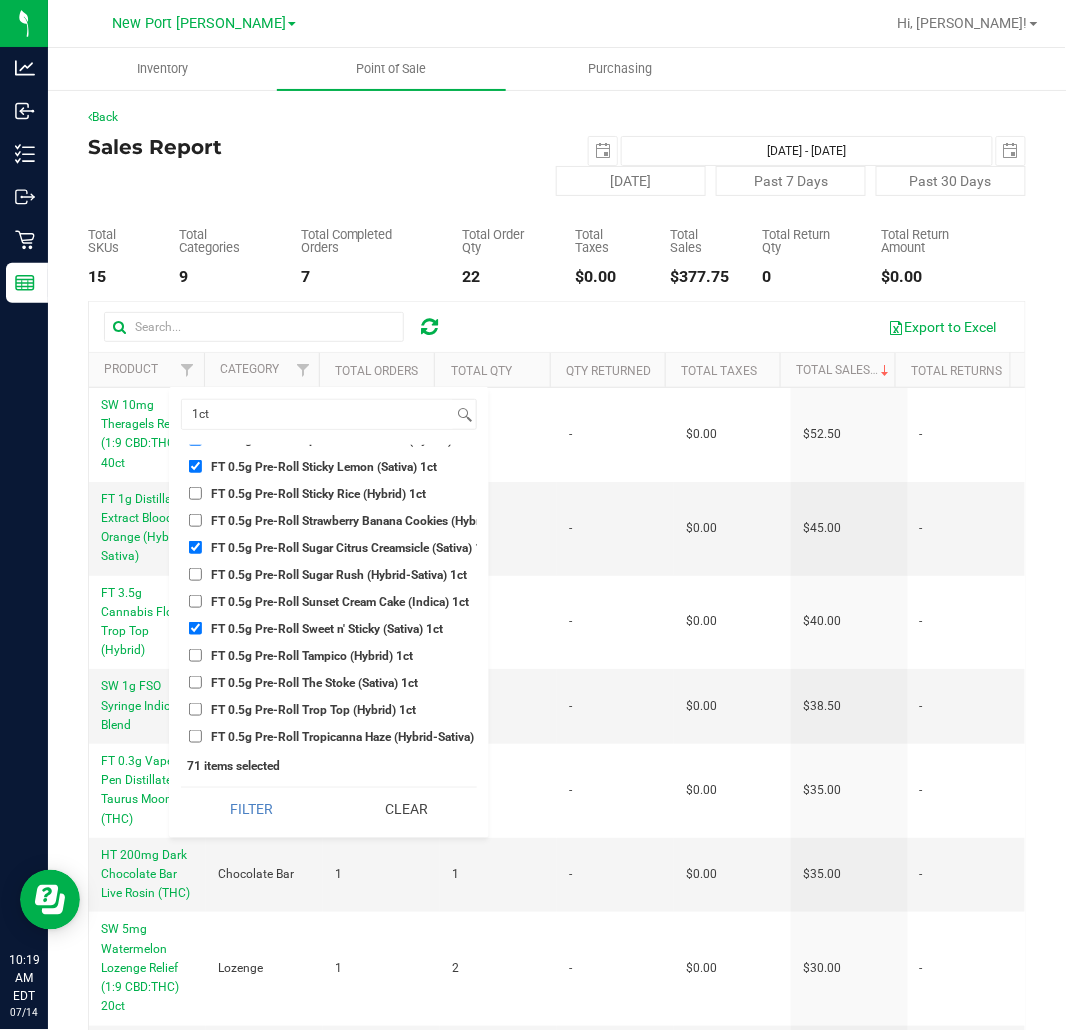 scroll, scrollTop: 1025, scrollLeft: 0, axis: vertical 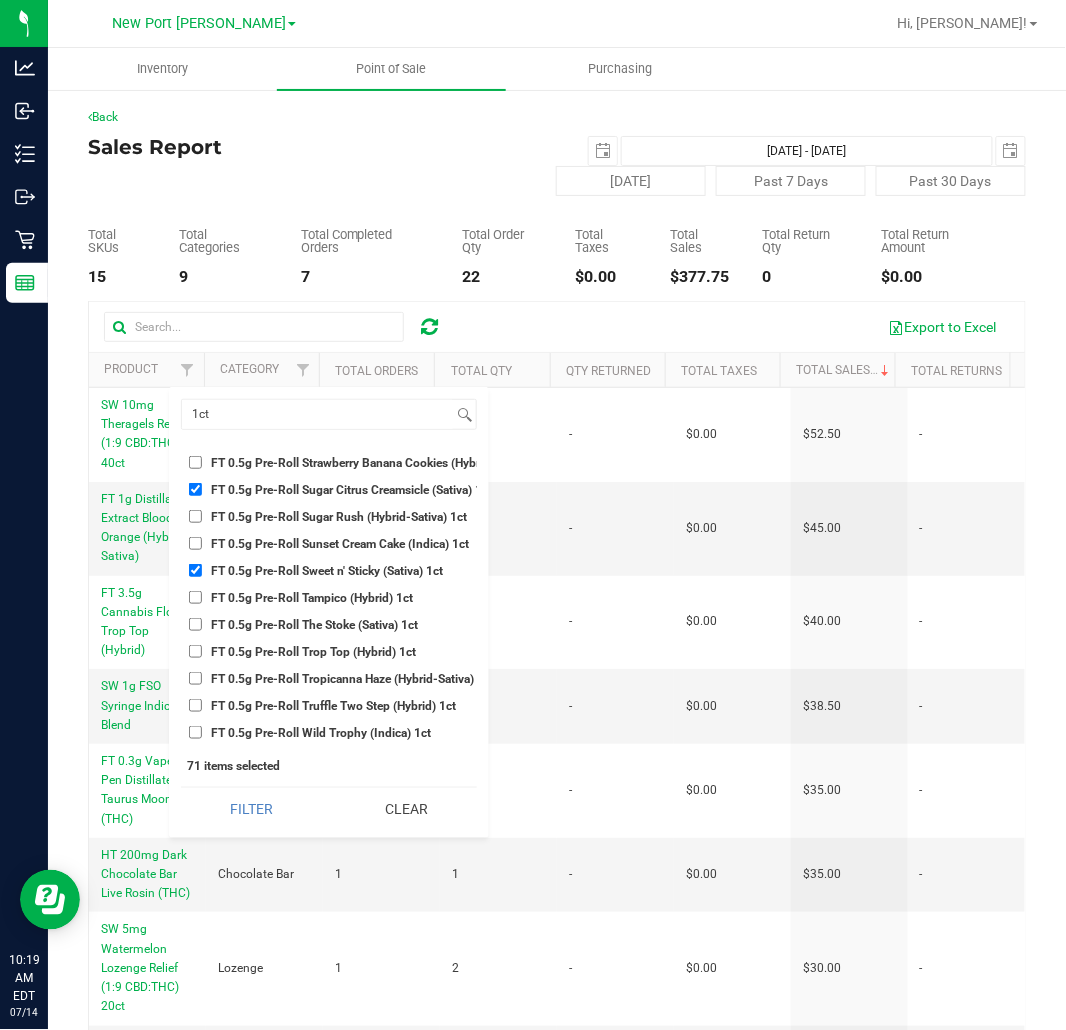 click on "FT 0.5g Pre-Roll The Stoke (Sativa) 1ct" at bounding box center (314, 625) 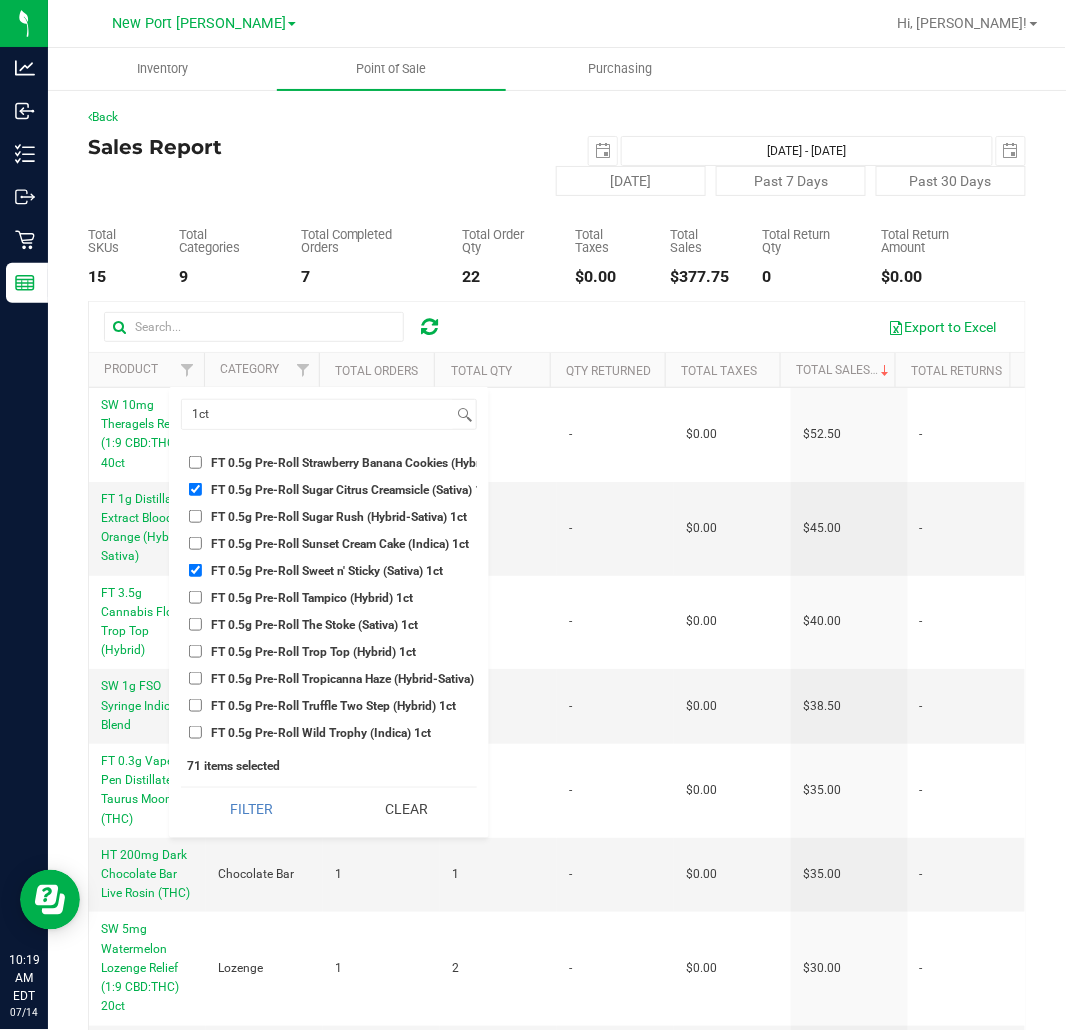 click on "FT 0.5g Pre-Roll The Stoke (Sativa) 1ct" at bounding box center [195, 624] 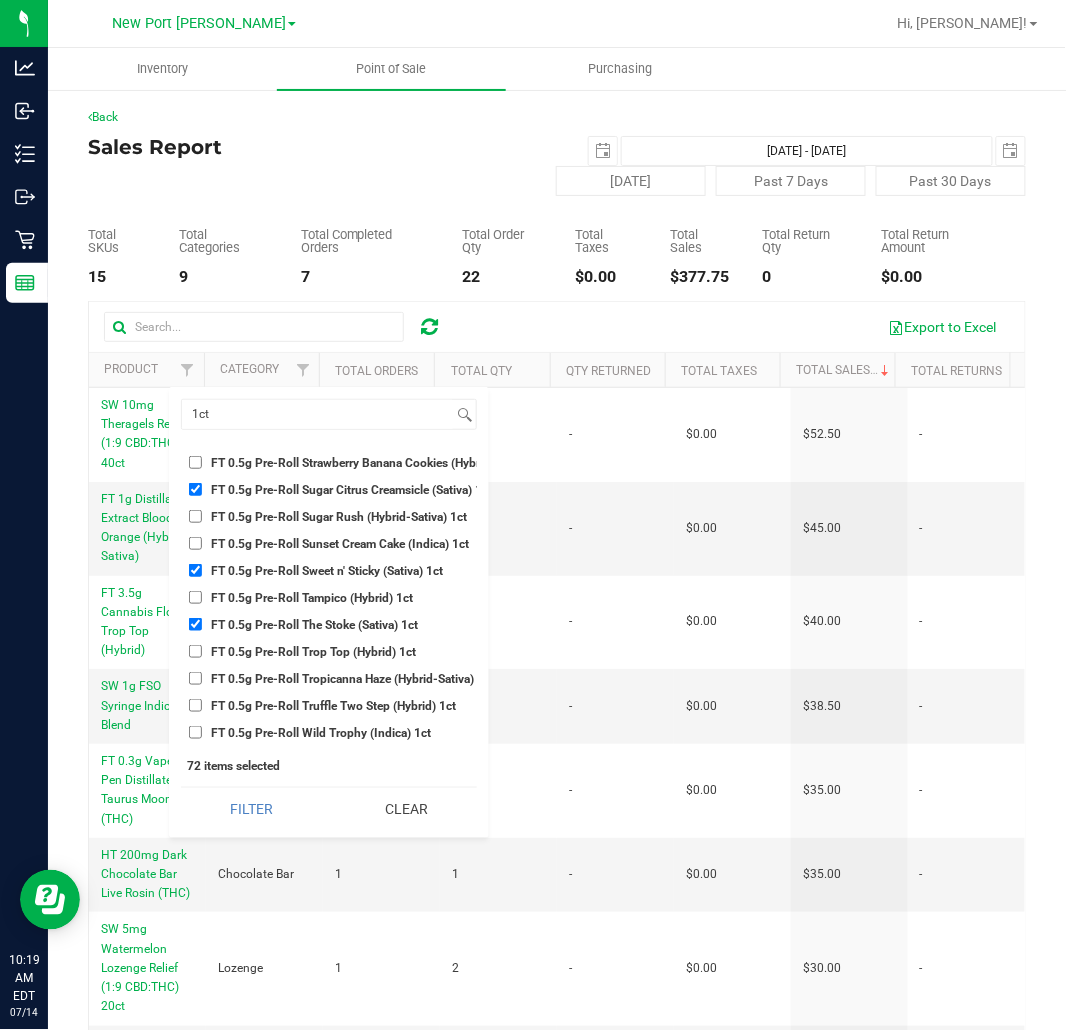 scroll, scrollTop: 1136, scrollLeft: 0, axis: vertical 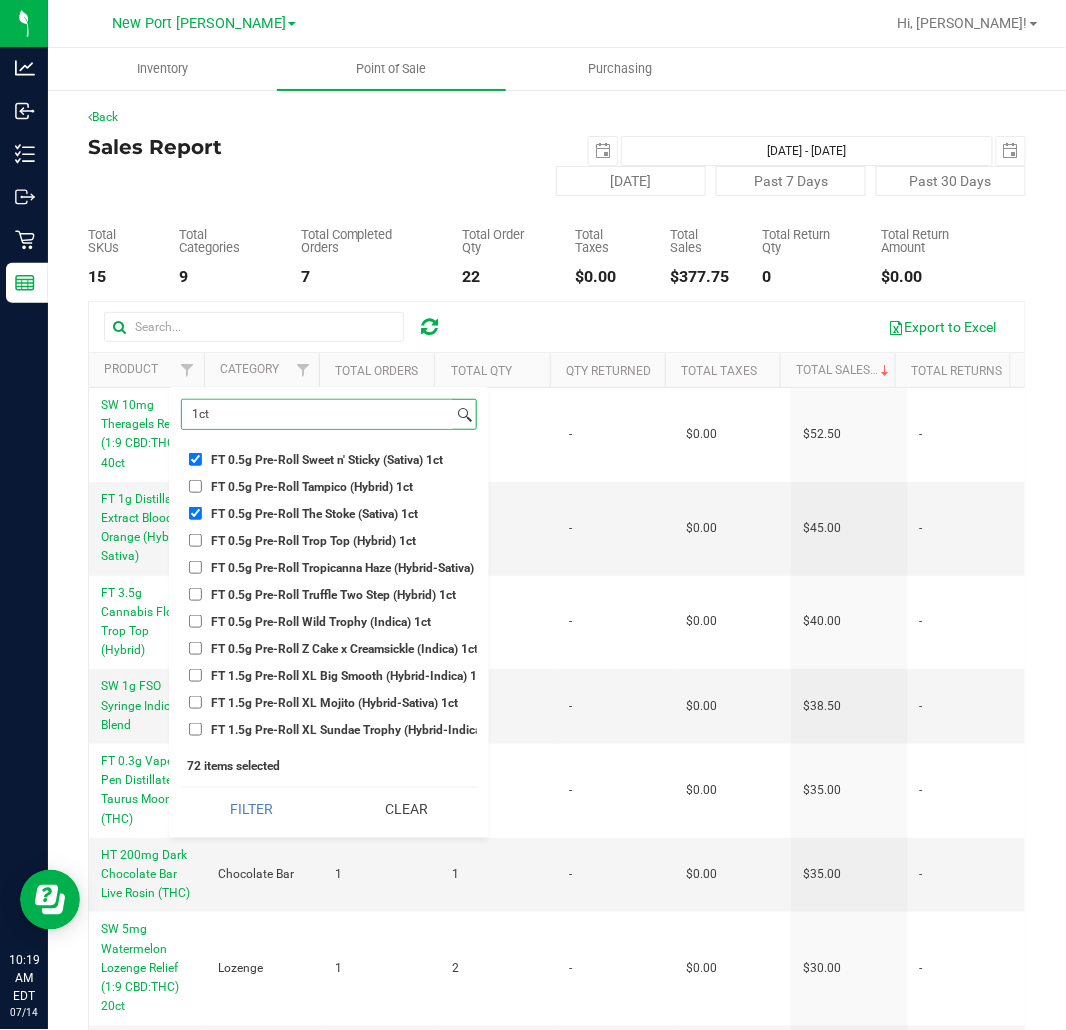 click on "1ct" at bounding box center [317, 414] 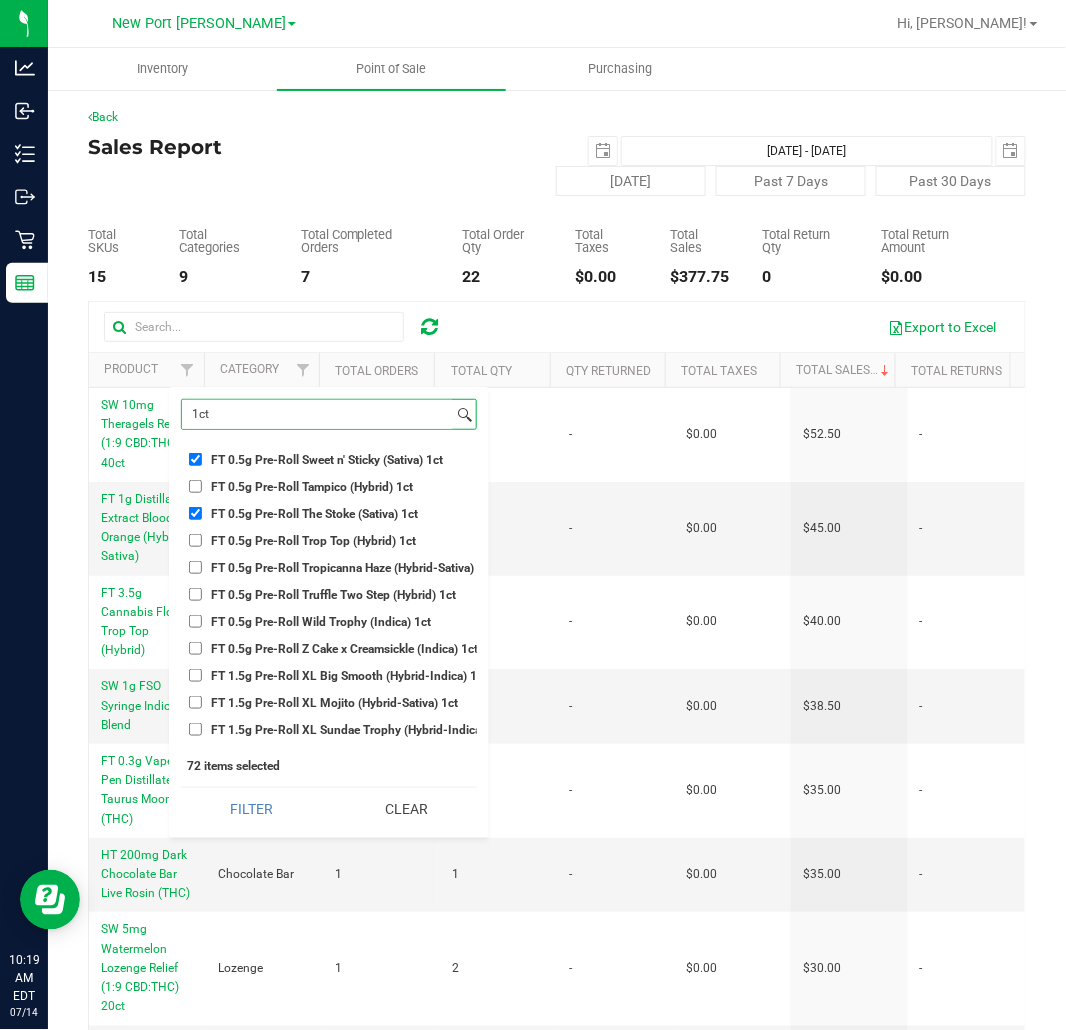 click on "1ct" at bounding box center [317, 414] 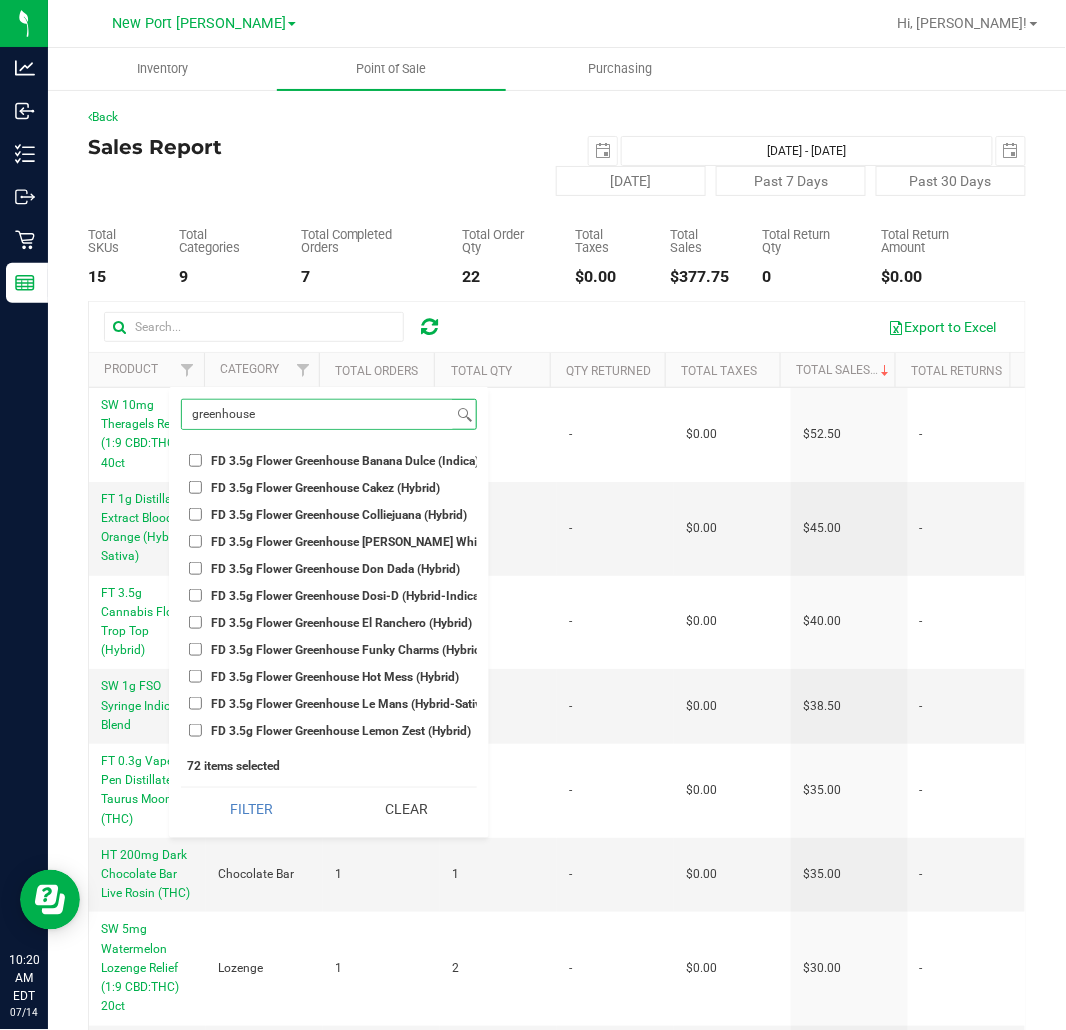 scroll, scrollTop: 0, scrollLeft: 0, axis: both 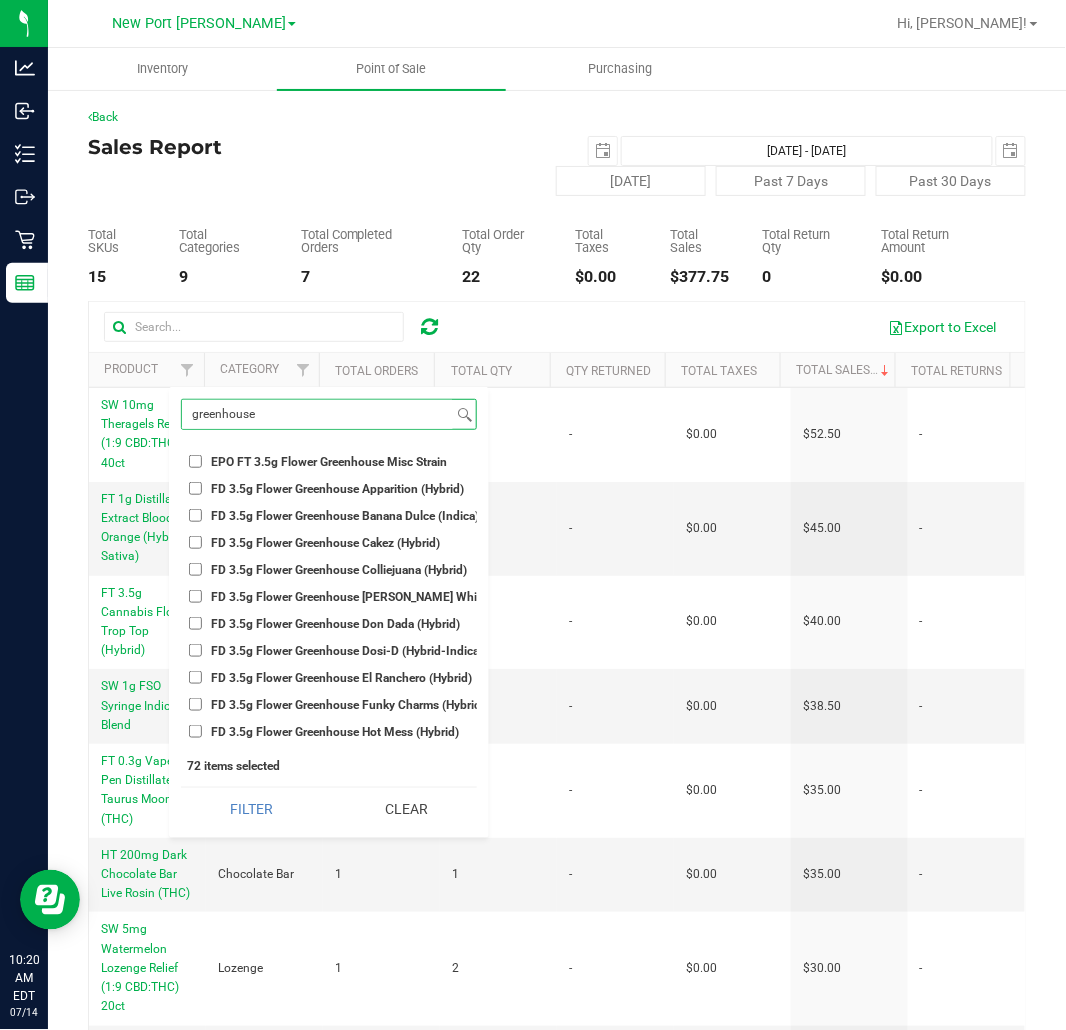 type on "greenhouse" 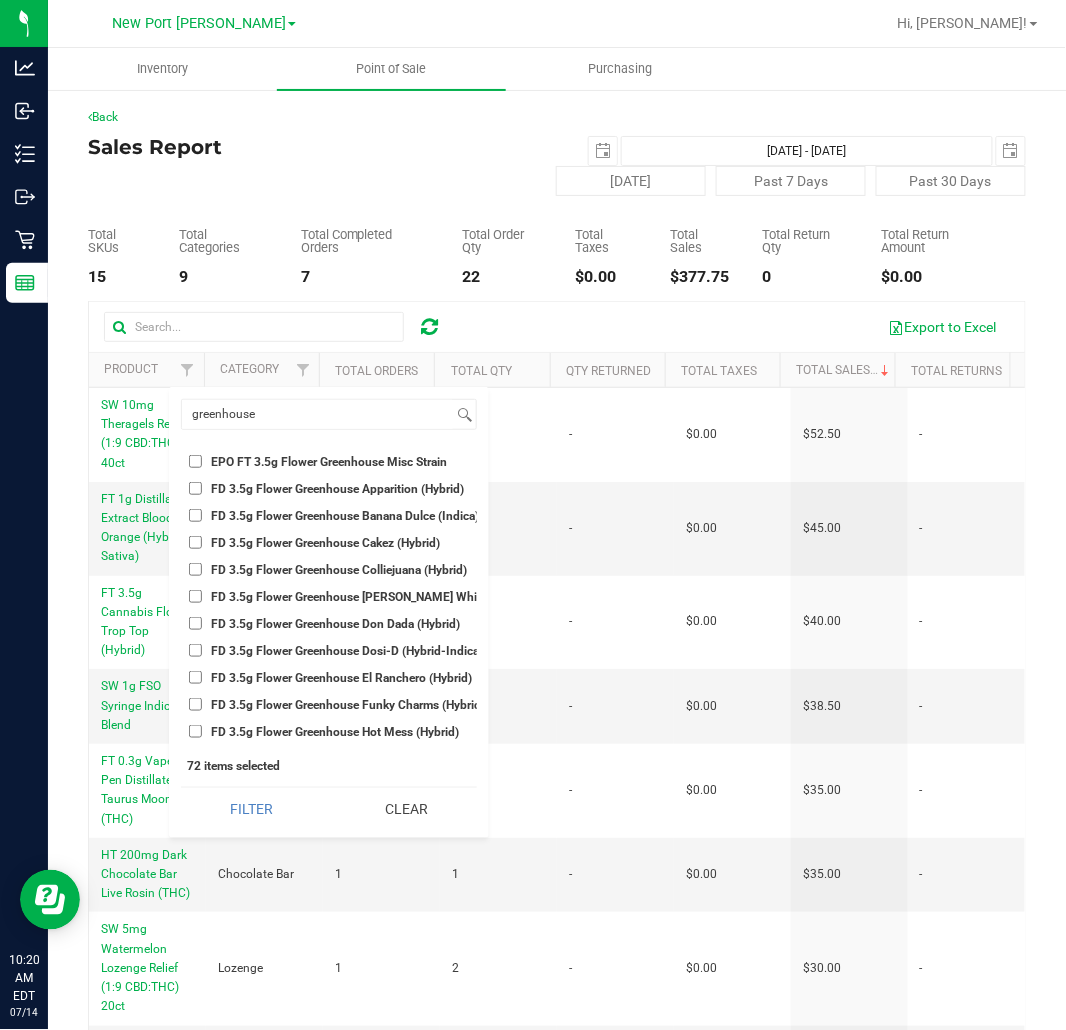 click on "FD 3.5g Flower Greenhouse Banana Dulce (Indica)" at bounding box center (345, 516) 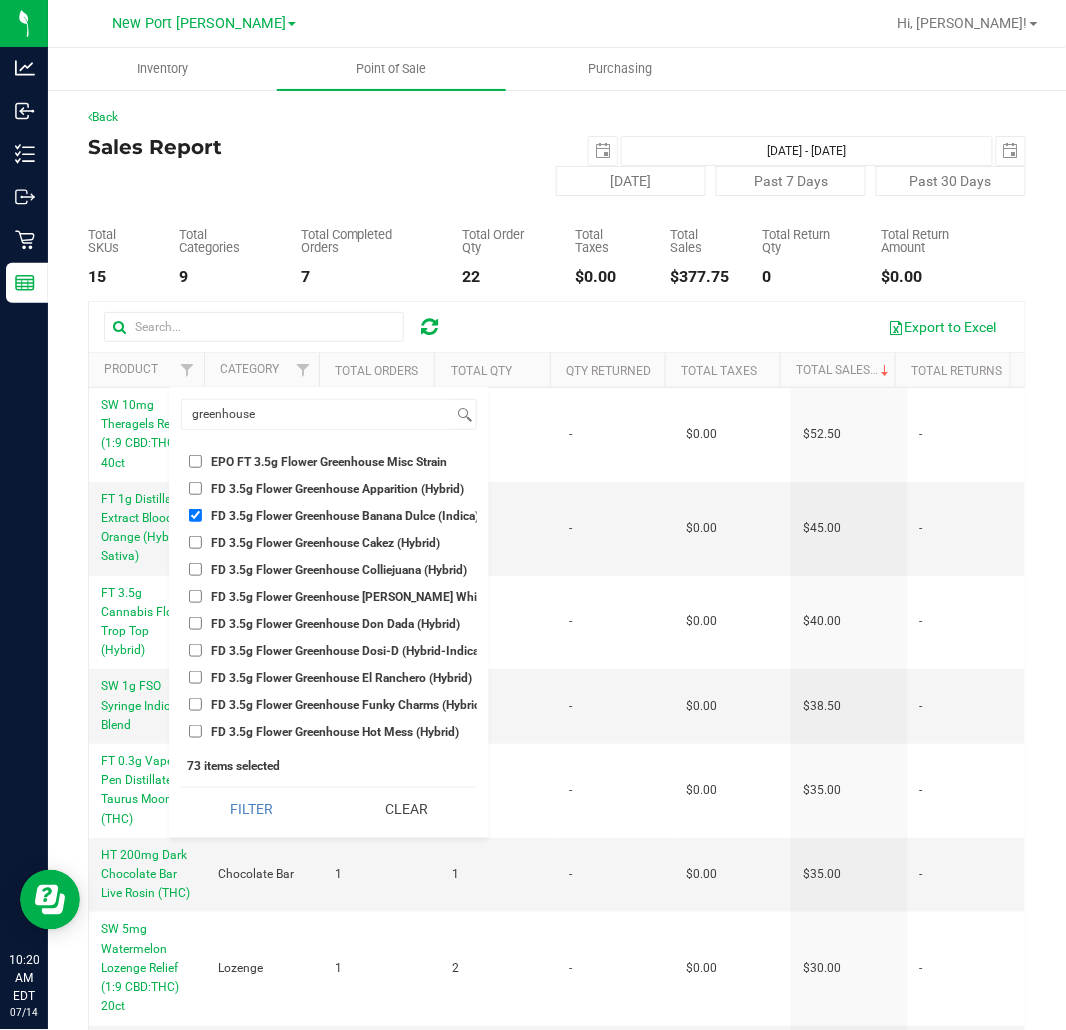 click on "FD 3.5g Flower Greenhouse Cakez (Hybrid)" at bounding box center [325, 543] 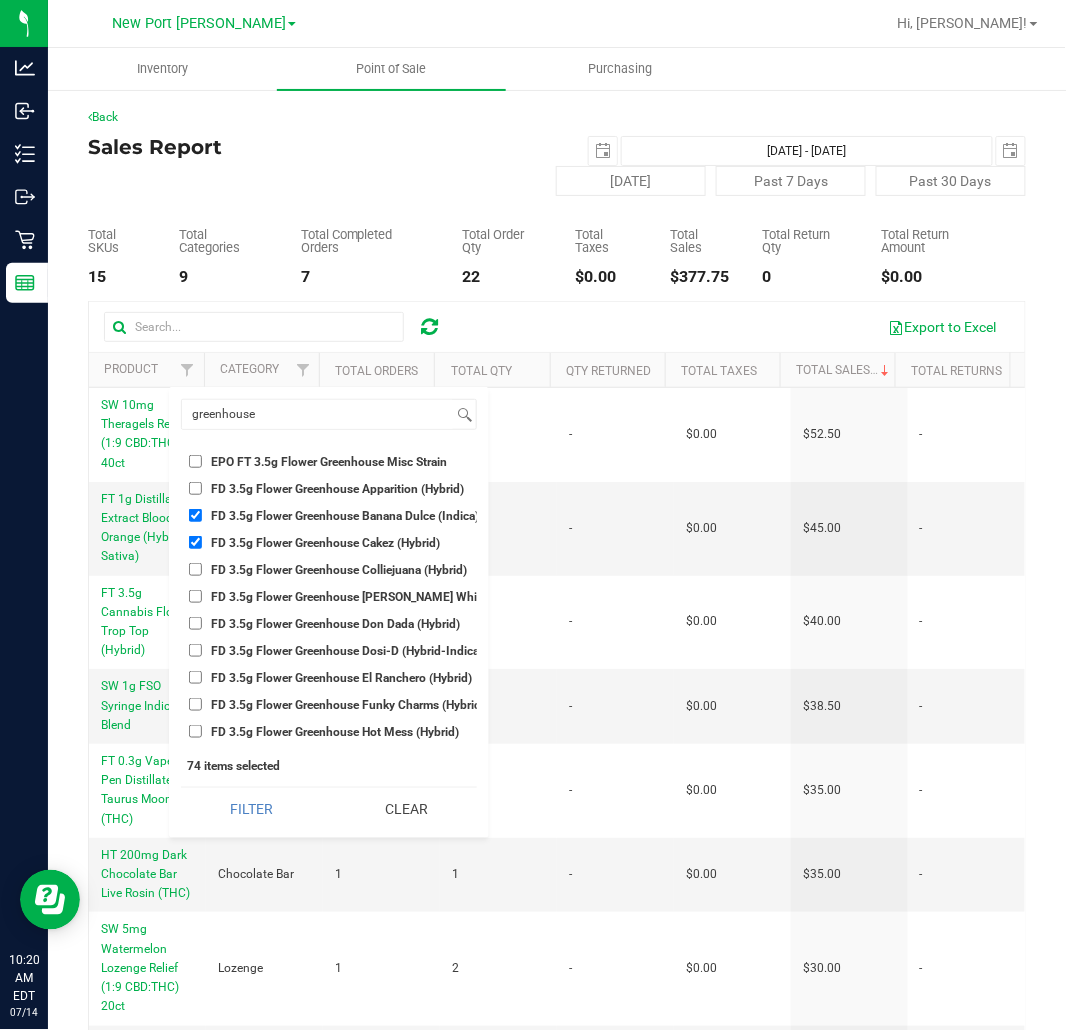 click on "FD 3.5g Flower Greenhouse Don Dada (Hybrid)" at bounding box center (329, 623) 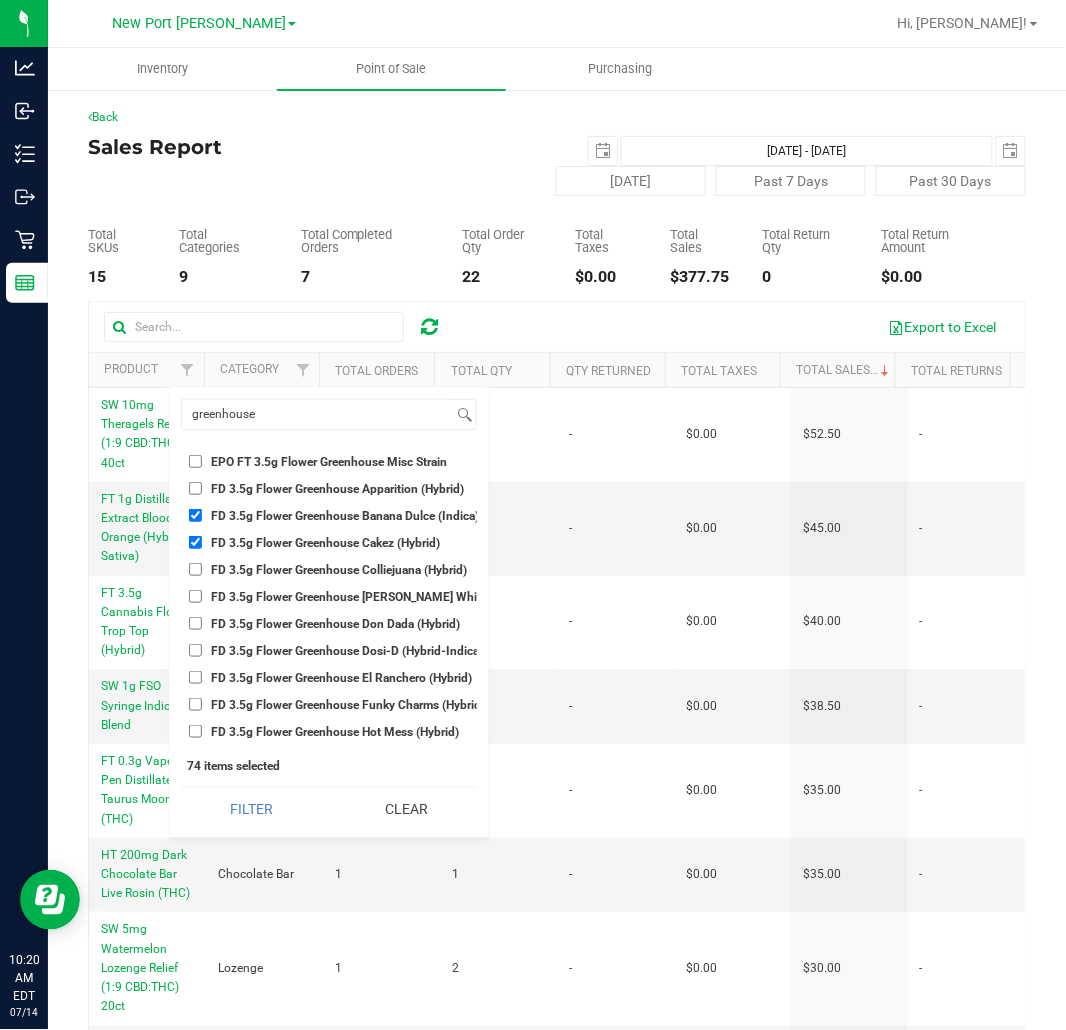click on "FD 3.5g Flower Greenhouse Don Dada (Hybrid)" at bounding box center (335, 624) 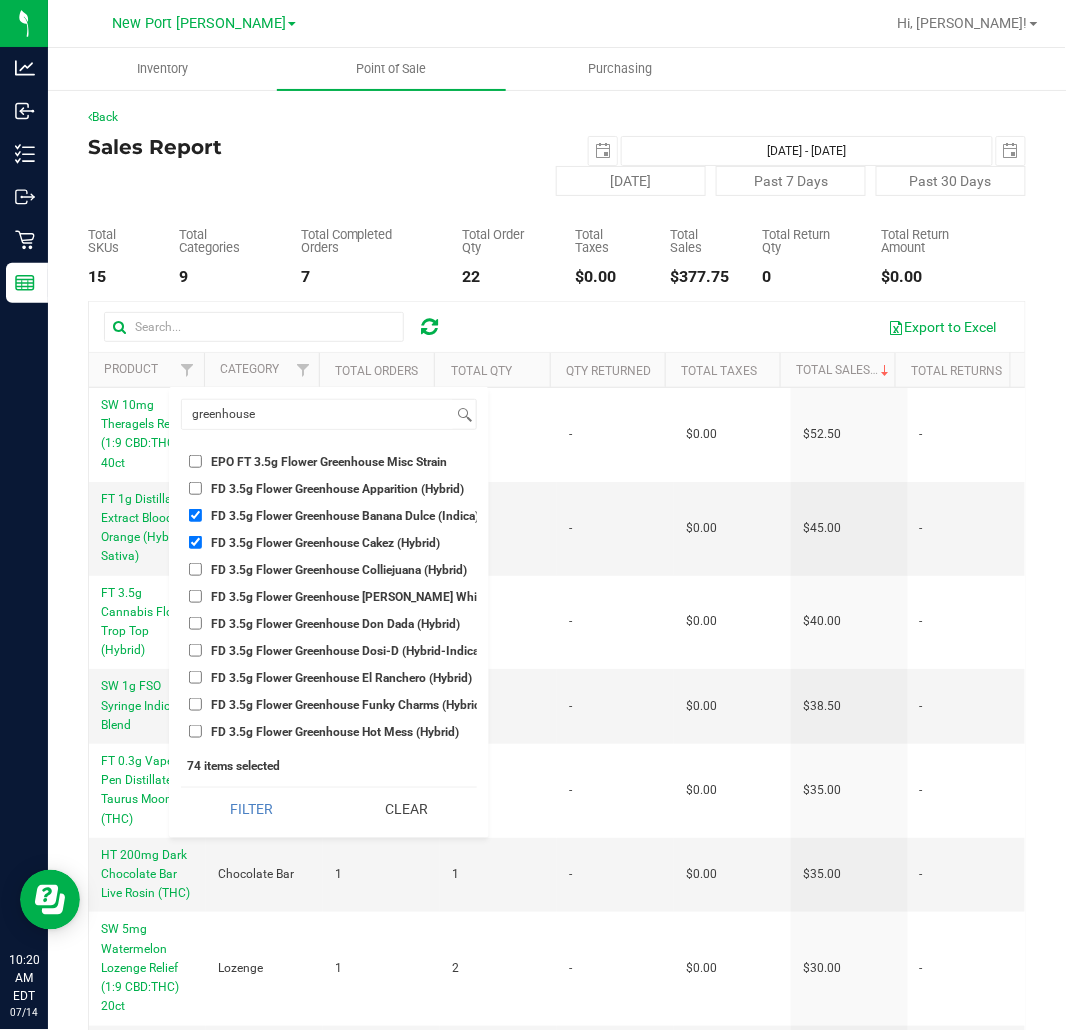 checkbox on "true" 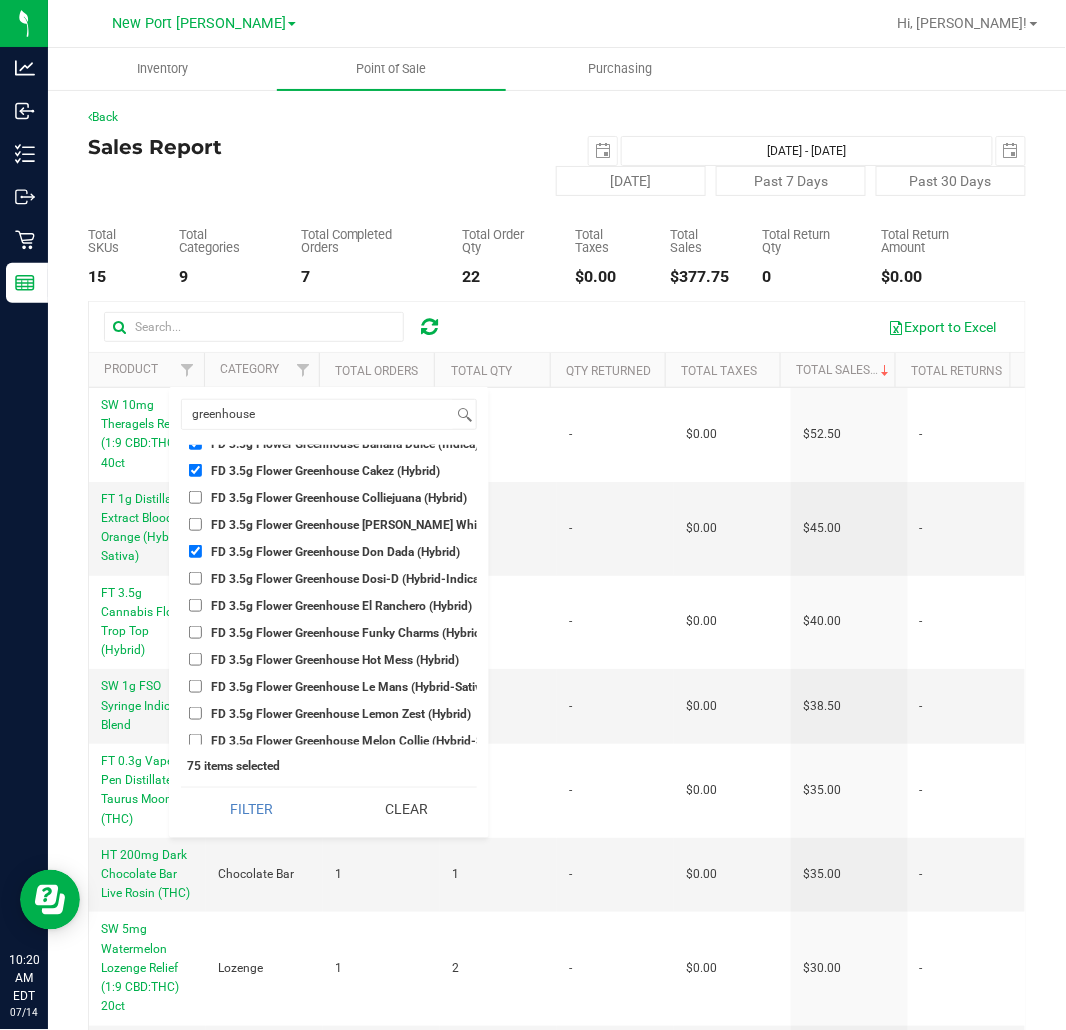 scroll, scrollTop: 111, scrollLeft: 0, axis: vertical 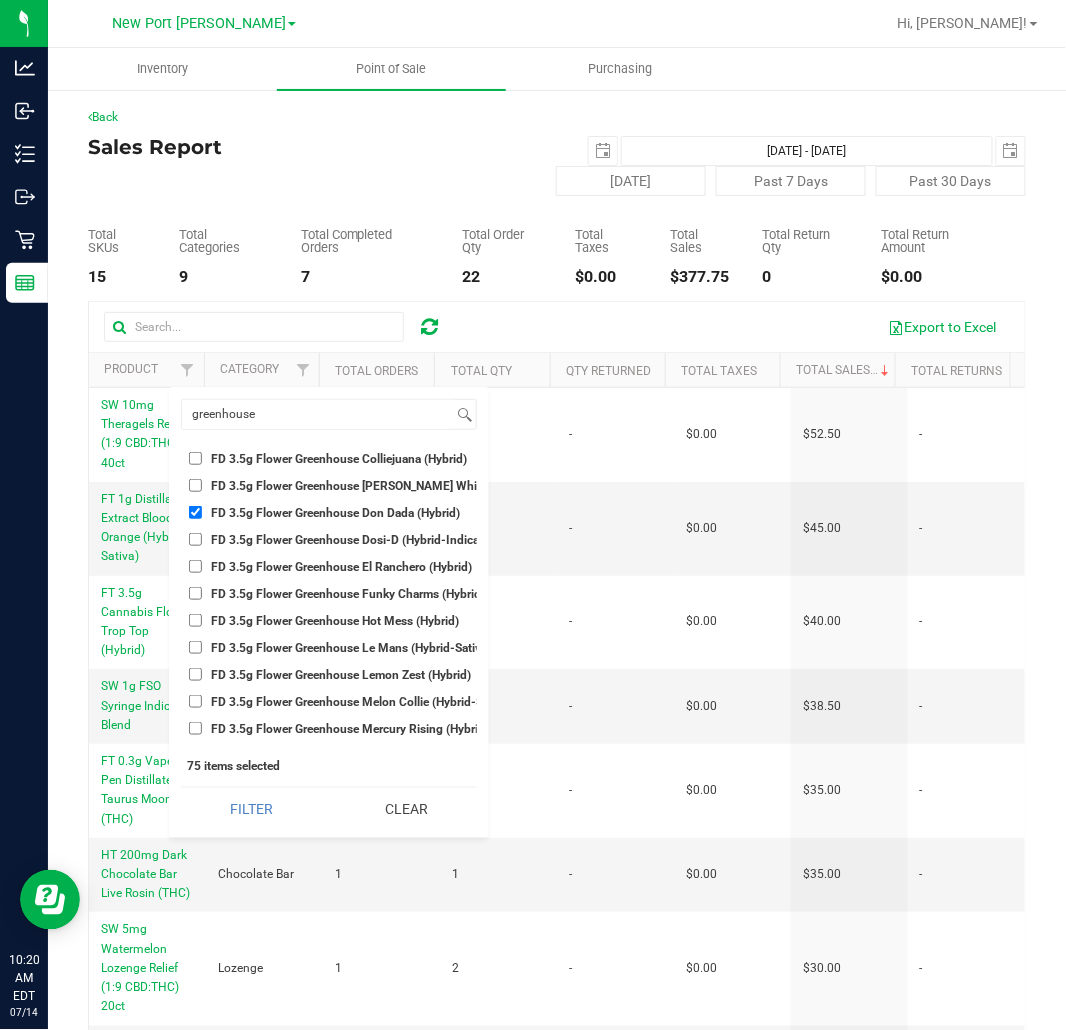 click on "FD 3.5g Flower Greenhouse Hot Mess (Hybrid)" at bounding box center (335, 621) 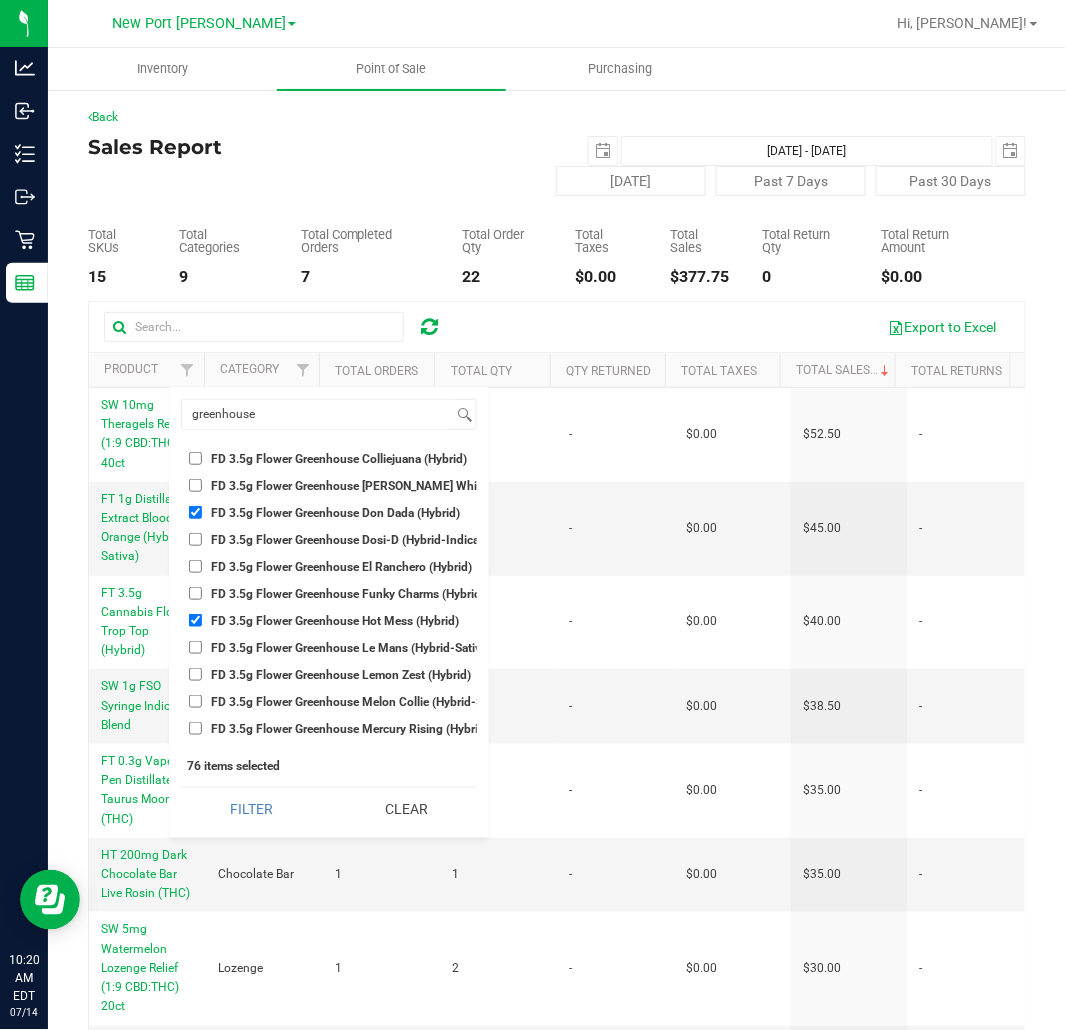 click on "FD 3.5g Flower Greenhouse Le Mans (Hybrid-Sativa)" at bounding box center [351, 648] 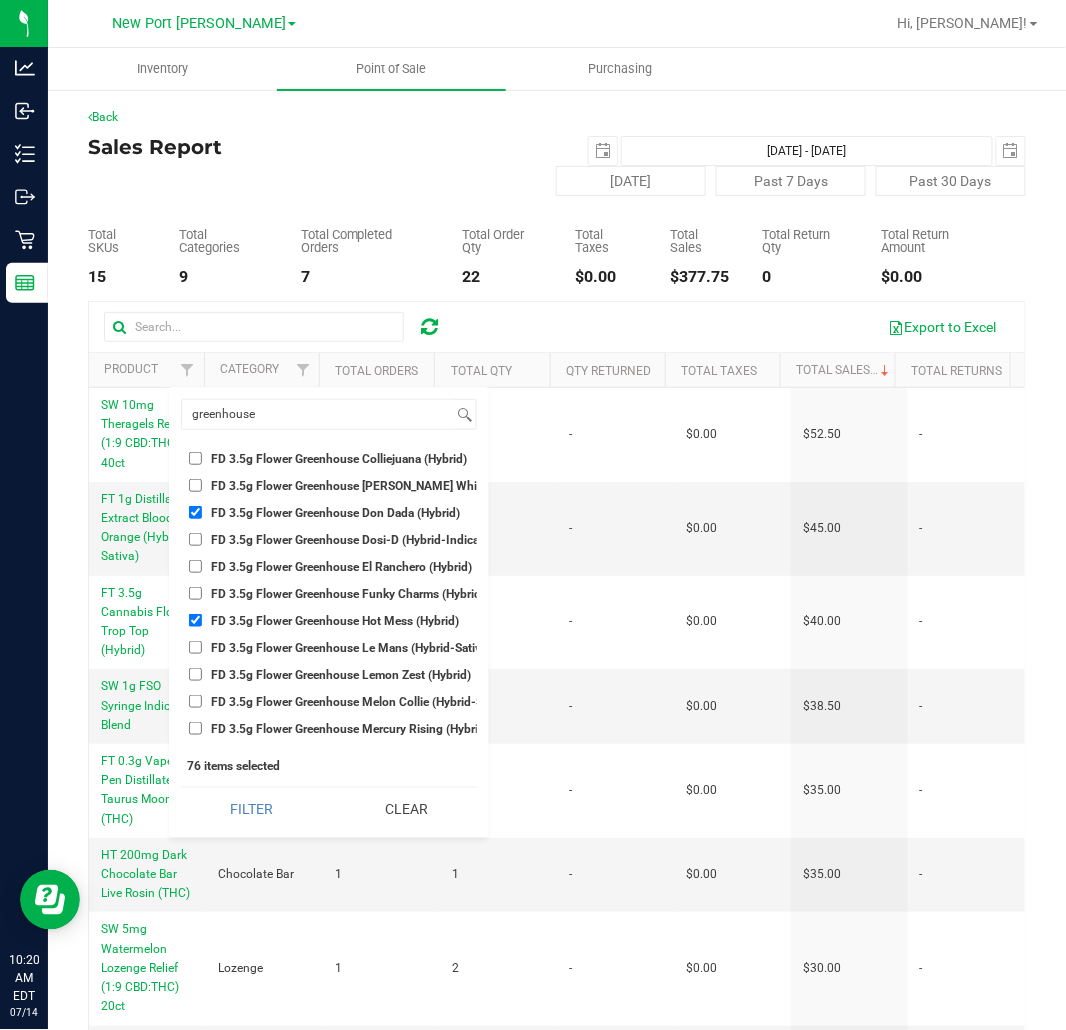 click on "FD 3.5g Flower Greenhouse Le Mans (Hybrid-Sativa)" at bounding box center (195, 647) 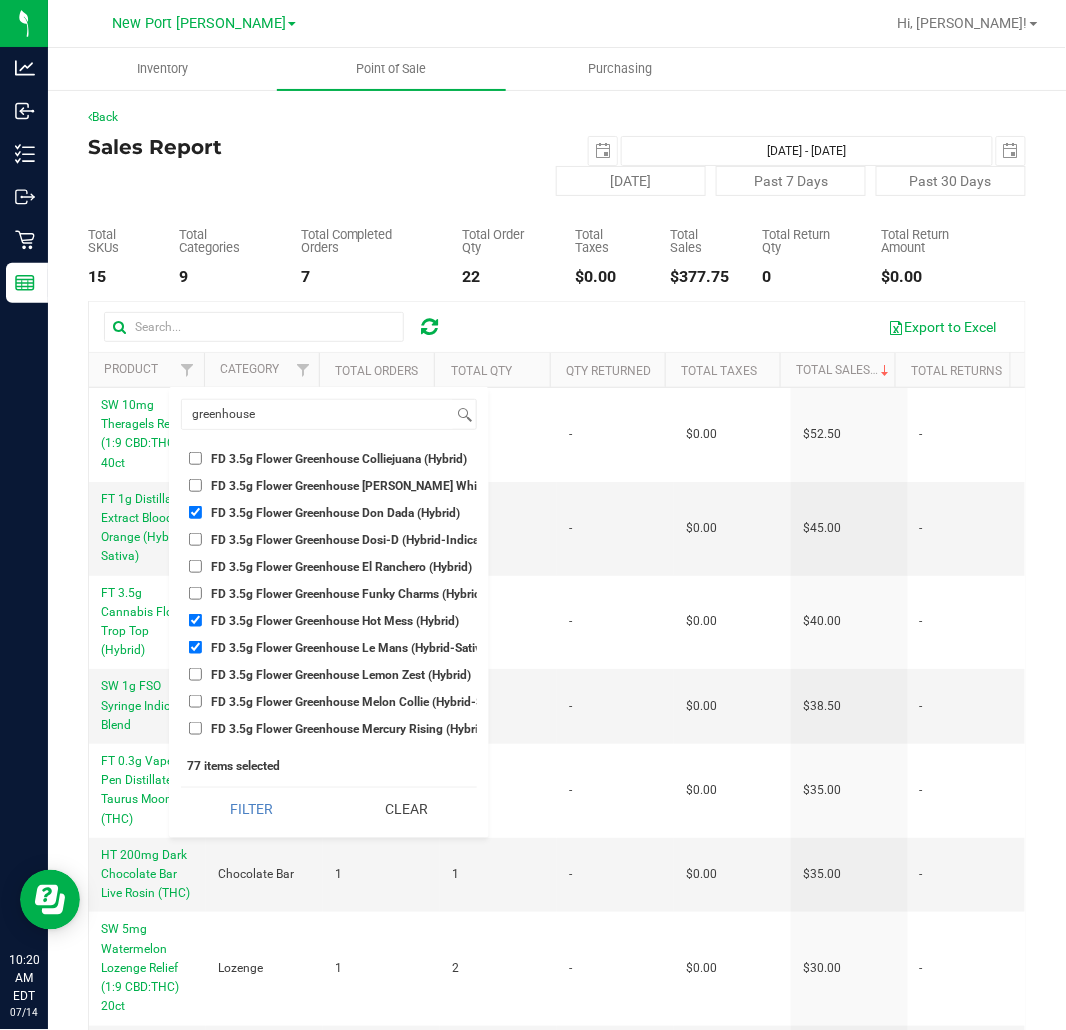 click on "FD 3.5g Flower Greenhouse Le Mans (Hybrid-Sativa)" at bounding box center (351, 648) 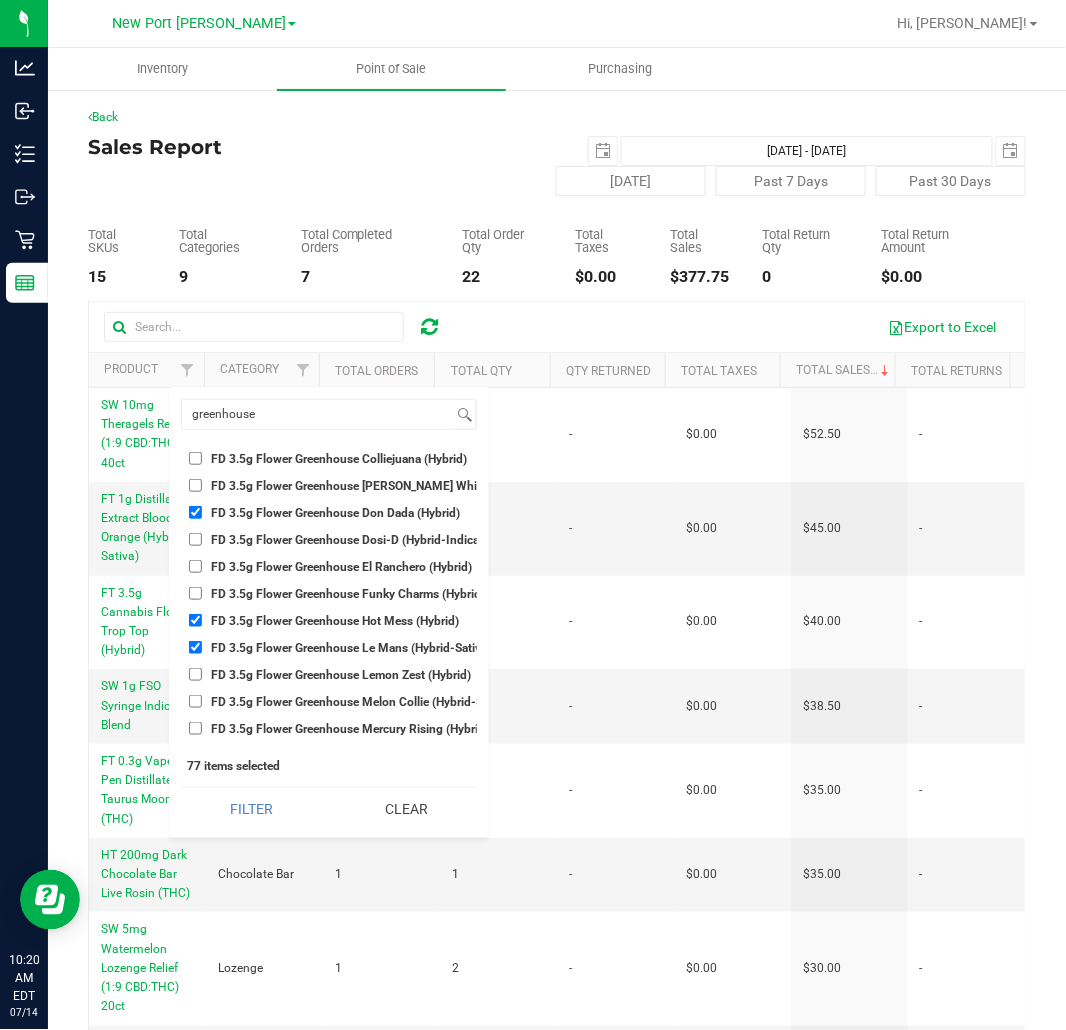 click on "FD 3.5g Flower Greenhouse Le Mans (Hybrid-Sativa)" at bounding box center [195, 647] 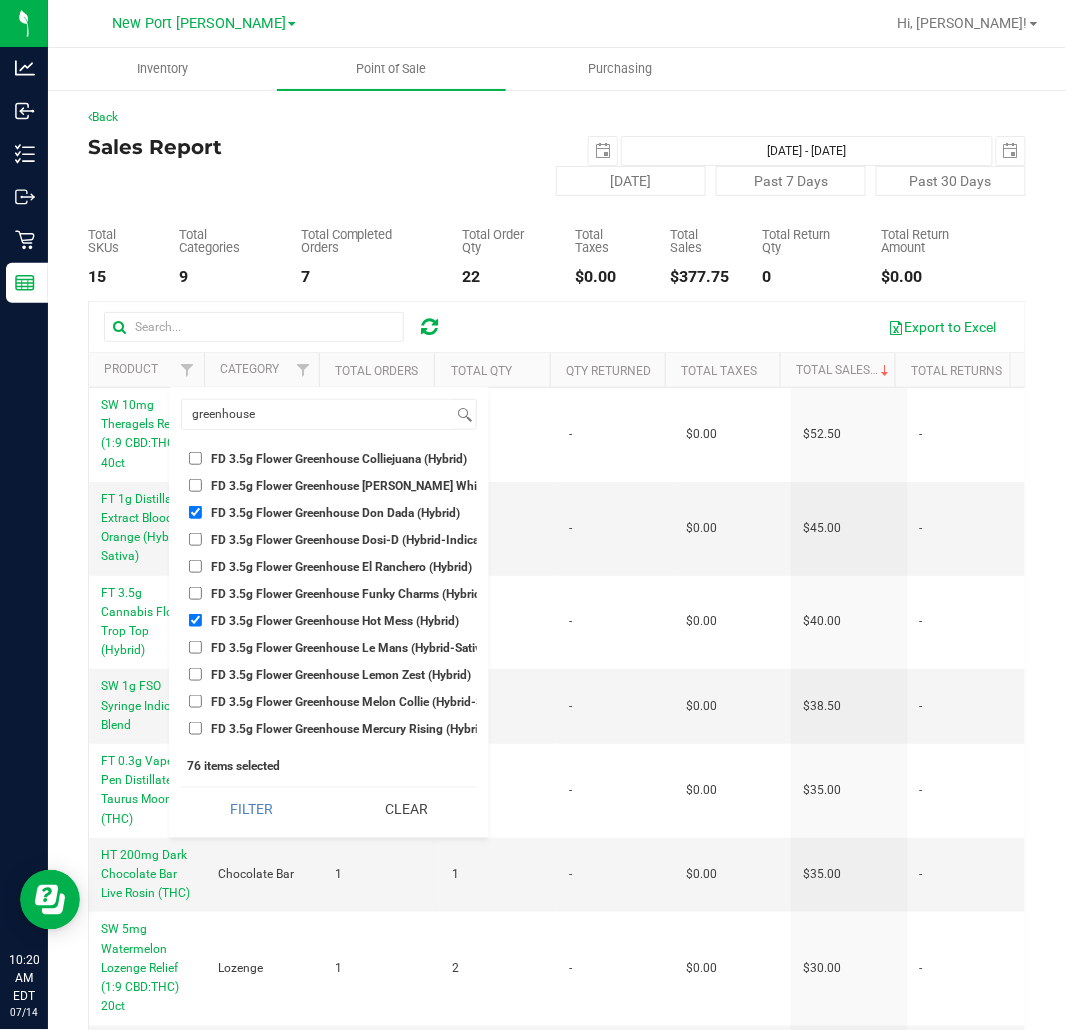 click on "FD 3.5g Flower Greenhouse Lemon Zest (Hybrid)" at bounding box center (341, 675) 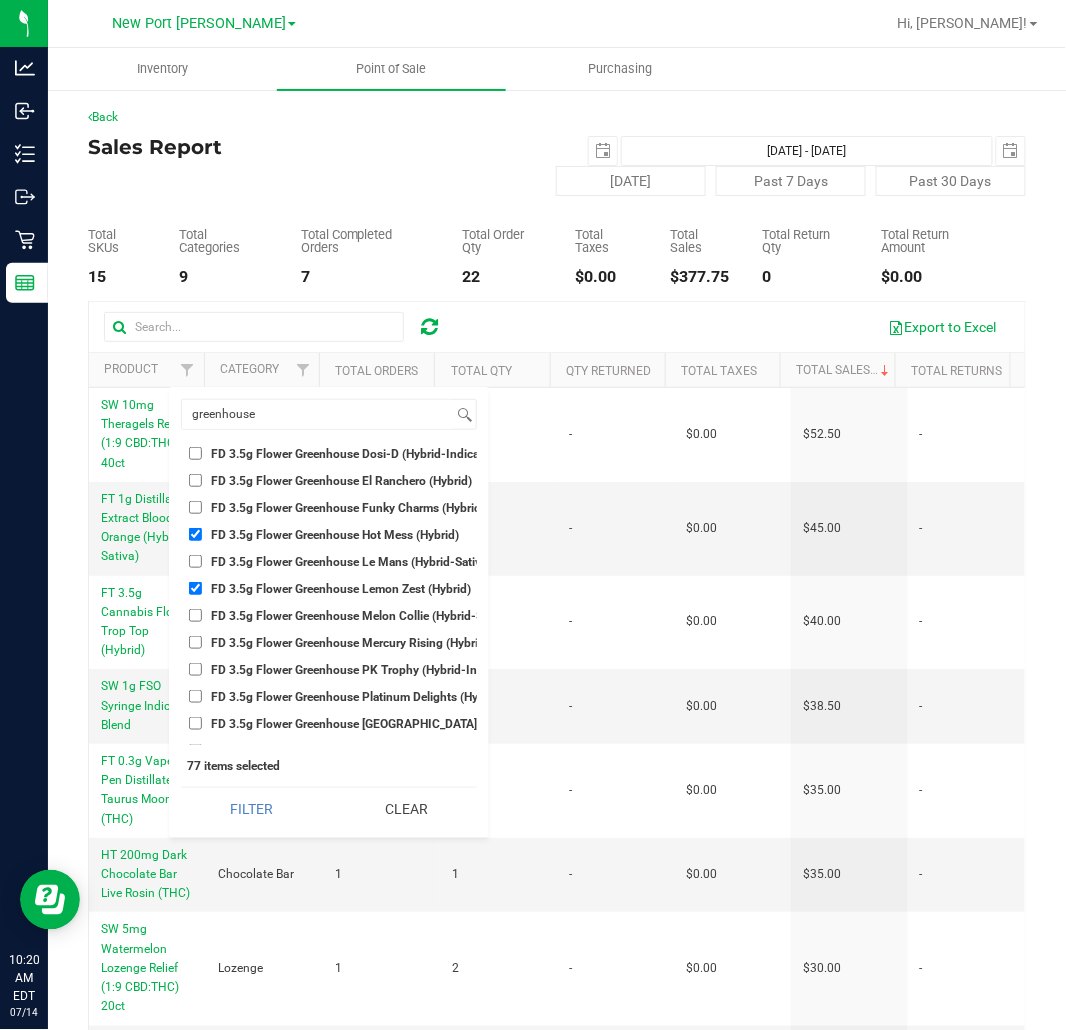 scroll, scrollTop: 222, scrollLeft: 0, axis: vertical 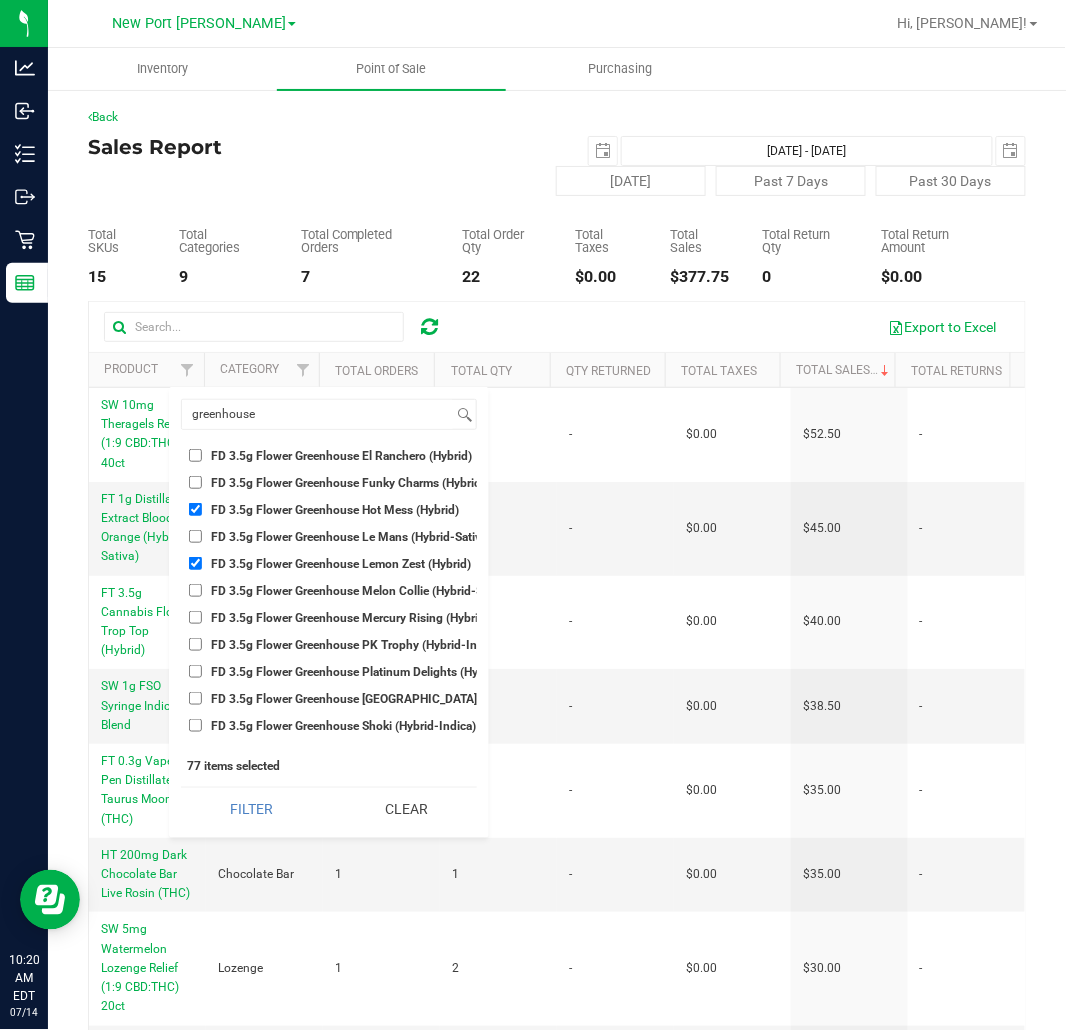 click on "FD 3.5g Flower Greenhouse Melon Collie (Hybrid-Sativa)" at bounding box center (361, 591) 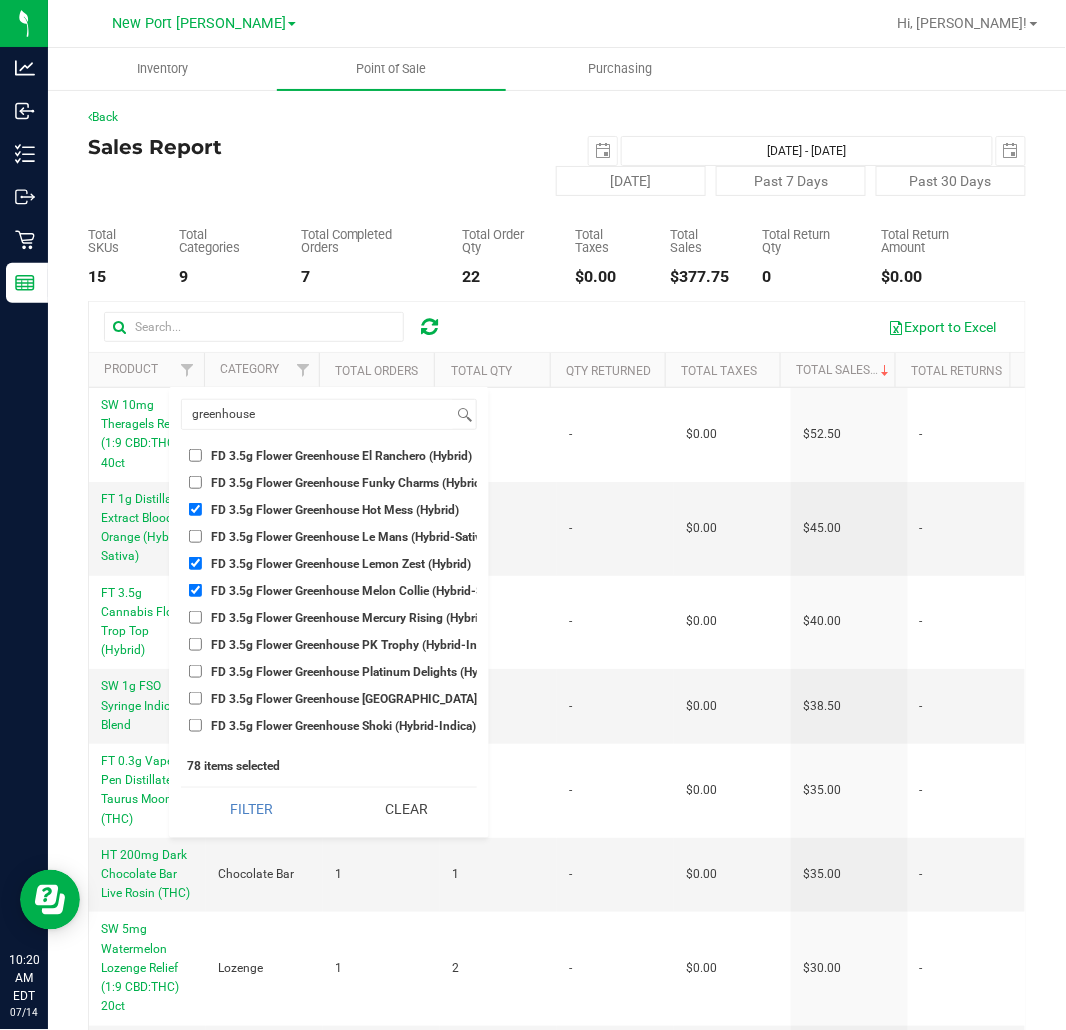 click on "FD 3.5g Flower Greenhouse PK Trophy (Hybrid-Indica)" at bounding box center (357, 645) 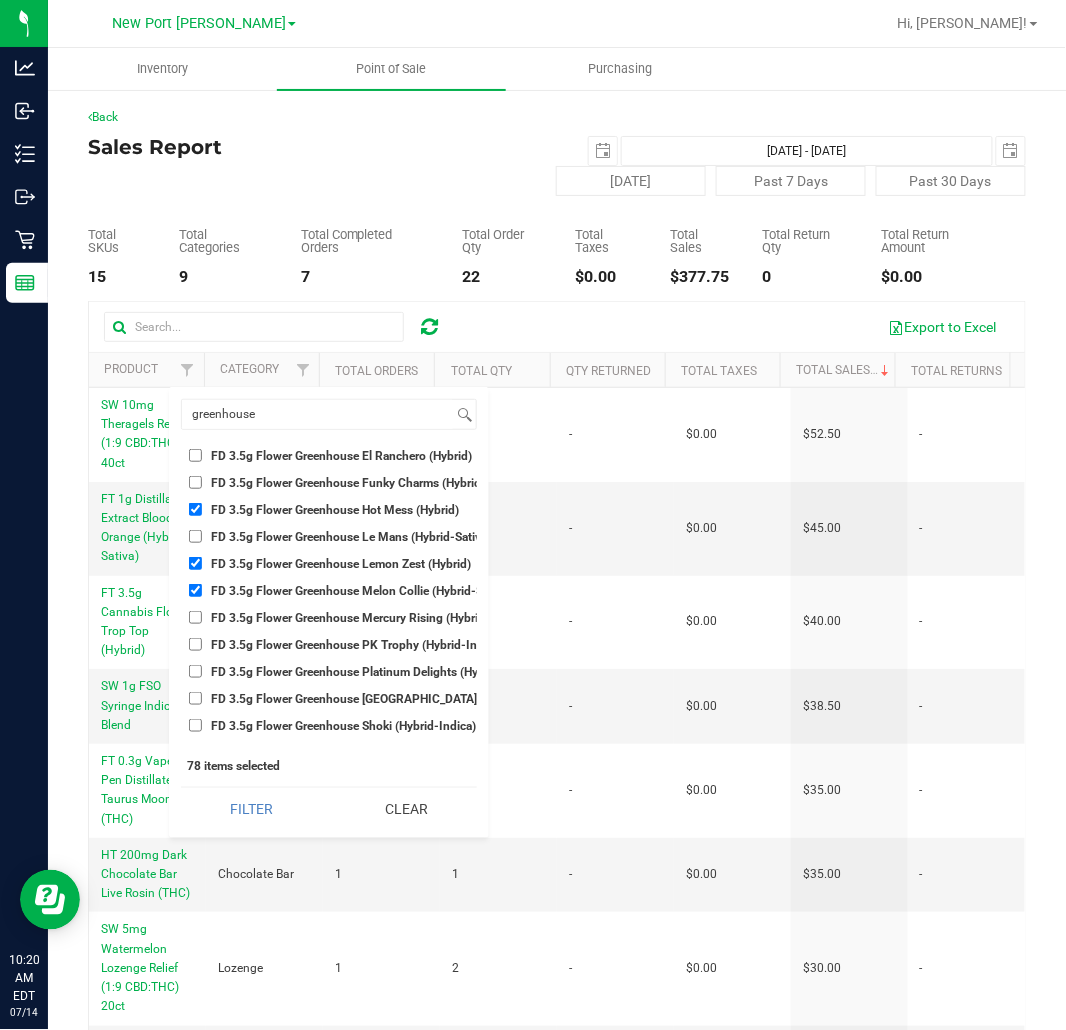 click on "FD 3.5g Flower Greenhouse PK Trophy (Hybrid-Indica)" at bounding box center (195, 644) 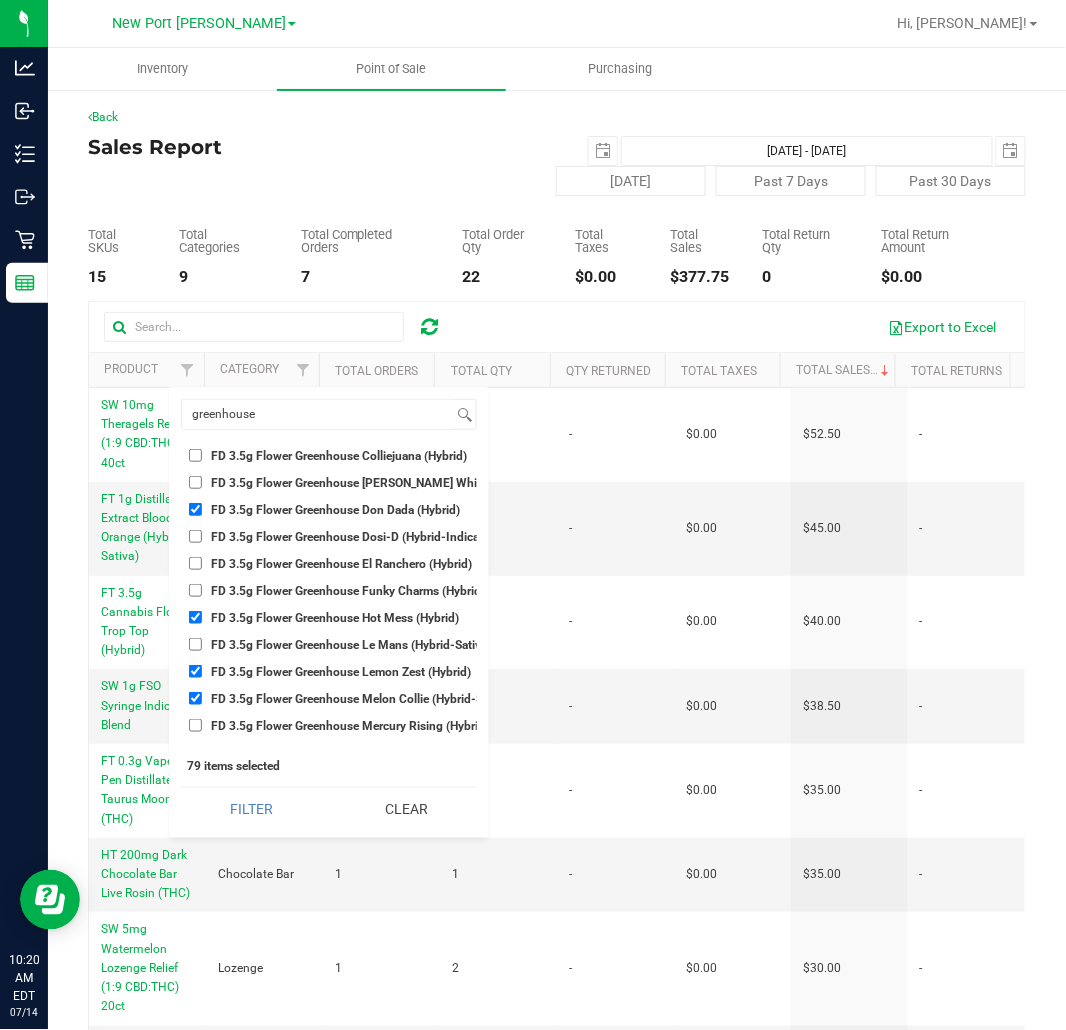scroll, scrollTop: 111, scrollLeft: 0, axis: vertical 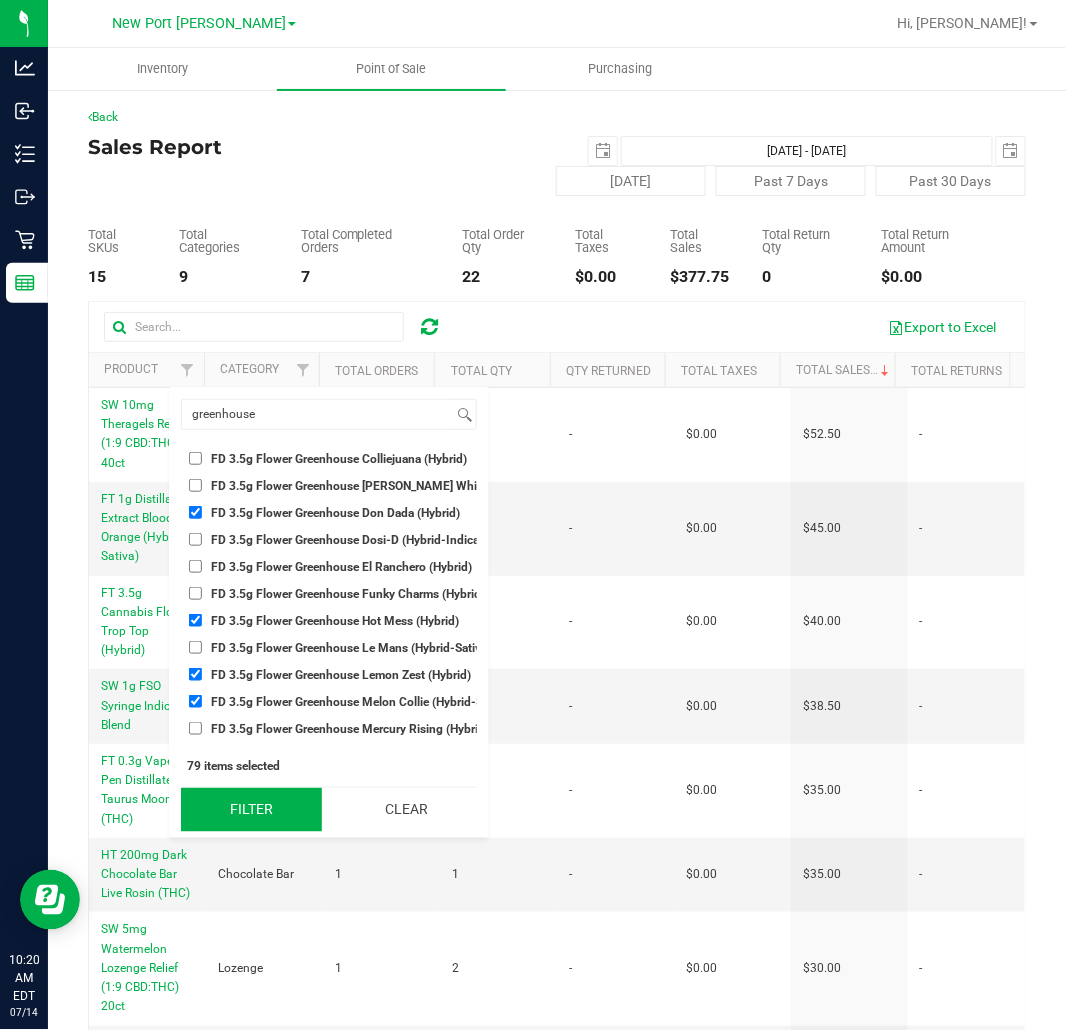 click on "Filter" at bounding box center (251, 810) 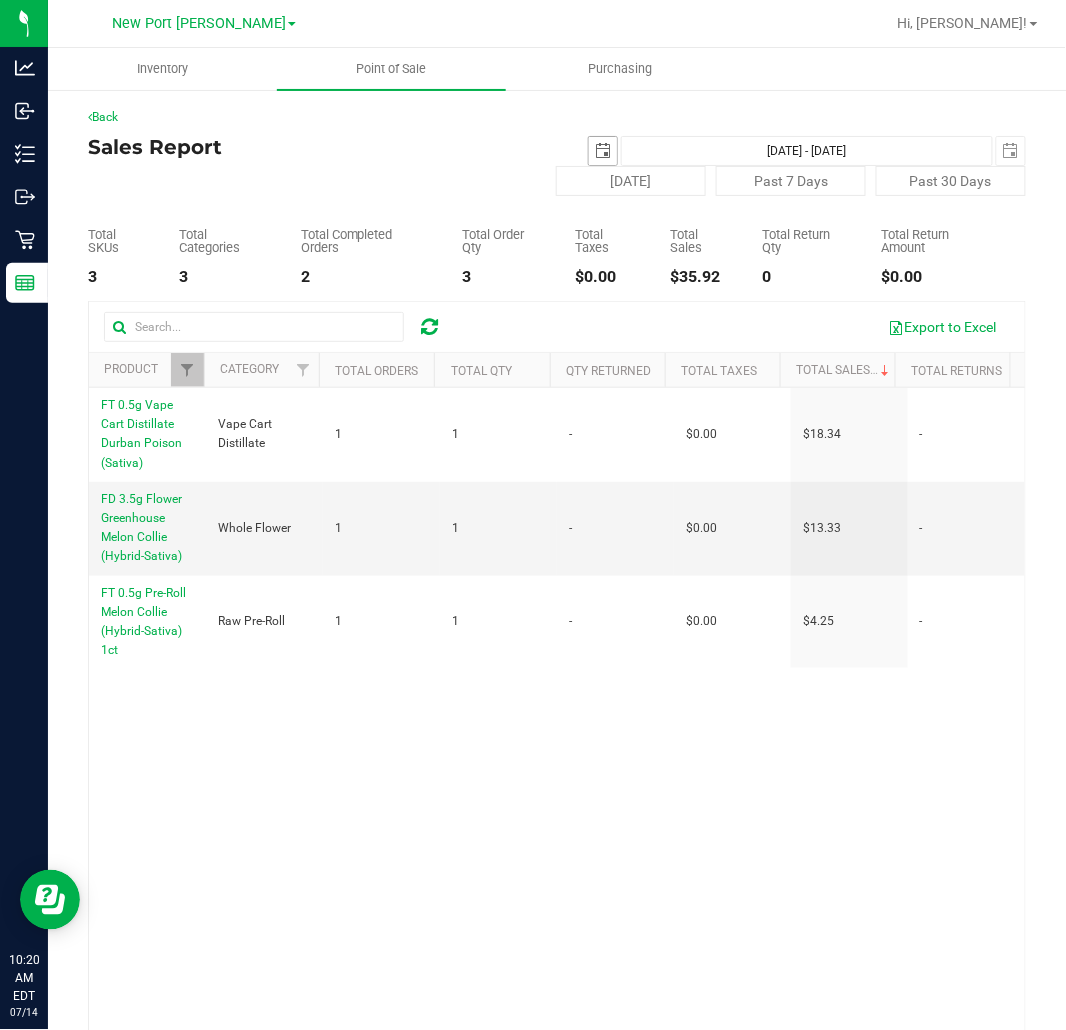 click at bounding box center [603, 151] 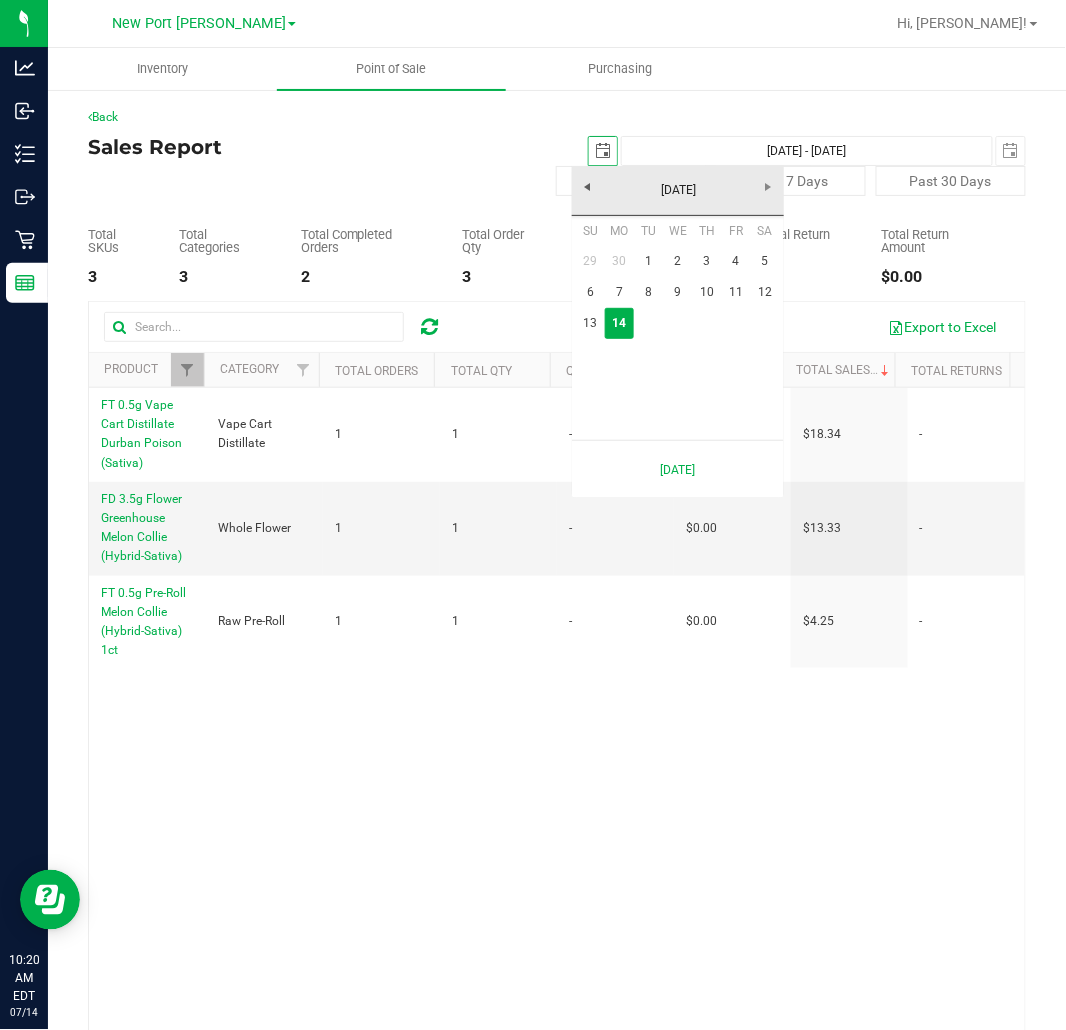 scroll, scrollTop: 0, scrollLeft: 50, axis: horizontal 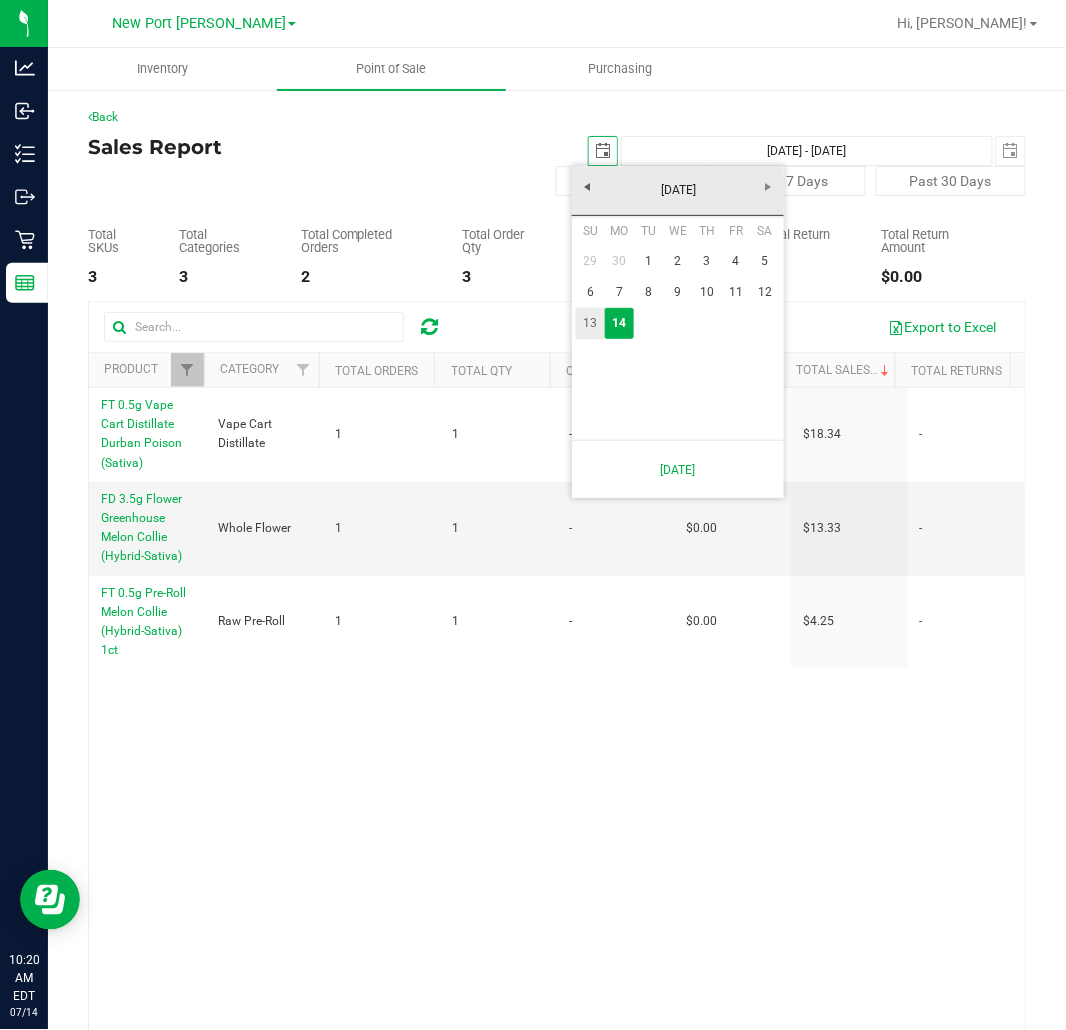 click on "13" at bounding box center [590, 323] 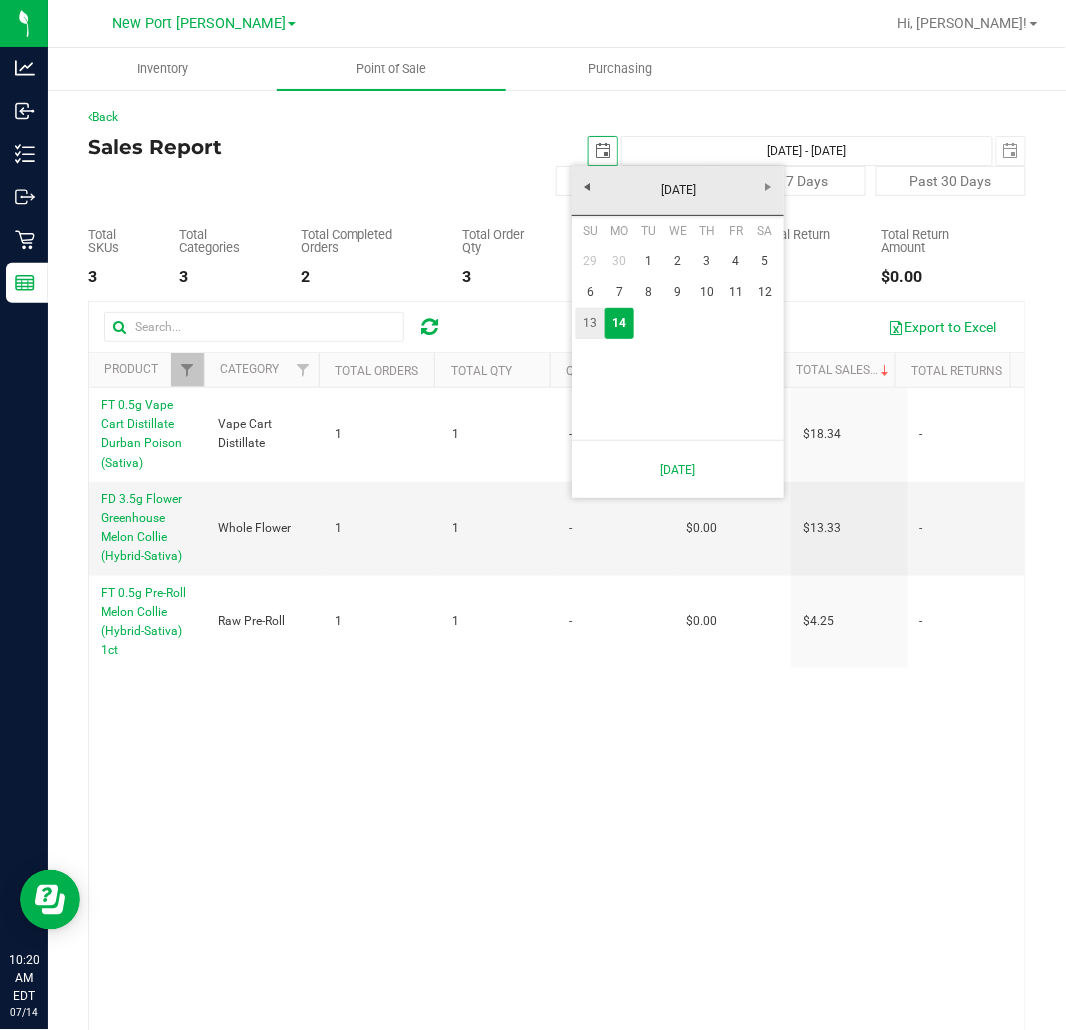 type on "[DATE]" 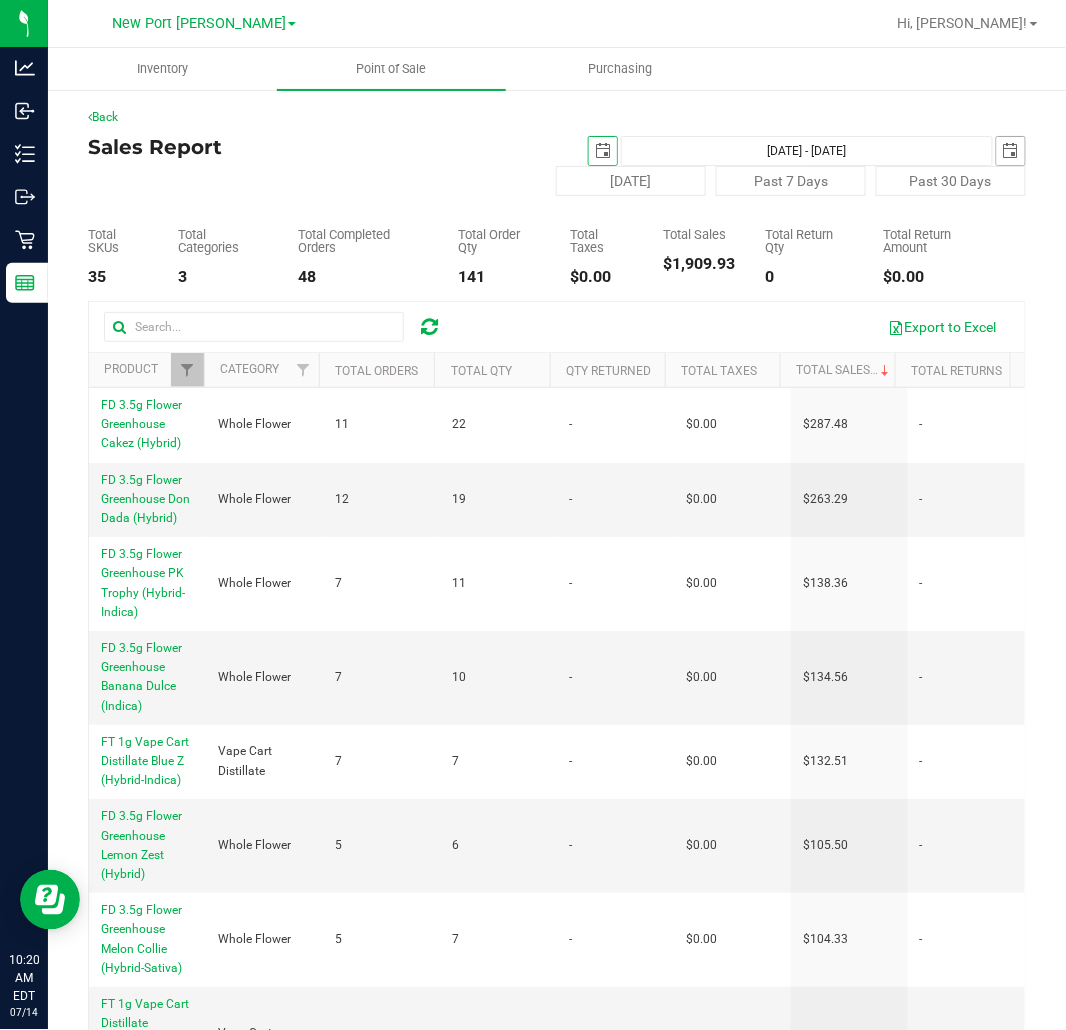 click at bounding box center (1011, 151) 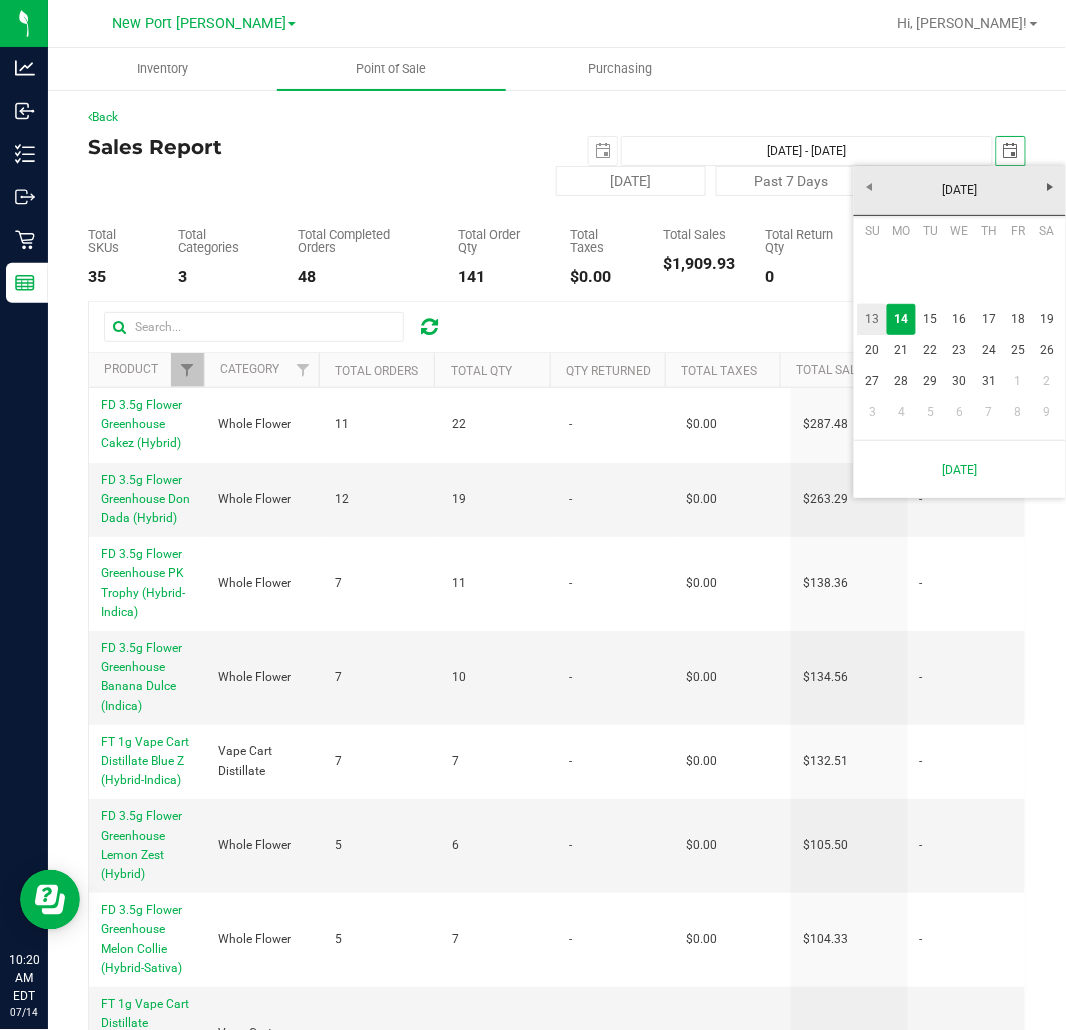 click on "13" at bounding box center (872, 319) 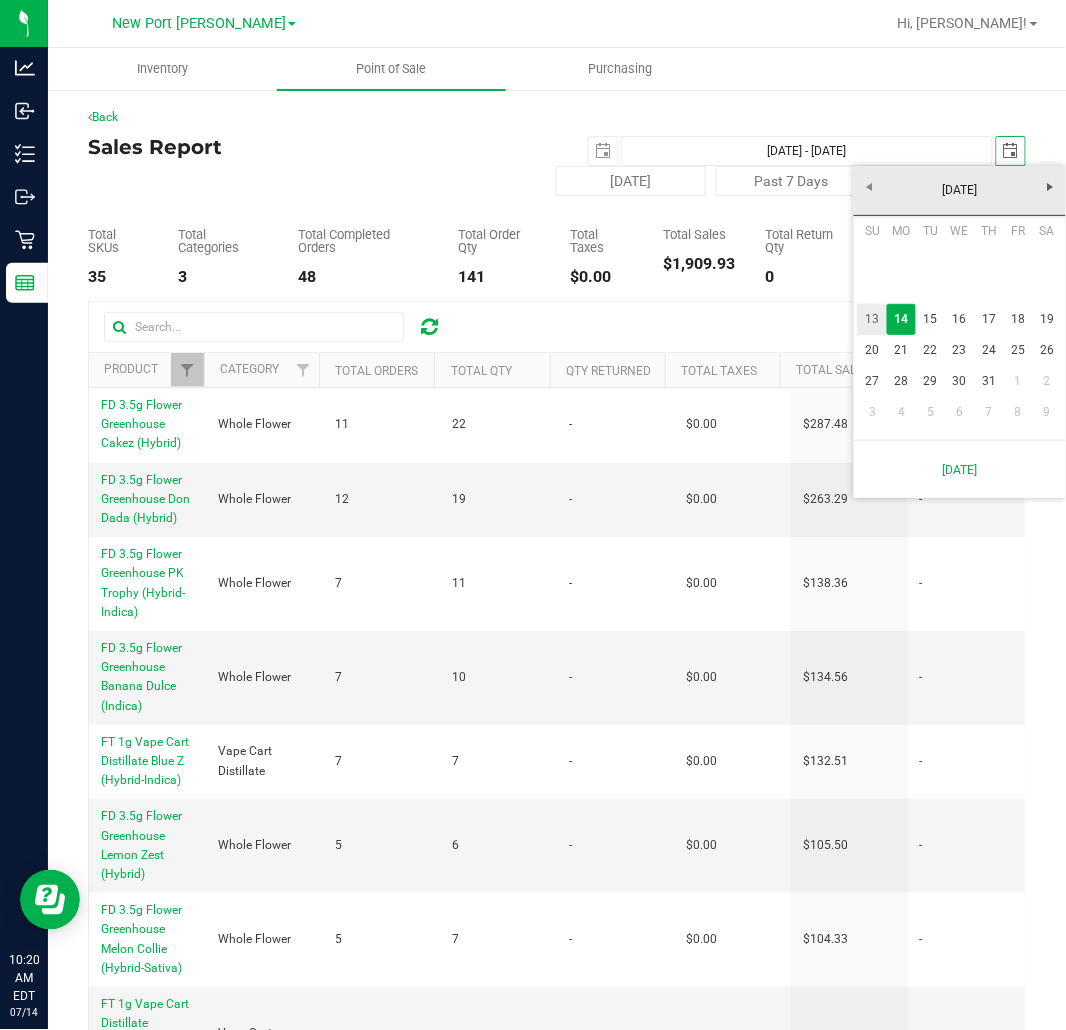 type on "[DATE] - [DATE]" 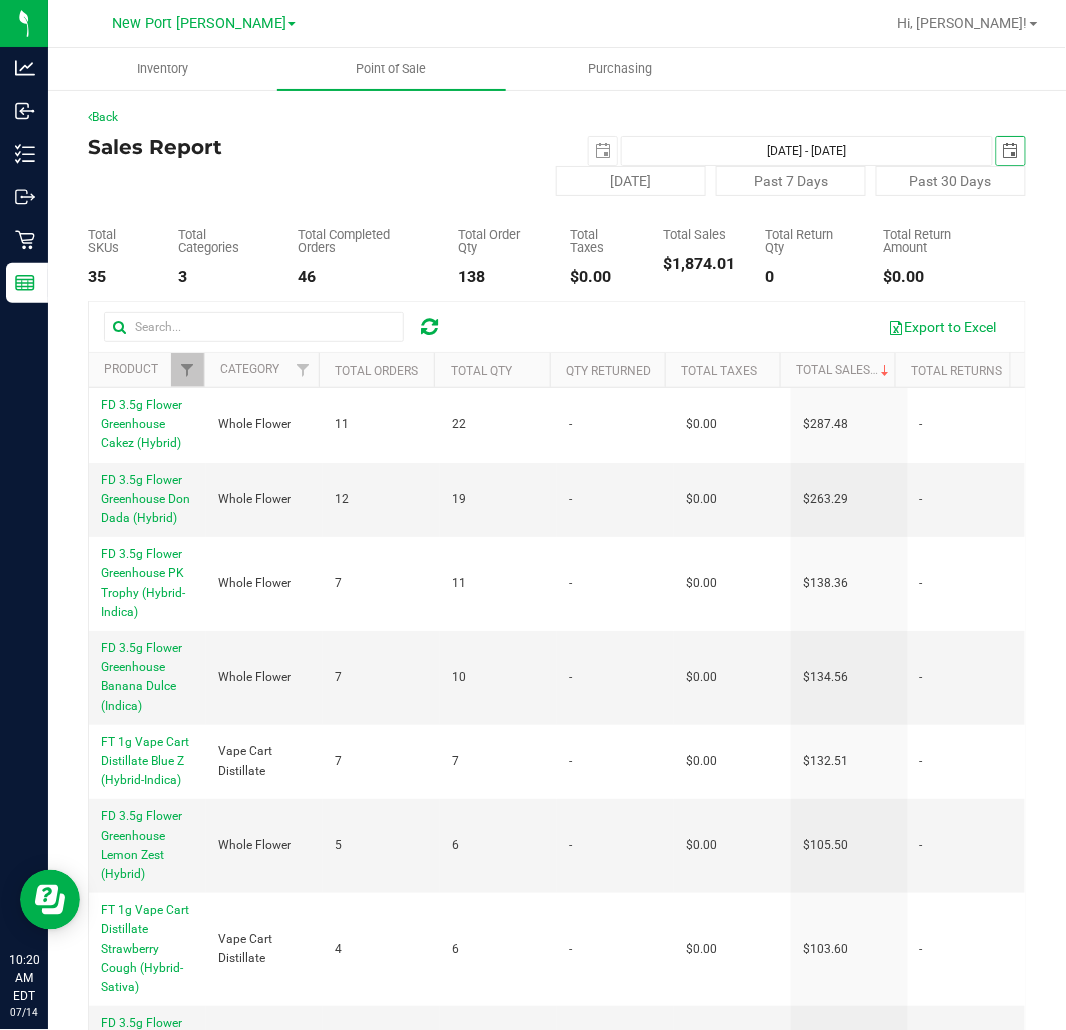 scroll, scrollTop: 0, scrollLeft: 0, axis: both 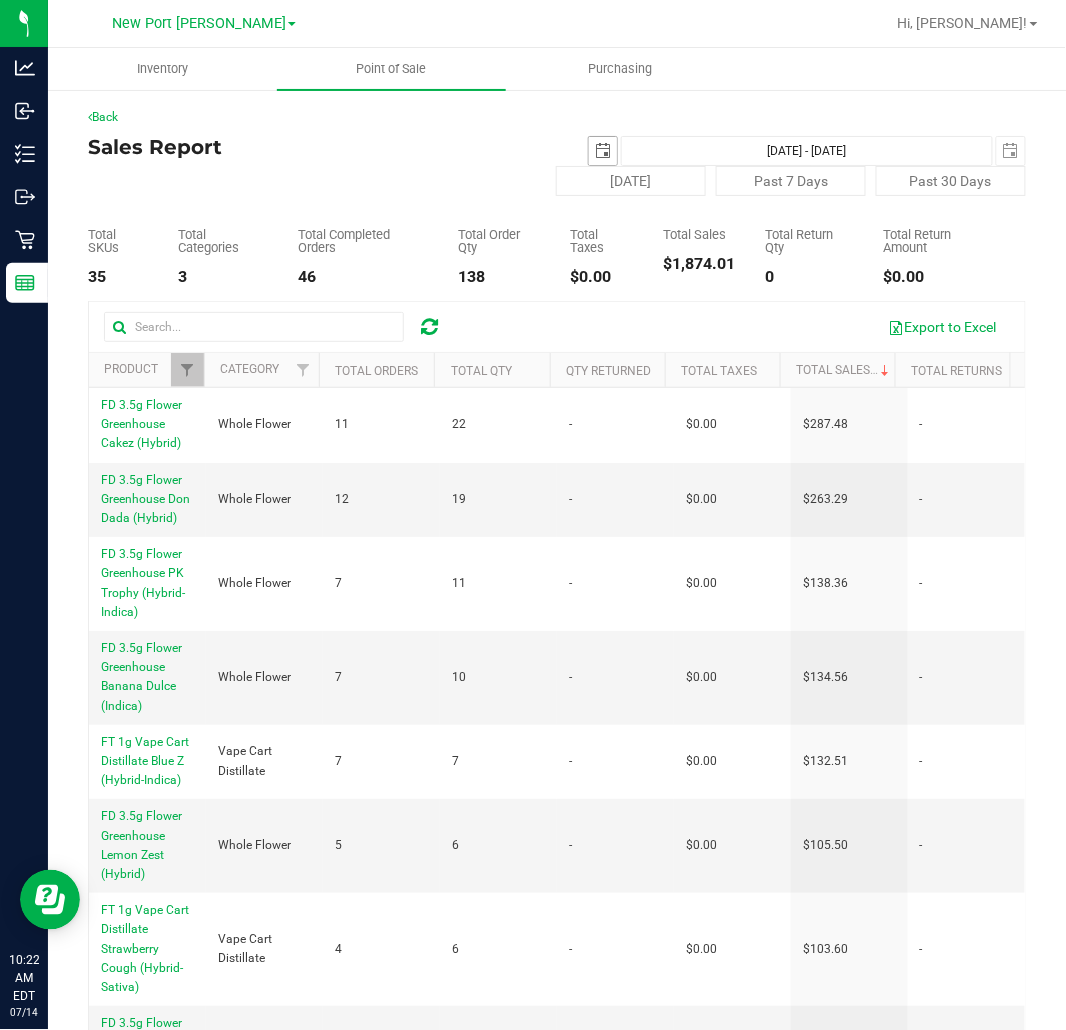 click at bounding box center [603, 151] 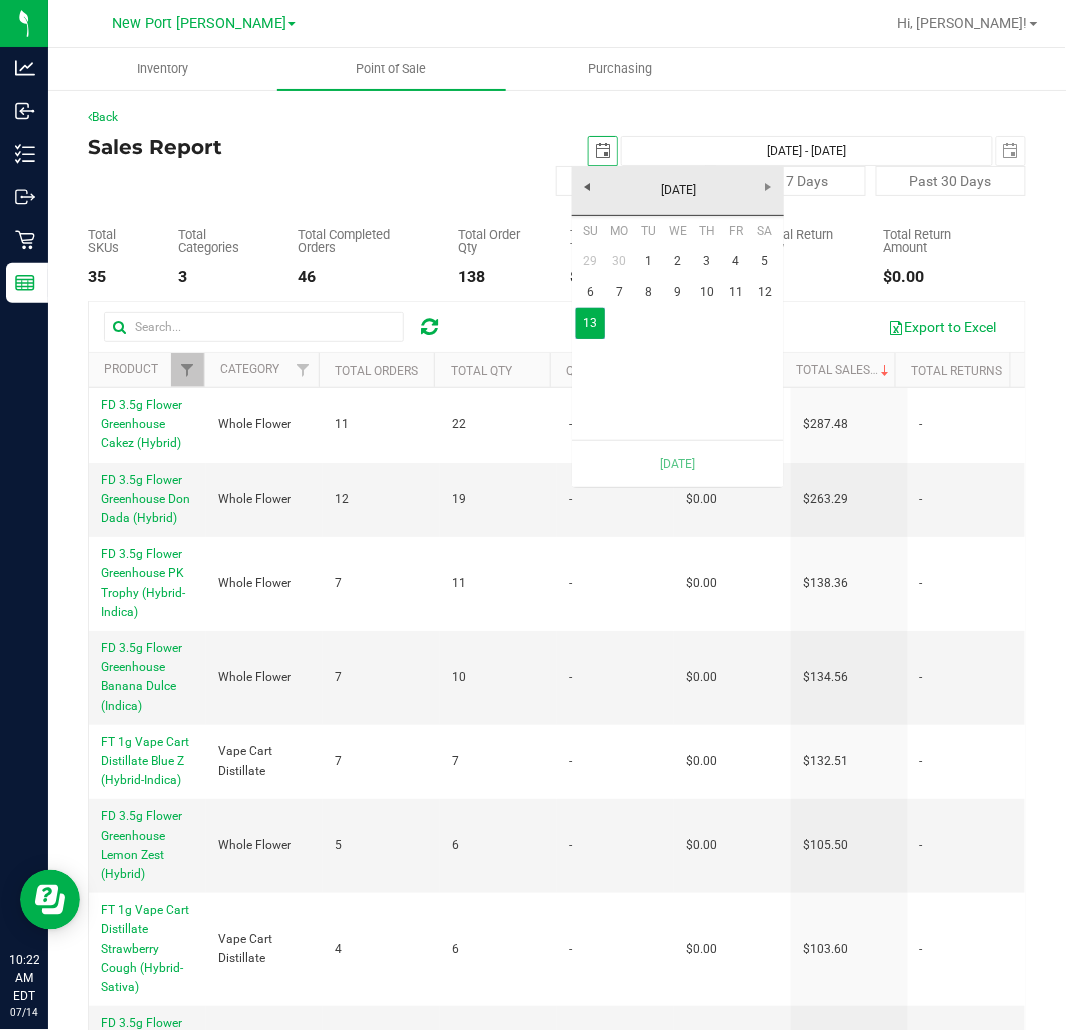 scroll, scrollTop: 0, scrollLeft: 50, axis: horizontal 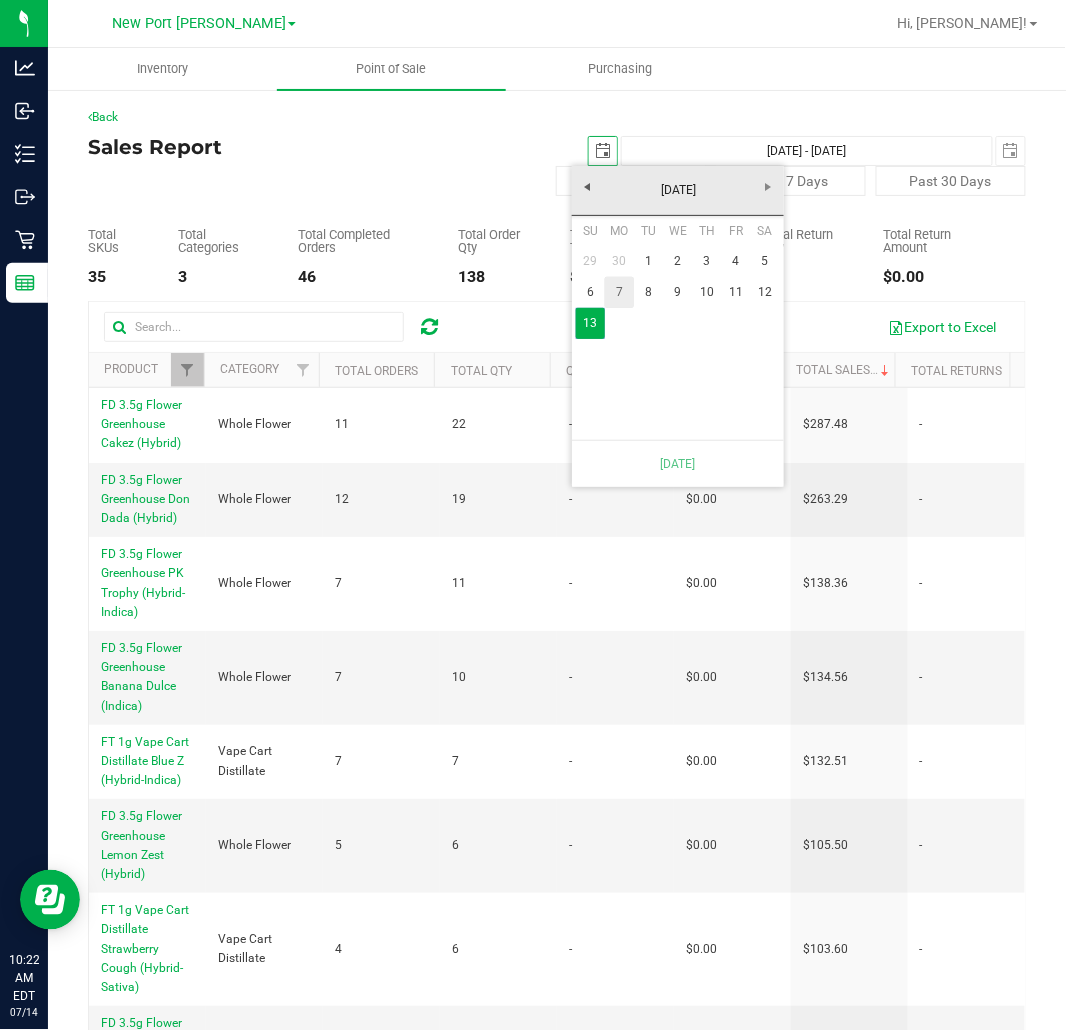 click on "7" at bounding box center [619, 292] 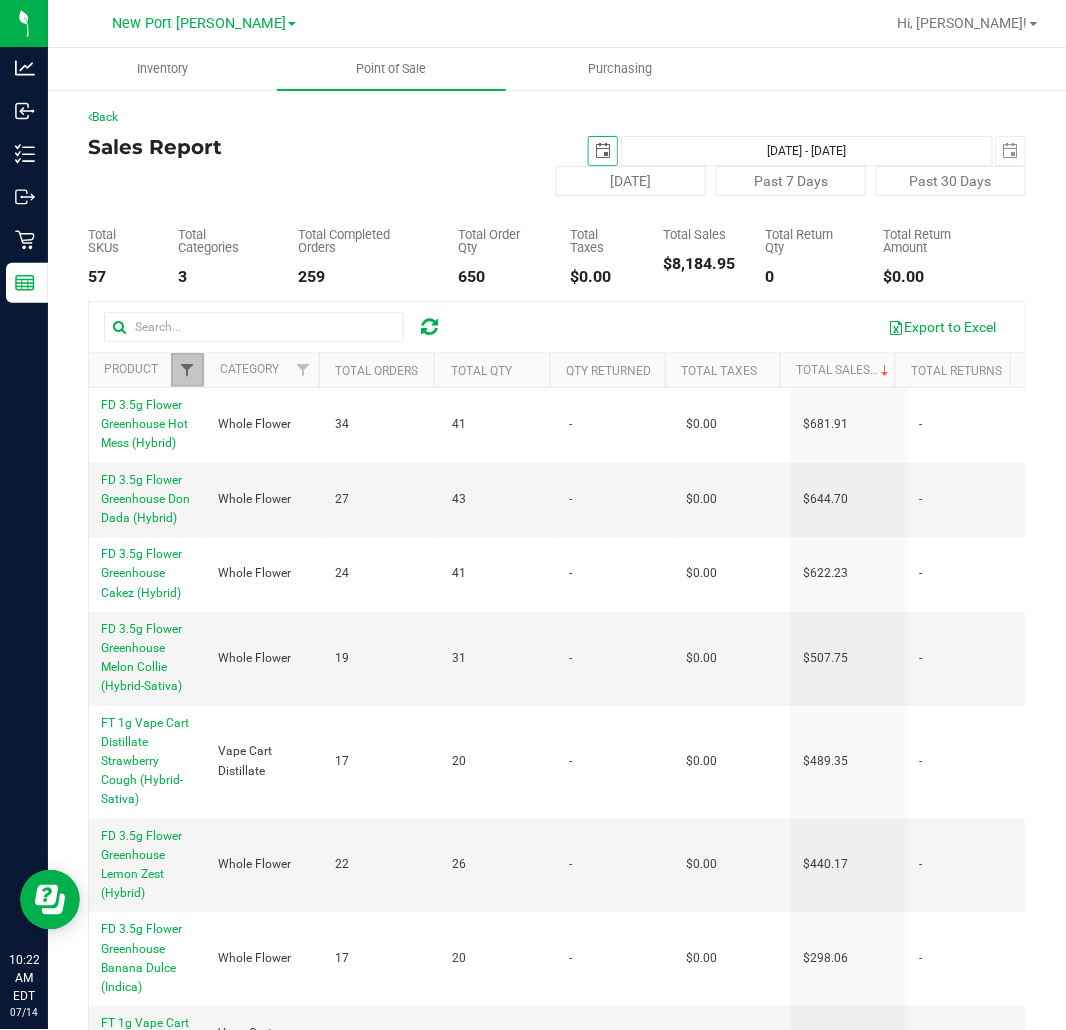 click at bounding box center [188, 370] 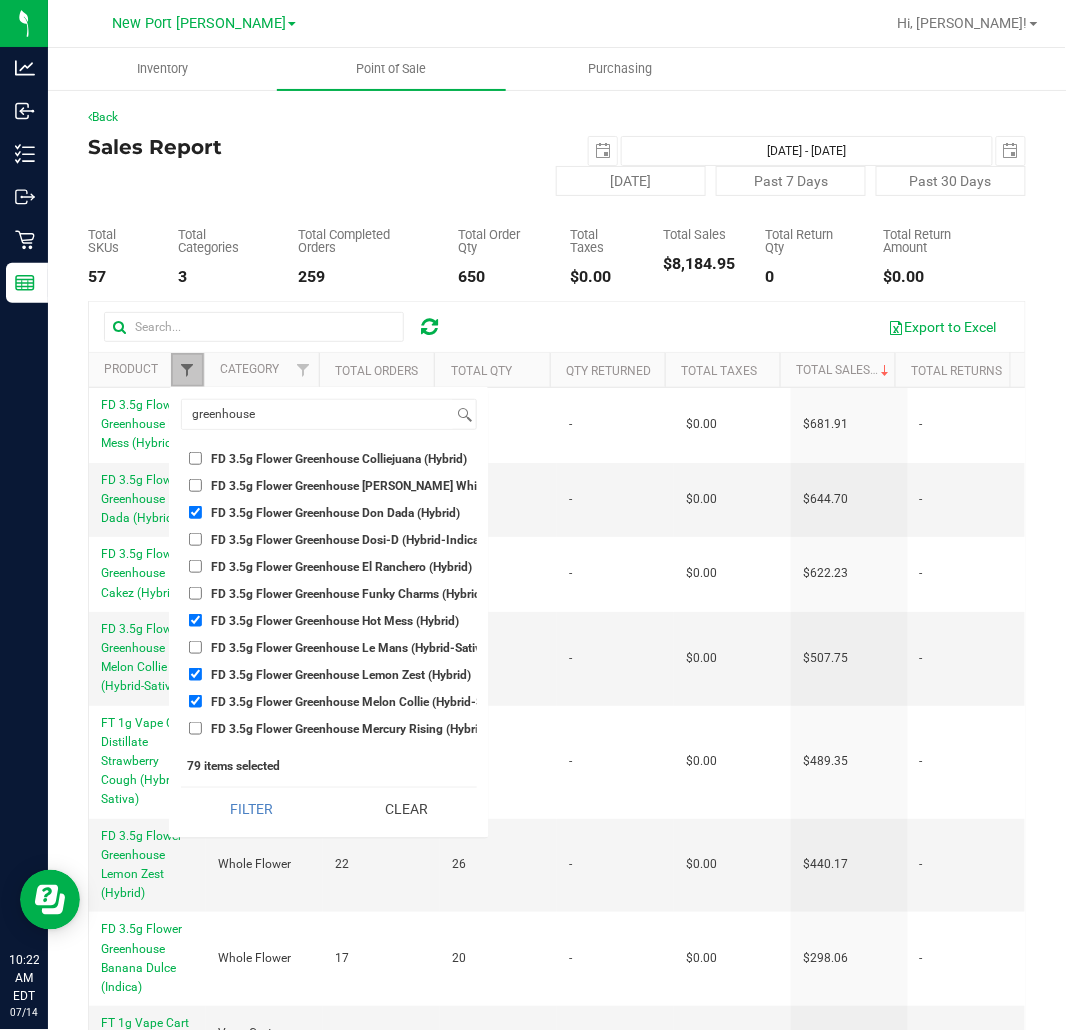scroll, scrollTop: 0, scrollLeft: 0, axis: both 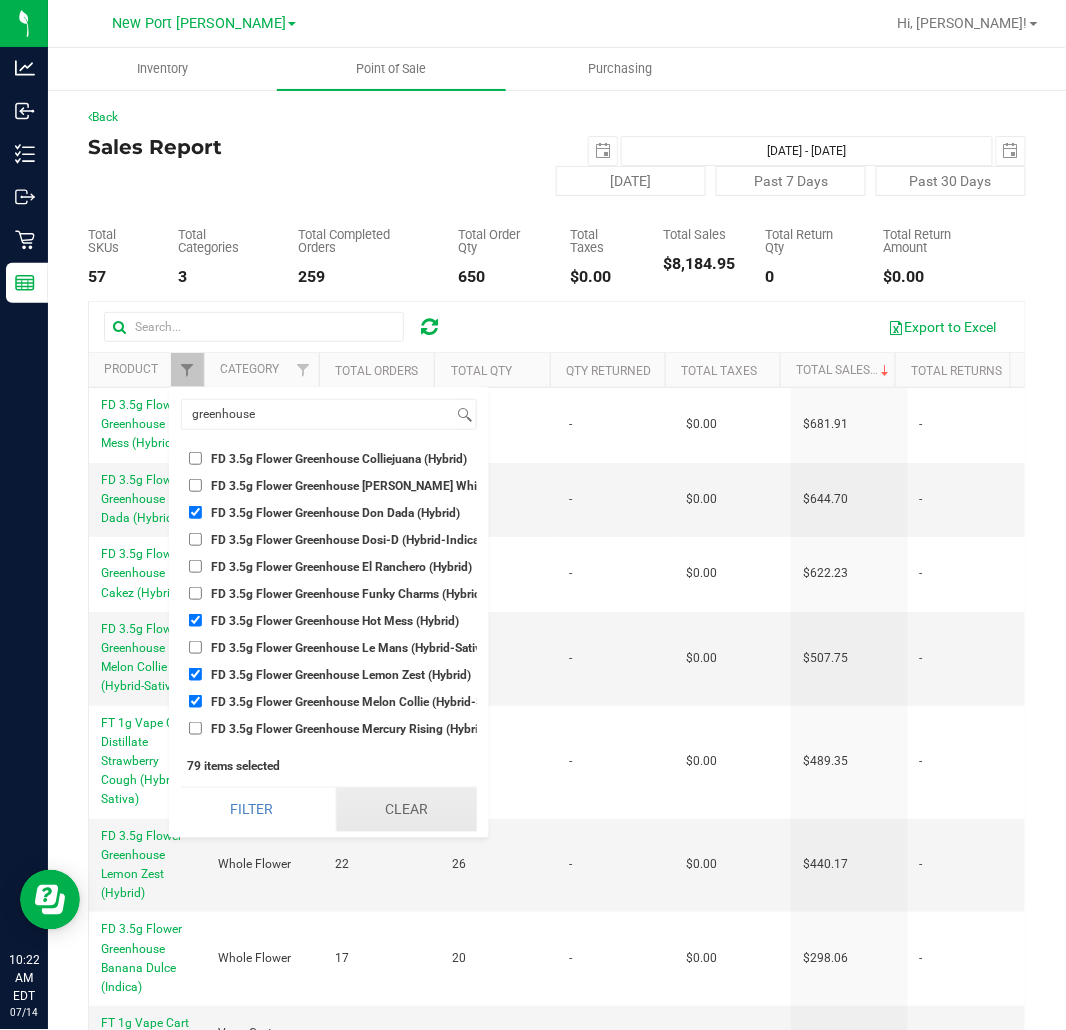 click on "Clear" at bounding box center [406, 810] 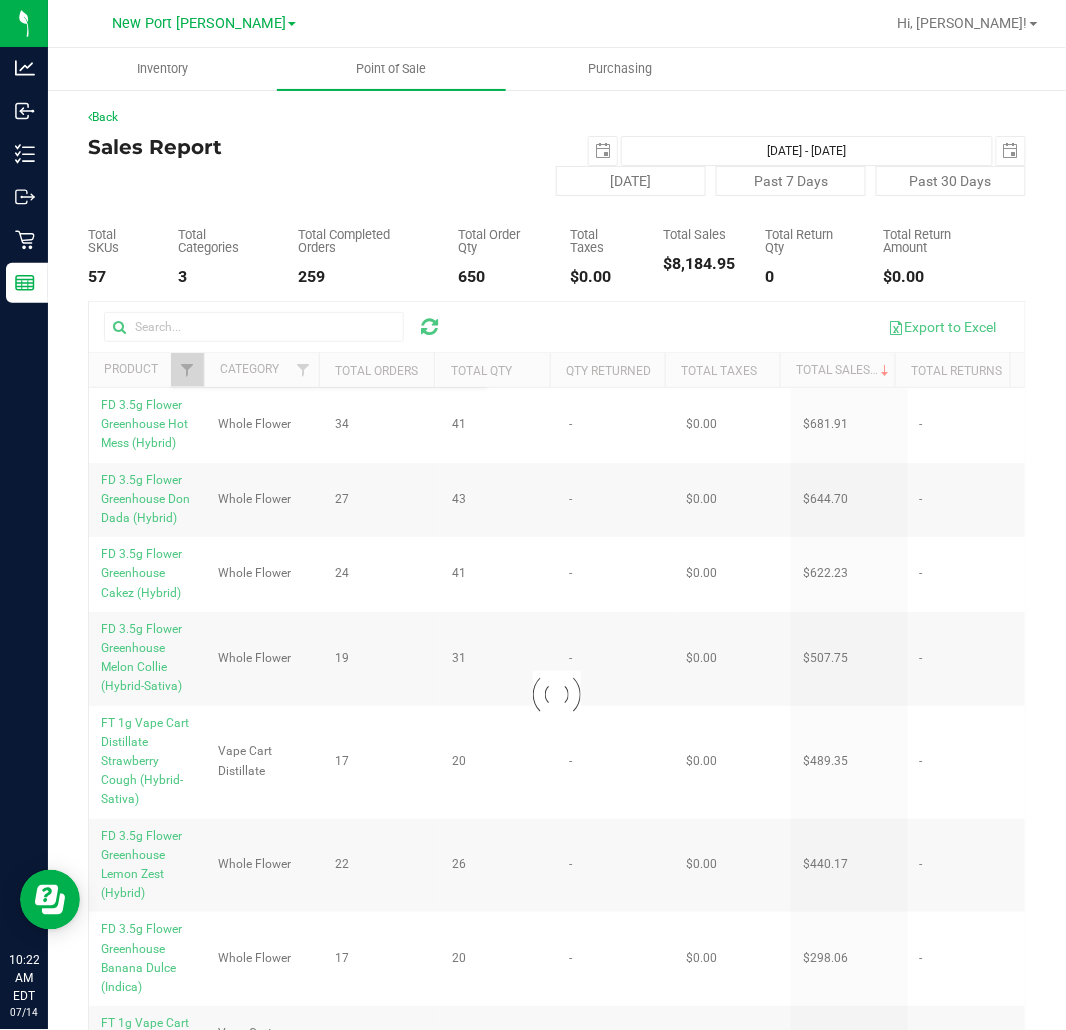 scroll, scrollTop: 3448, scrollLeft: 0, axis: vertical 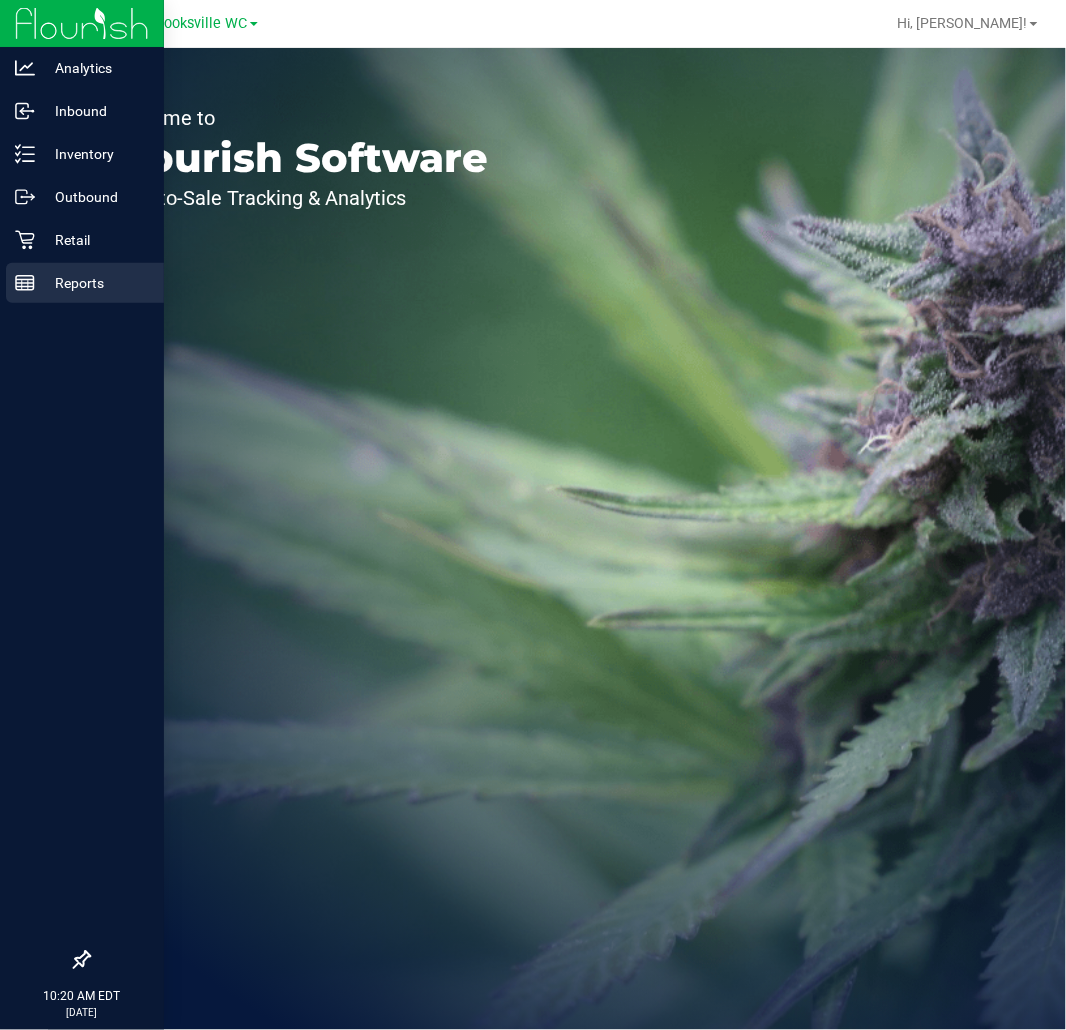 click on "Reports" at bounding box center [95, 283] 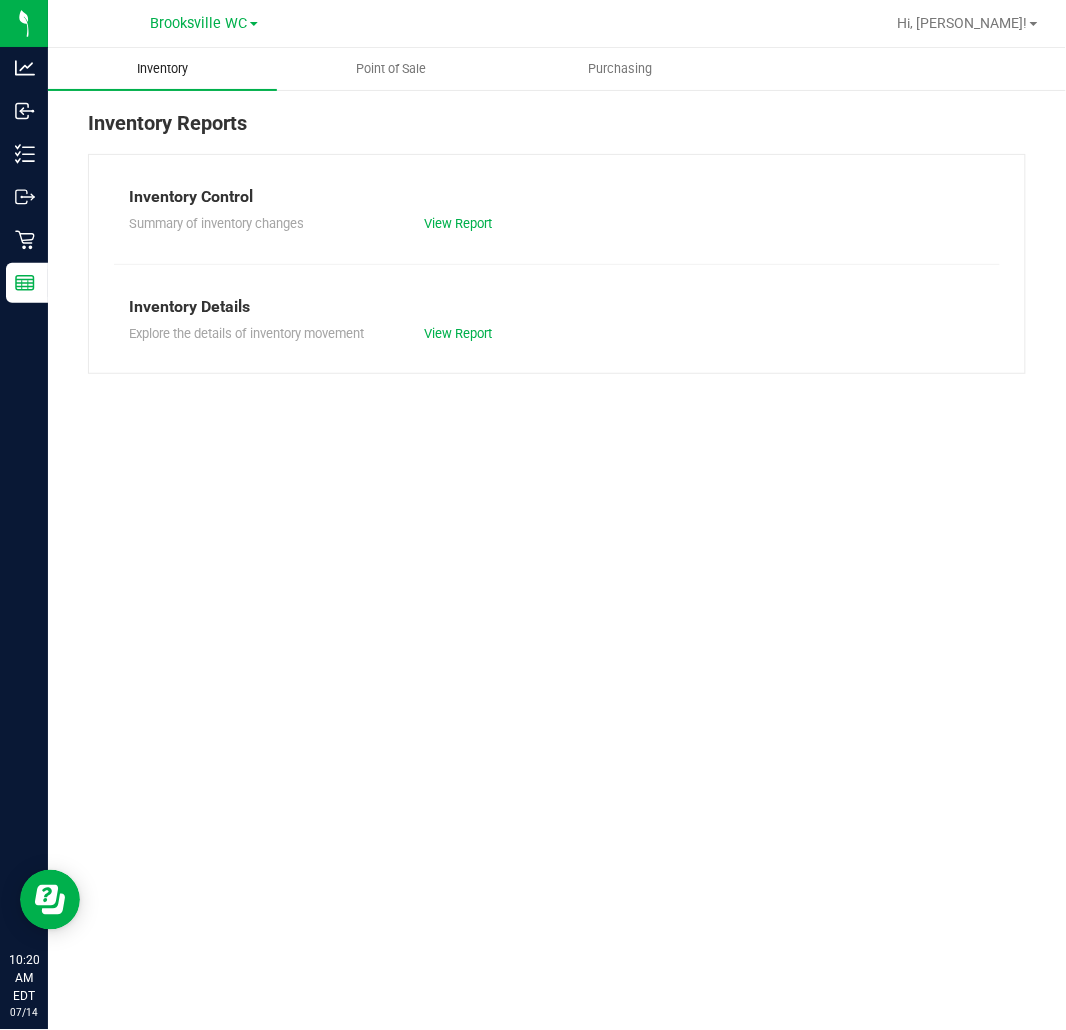 scroll, scrollTop: 0, scrollLeft: 0, axis: both 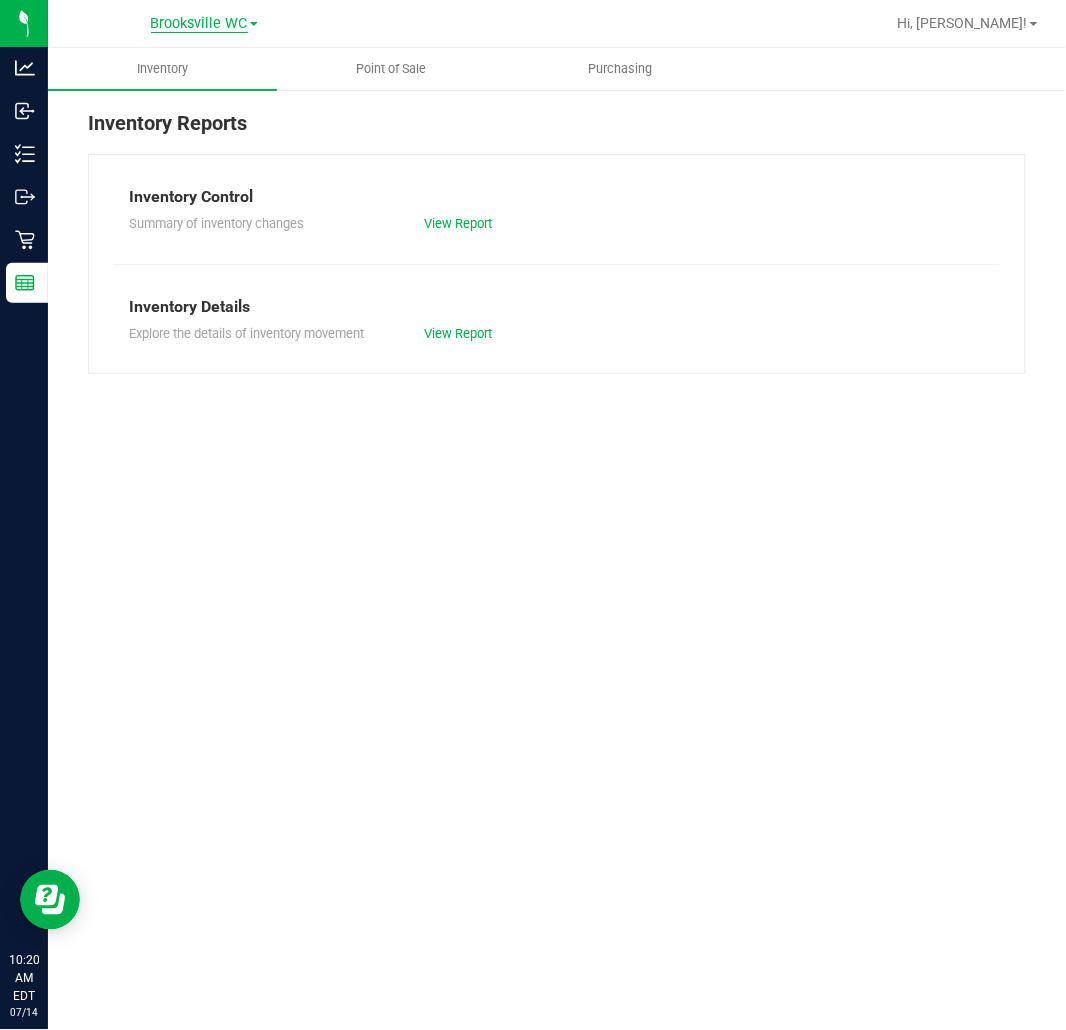 click on "Brooksville WC" at bounding box center [199, 24] 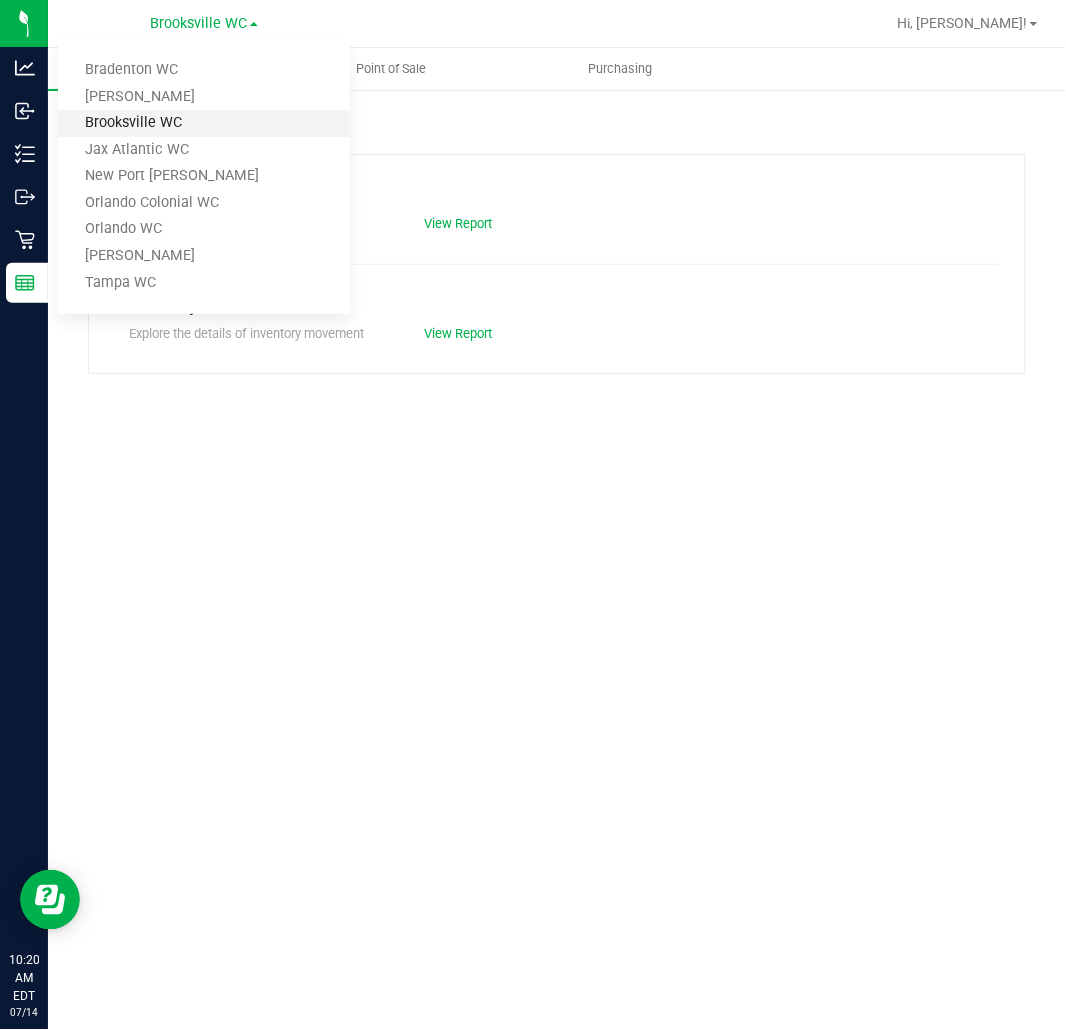 scroll, scrollTop: 0, scrollLeft: 0, axis: both 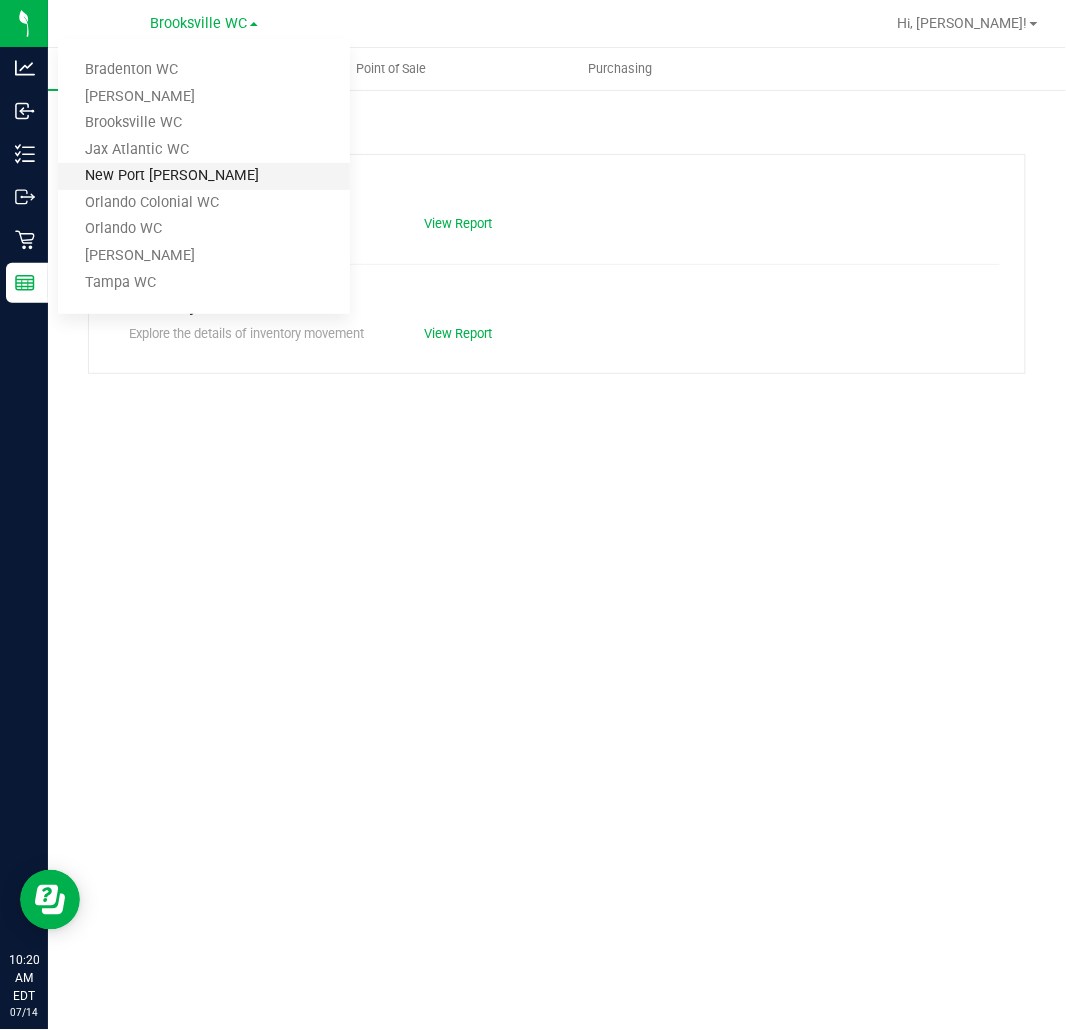 click on "New Port [PERSON_NAME]" at bounding box center (204, 176) 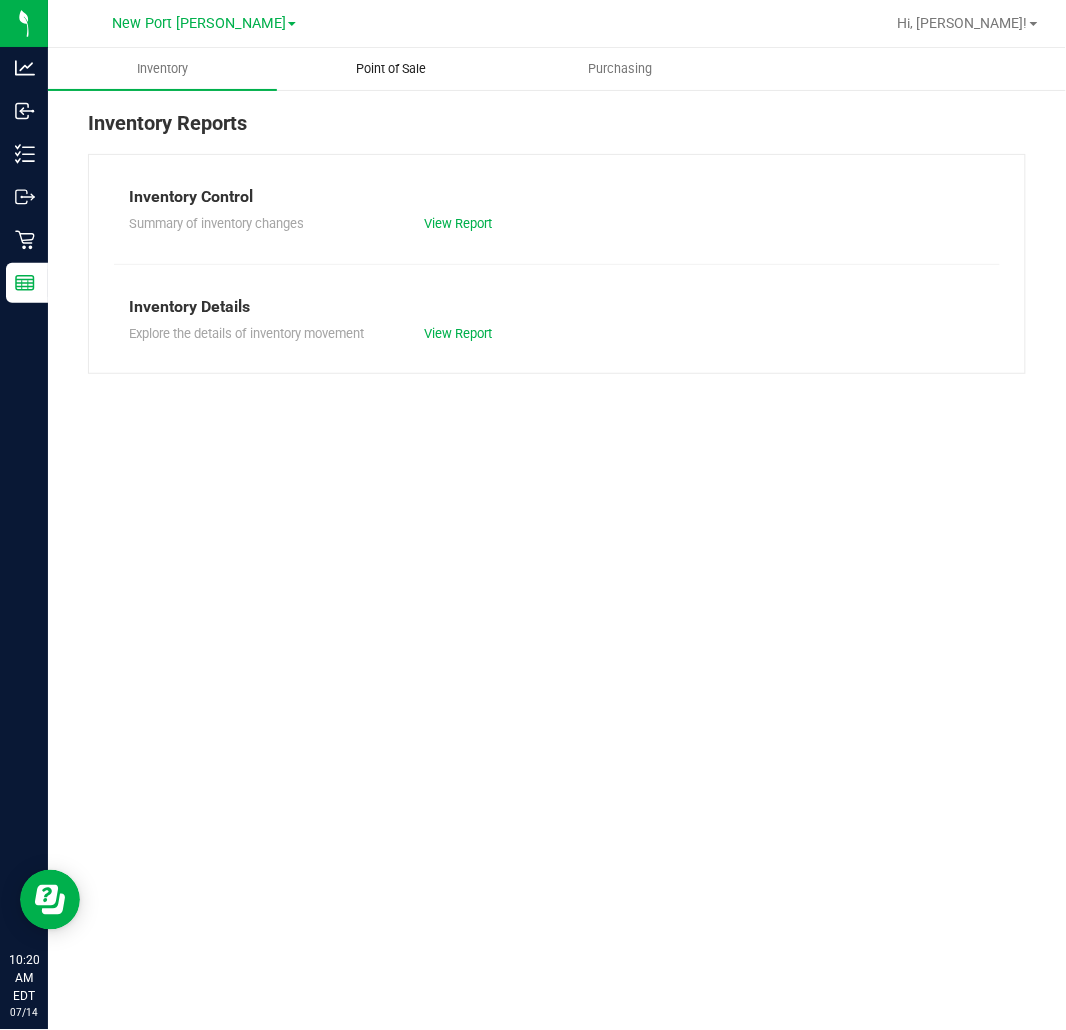 click on "Point of Sale" at bounding box center (392, 69) 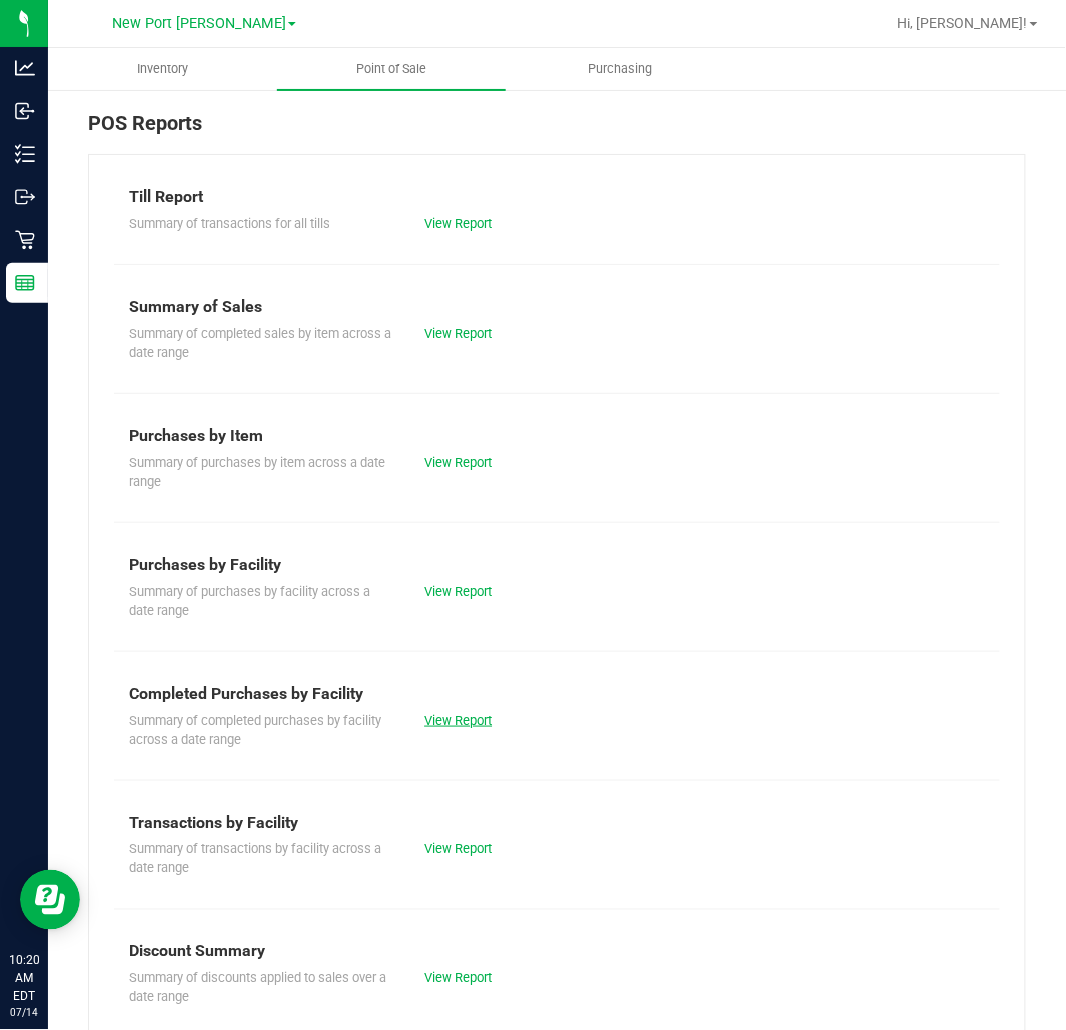click on "View Report" at bounding box center (458, 720) 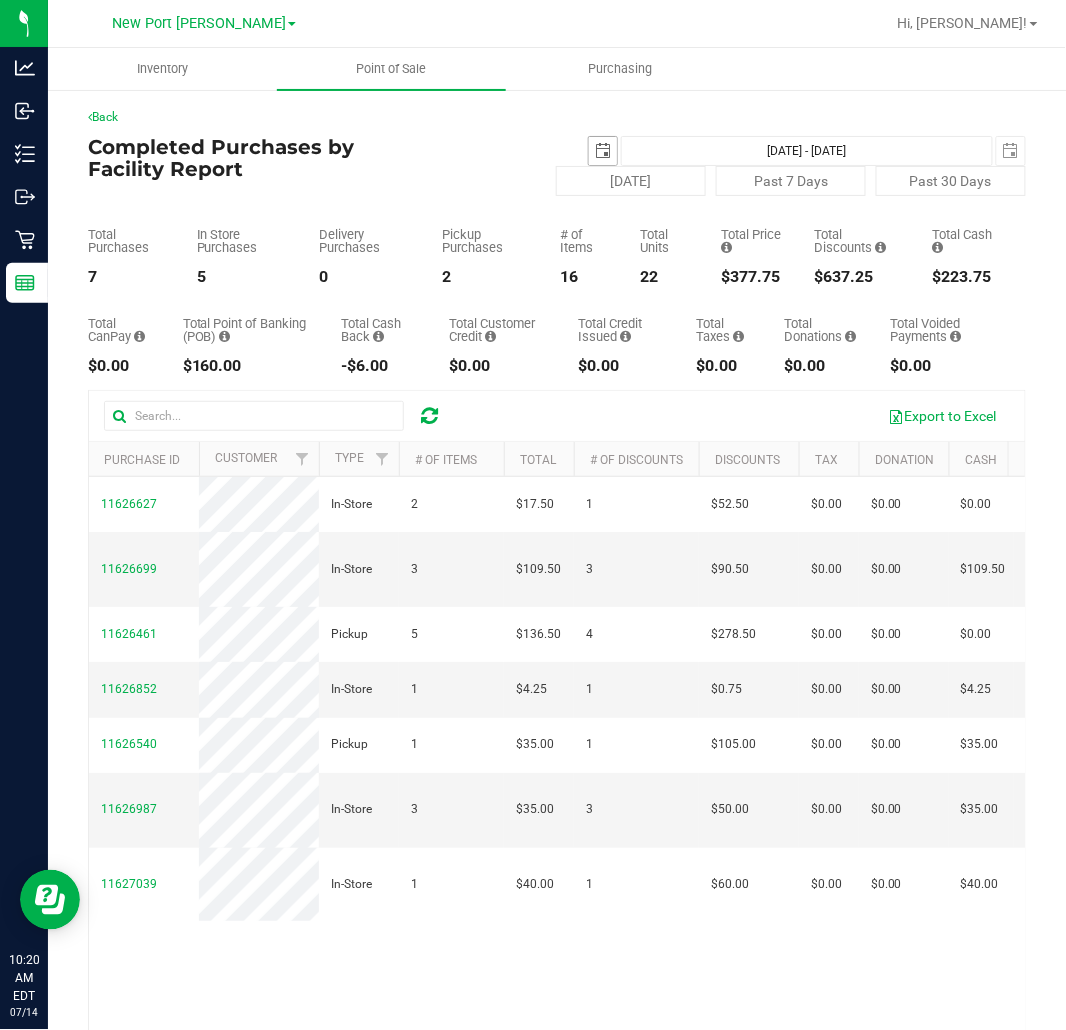 click at bounding box center (603, 151) 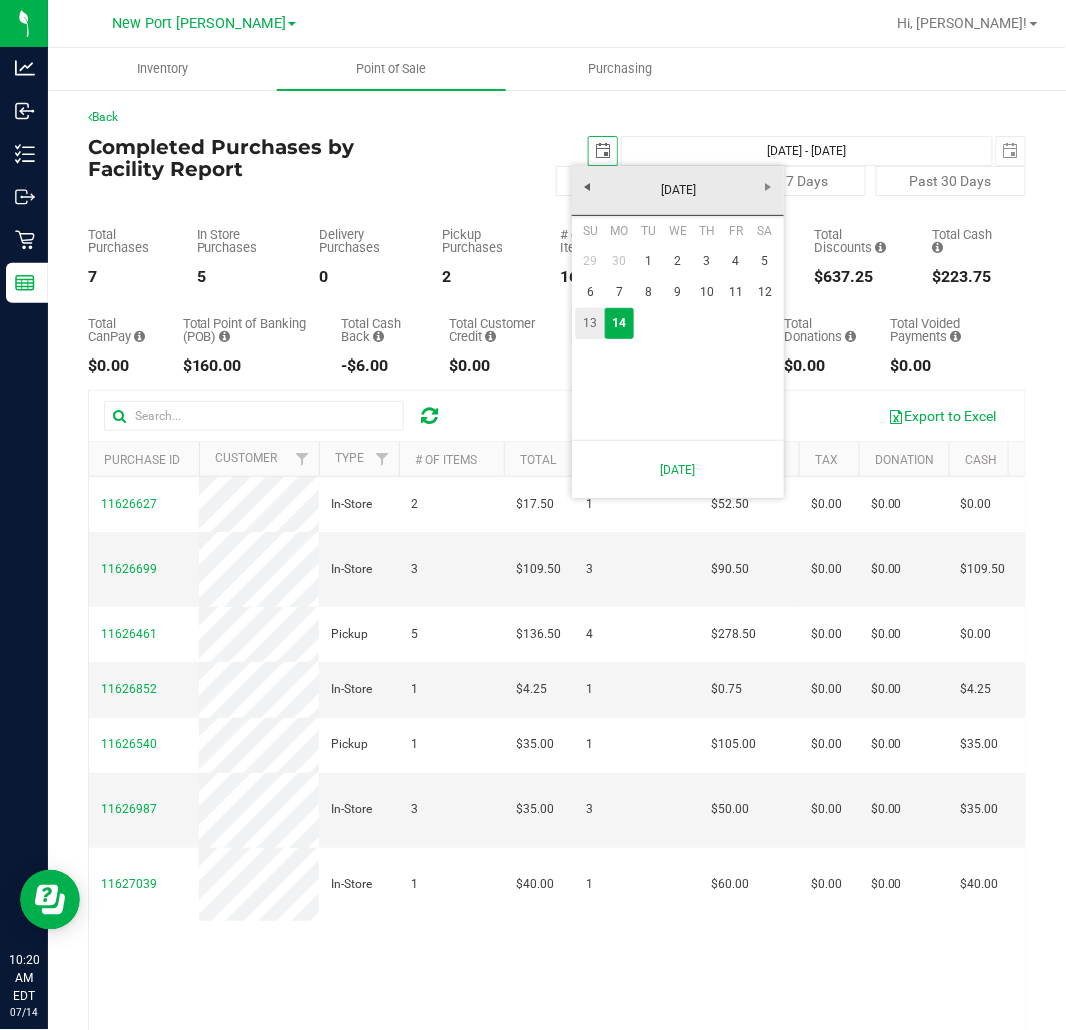 click on "13" at bounding box center [590, 323] 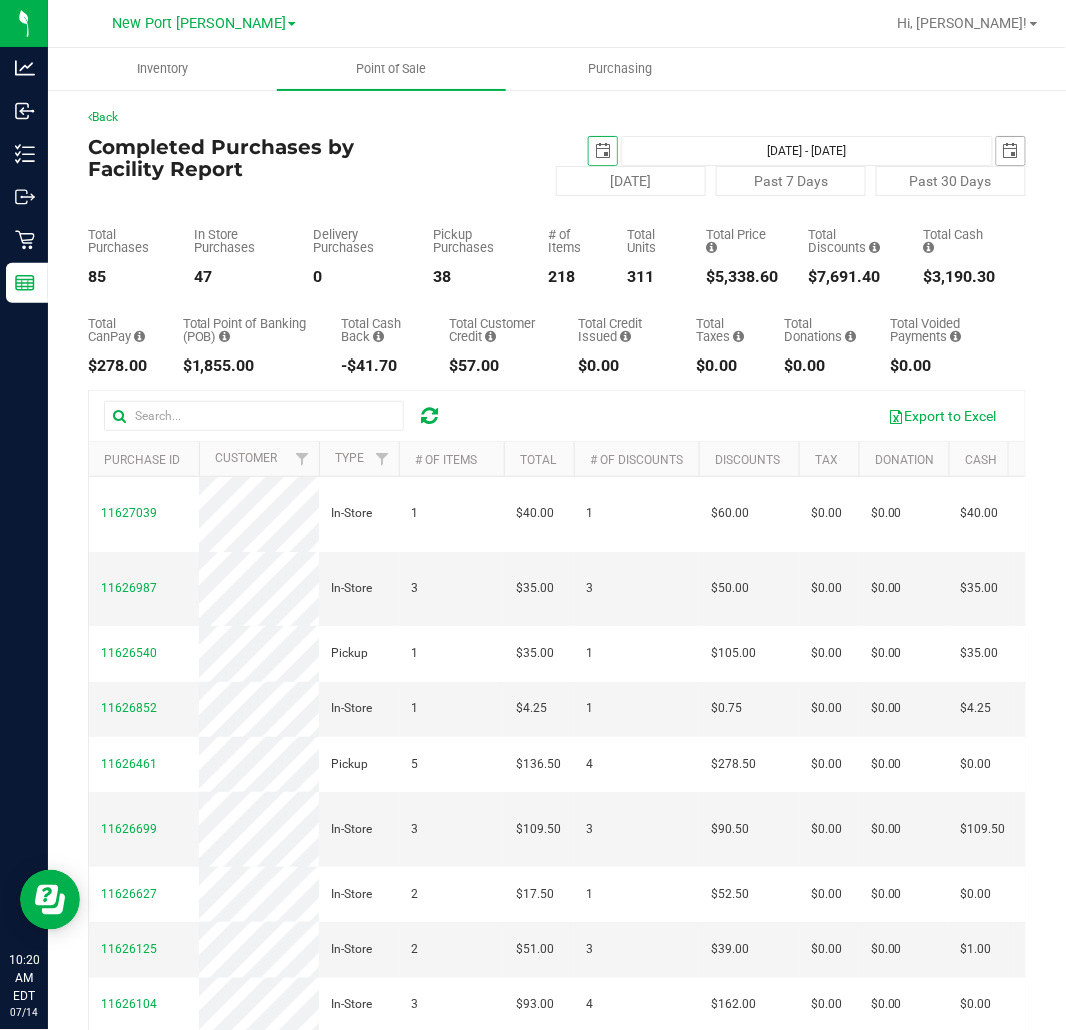 click at bounding box center (1011, 151) 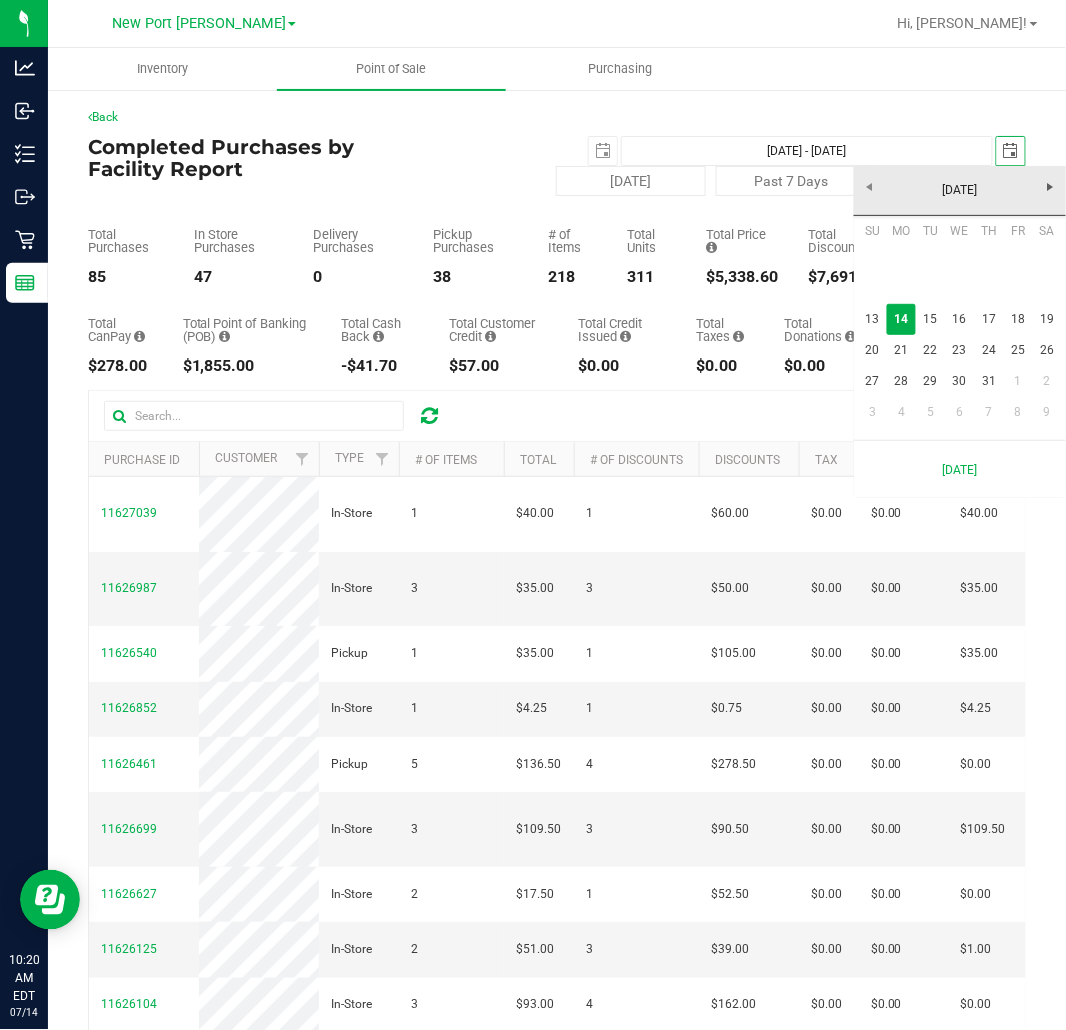 scroll, scrollTop: 0, scrollLeft: 0, axis: both 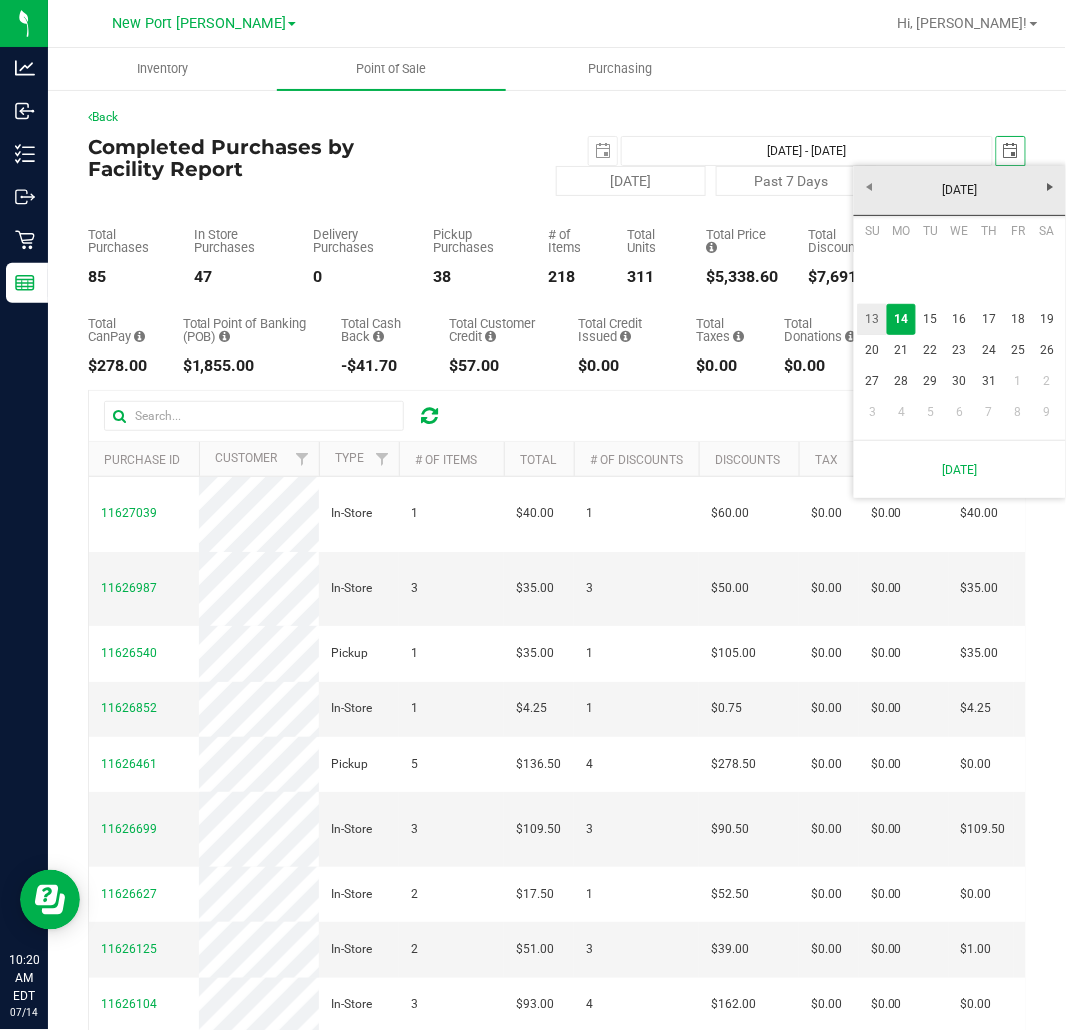 click on "13" at bounding box center (872, 319) 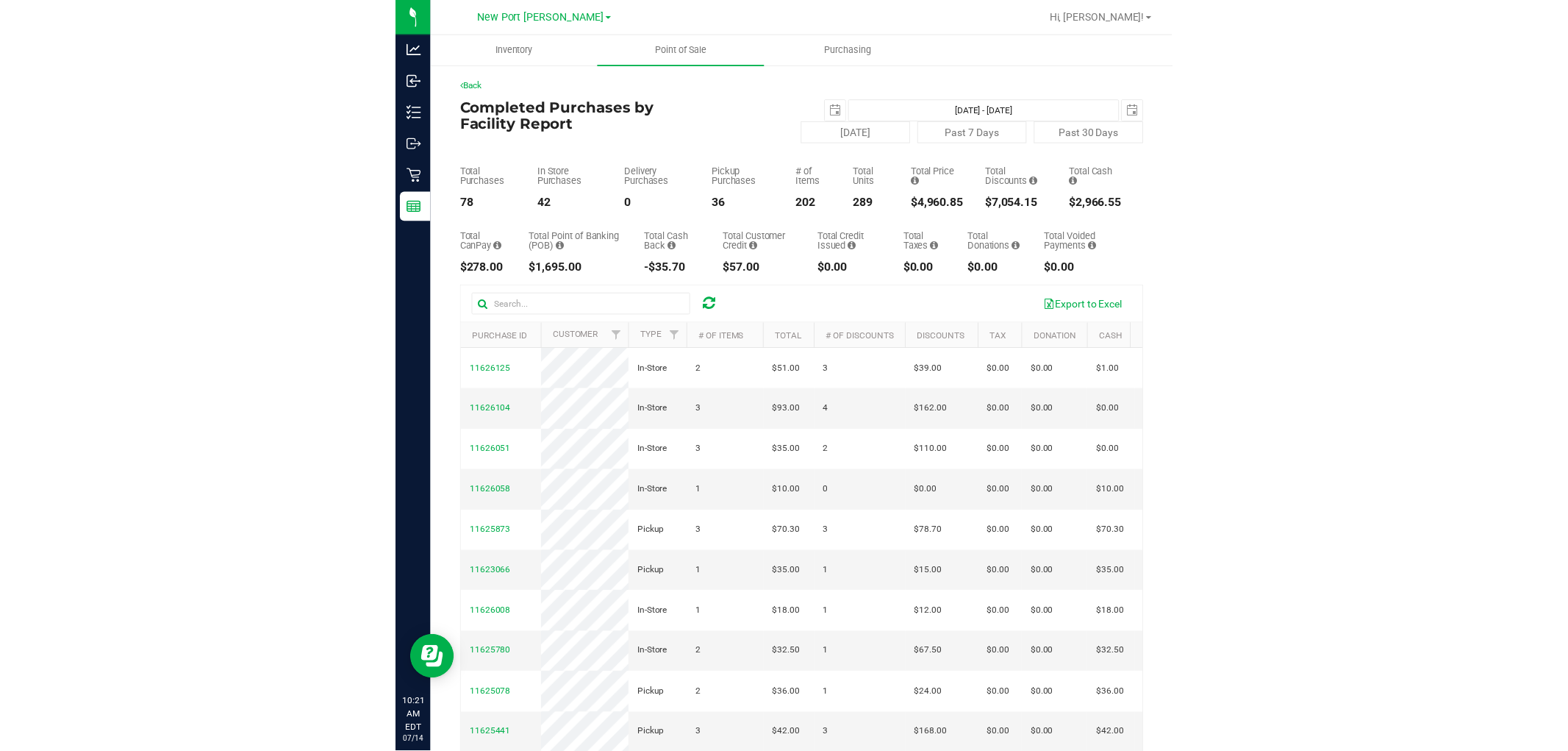 scroll, scrollTop: 0, scrollLeft: 0, axis: both 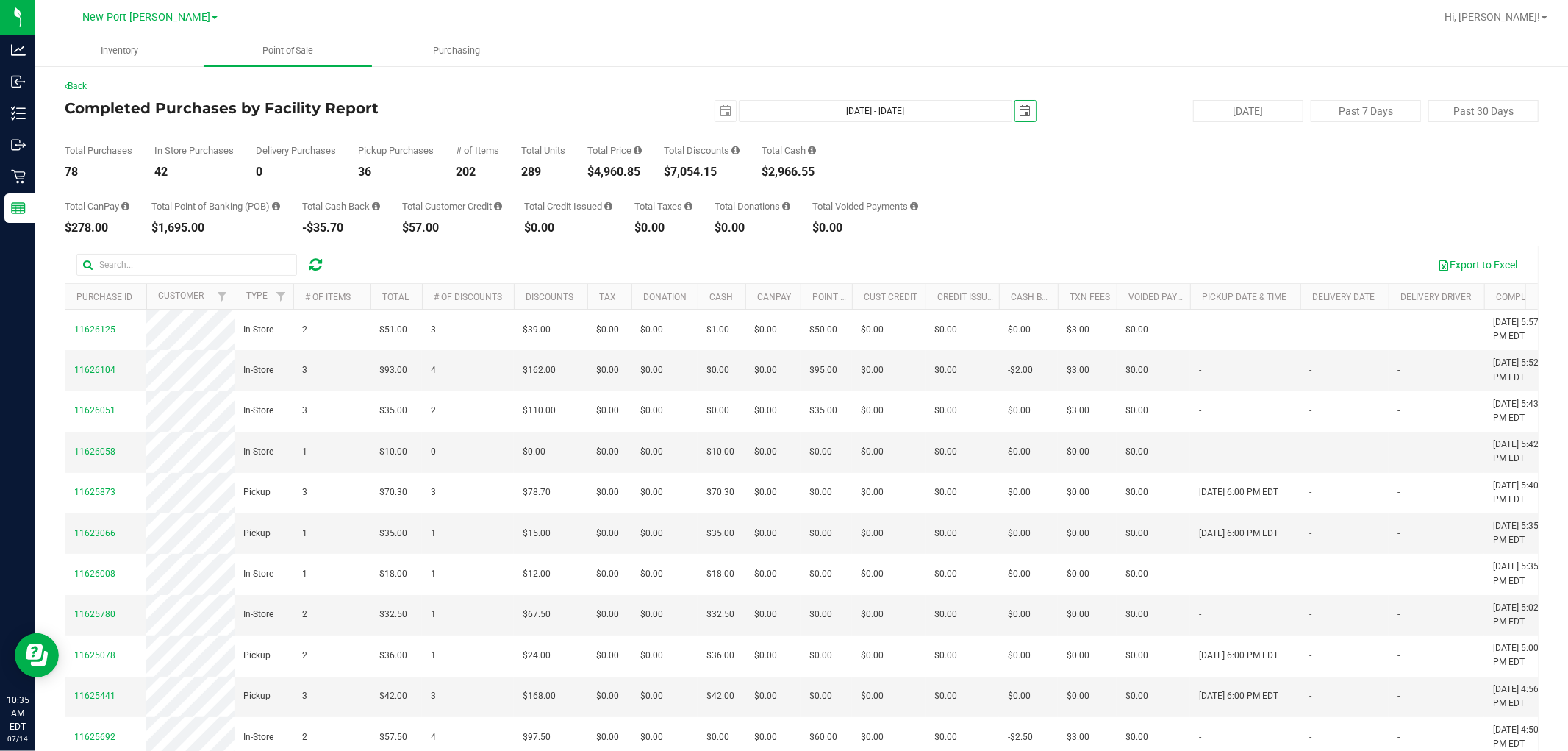 click on "Back
Completed Purchases by Facility Report
2025-07-13
Jul 13, 2025 - Jul 13, 2025
2025-07-13
Today
Past 7 Days
Past 30 Days
Total Purchases
78
In Store Purchases
42
Delivery Purchases
0
Pickup Purchases
36" at bounding box center [801, 449] 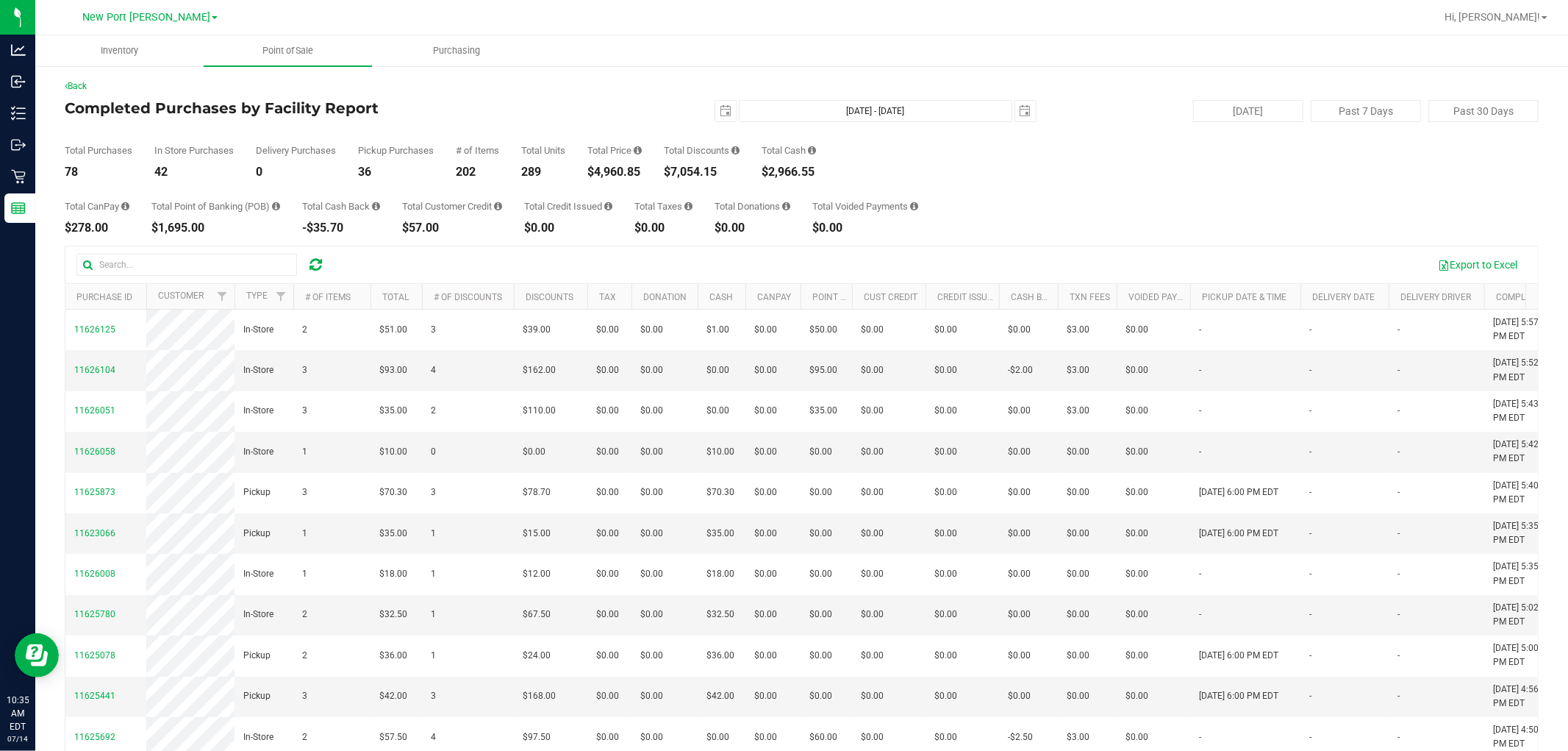click on "Back
Completed Purchases by Facility Report
2025-07-13
Jul 13, 2025 - Jul 13, 2025
2025-07-13
Today
Past 7 Days
Past 30 Days
Total Purchases
78
In Store Purchases
42
Delivery Purchases
0
Pickup Purchases
36" at bounding box center [801, 449] 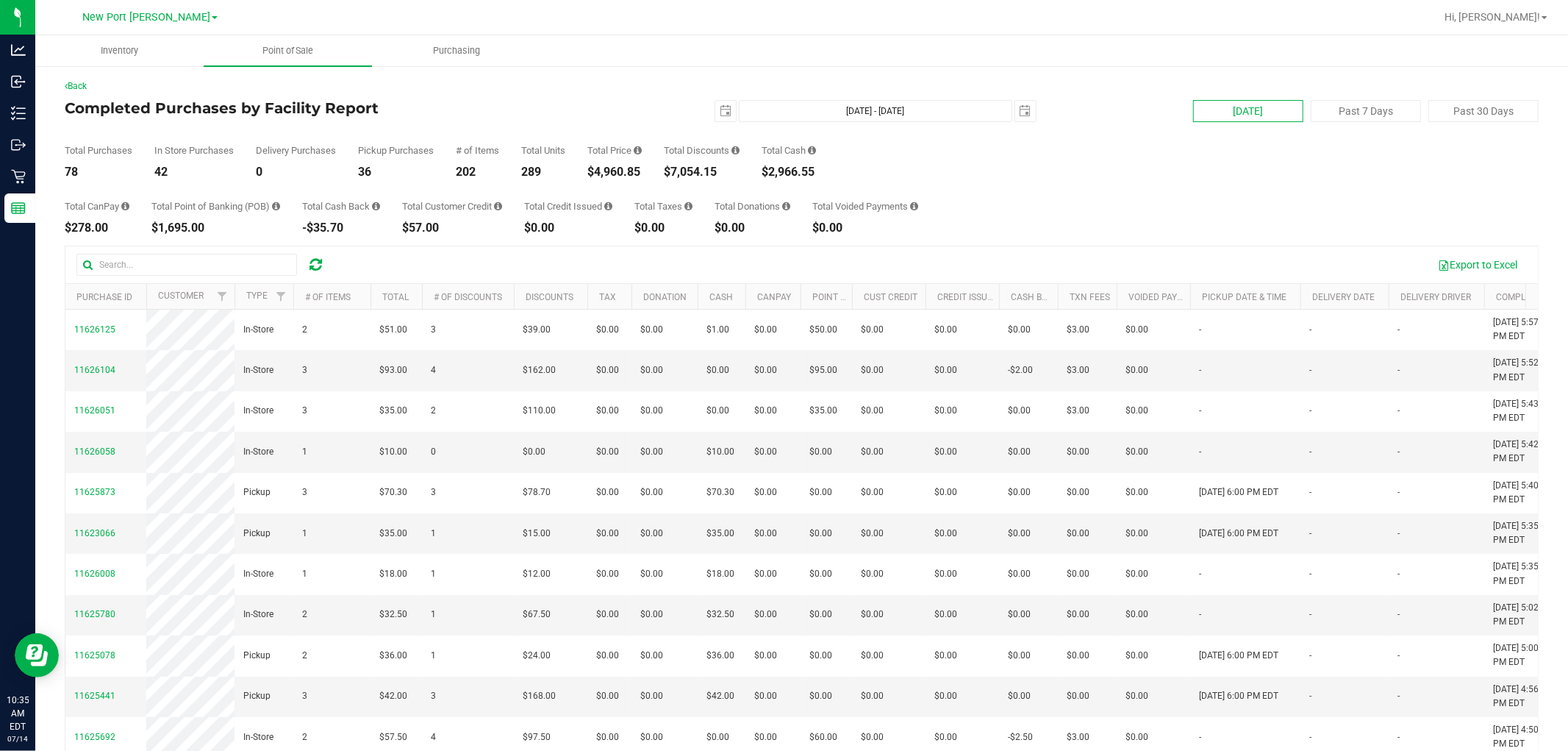 click on "[DATE]" at bounding box center (1248, 111) 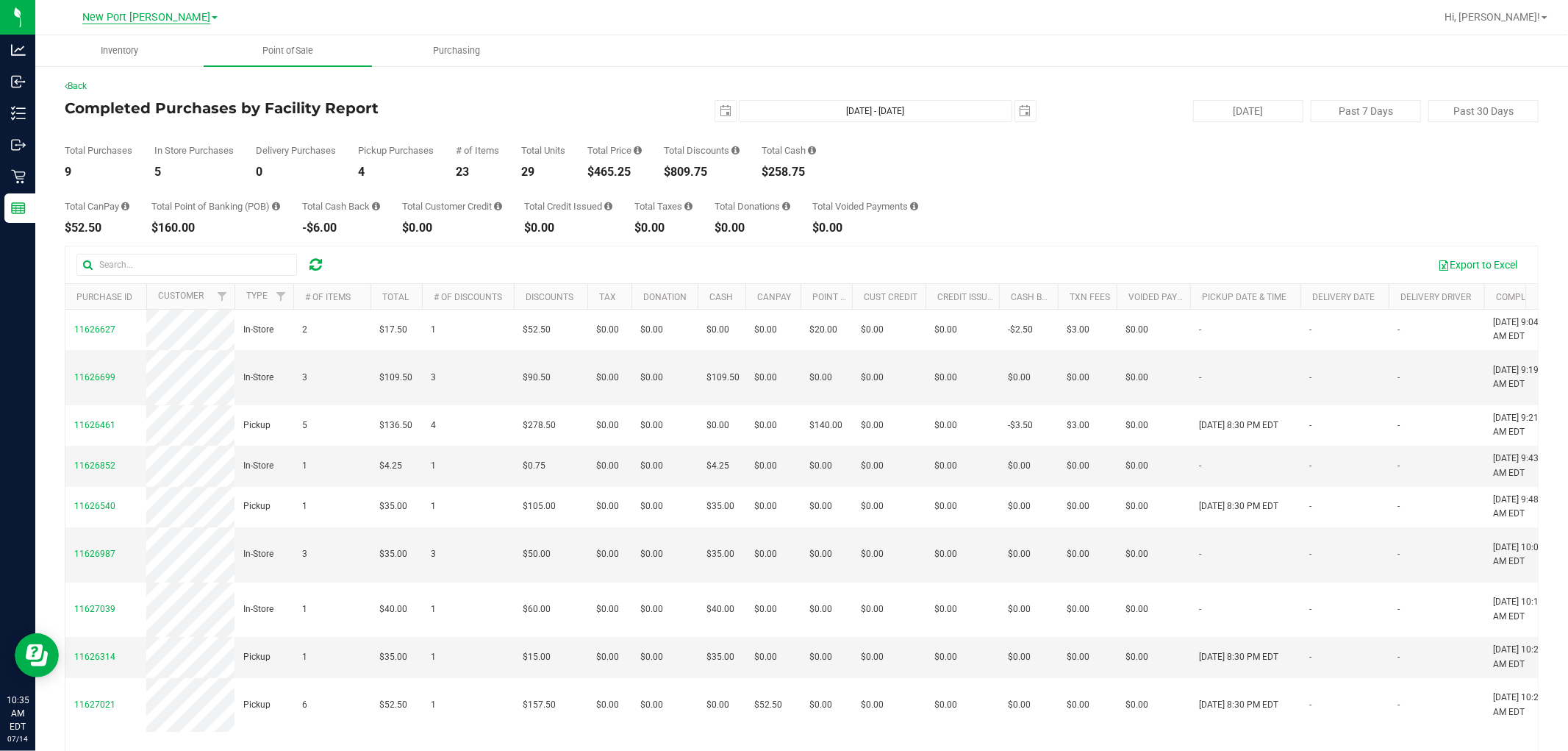 click on "New Port [PERSON_NAME]" at bounding box center [146, 18] 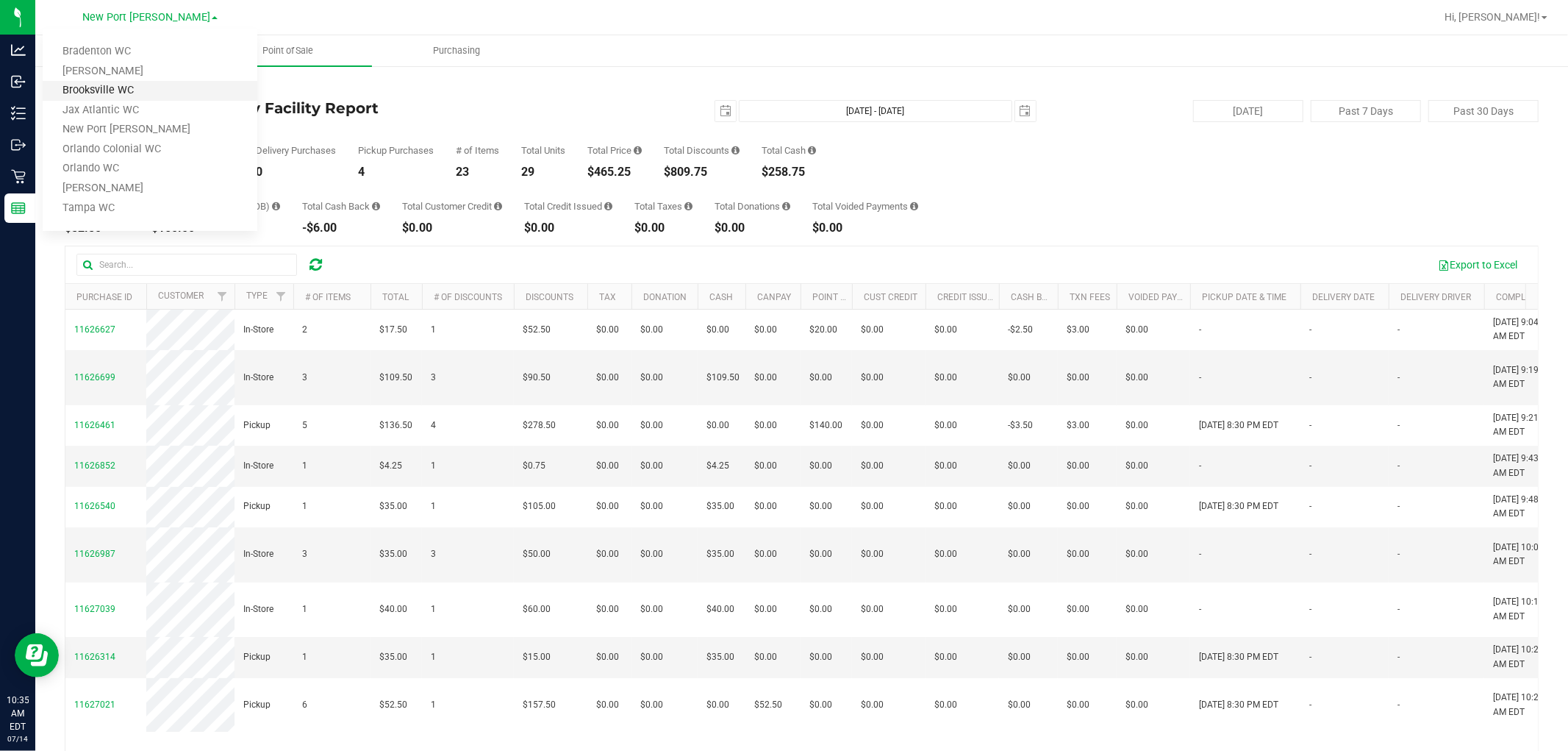 click on "Brooksville WC" at bounding box center [150, 90] 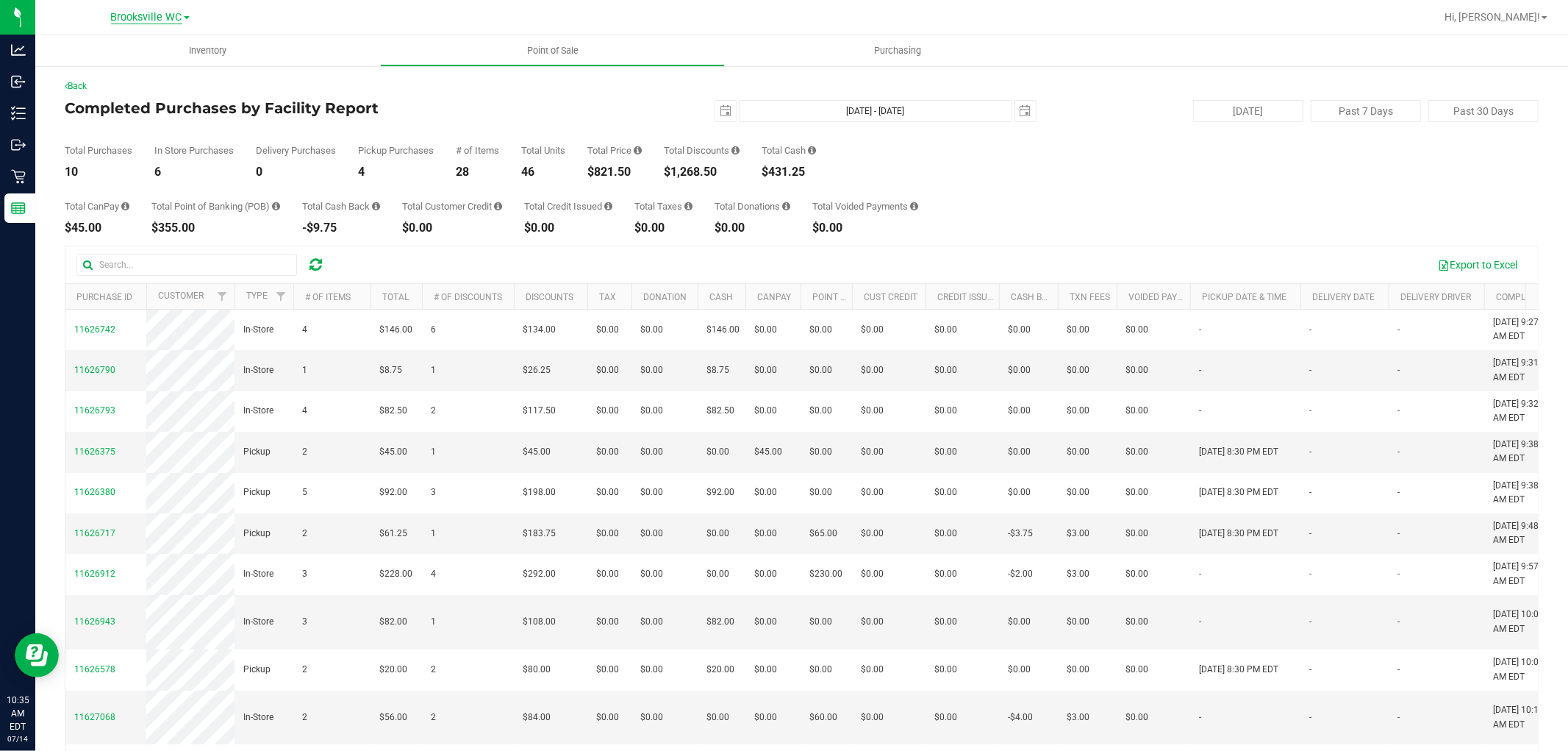 click on "Brooksville WC" at bounding box center [146, 18] 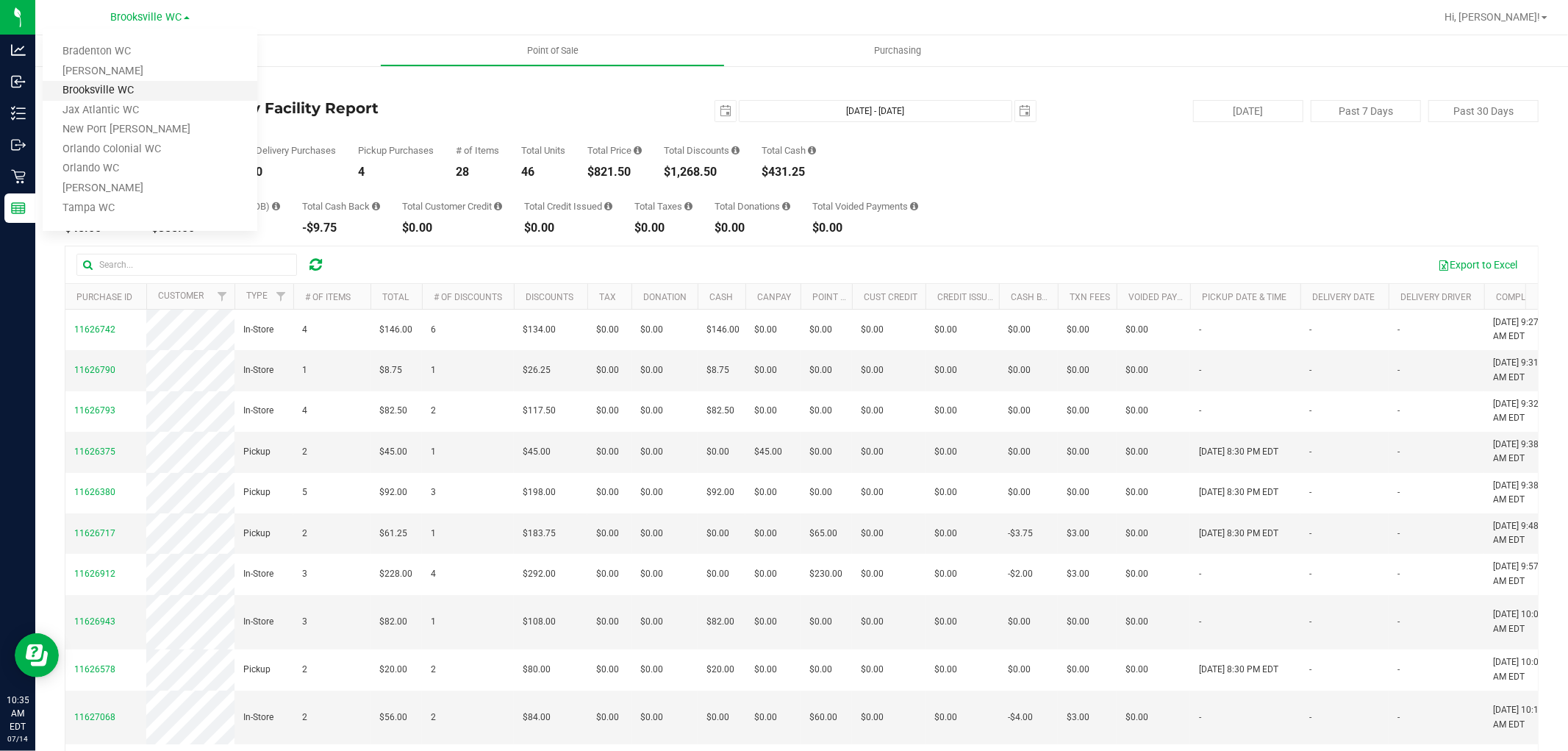 click on "Brooksville WC" at bounding box center (150, 90) 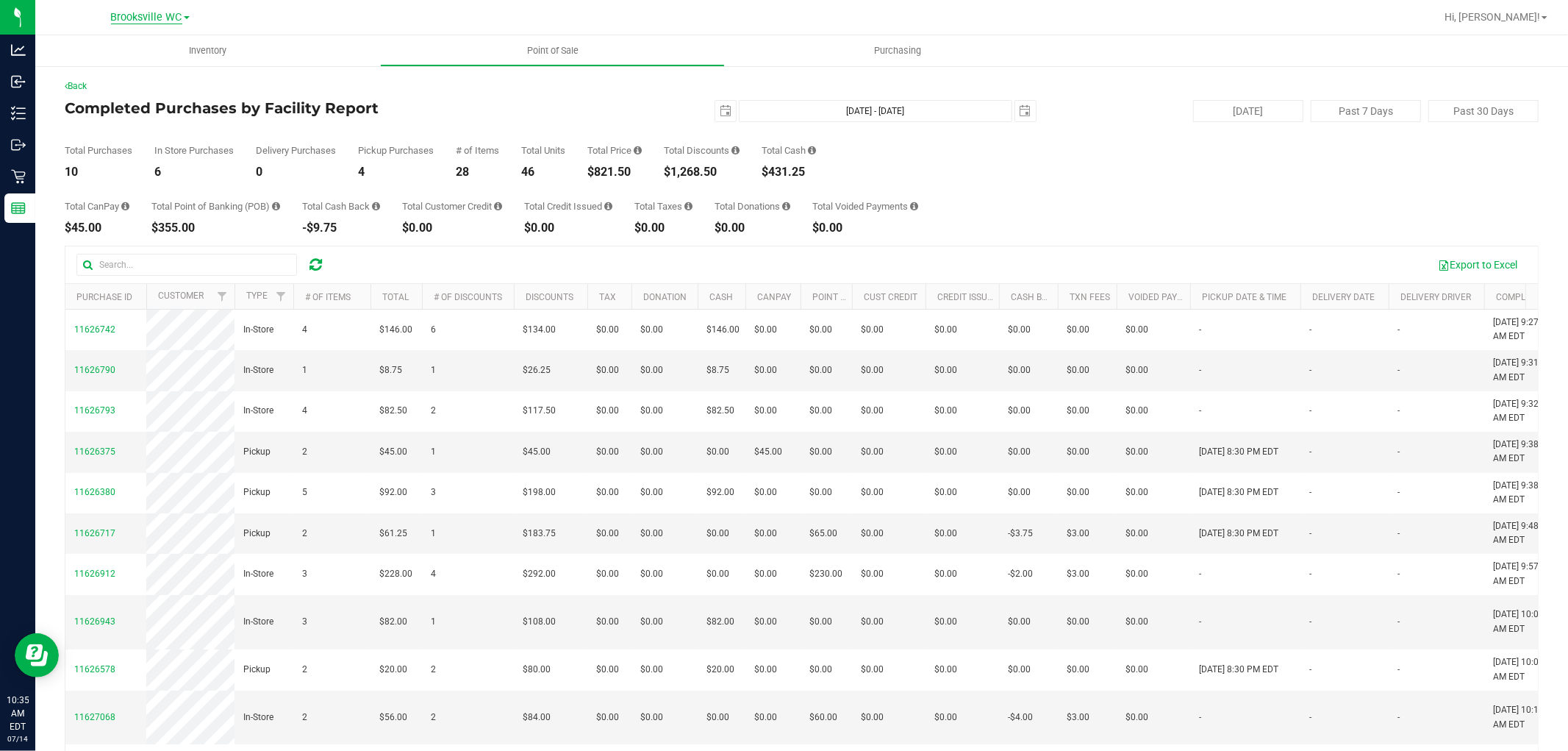 click on "Brooksville WC" at bounding box center (146, 18) 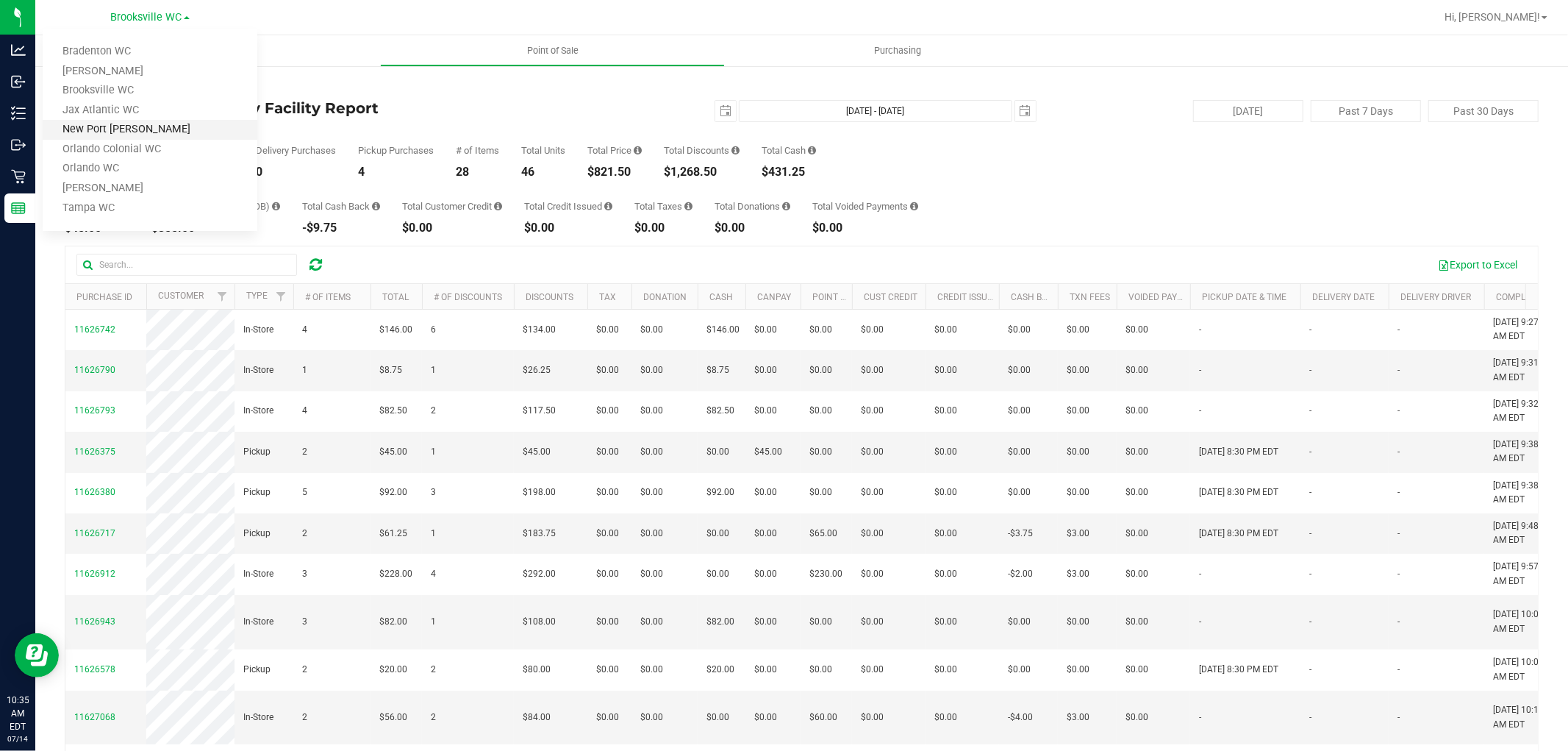 click on "New Port [PERSON_NAME]" at bounding box center (150, 129) 